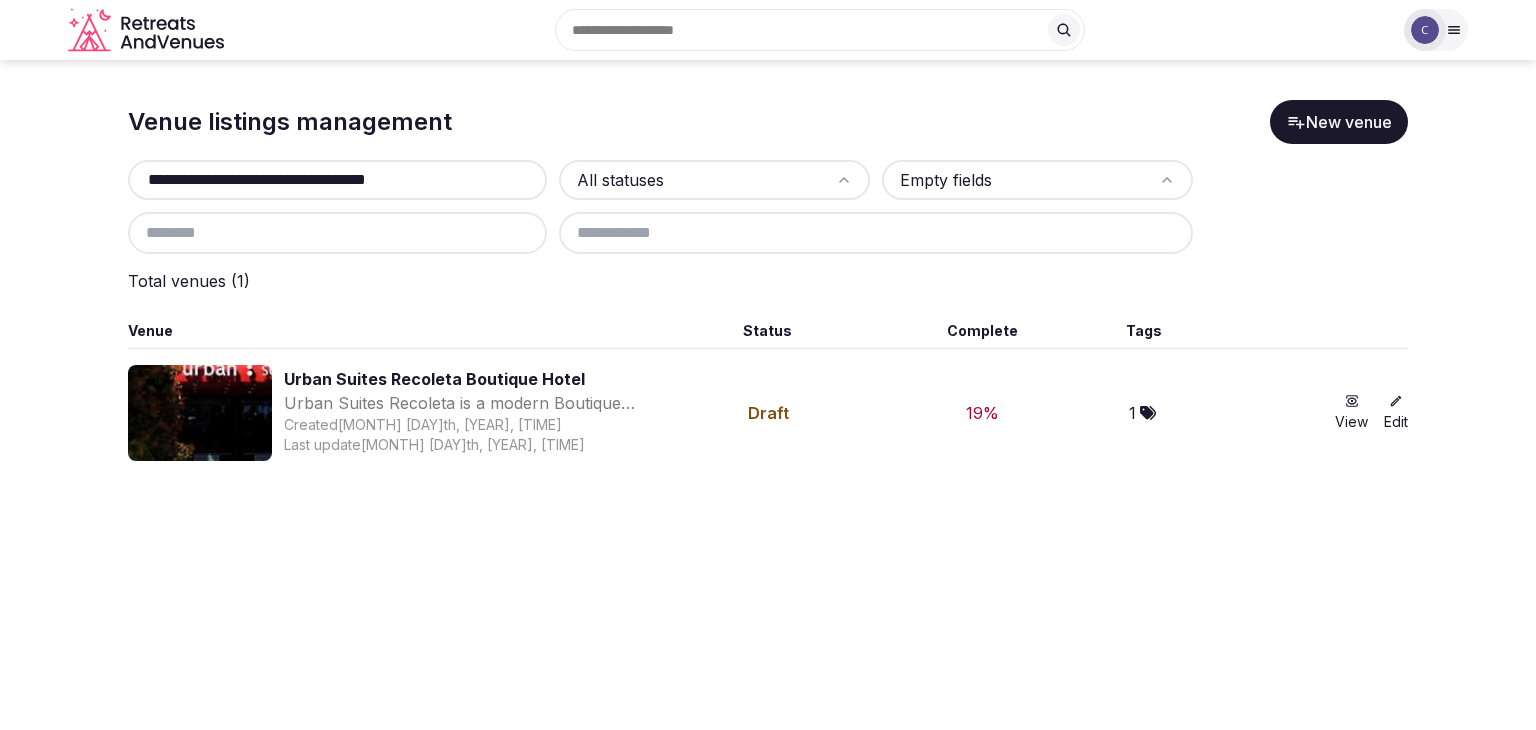 scroll, scrollTop: 0, scrollLeft: 0, axis: both 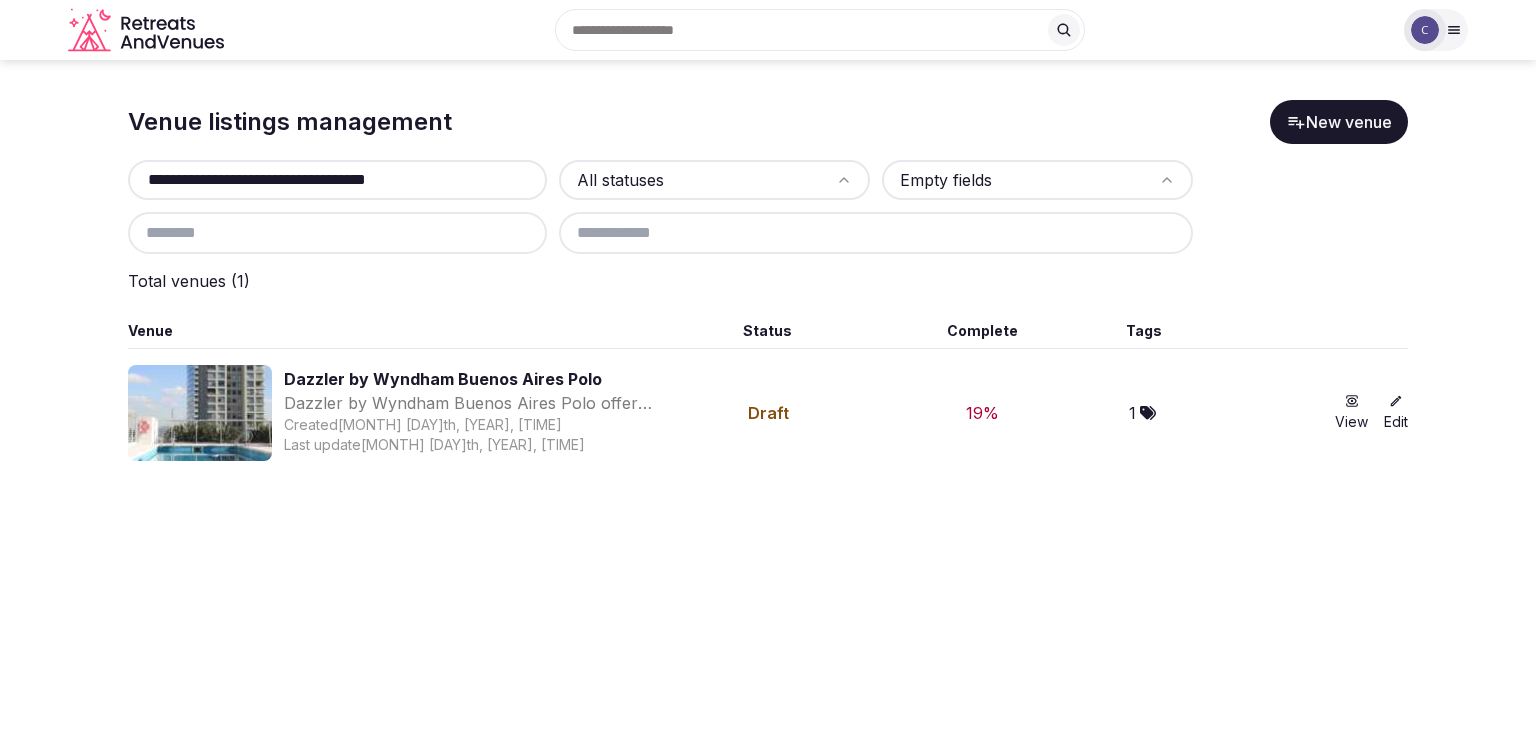 type on "**********" 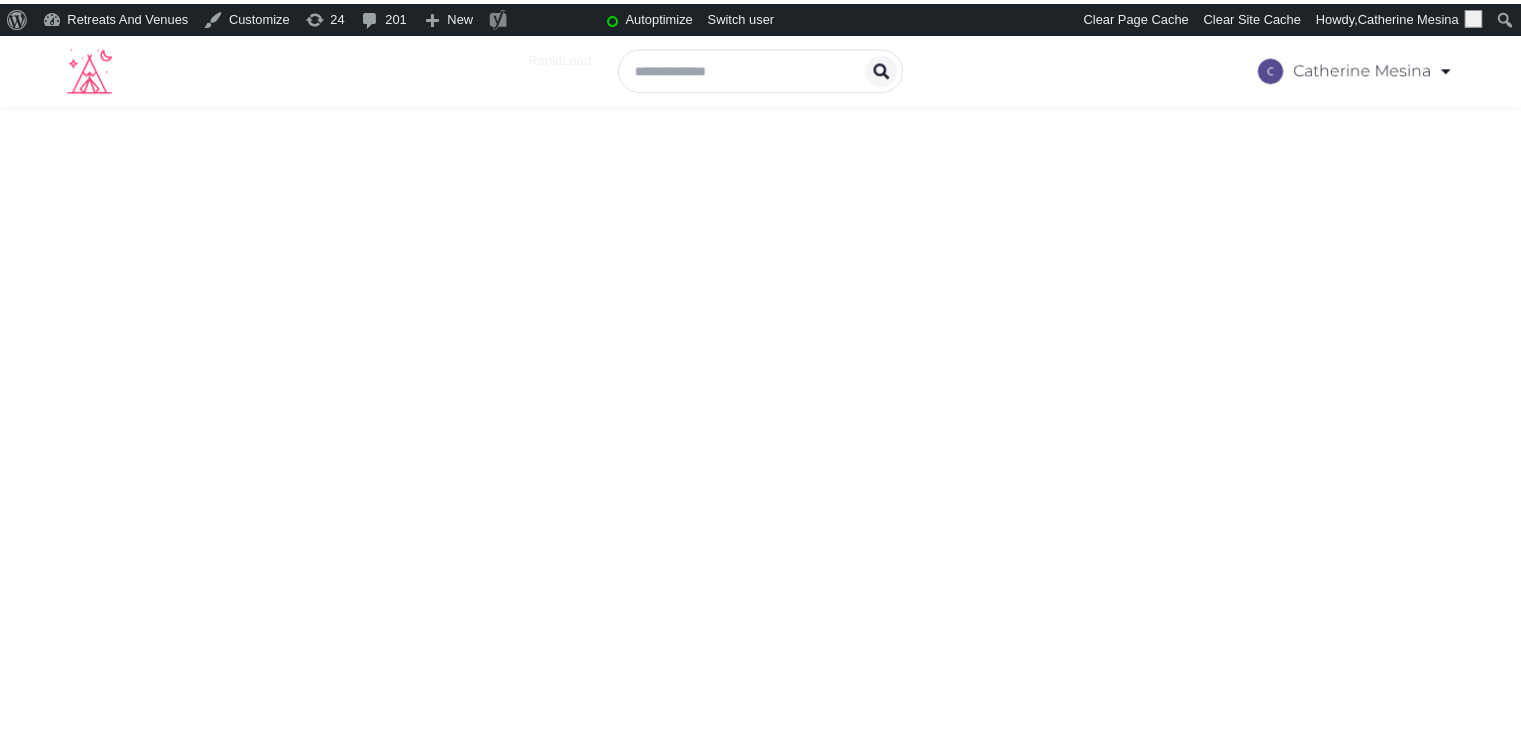 scroll, scrollTop: 0, scrollLeft: 0, axis: both 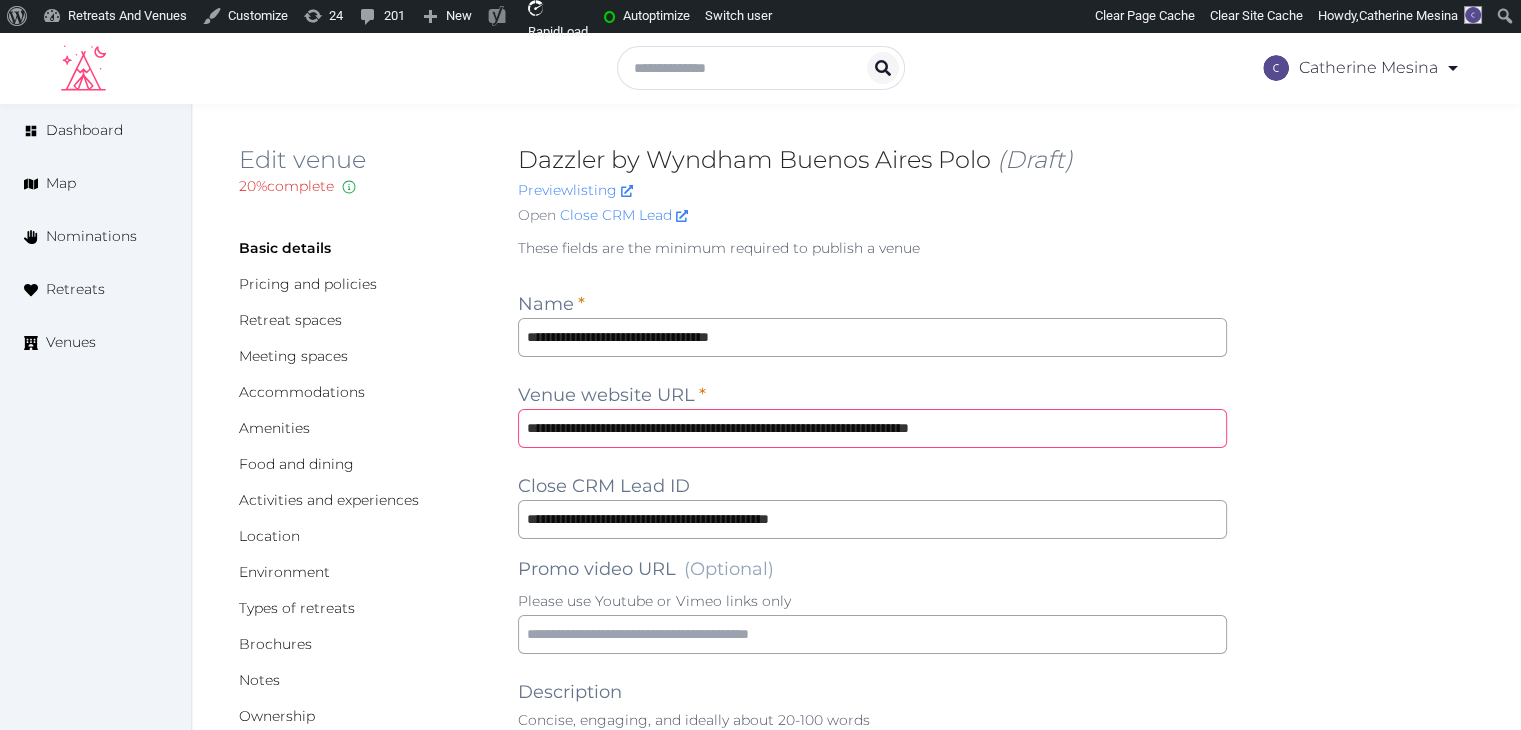 click on "**********" at bounding box center (872, 428) 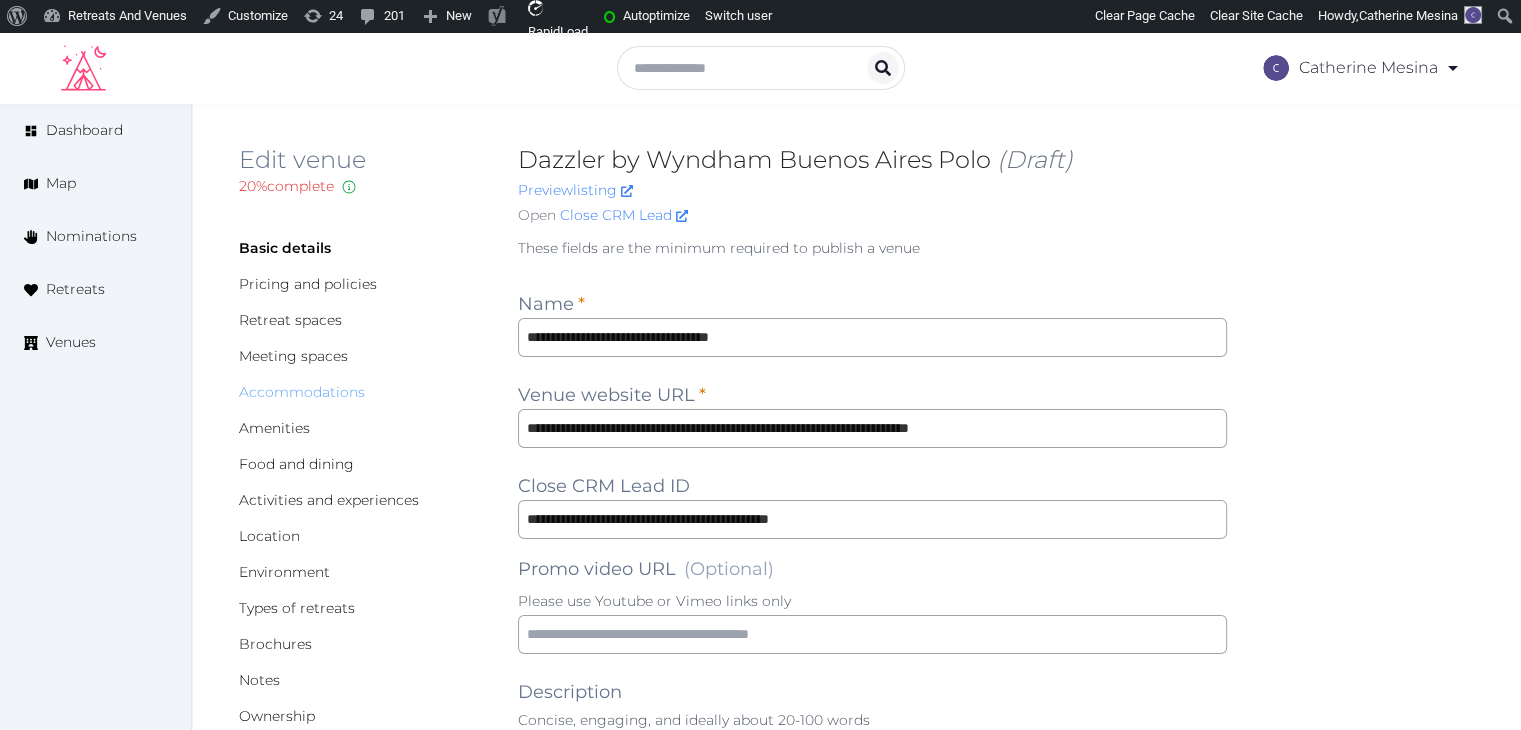 click on "Accommodations" at bounding box center [302, 392] 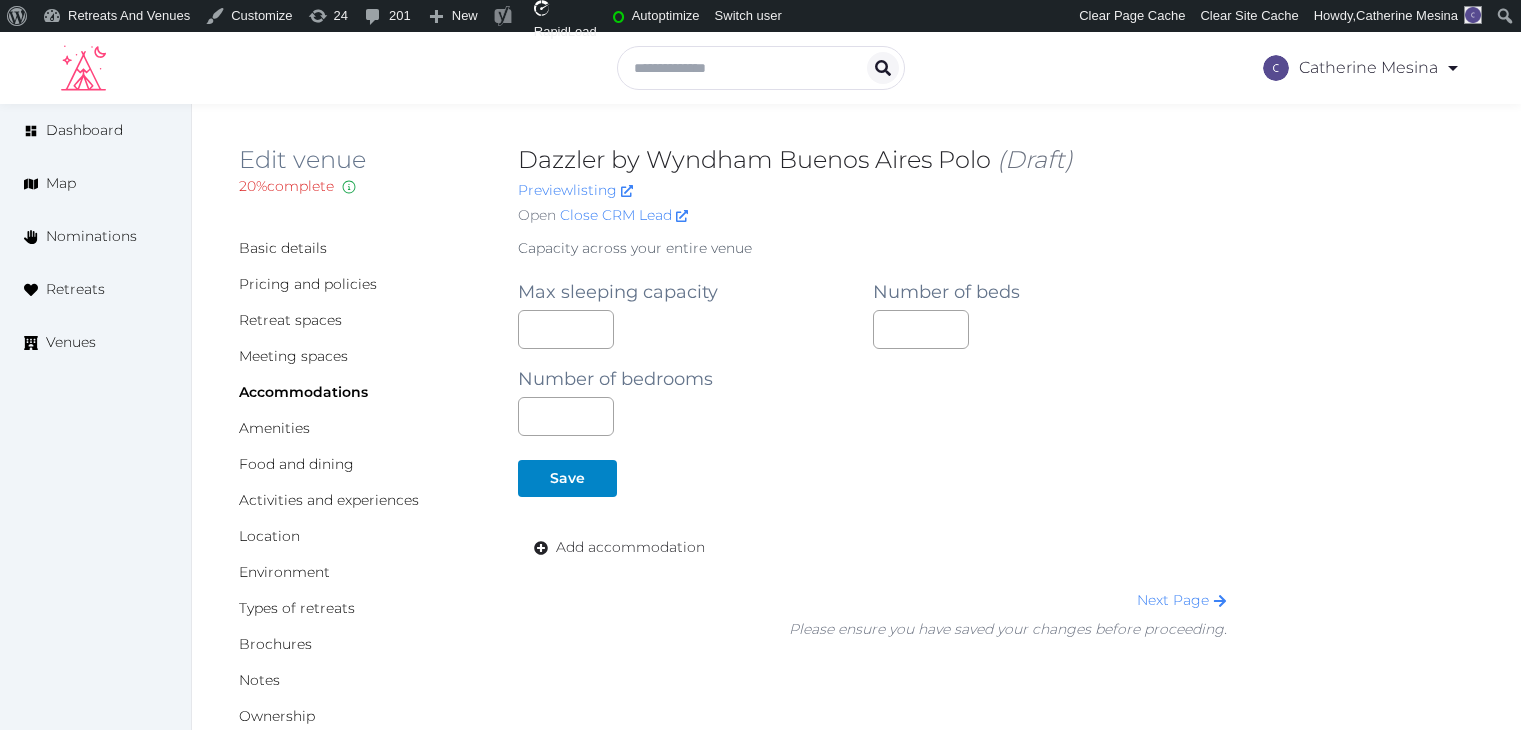 scroll, scrollTop: 0, scrollLeft: 0, axis: both 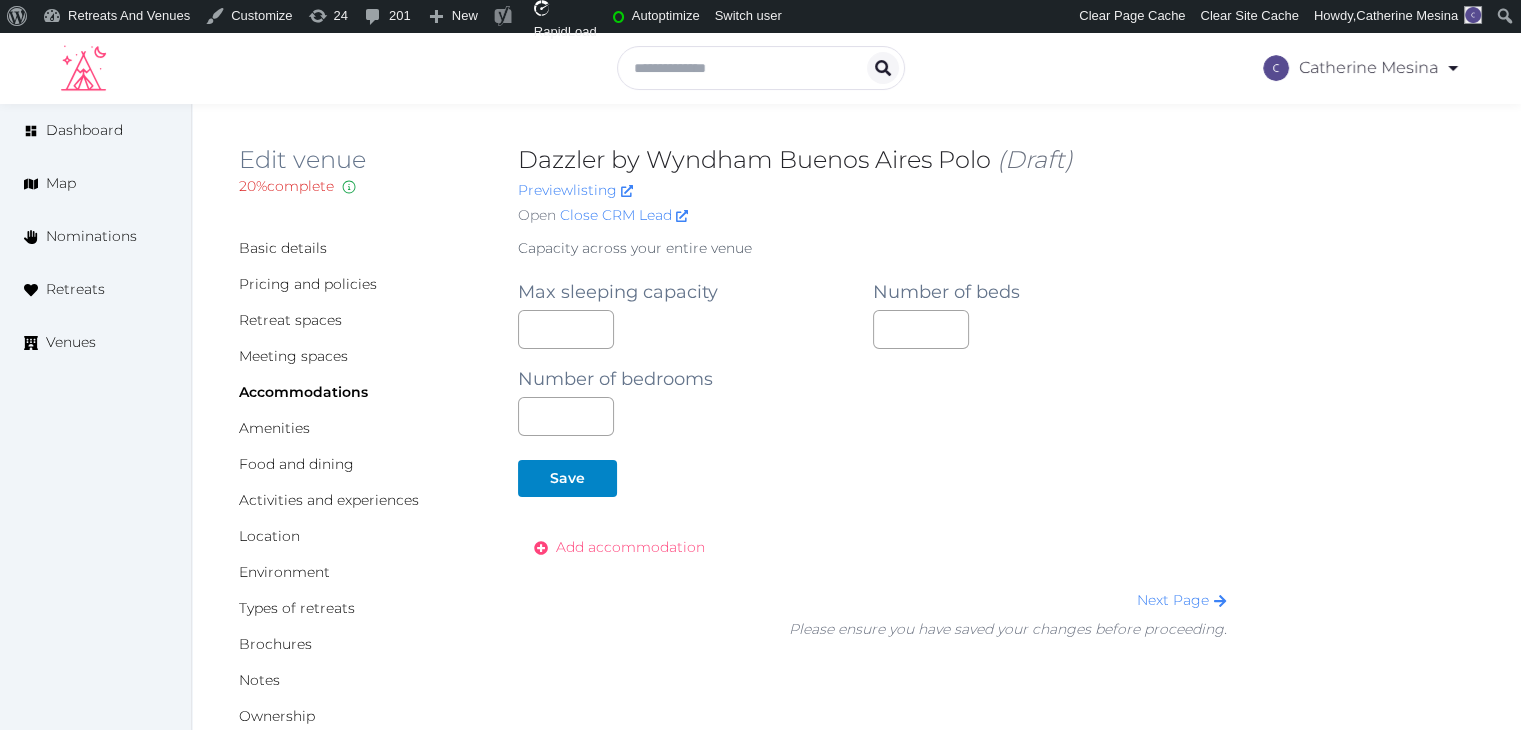 click on "Add accommodation" at bounding box center [630, 547] 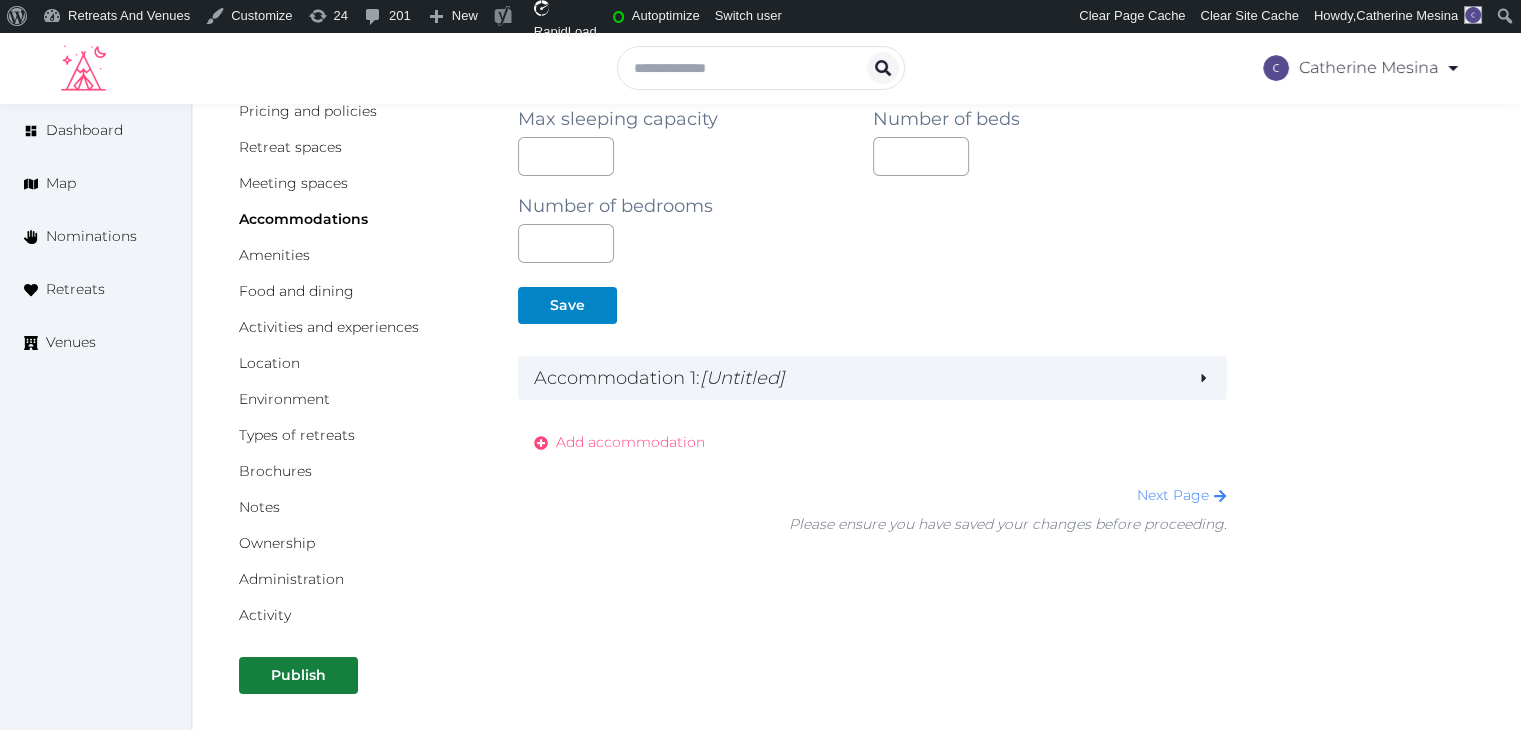 scroll, scrollTop: 300, scrollLeft: 0, axis: vertical 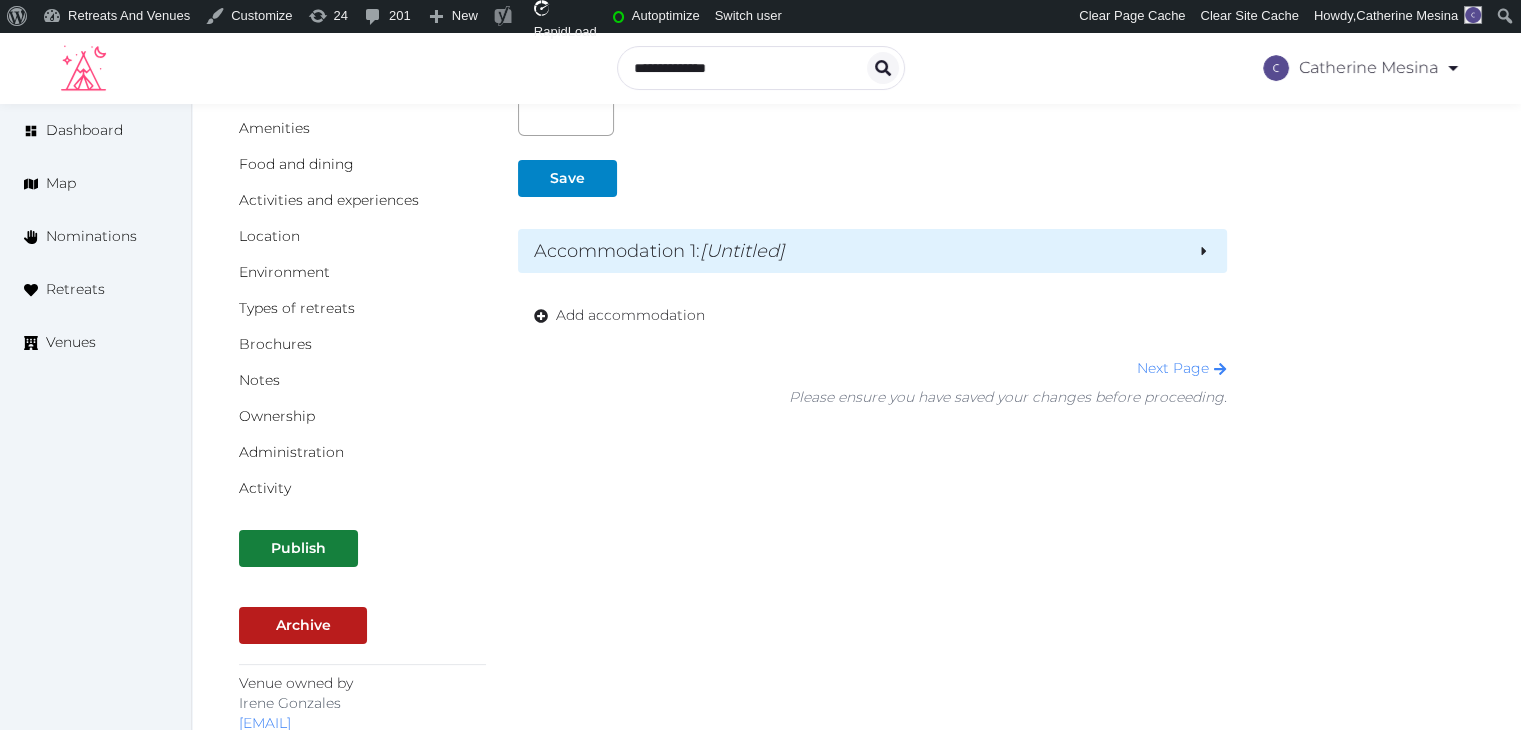 click on "Accommodation 1 :  [Untitled]" at bounding box center [872, 251] 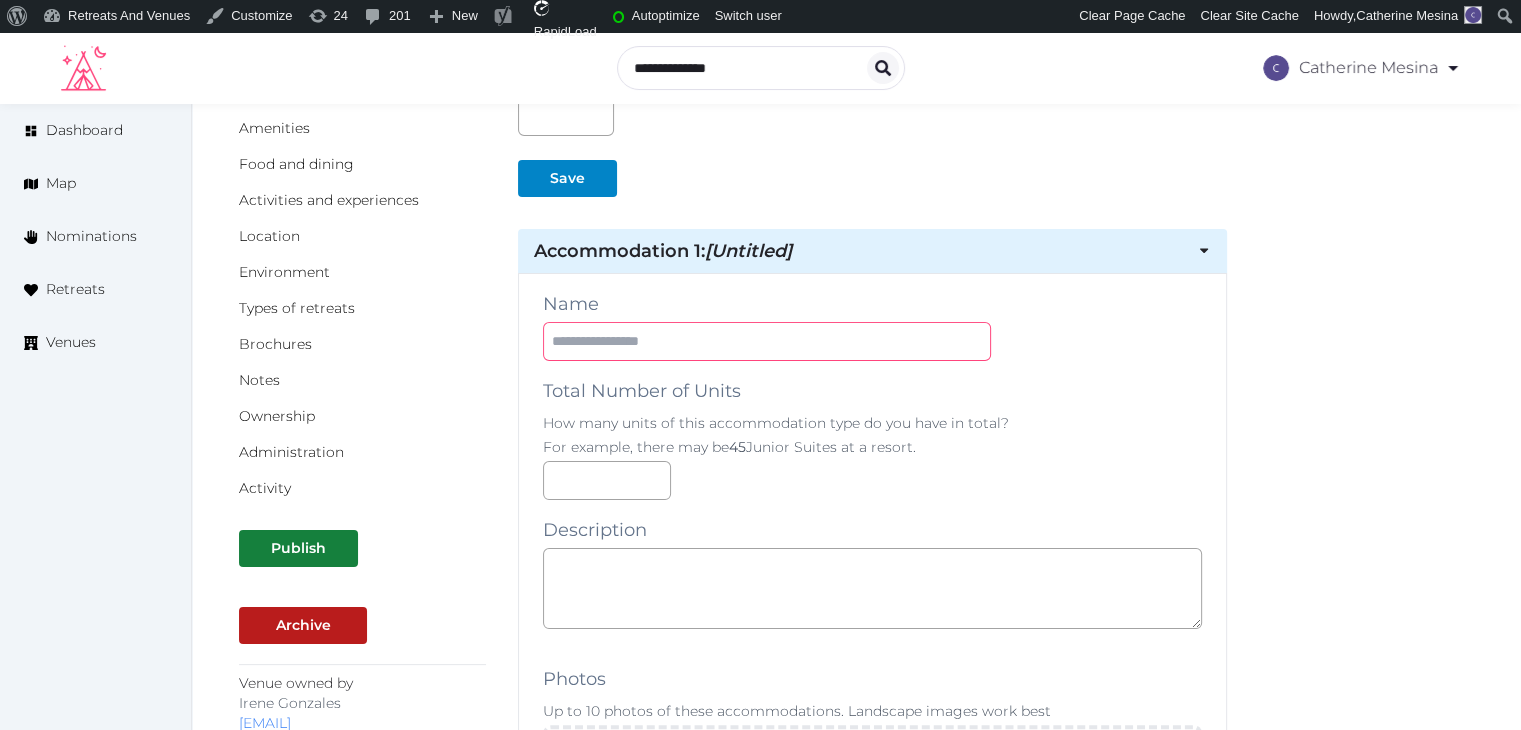 click at bounding box center (767, 341) 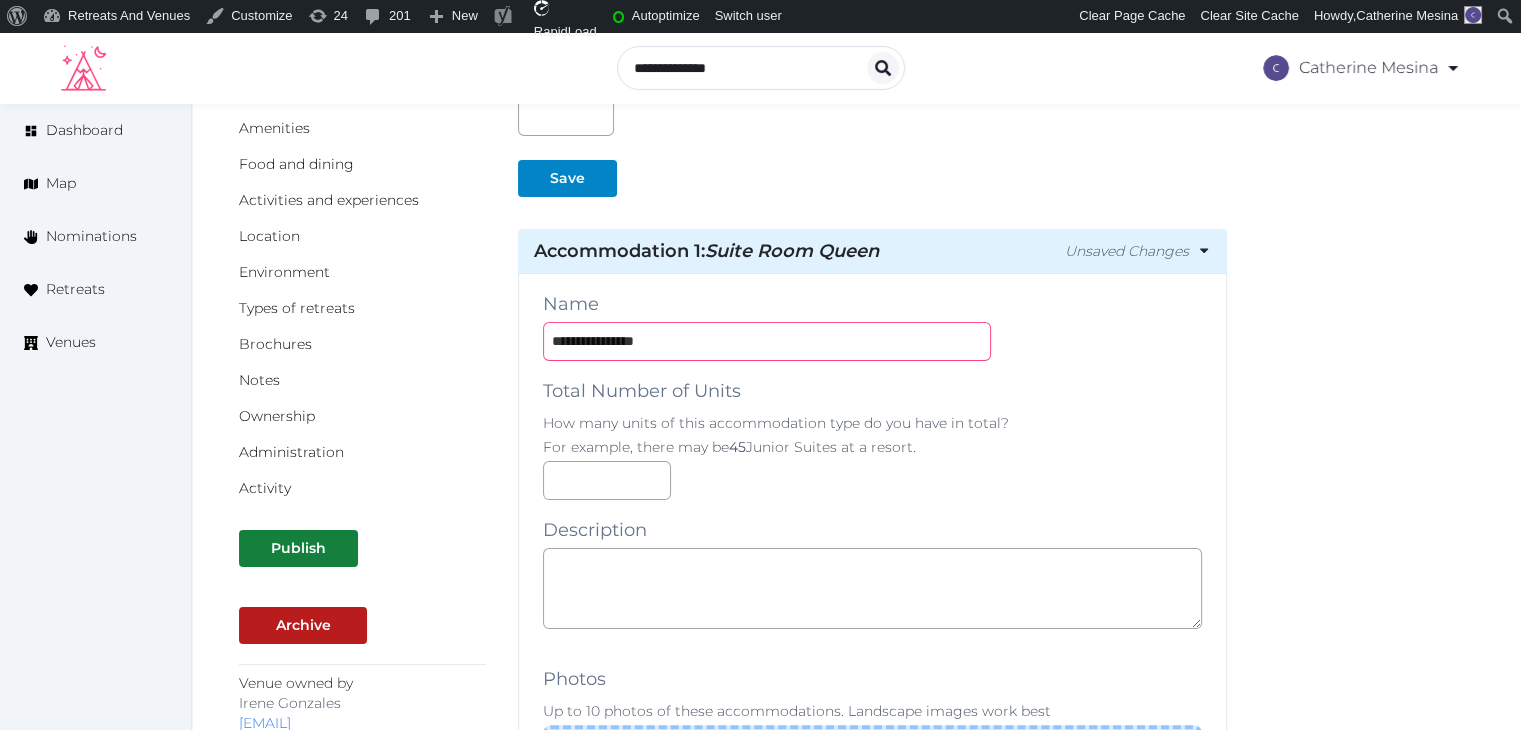 type on "**********" 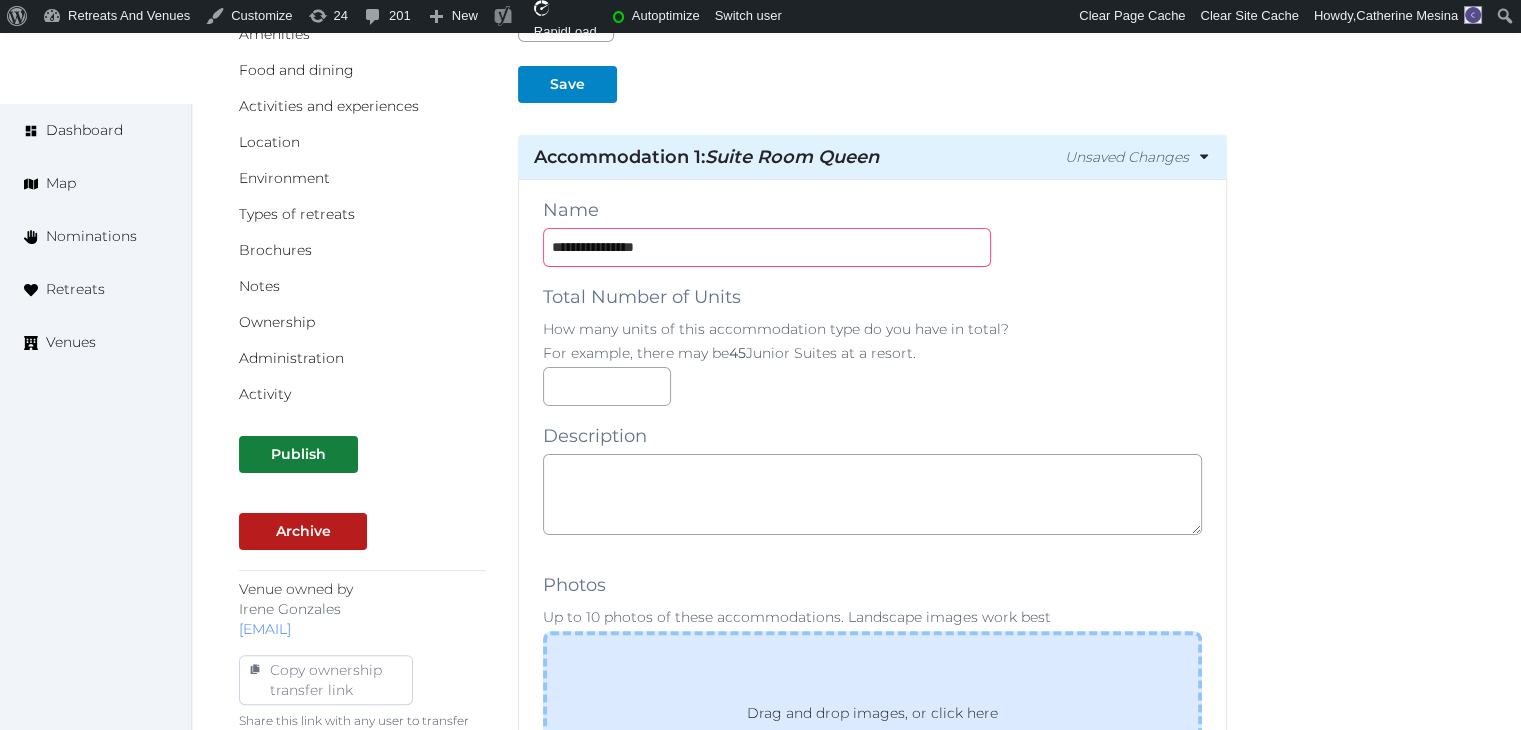 scroll, scrollTop: 600, scrollLeft: 0, axis: vertical 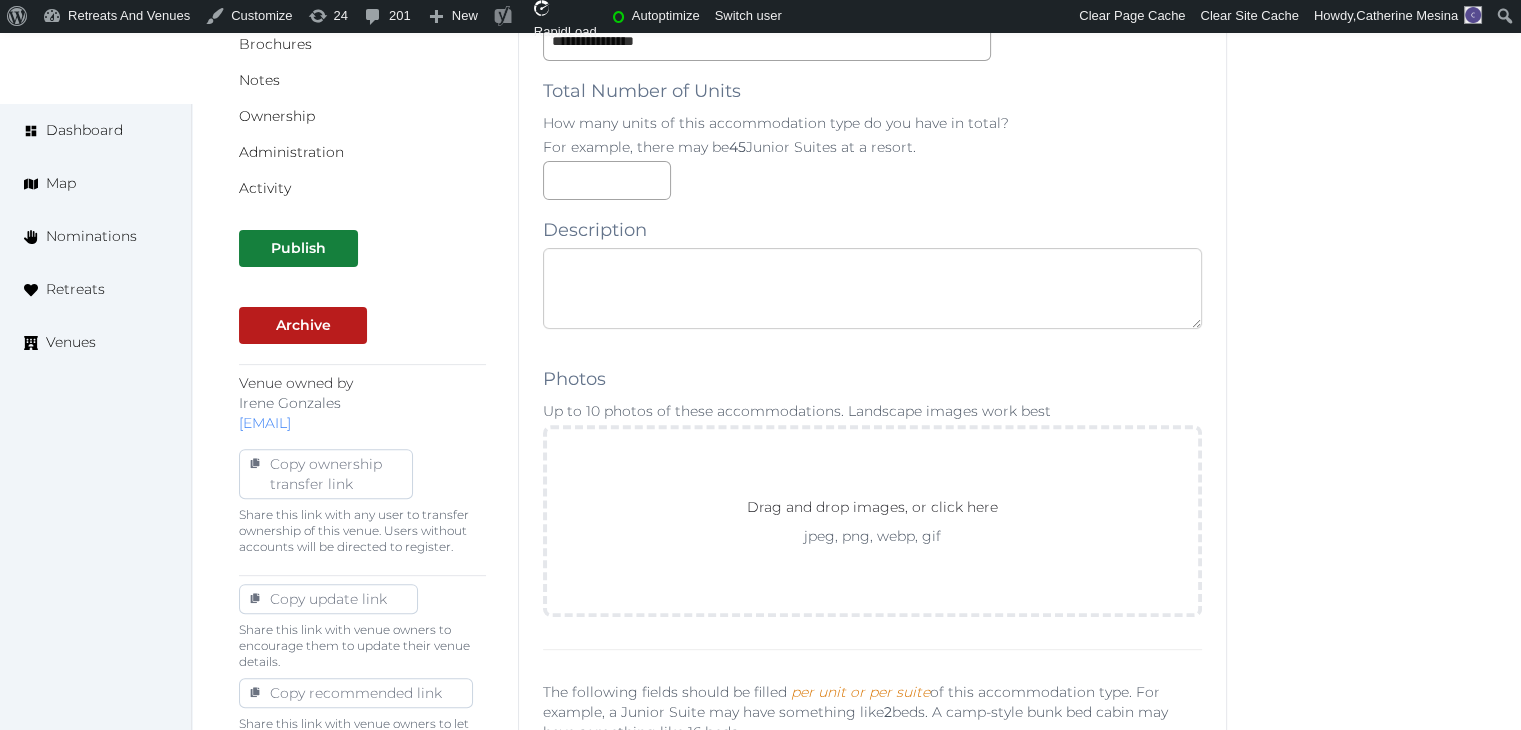 click at bounding box center (872, 288) 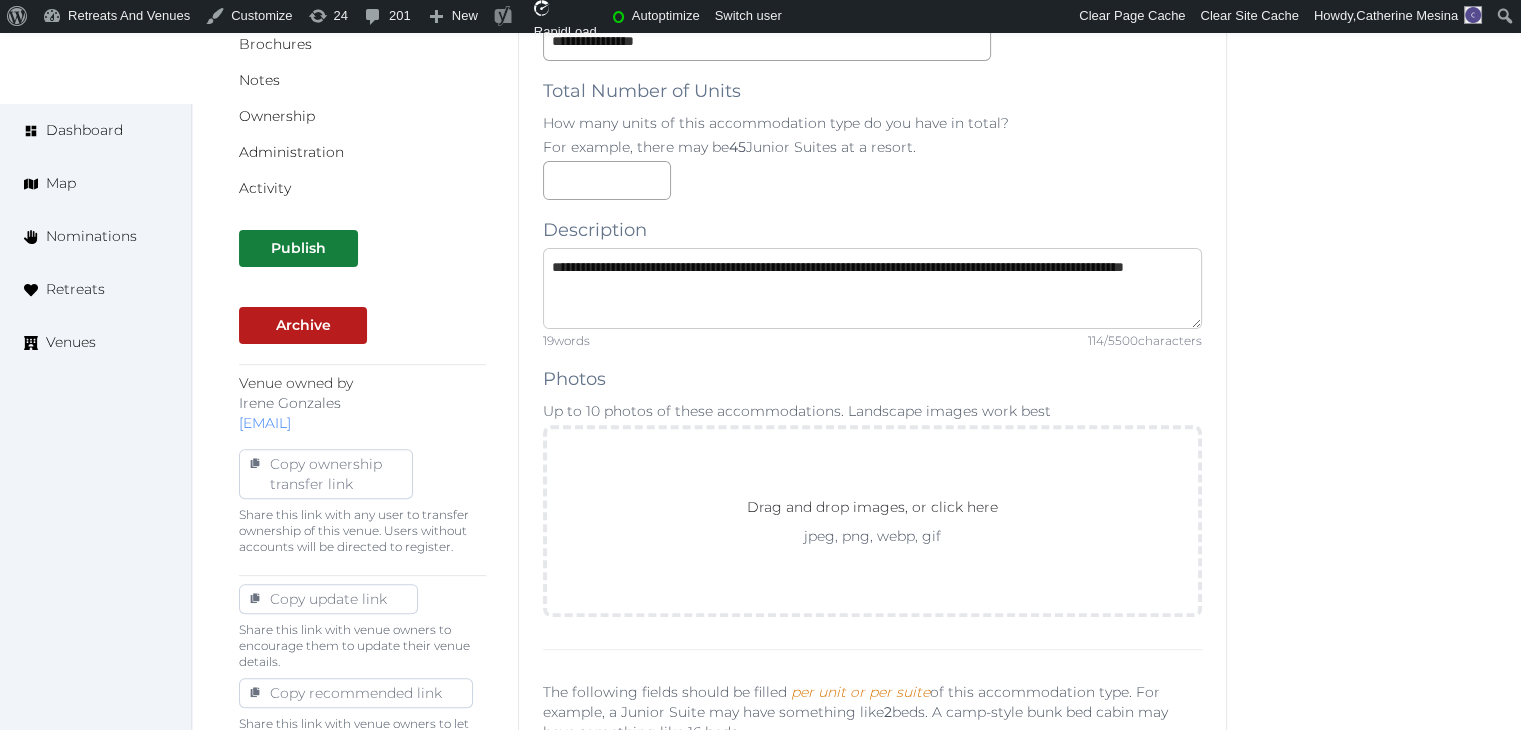 type on "**********" 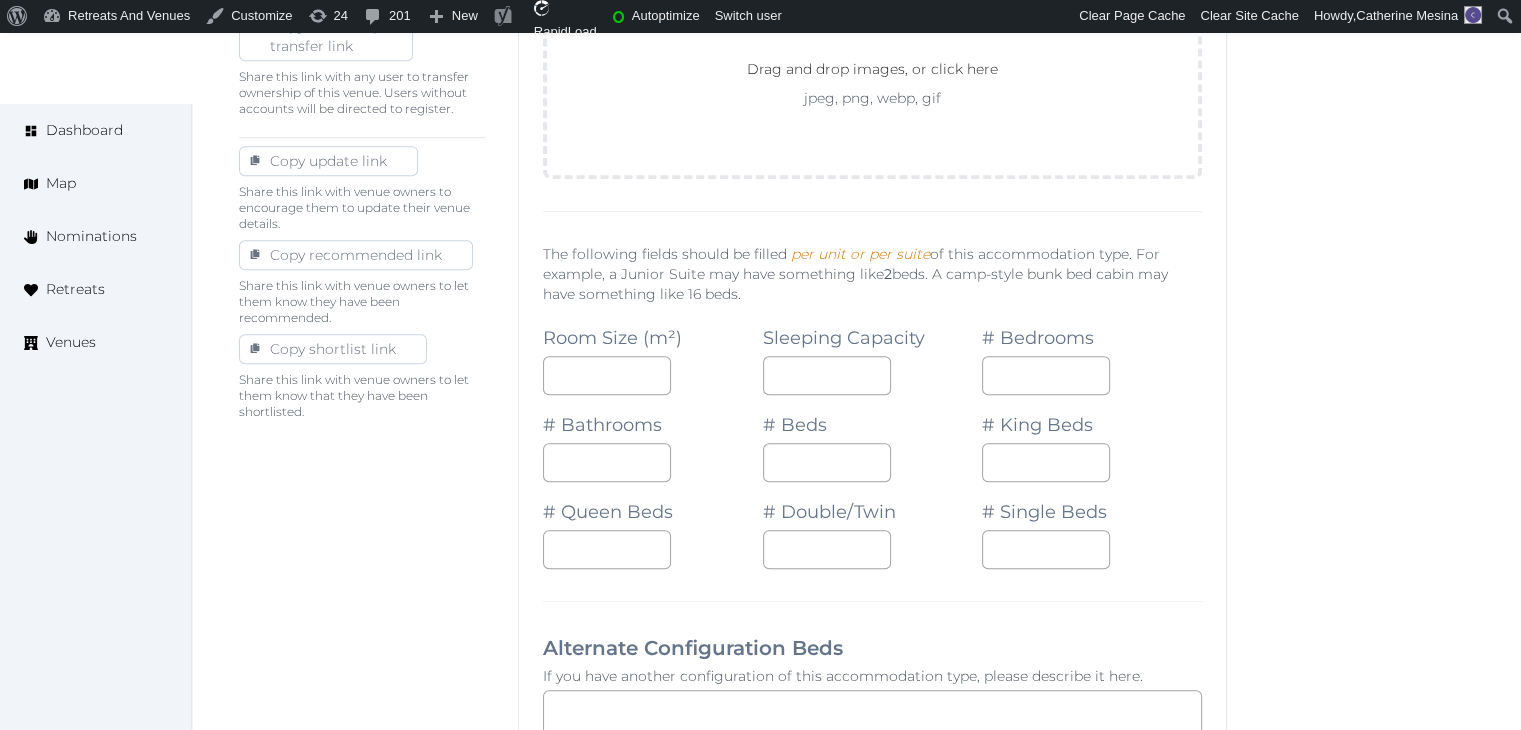 scroll, scrollTop: 1200, scrollLeft: 0, axis: vertical 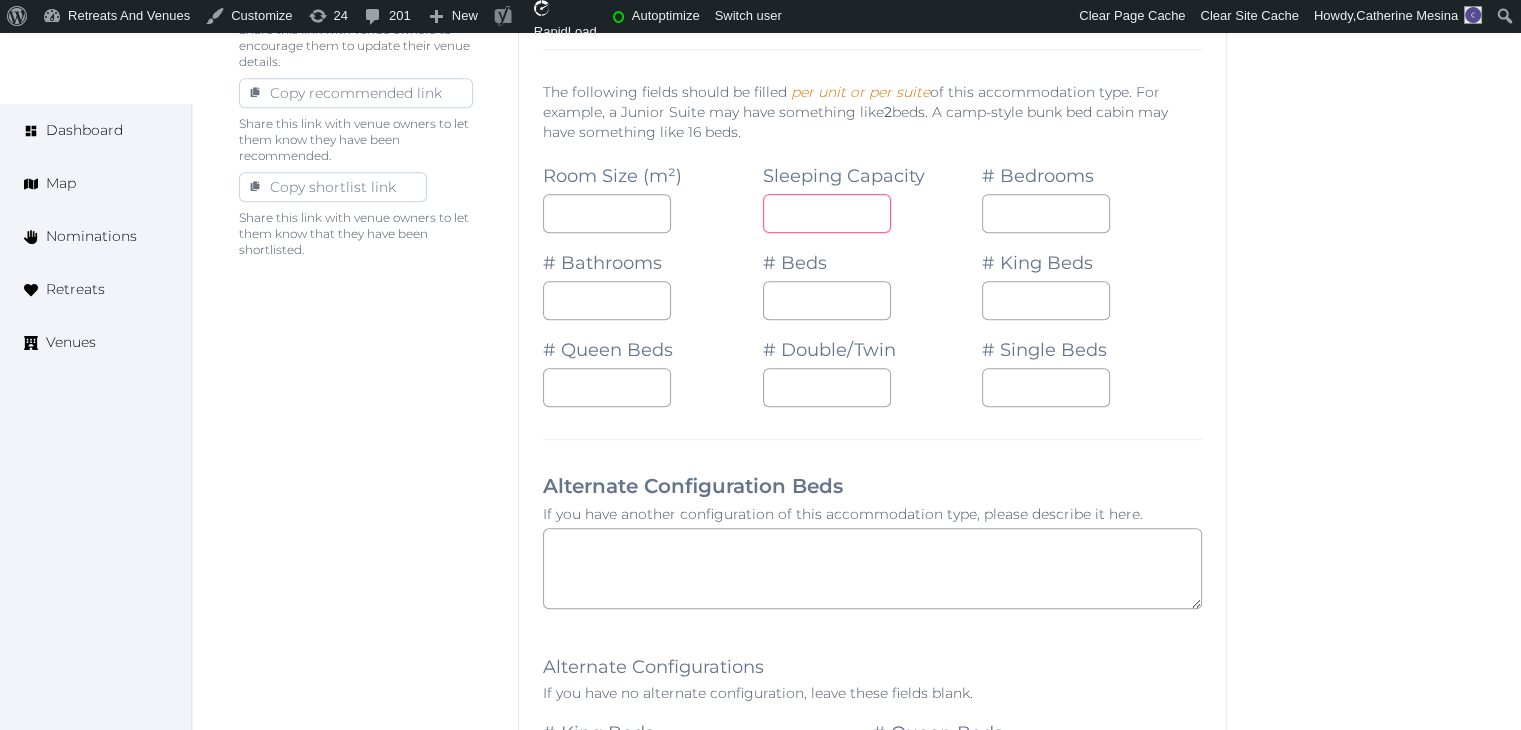 click at bounding box center [827, 213] 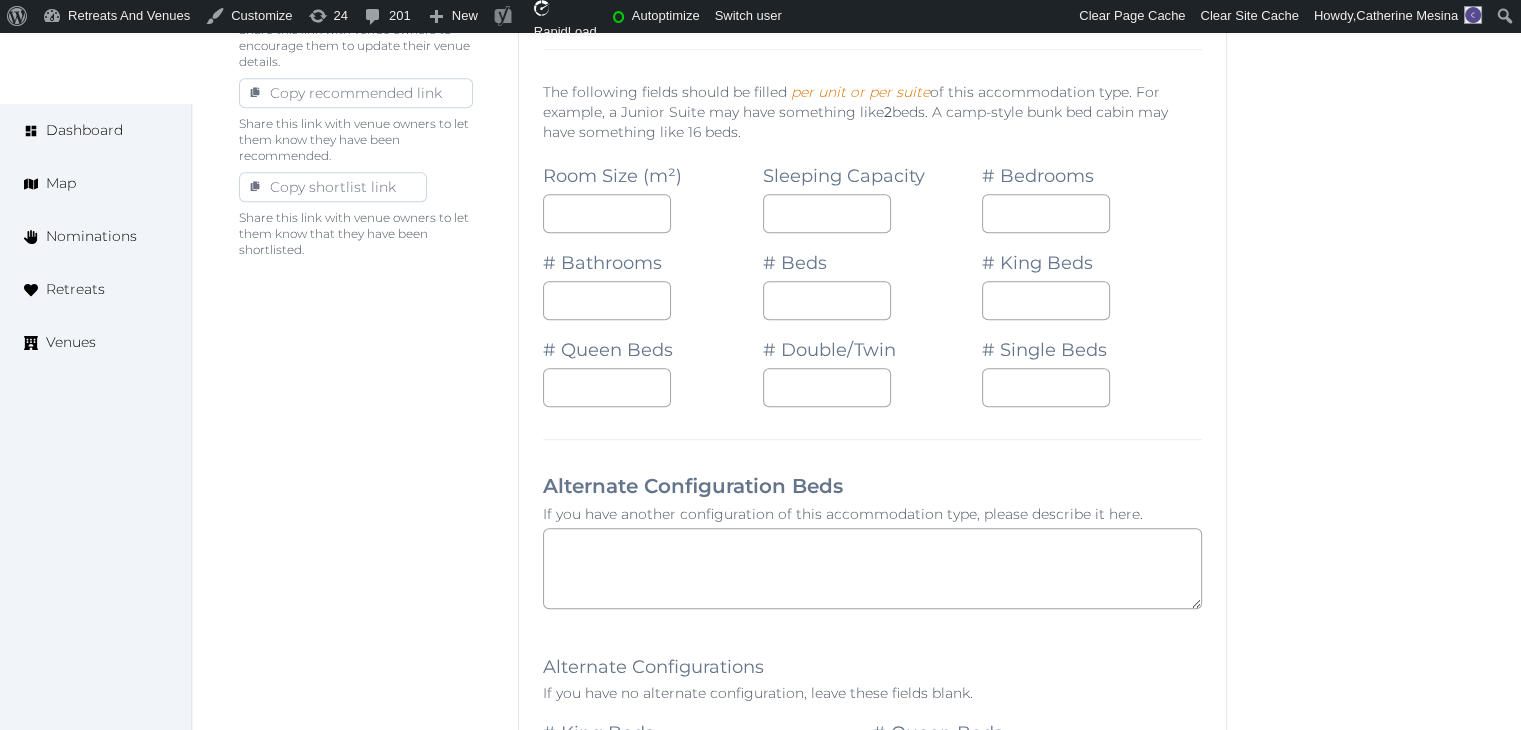 drag, startPoint x: 539, startPoint y: 209, endPoint x: 567, endPoint y: 217, distance: 29.12044 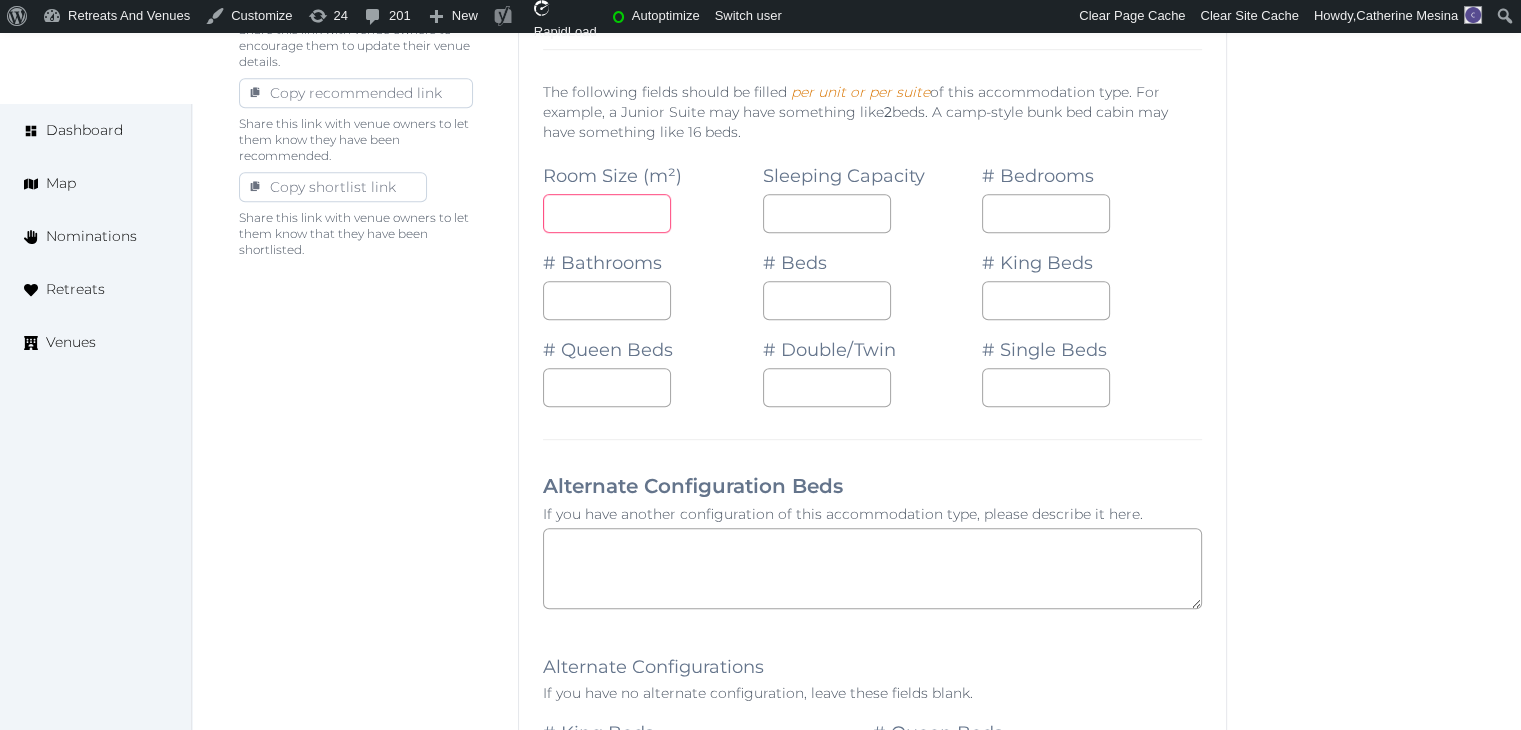 click at bounding box center (607, 213) 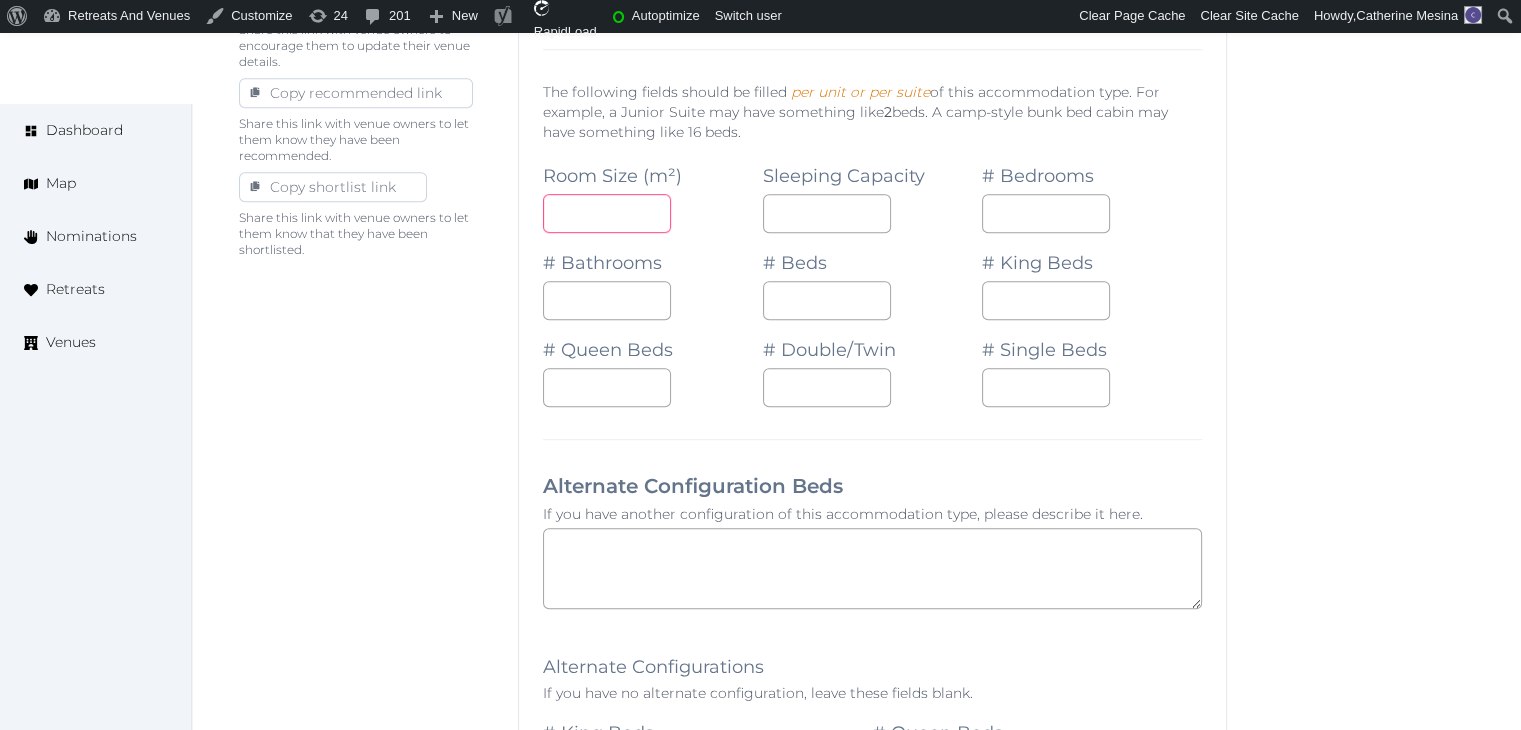 type on "**" 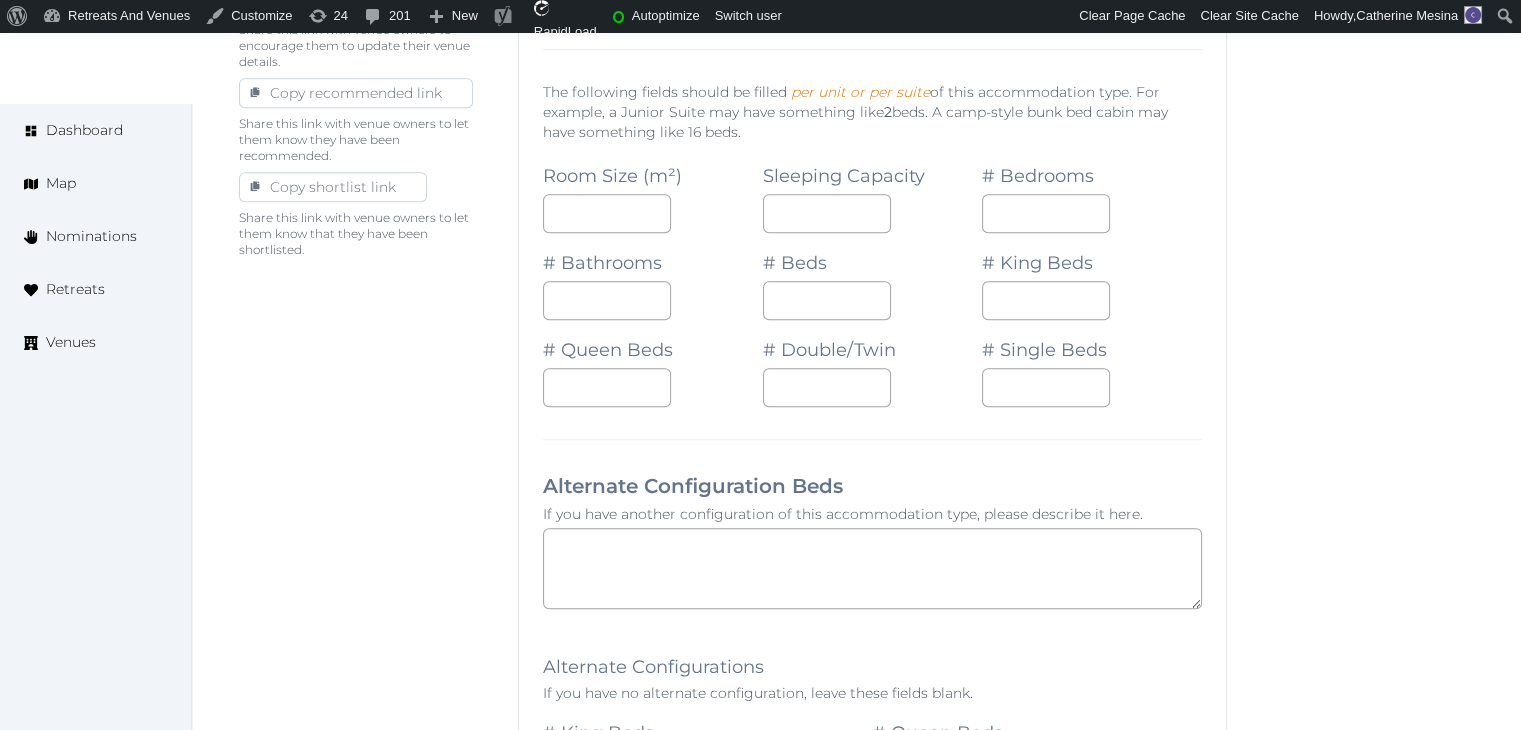 click on "**********" at bounding box center [856, 661] 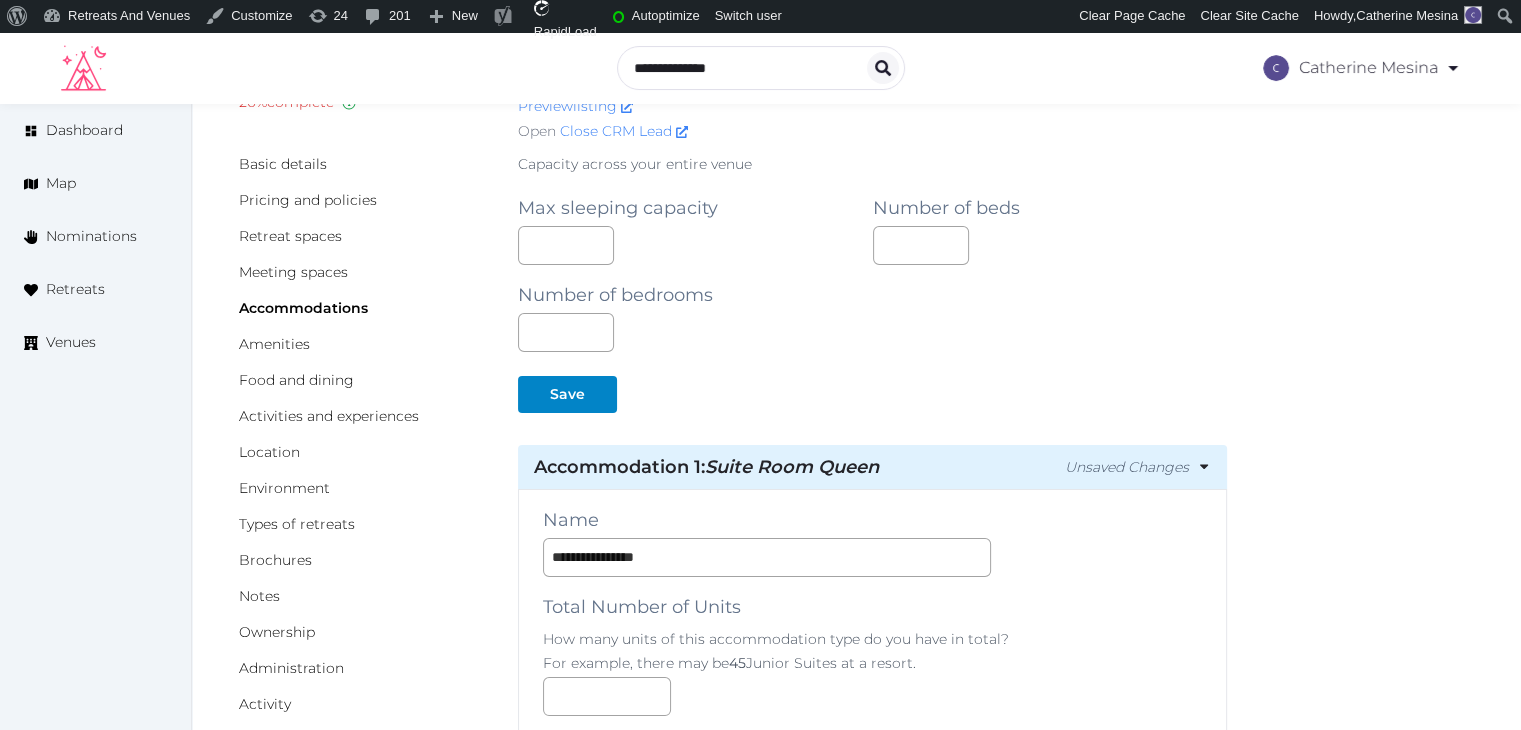 scroll, scrollTop: 0, scrollLeft: 0, axis: both 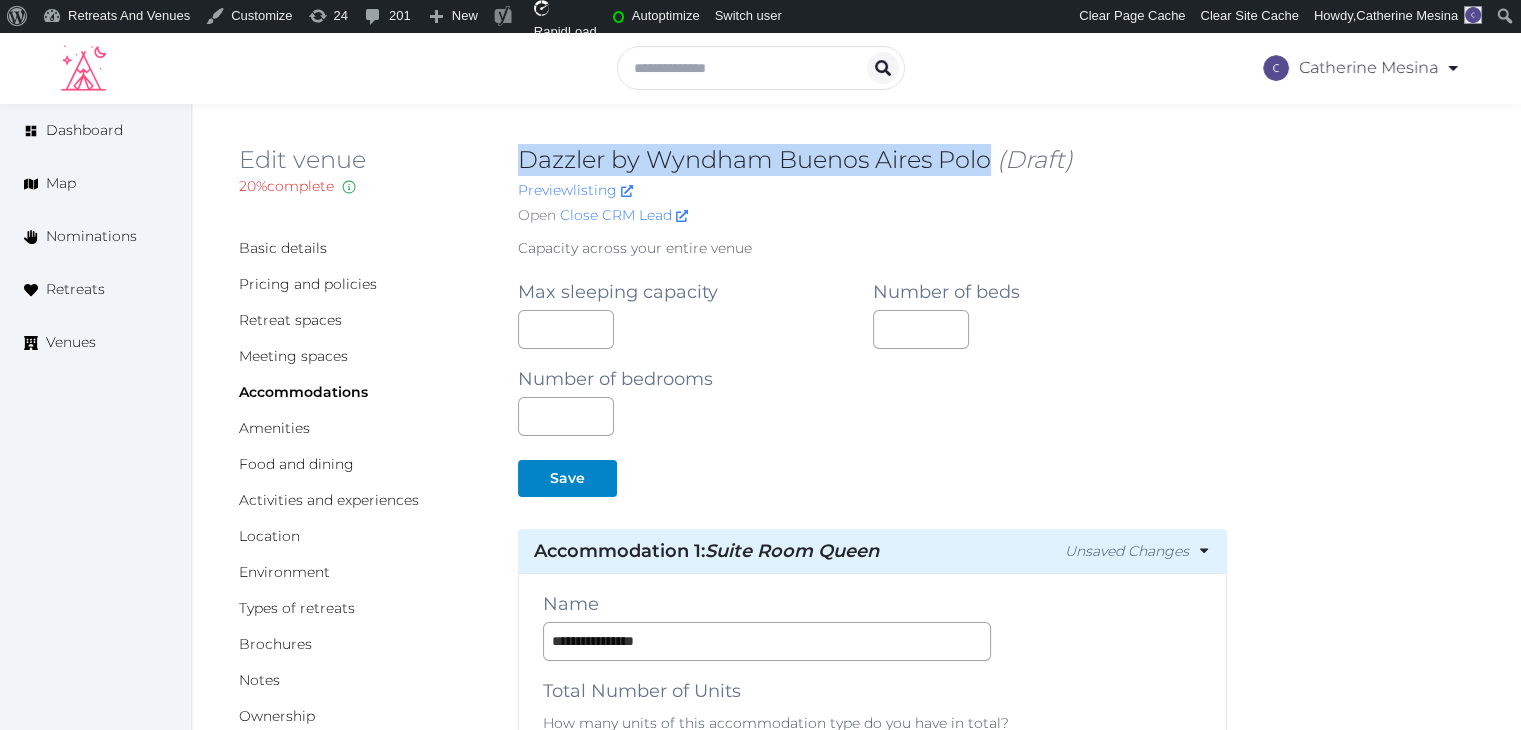 drag, startPoint x: 740, startPoint y: 169, endPoint x: 992, endPoint y: 165, distance: 252.03174 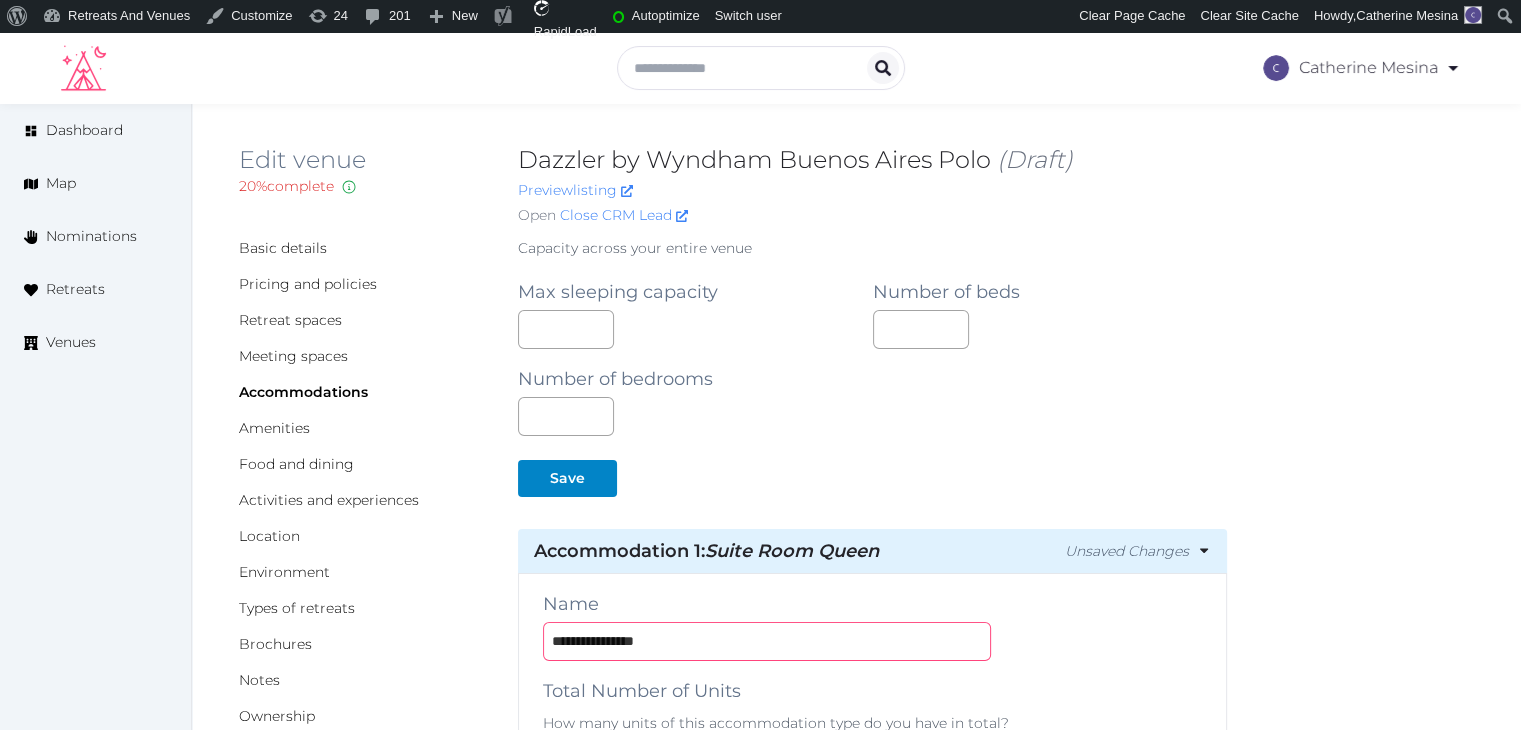 click on "**********" at bounding box center [767, 641] 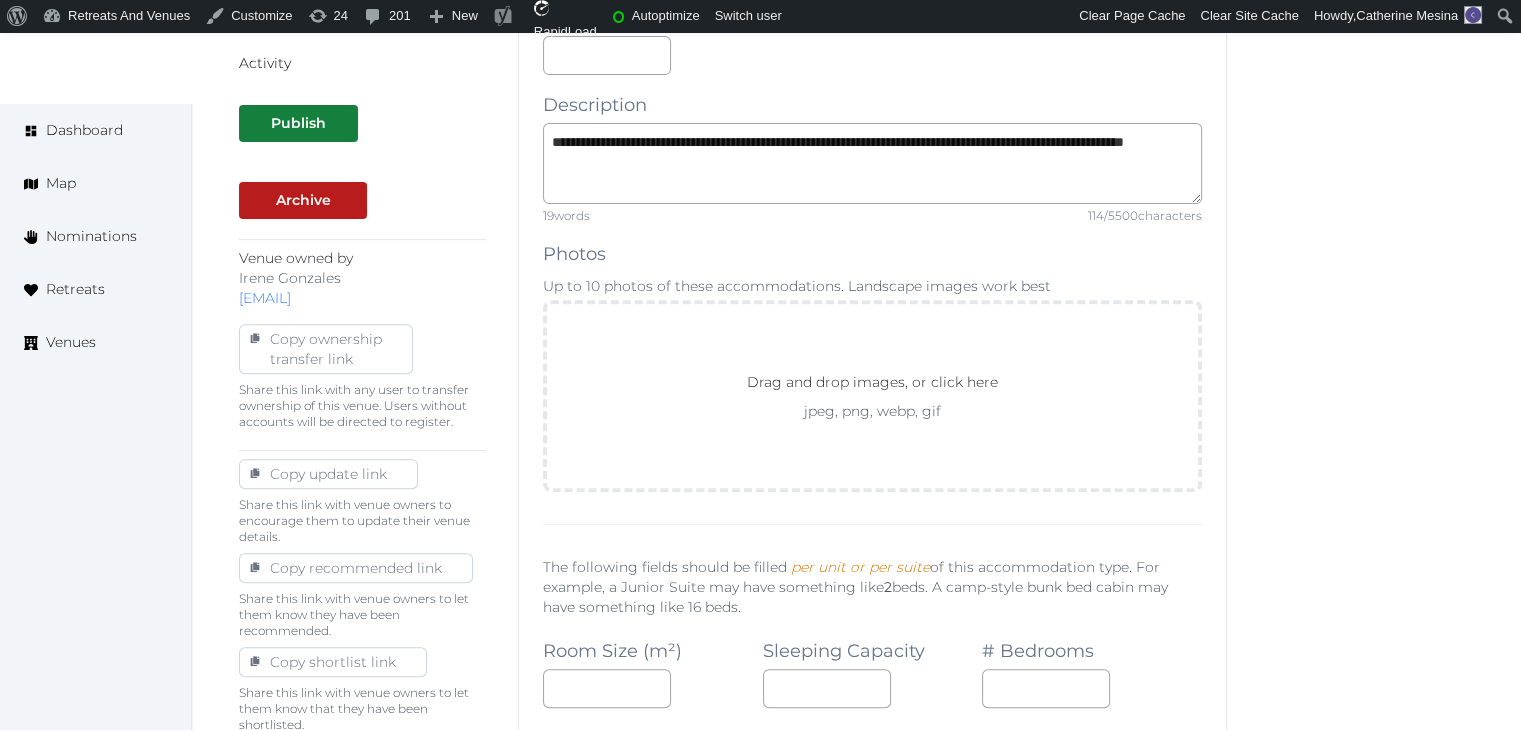 scroll, scrollTop: 800, scrollLeft: 0, axis: vertical 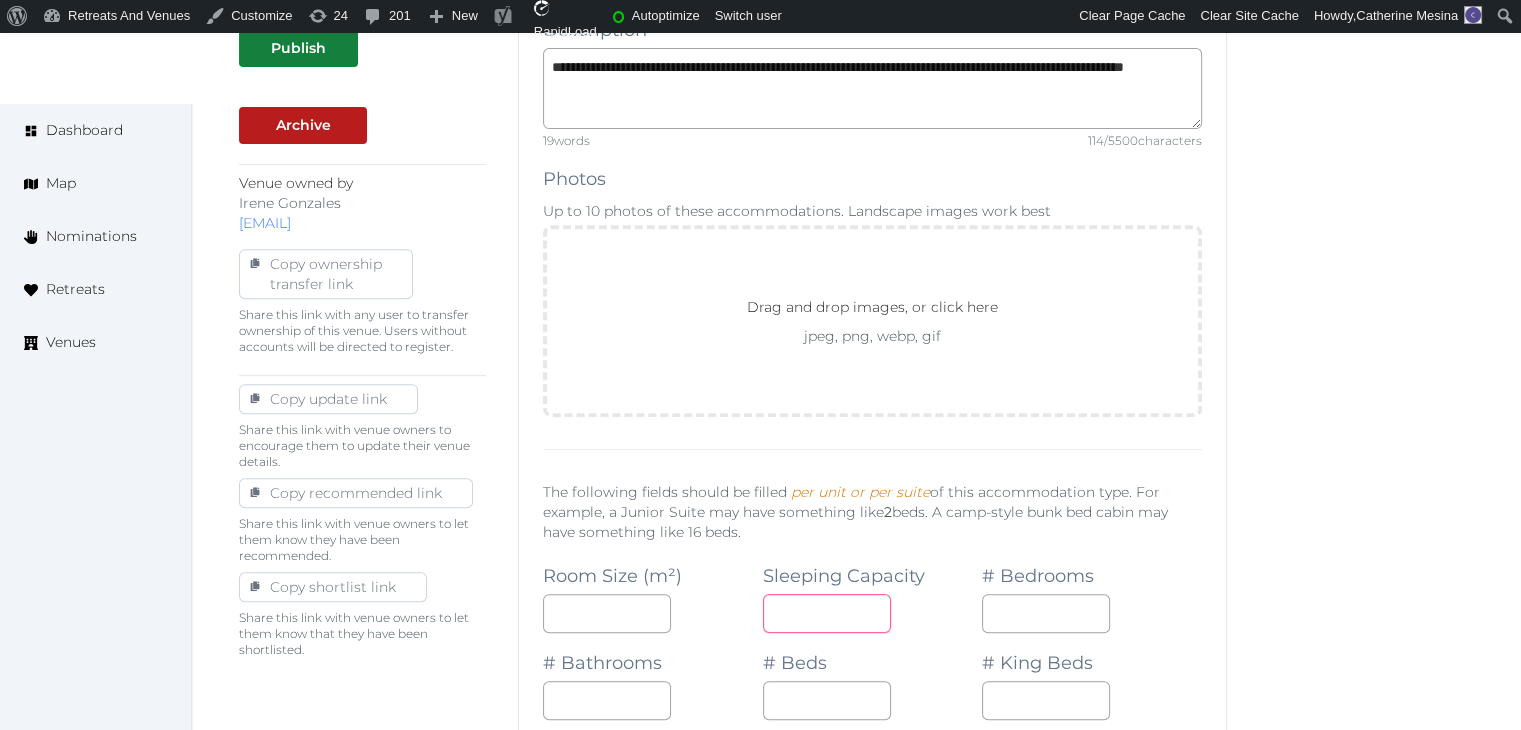 click at bounding box center (827, 613) 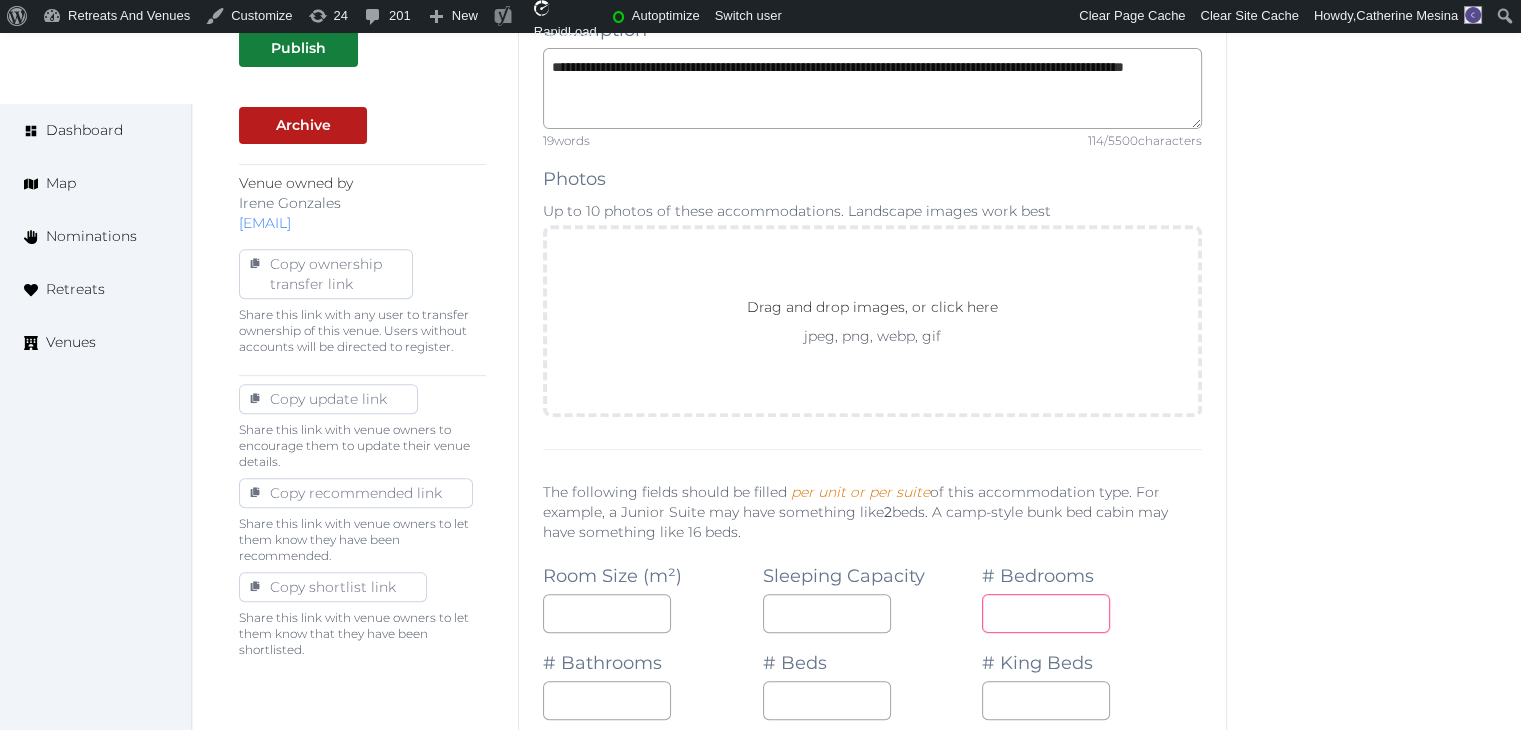 click at bounding box center [1046, 613] 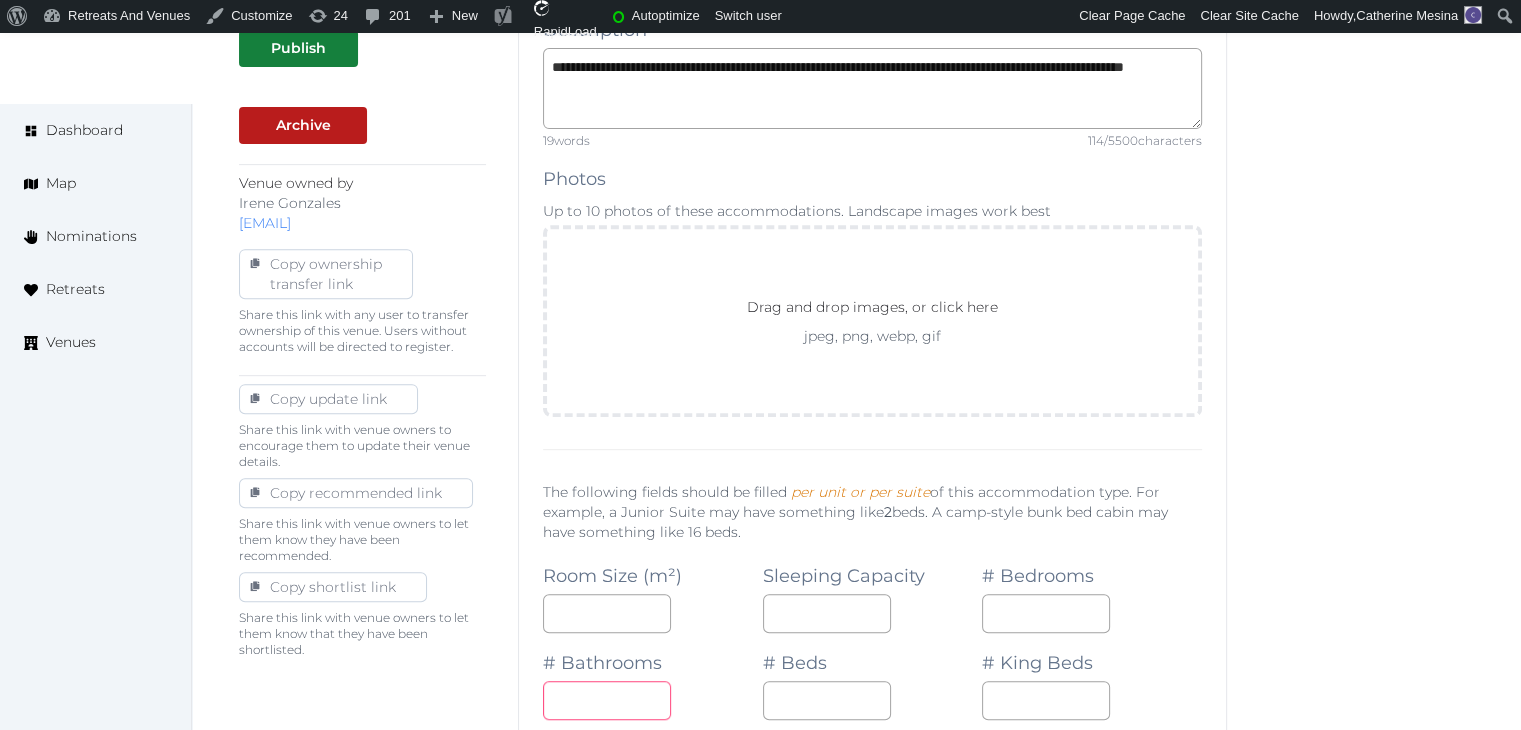 click at bounding box center (607, 700) 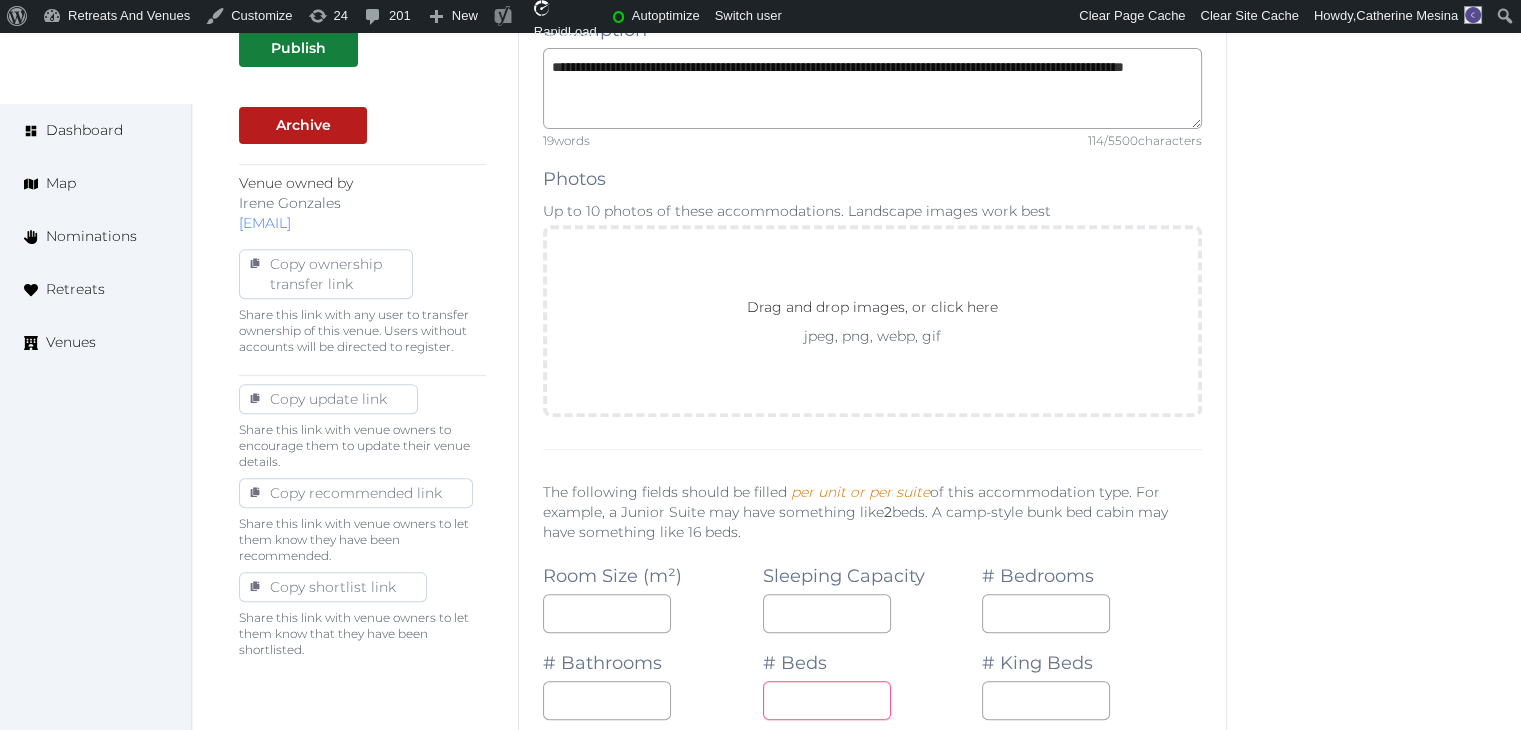 click at bounding box center [827, 700] 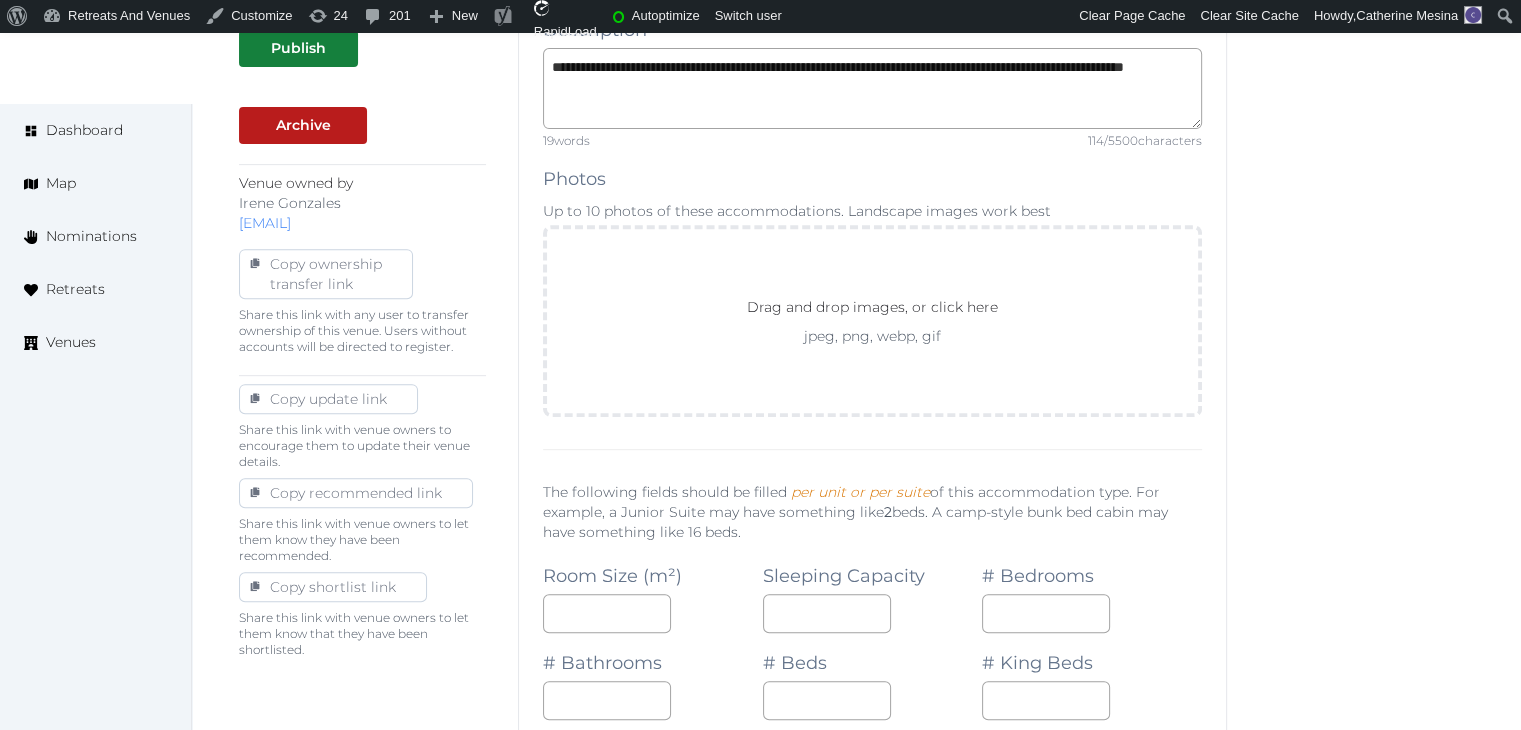 click on "# Beds *" at bounding box center [873, 676] 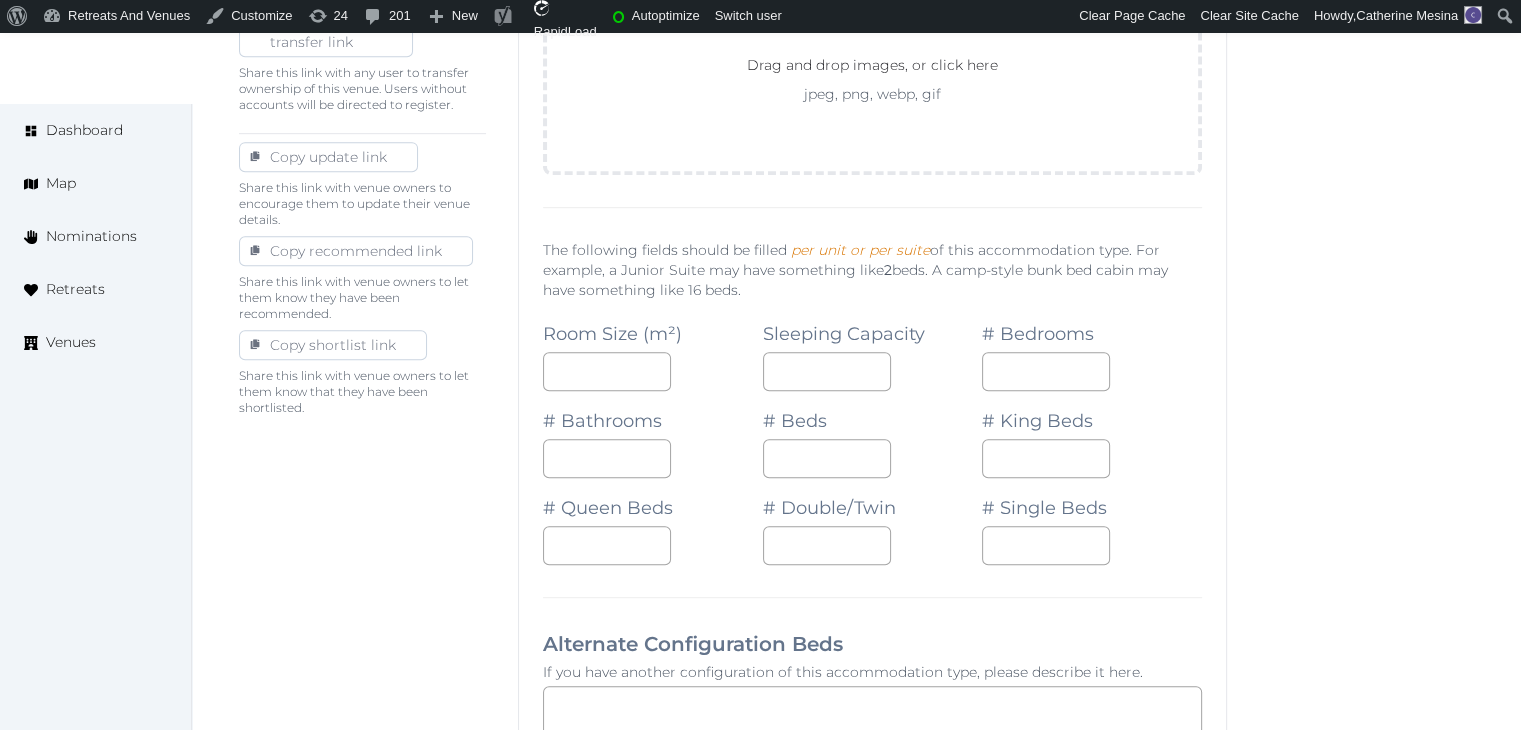 scroll, scrollTop: 1200, scrollLeft: 0, axis: vertical 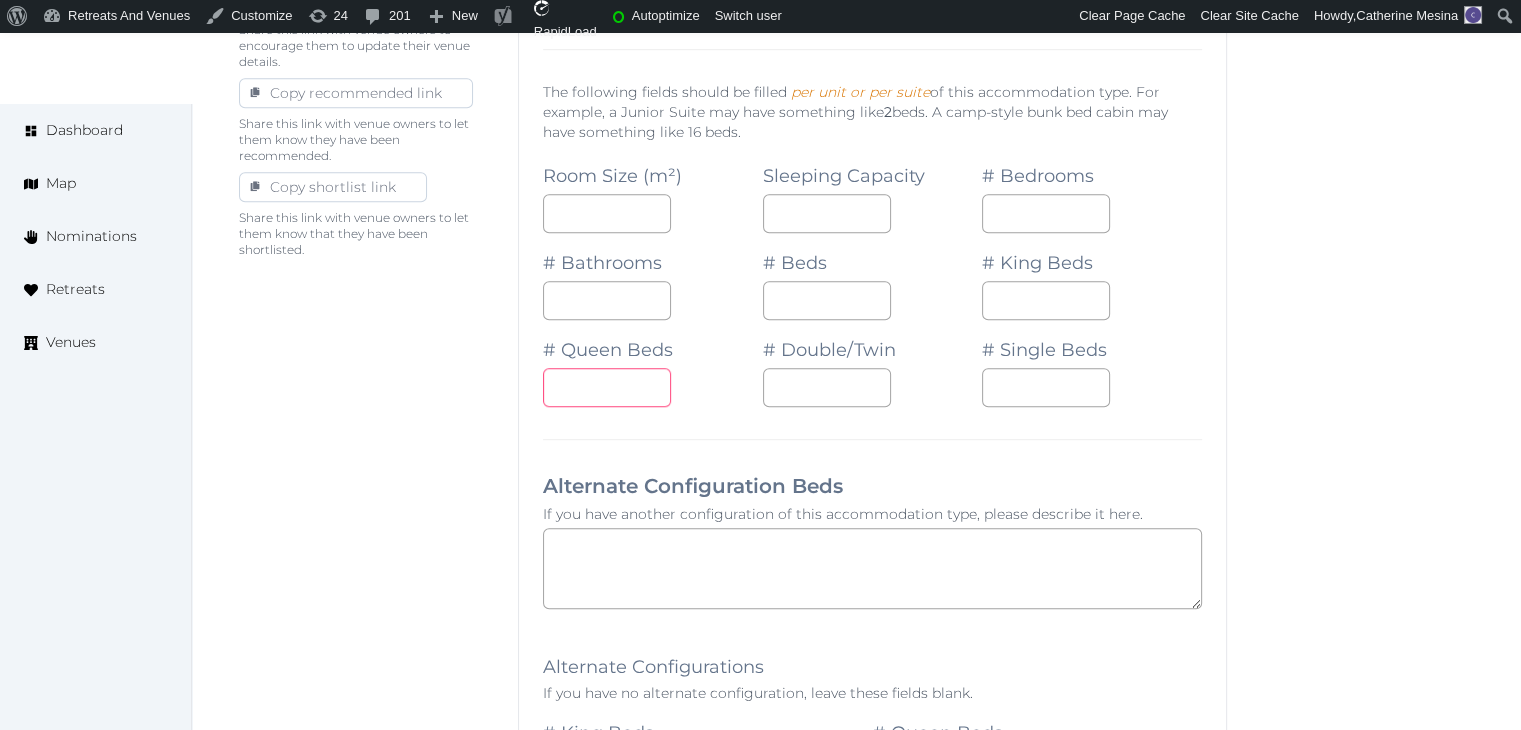 click at bounding box center [607, 387] 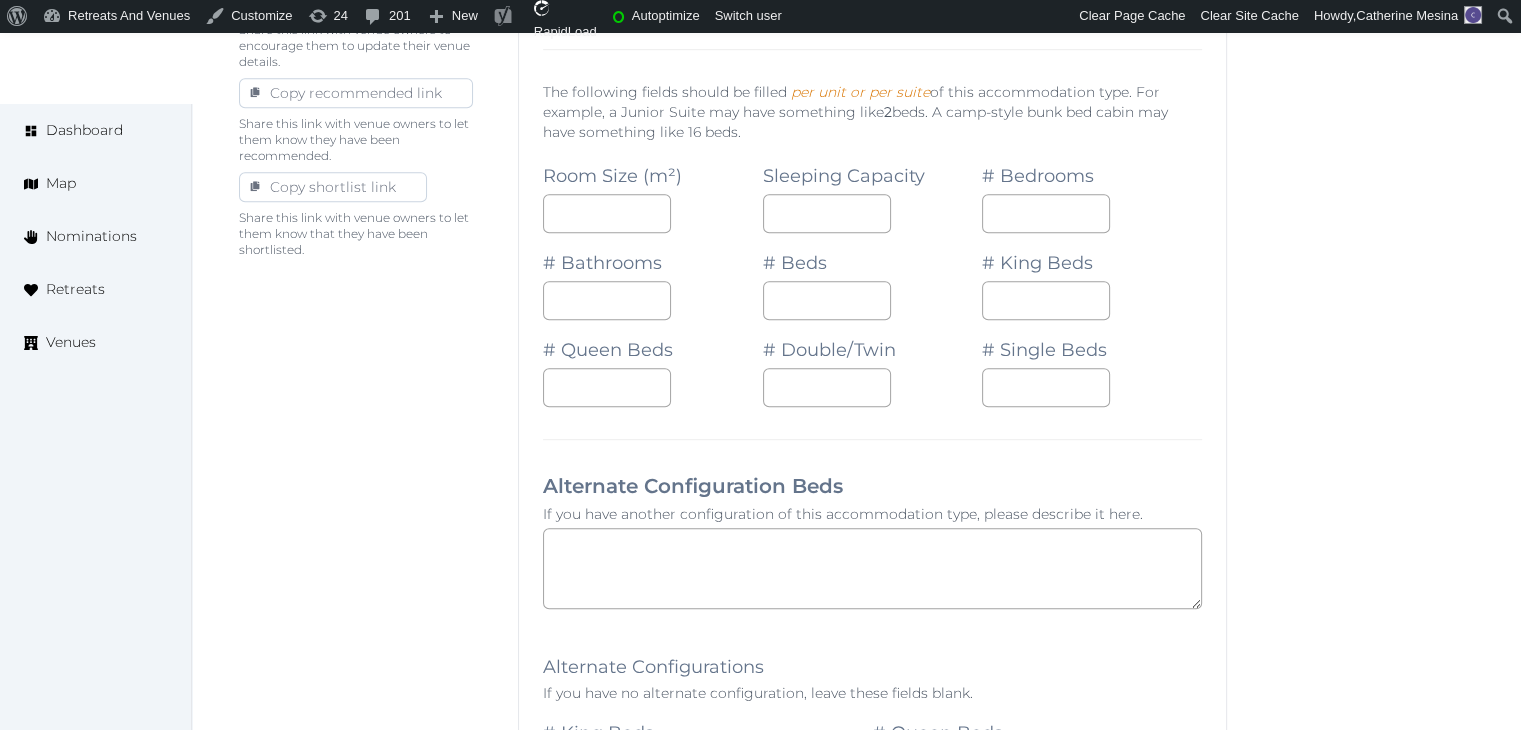 click on "**********" at bounding box center (872, 667) 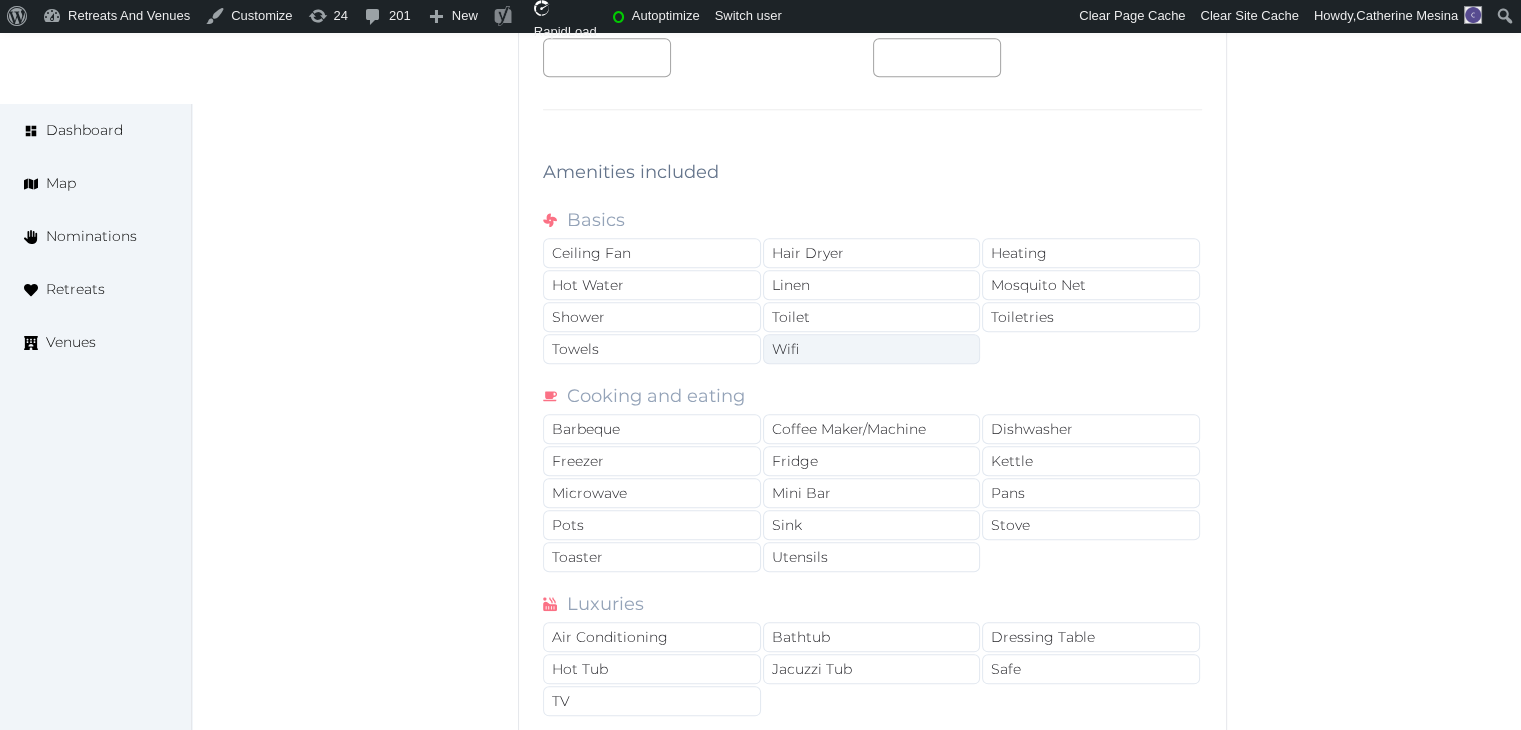 click on "Wifi" at bounding box center [872, 349] 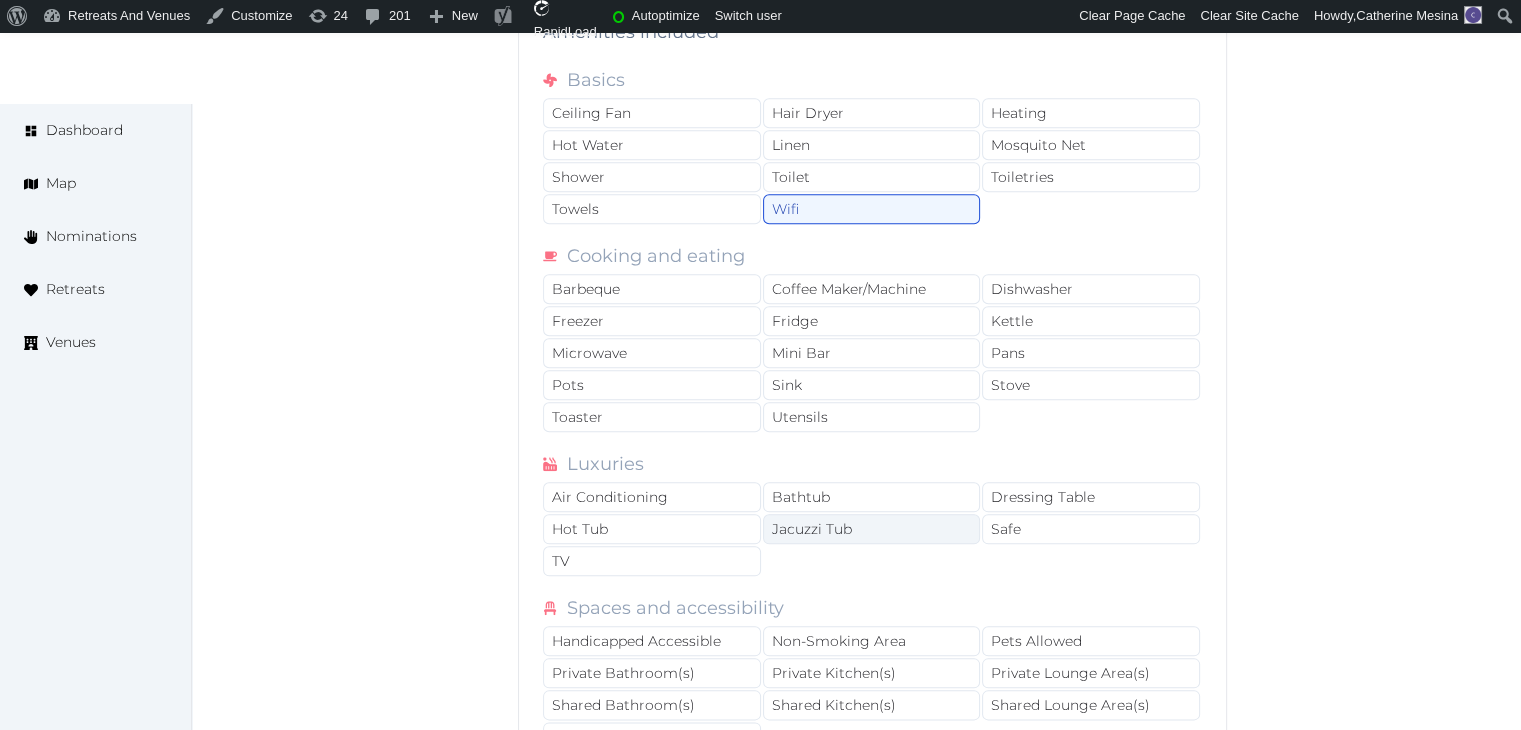 scroll, scrollTop: 2200, scrollLeft: 0, axis: vertical 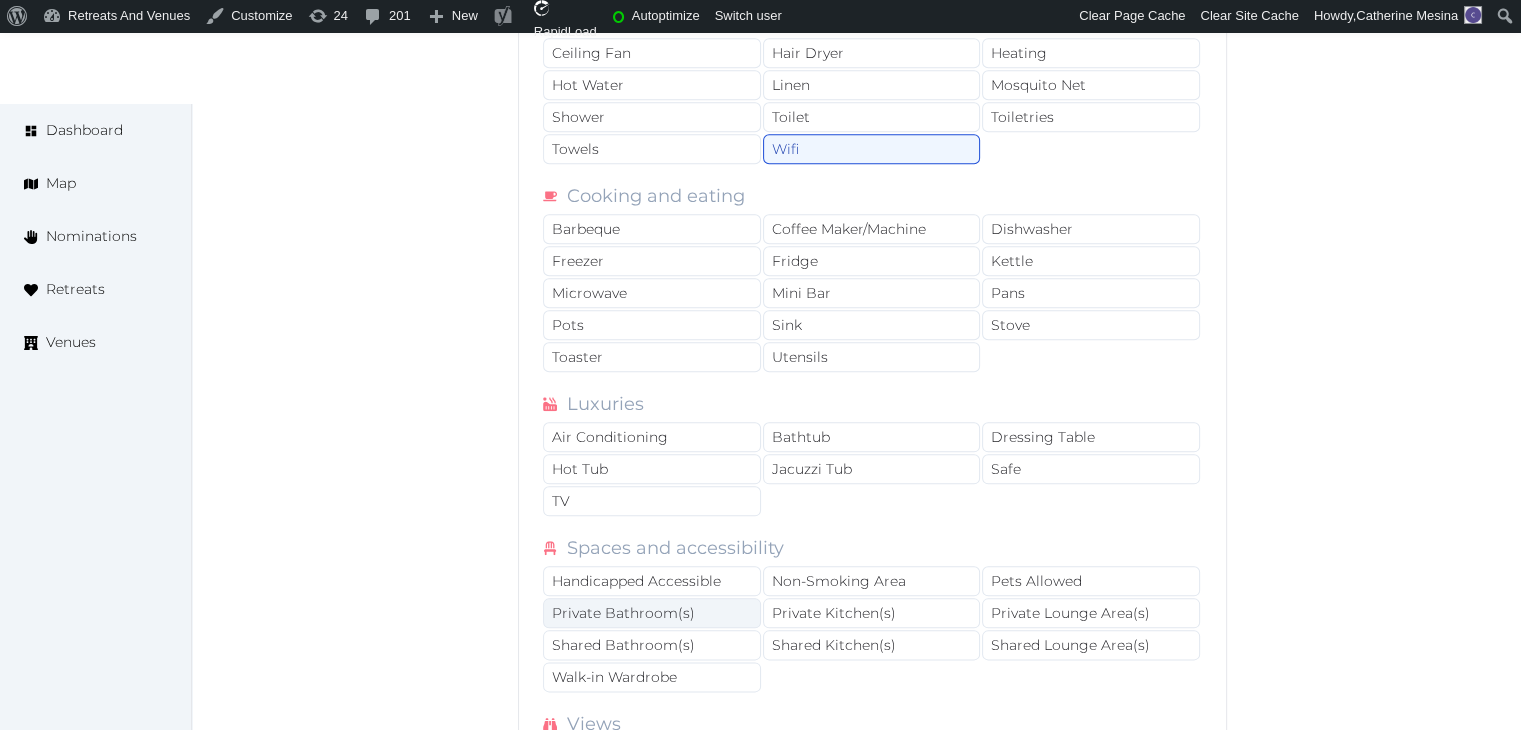 click on "Private Bathroom(s)" at bounding box center [652, 613] 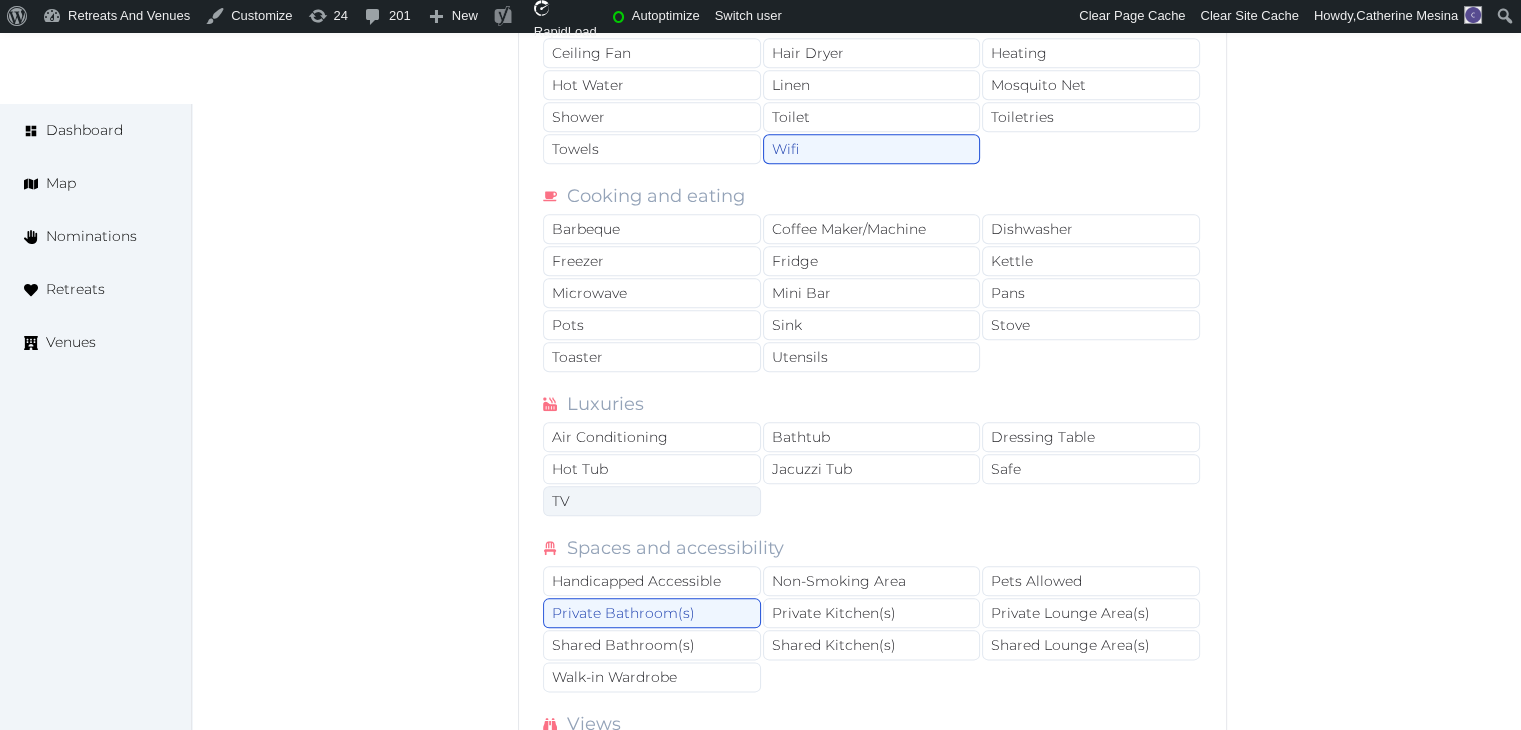 click on "TV" at bounding box center (652, 501) 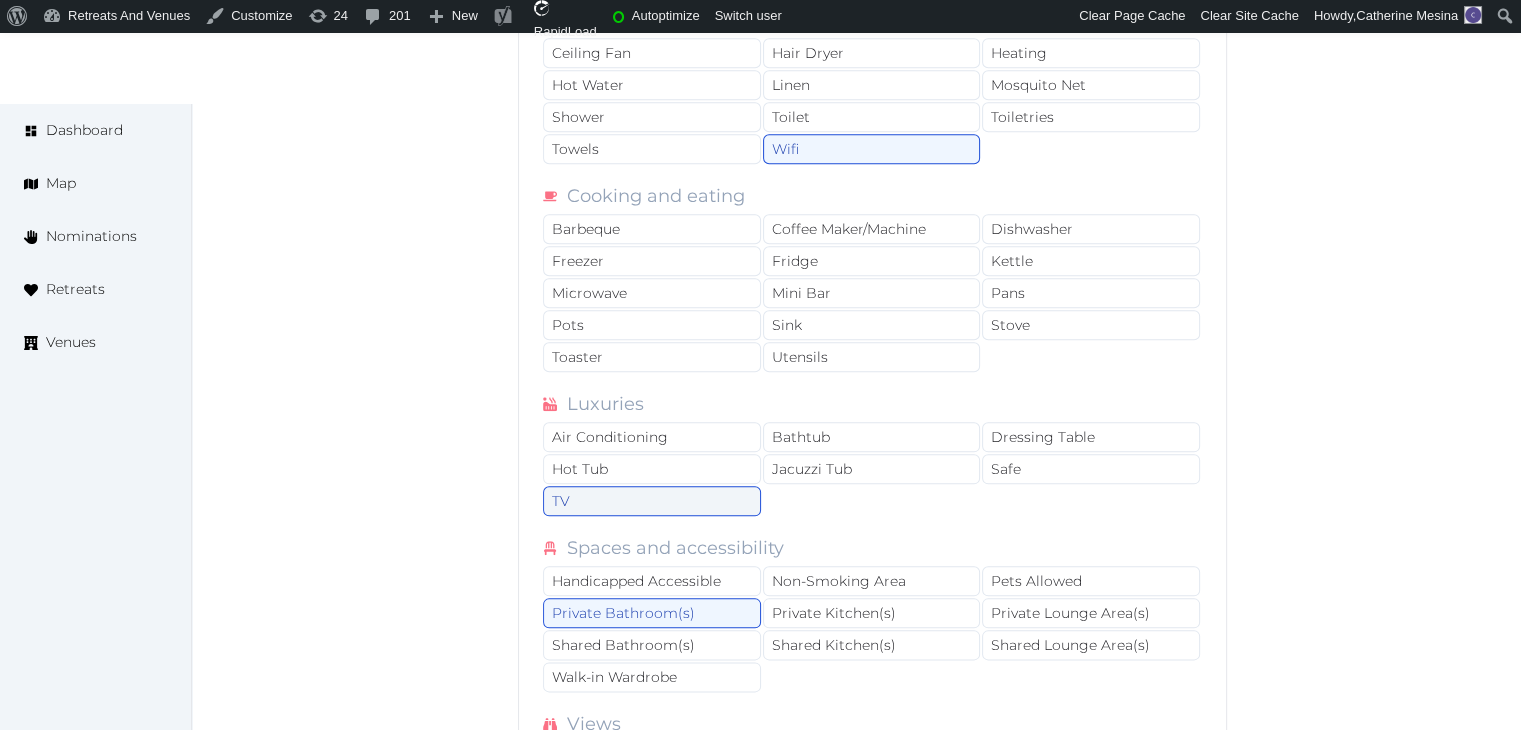 scroll, scrollTop: 2500, scrollLeft: 0, axis: vertical 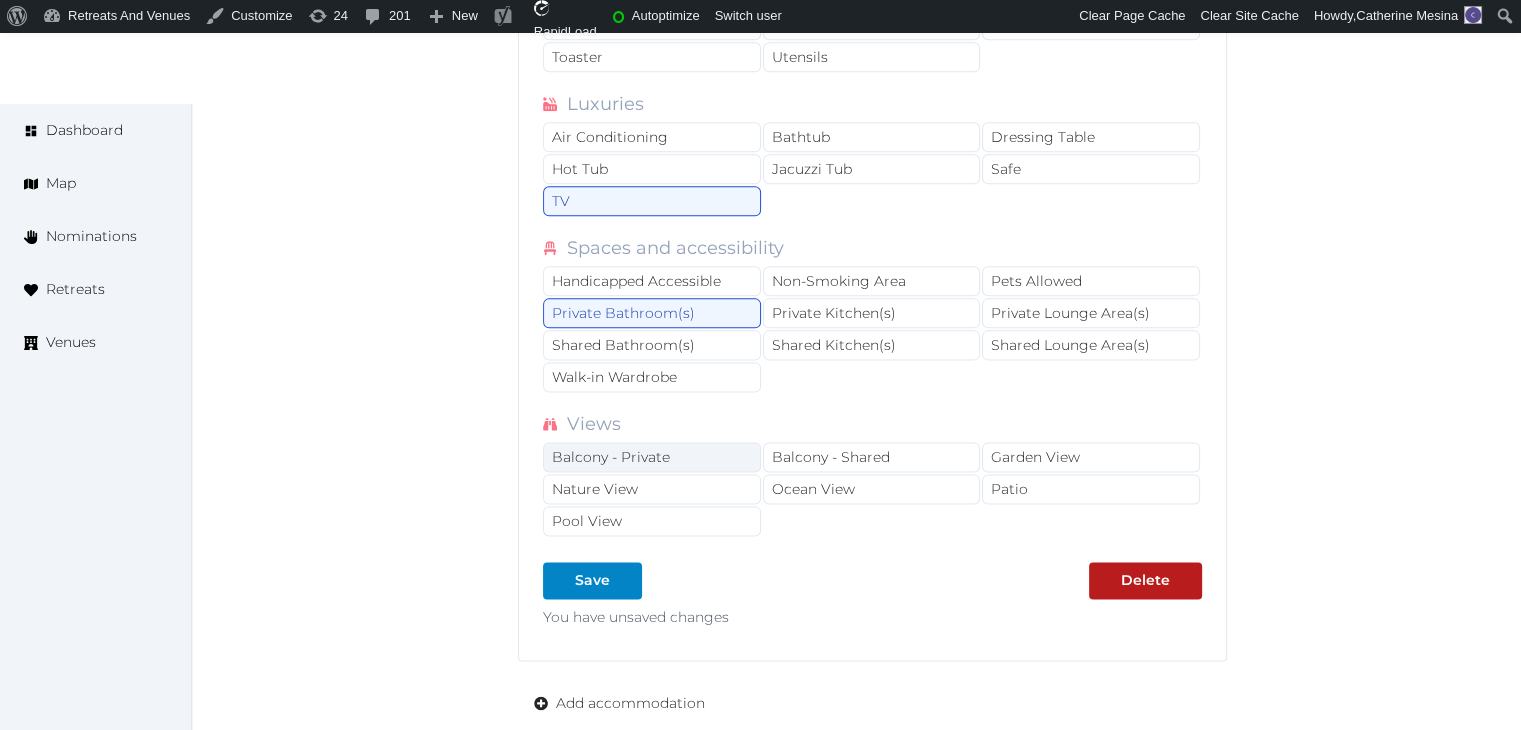 click on "Balcony - Private" at bounding box center (652, 457) 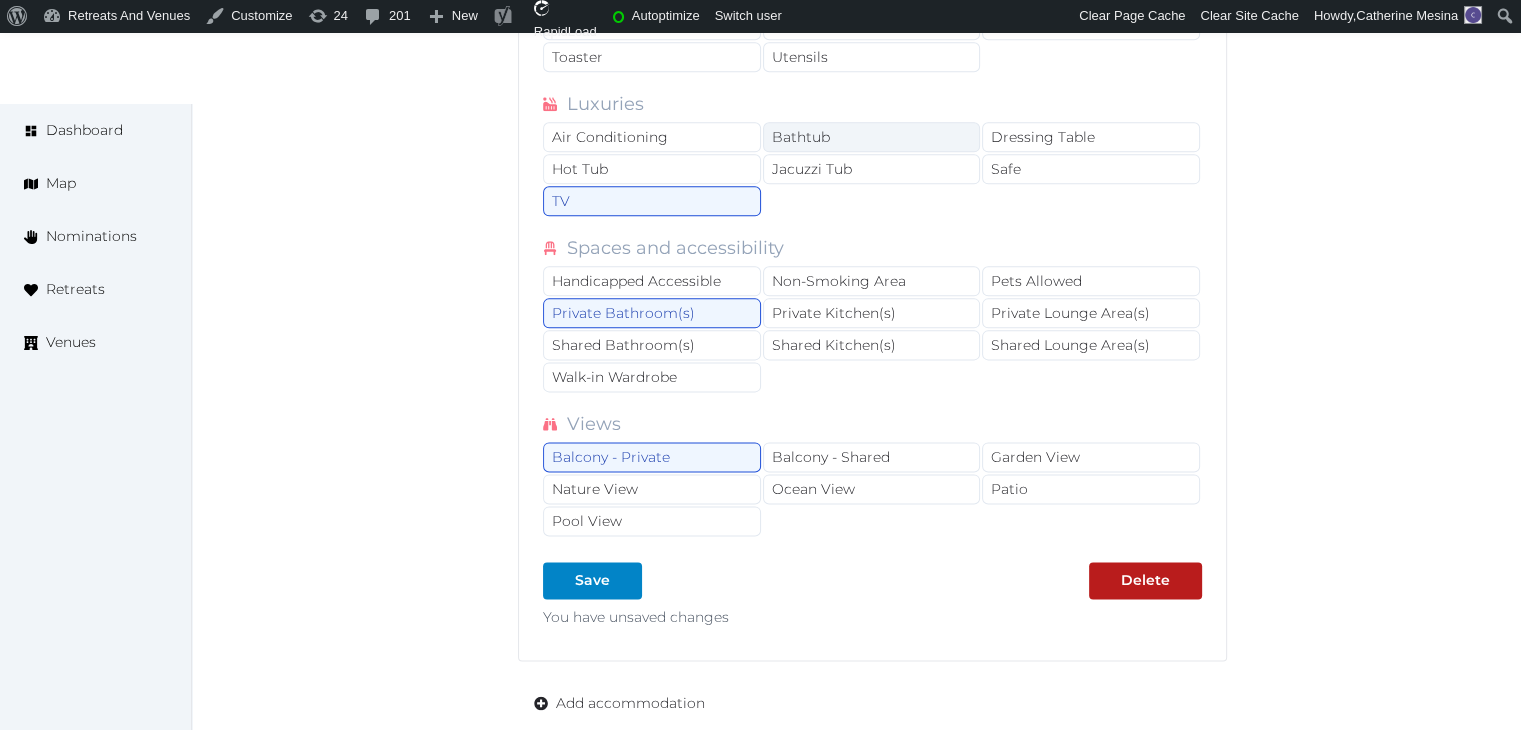 click on "Bathtub" at bounding box center [872, 137] 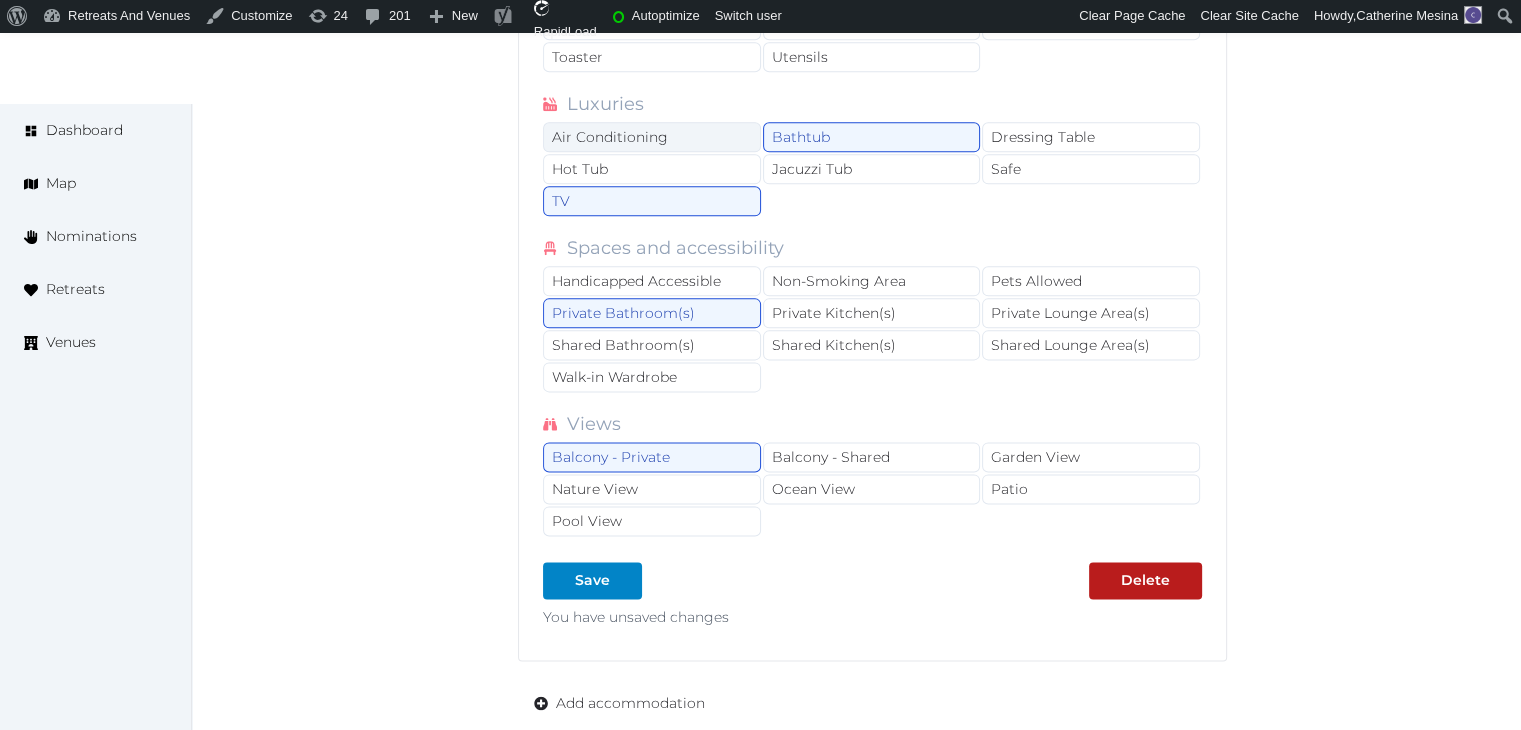 click on "Air Conditioning" at bounding box center (652, 137) 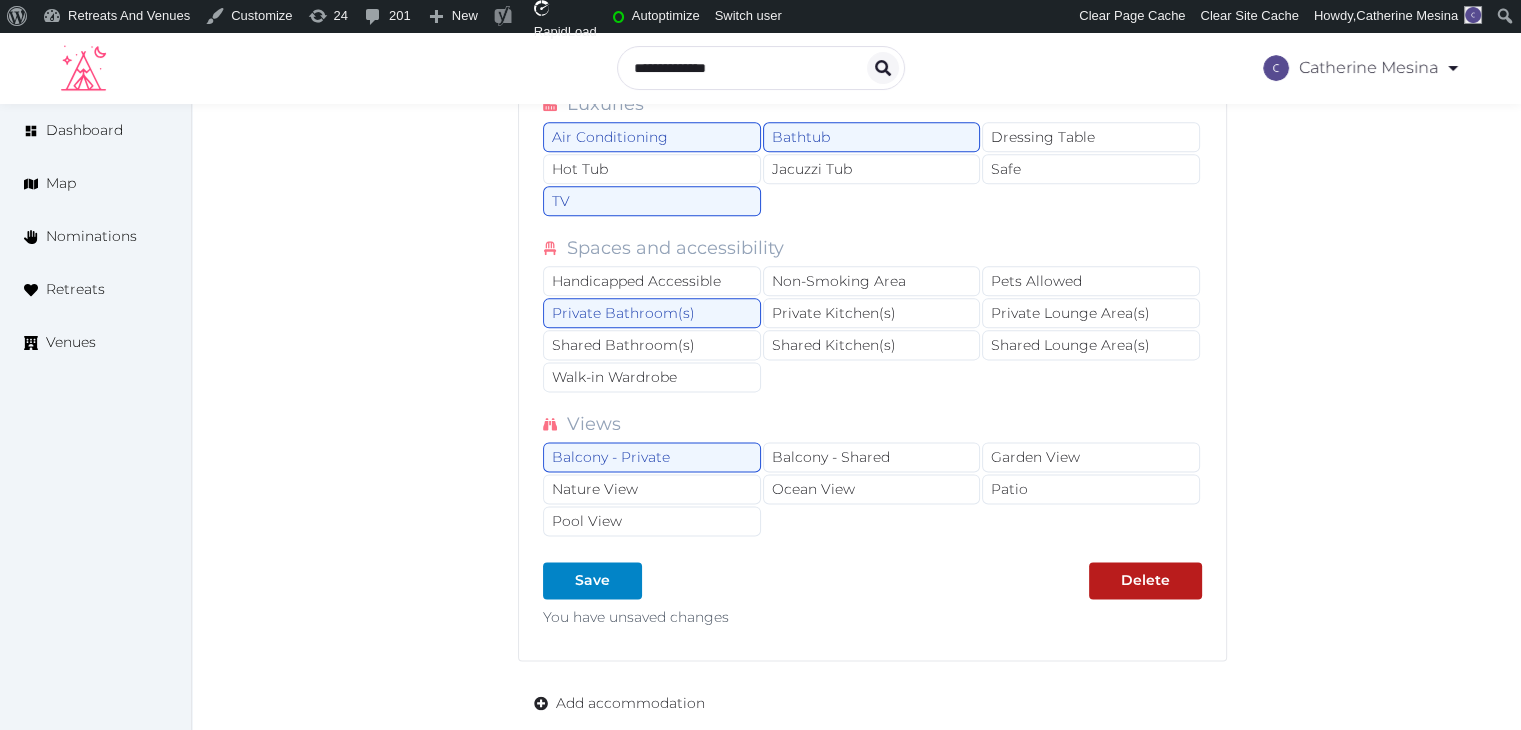 scroll, scrollTop: 2200, scrollLeft: 0, axis: vertical 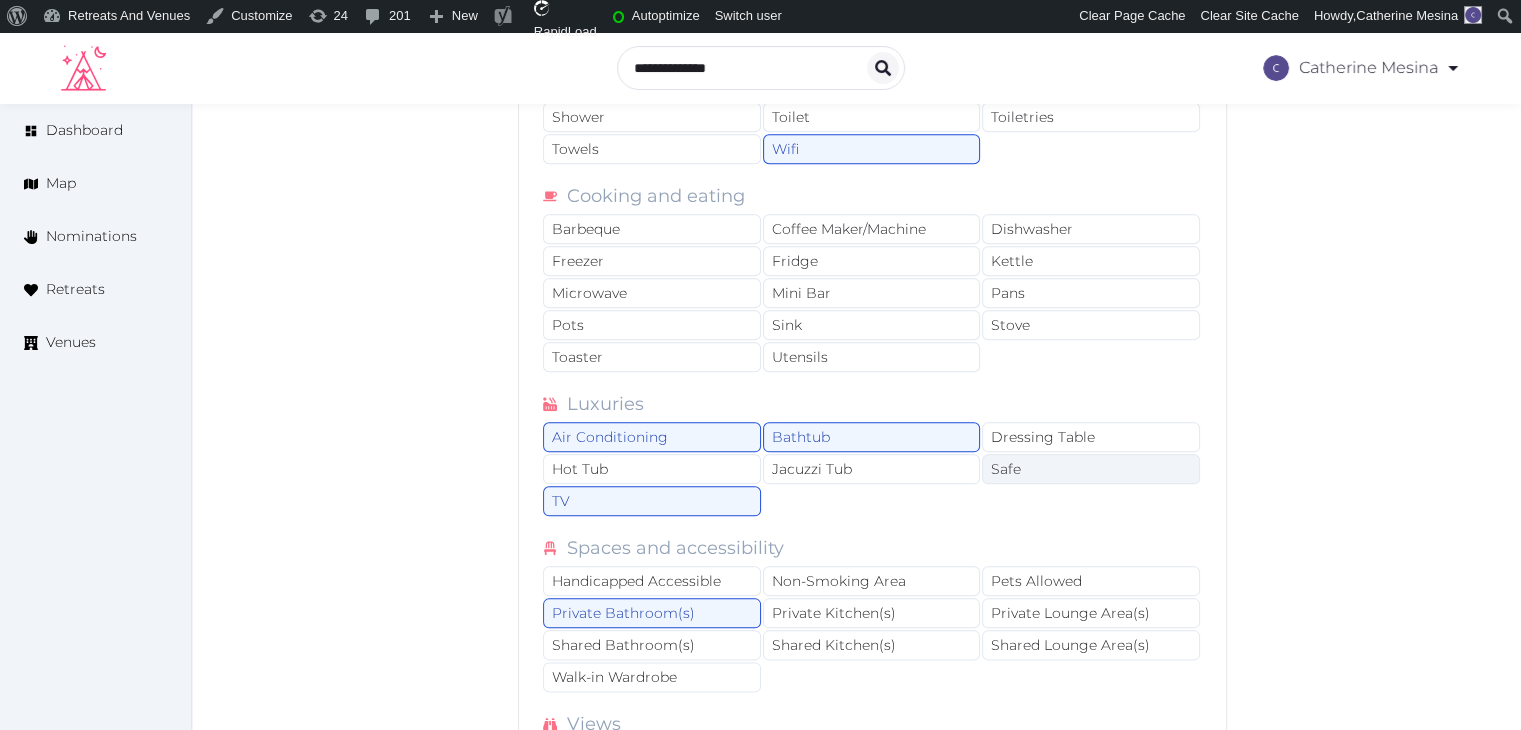 click on "Safe" at bounding box center [1091, 469] 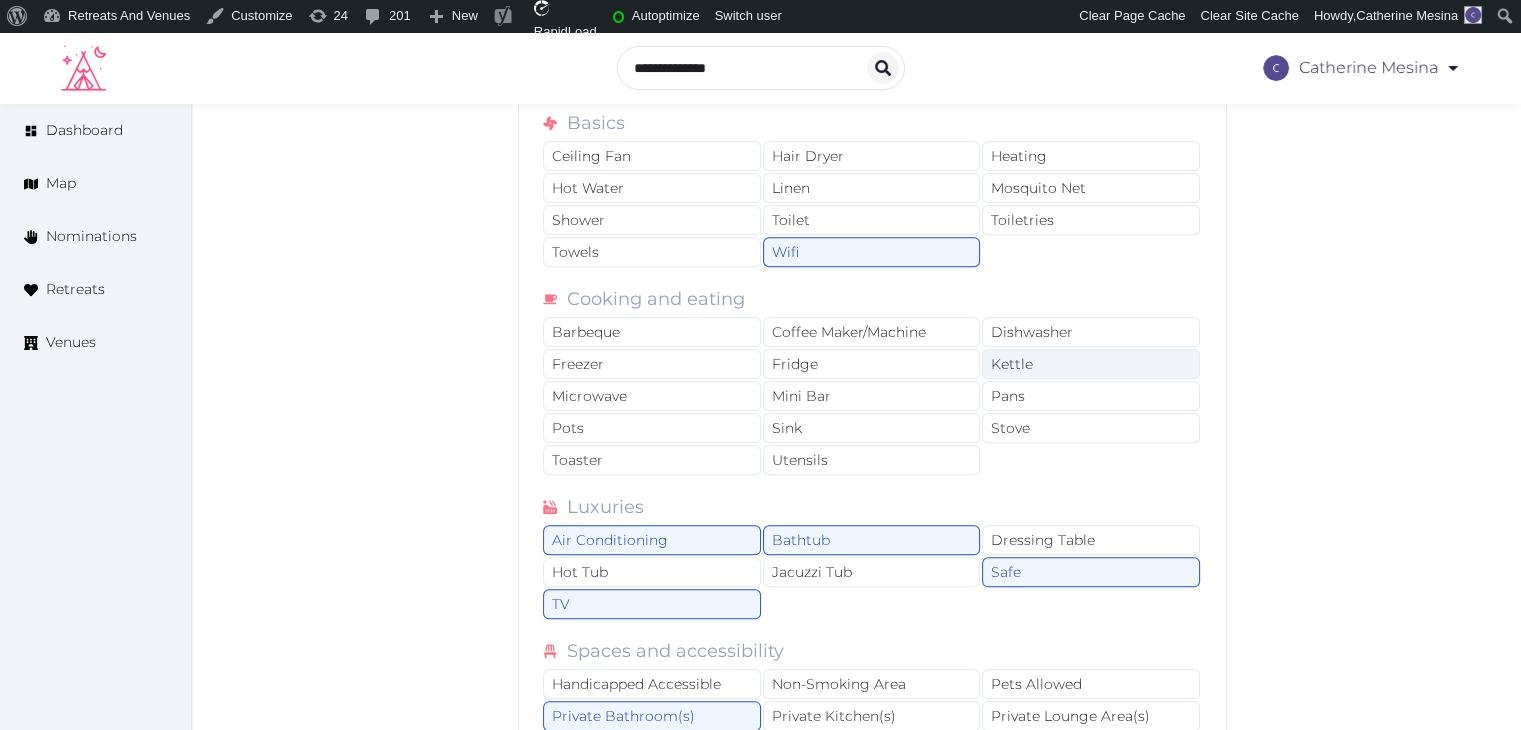 scroll, scrollTop: 2000, scrollLeft: 0, axis: vertical 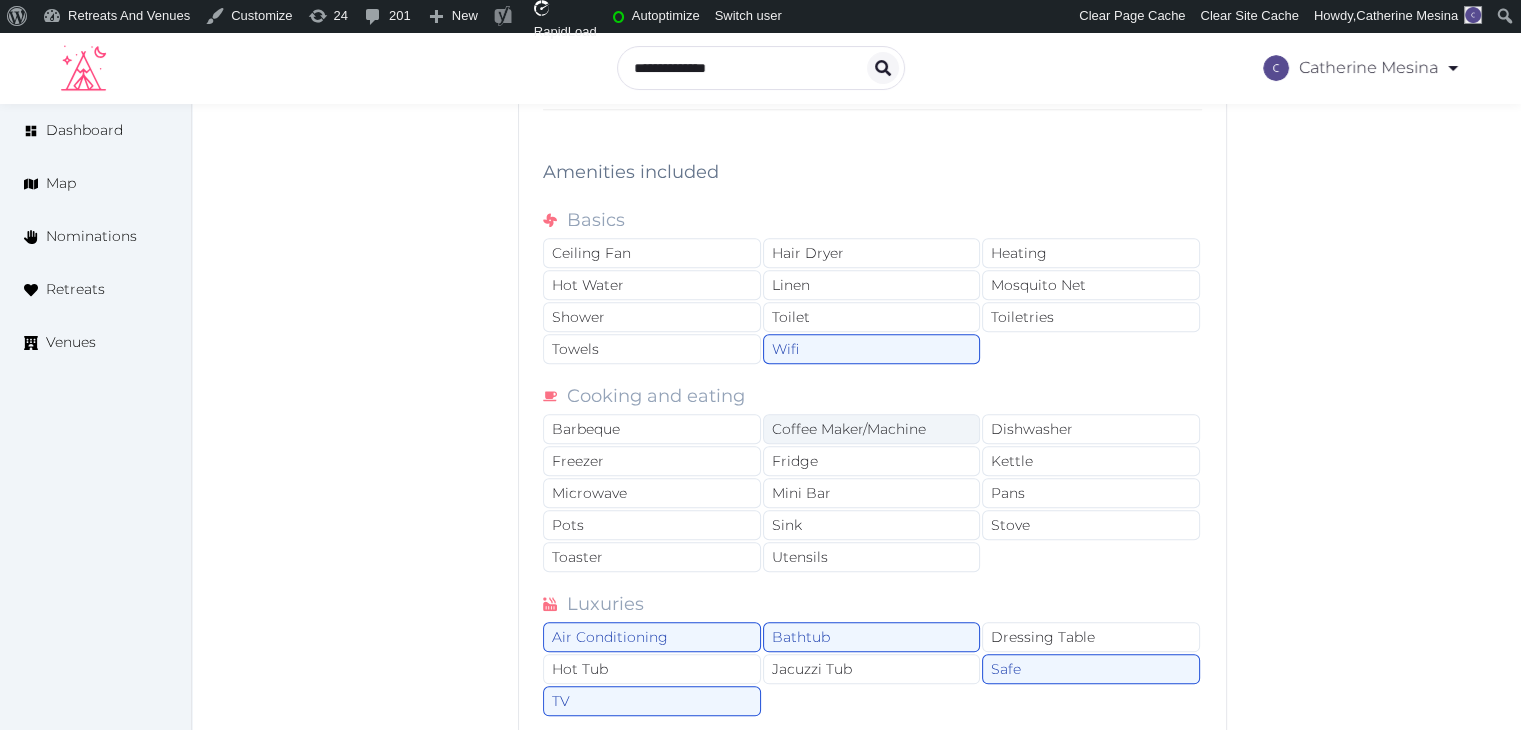 click on "Coffee Maker/Machine" at bounding box center (872, 429) 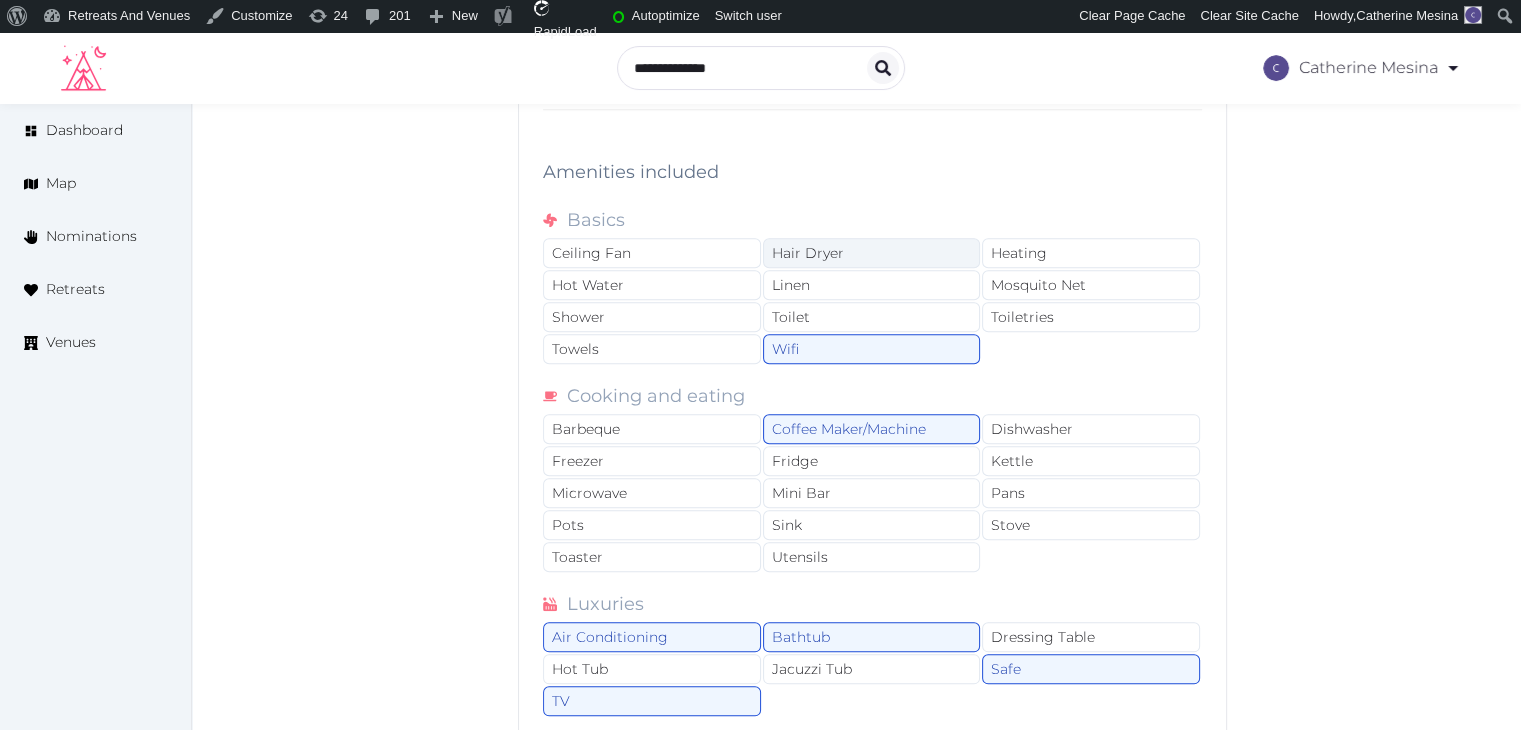 click on "Hair Dryer" at bounding box center (872, 253) 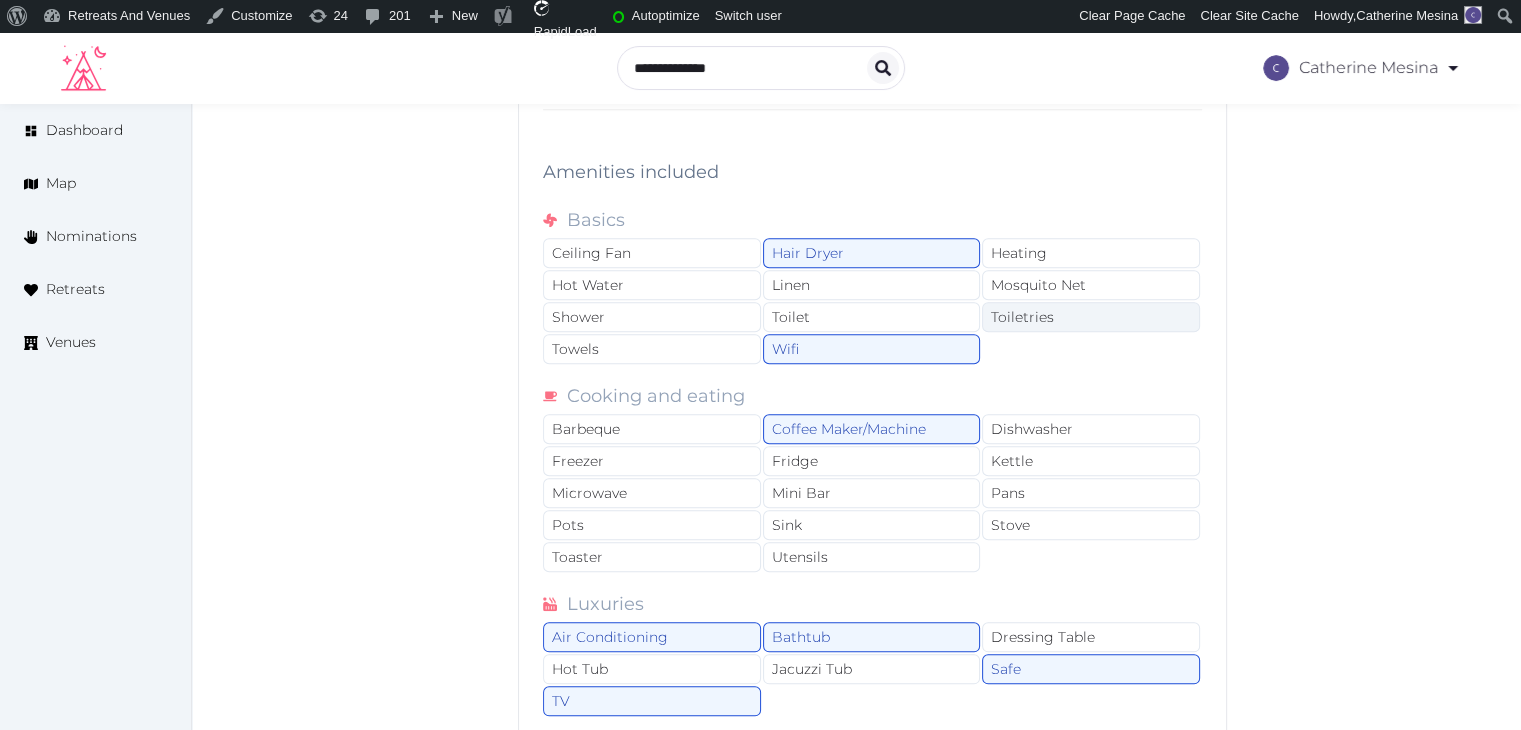 click on "Toiletries" at bounding box center (1091, 317) 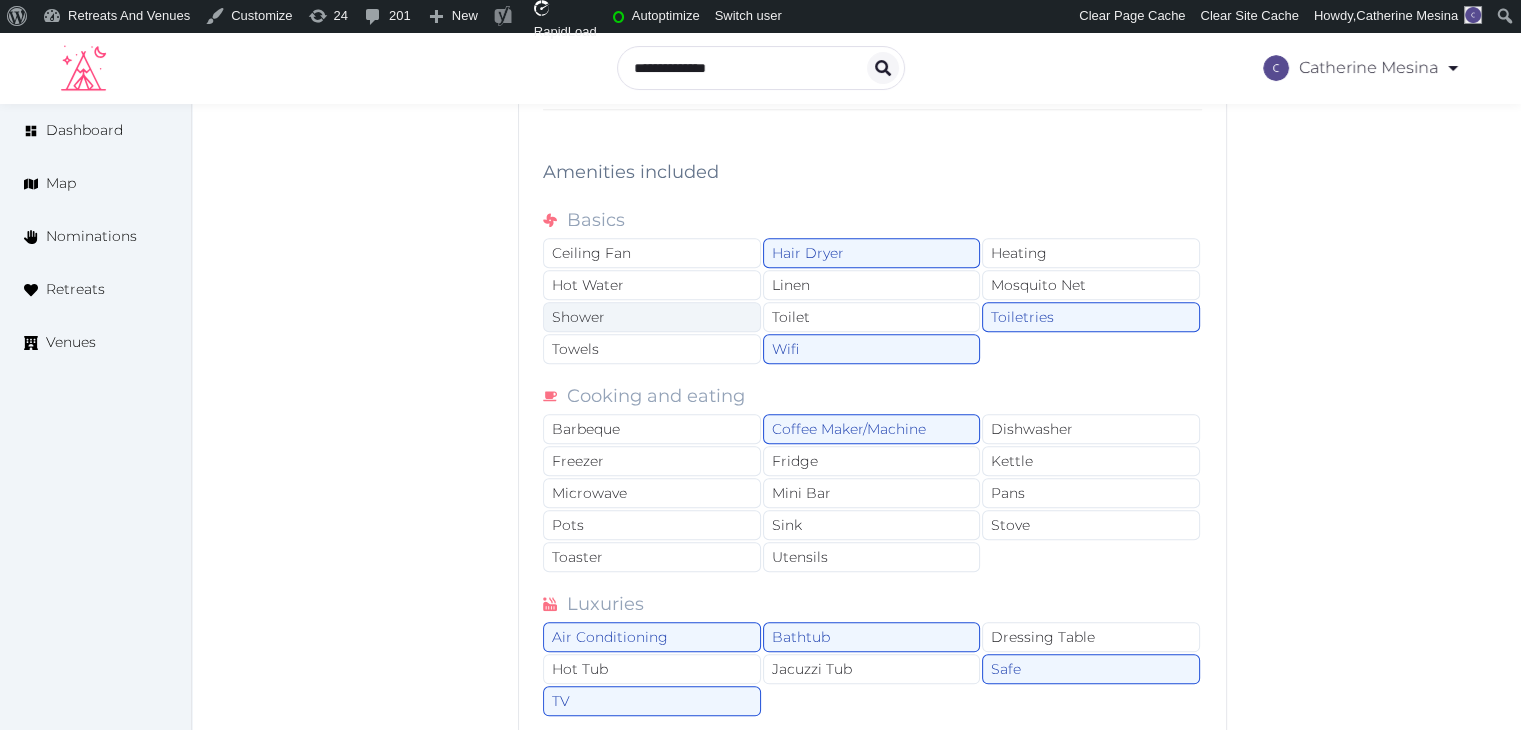 click on "Shower" at bounding box center [652, 317] 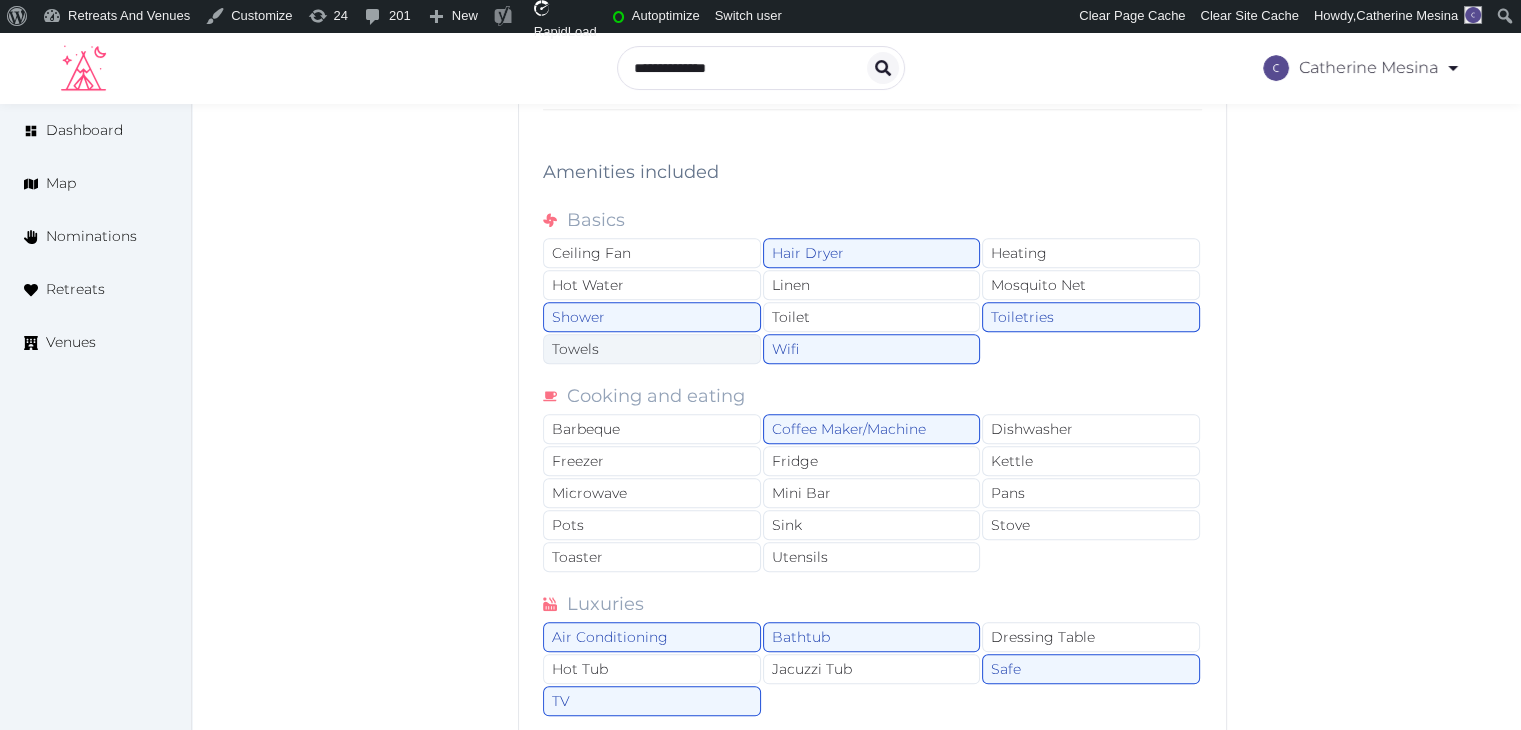 click on "Towels" at bounding box center (652, 349) 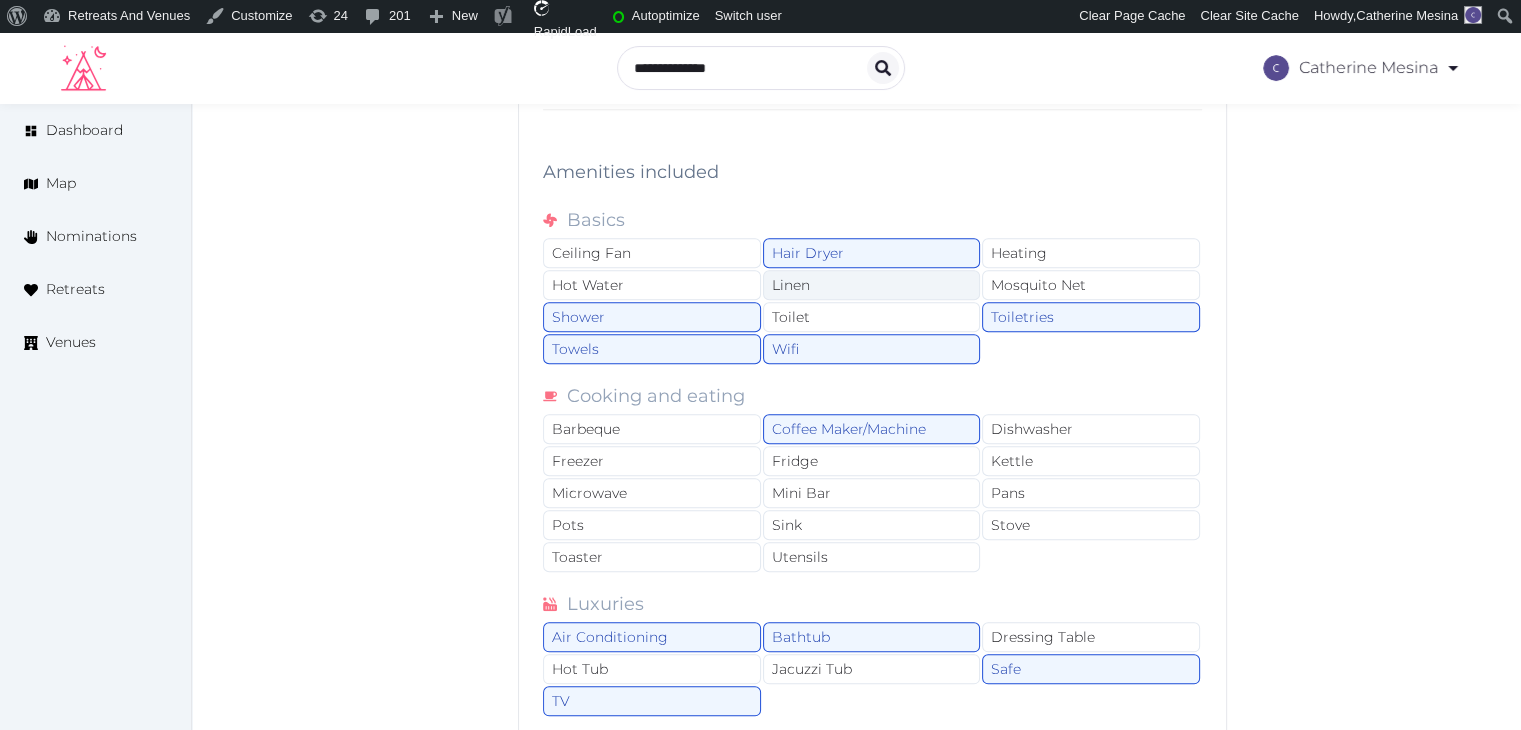 click on "Linen" at bounding box center [872, 285] 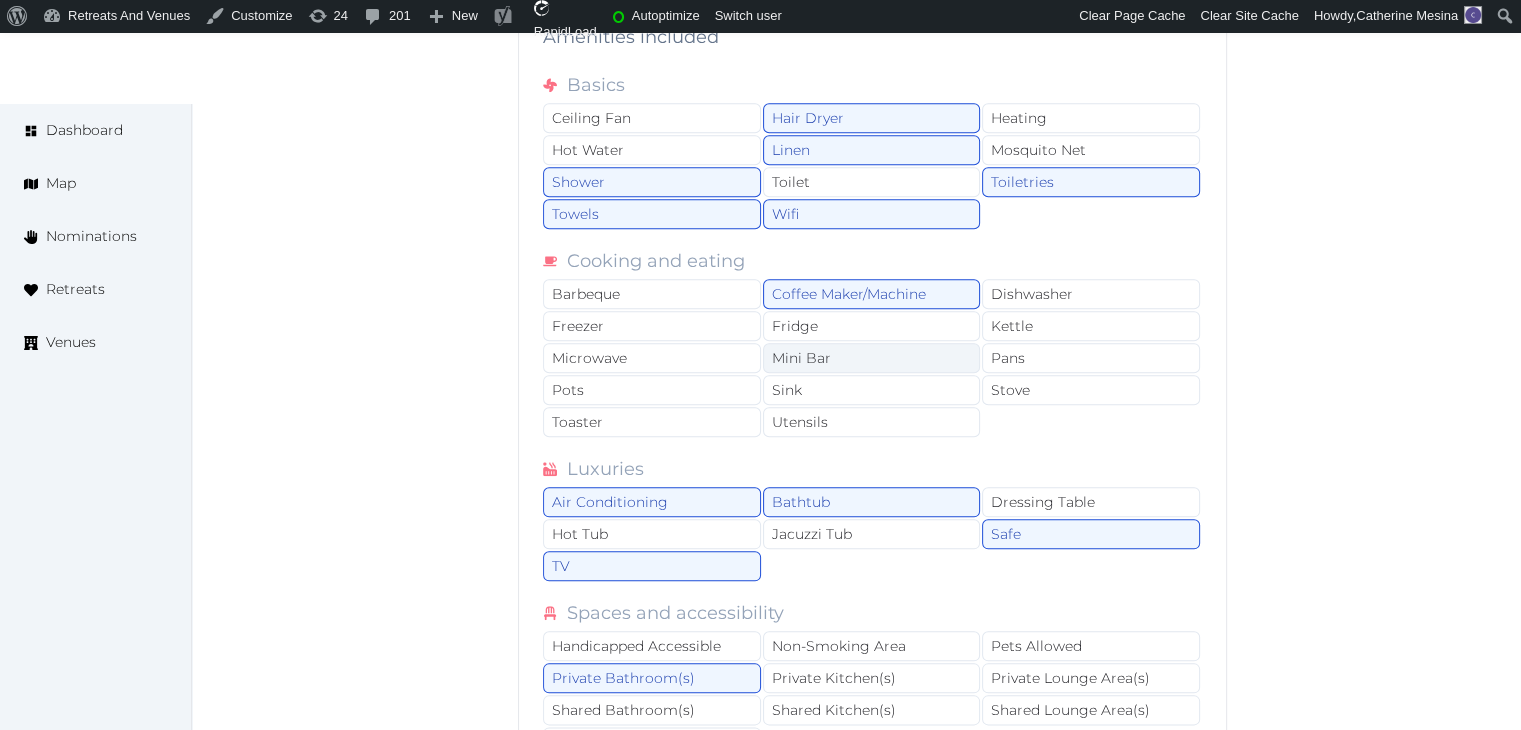 scroll, scrollTop: 2100, scrollLeft: 0, axis: vertical 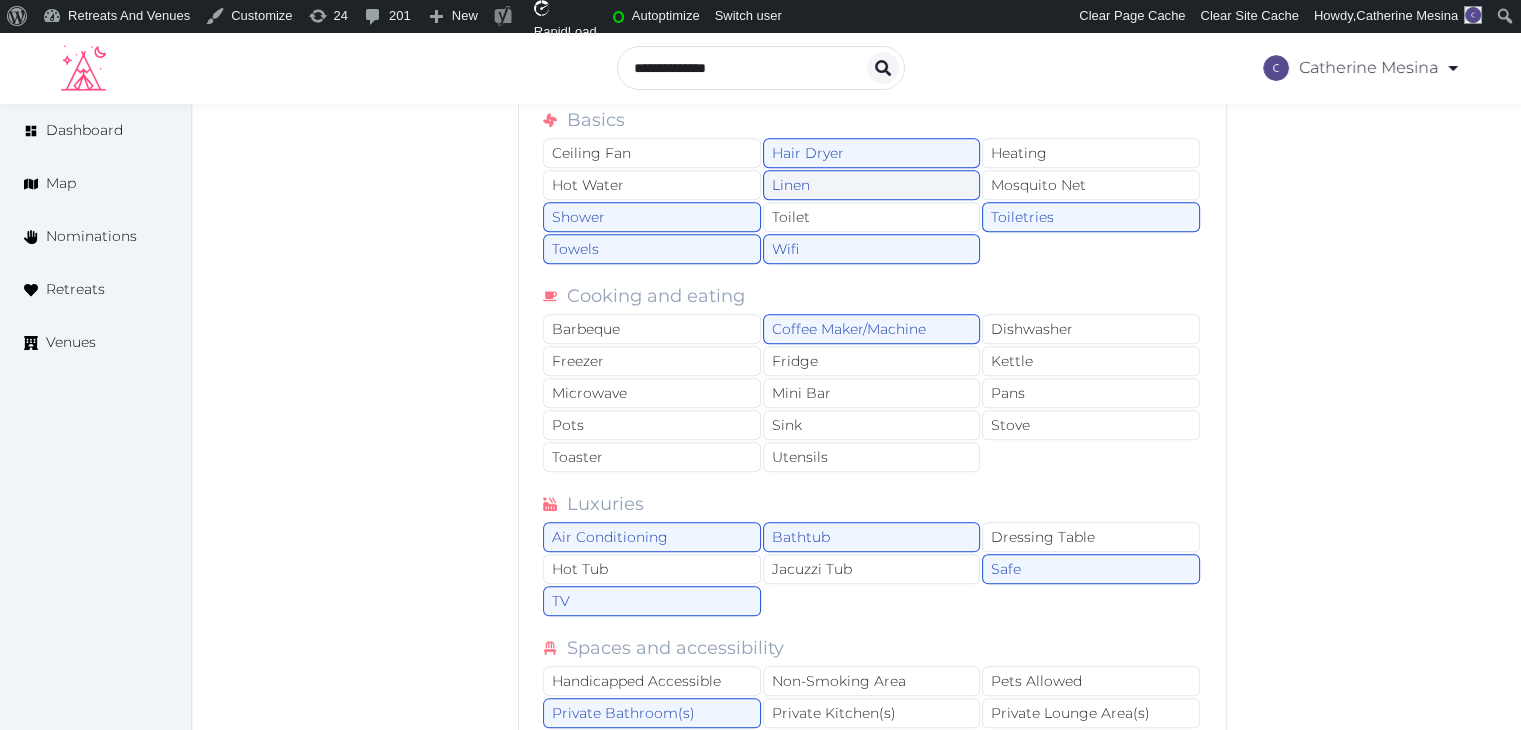 click on "Linen" at bounding box center [872, 185] 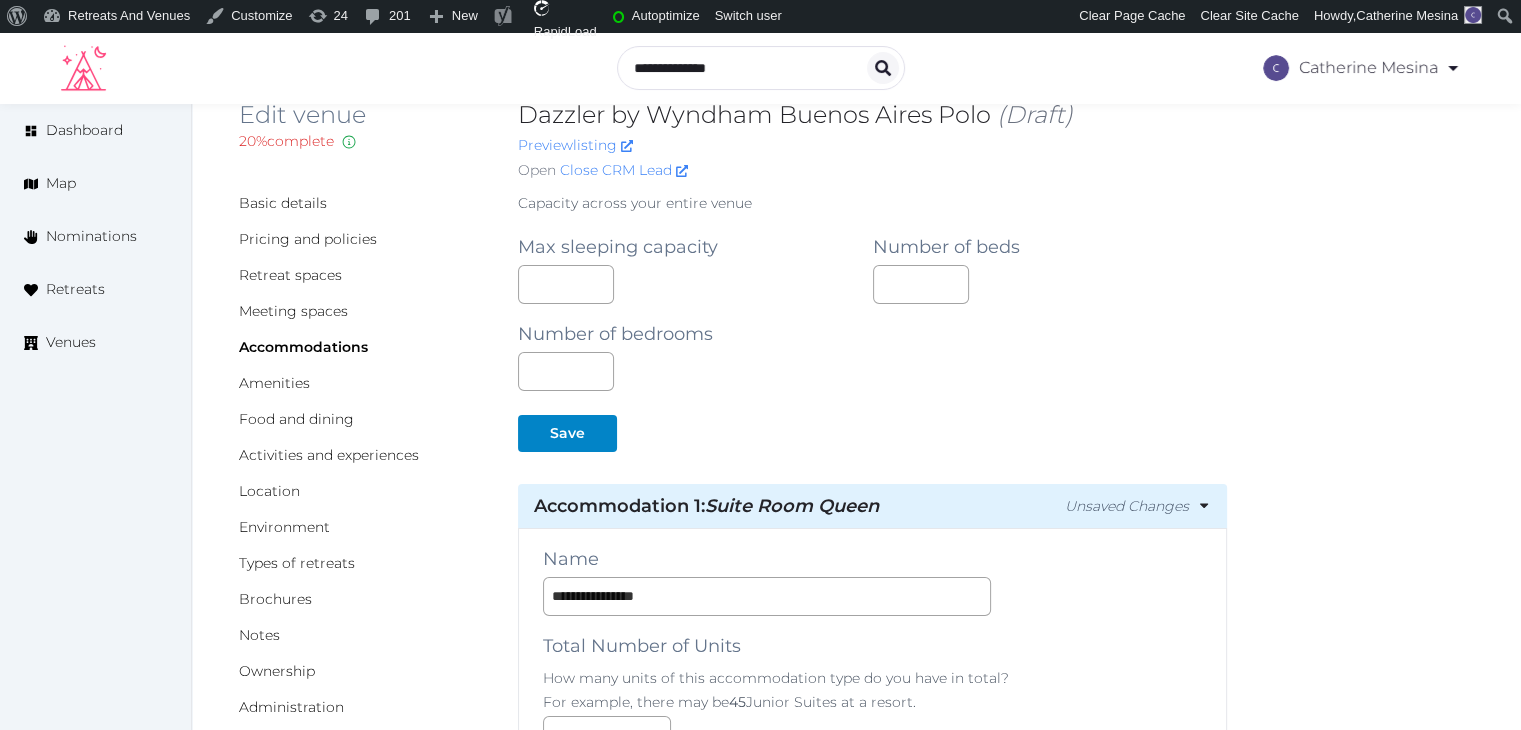 scroll, scrollTop: 0, scrollLeft: 0, axis: both 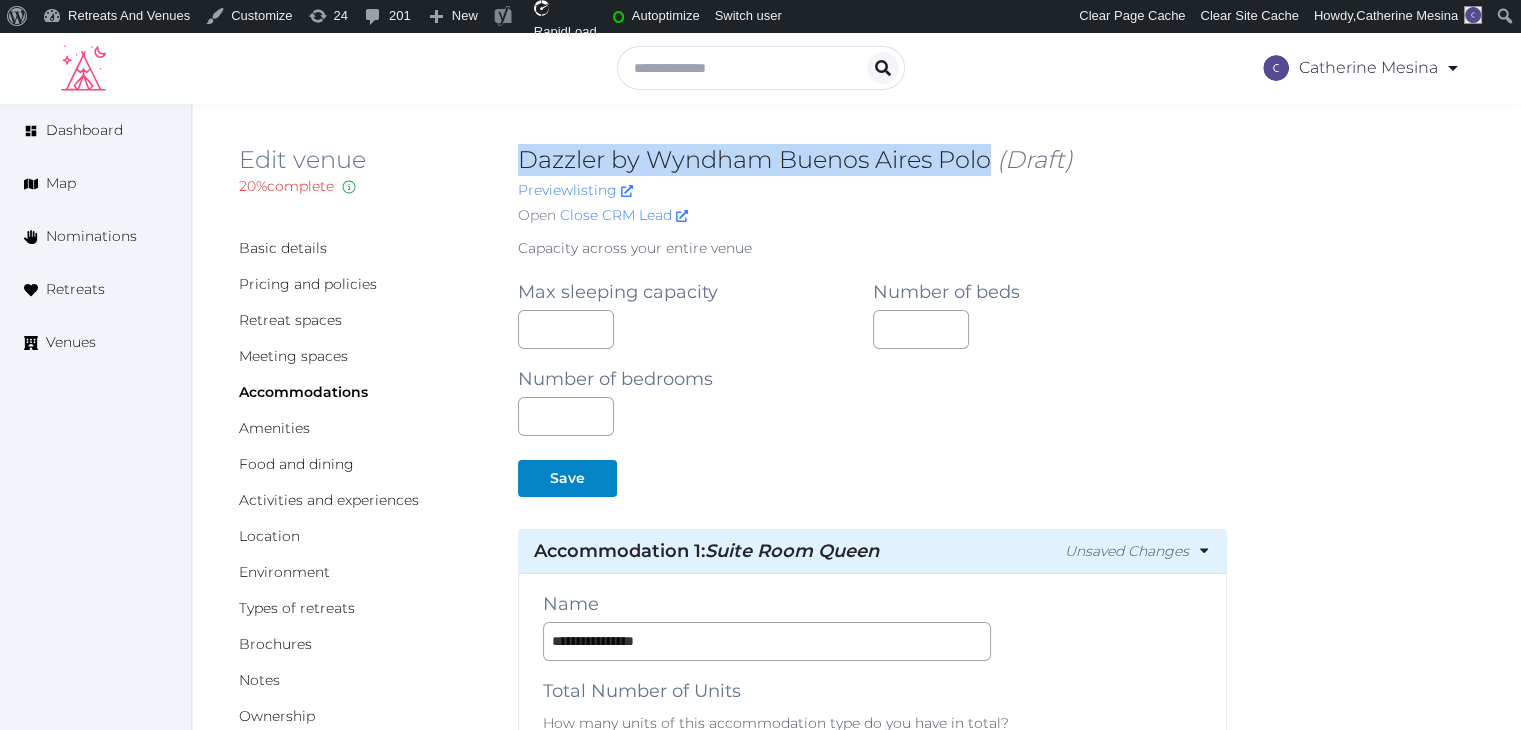 drag, startPoint x: 513, startPoint y: 154, endPoint x: 992, endPoint y: 157, distance: 479.0094 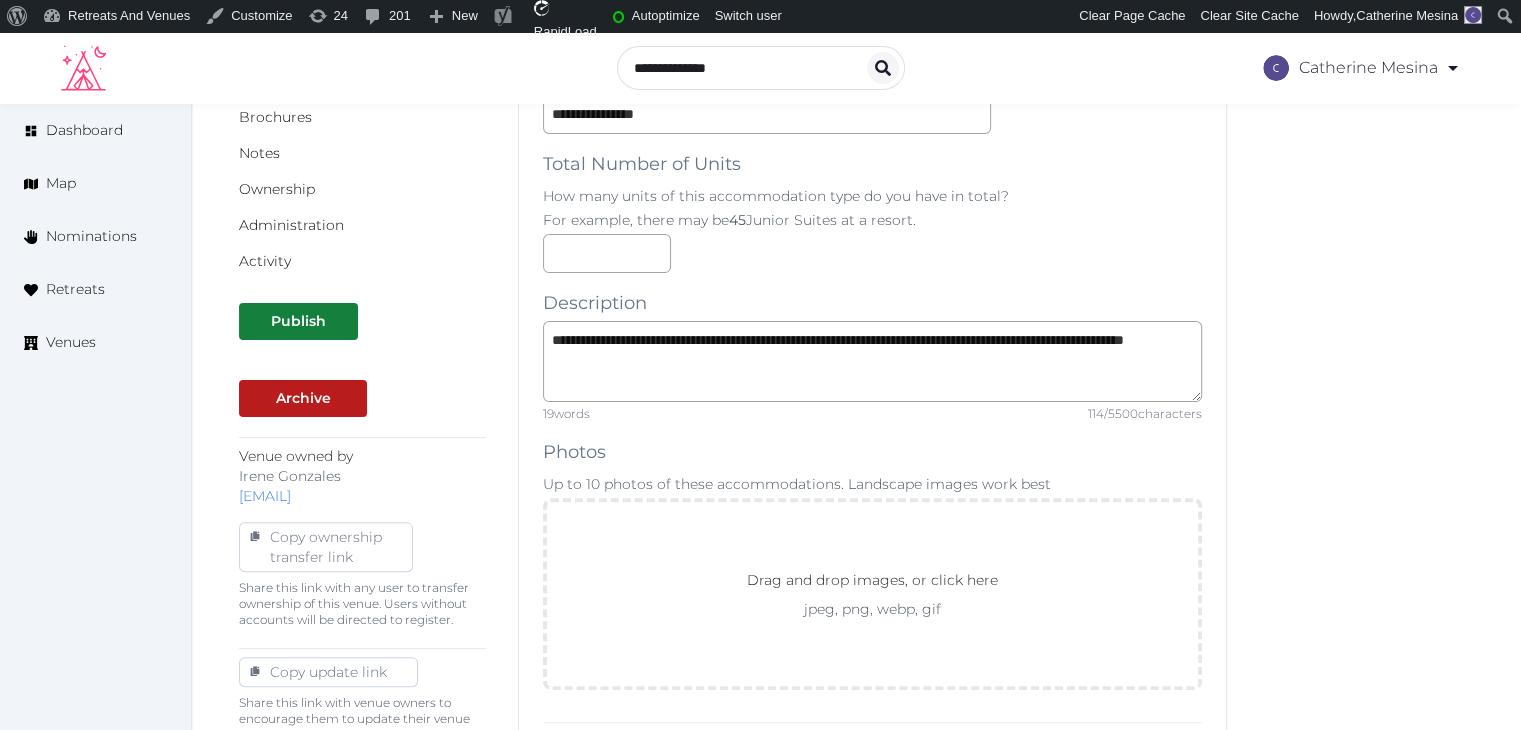 scroll, scrollTop: 600, scrollLeft: 0, axis: vertical 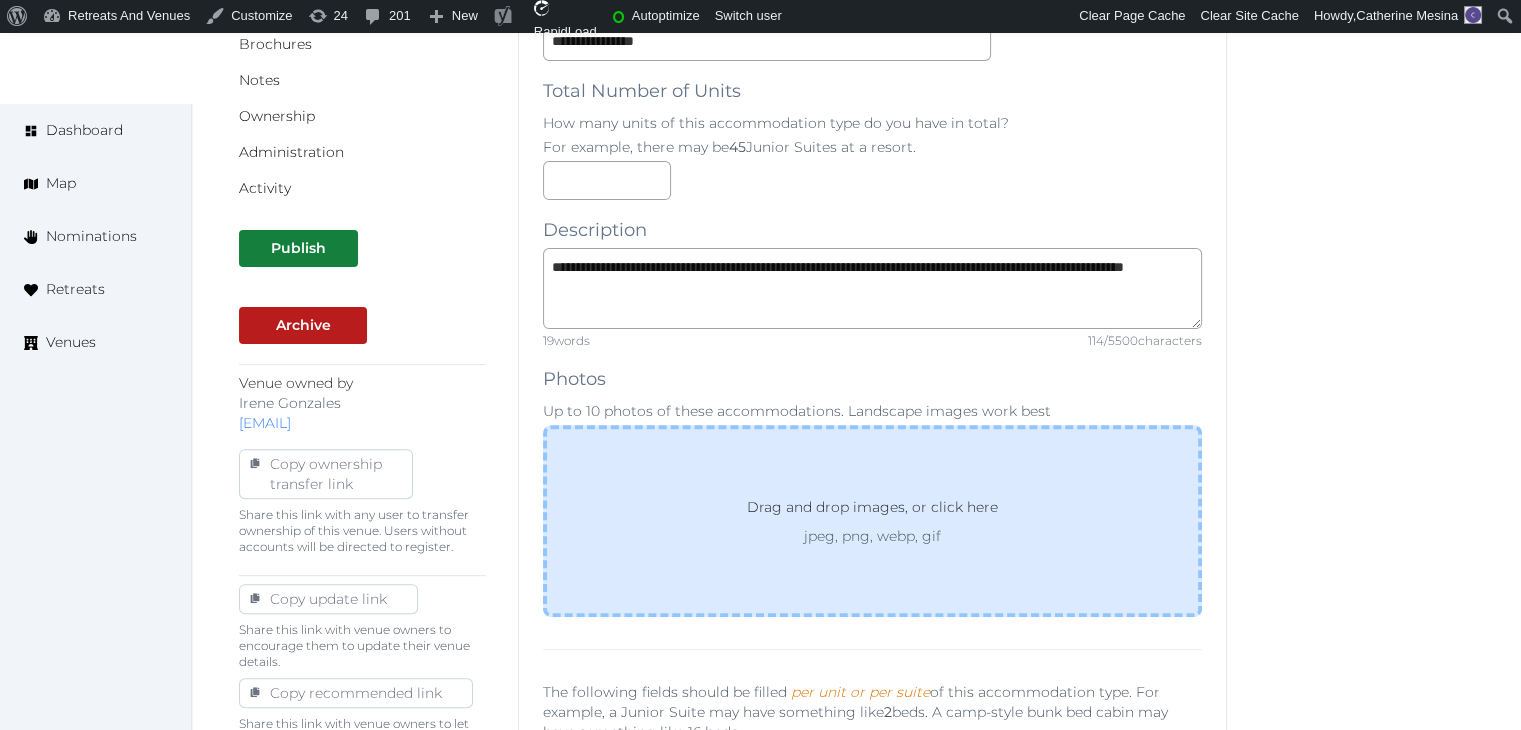 click on "jpeg, png, webp, gif" at bounding box center (872, 536) 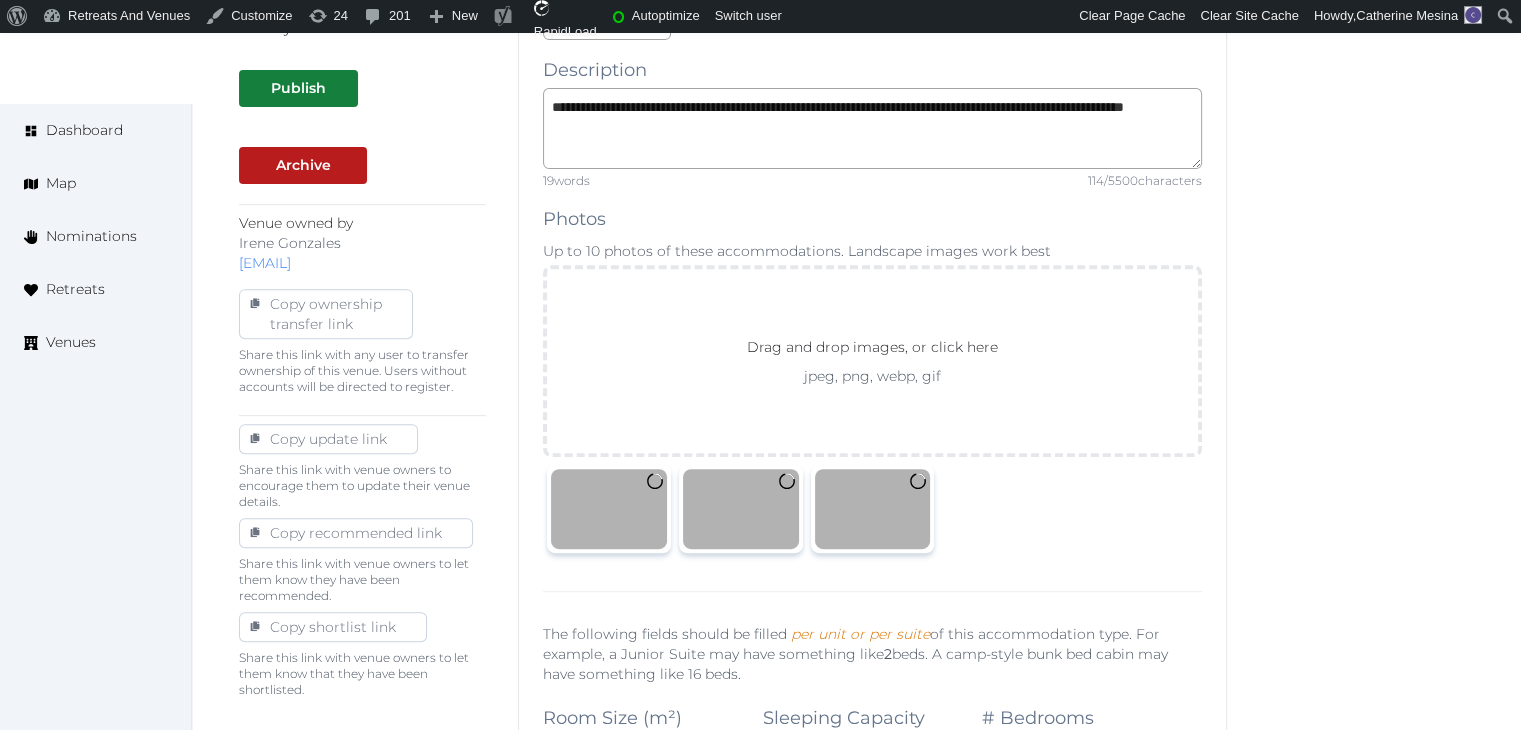 scroll, scrollTop: 900, scrollLeft: 0, axis: vertical 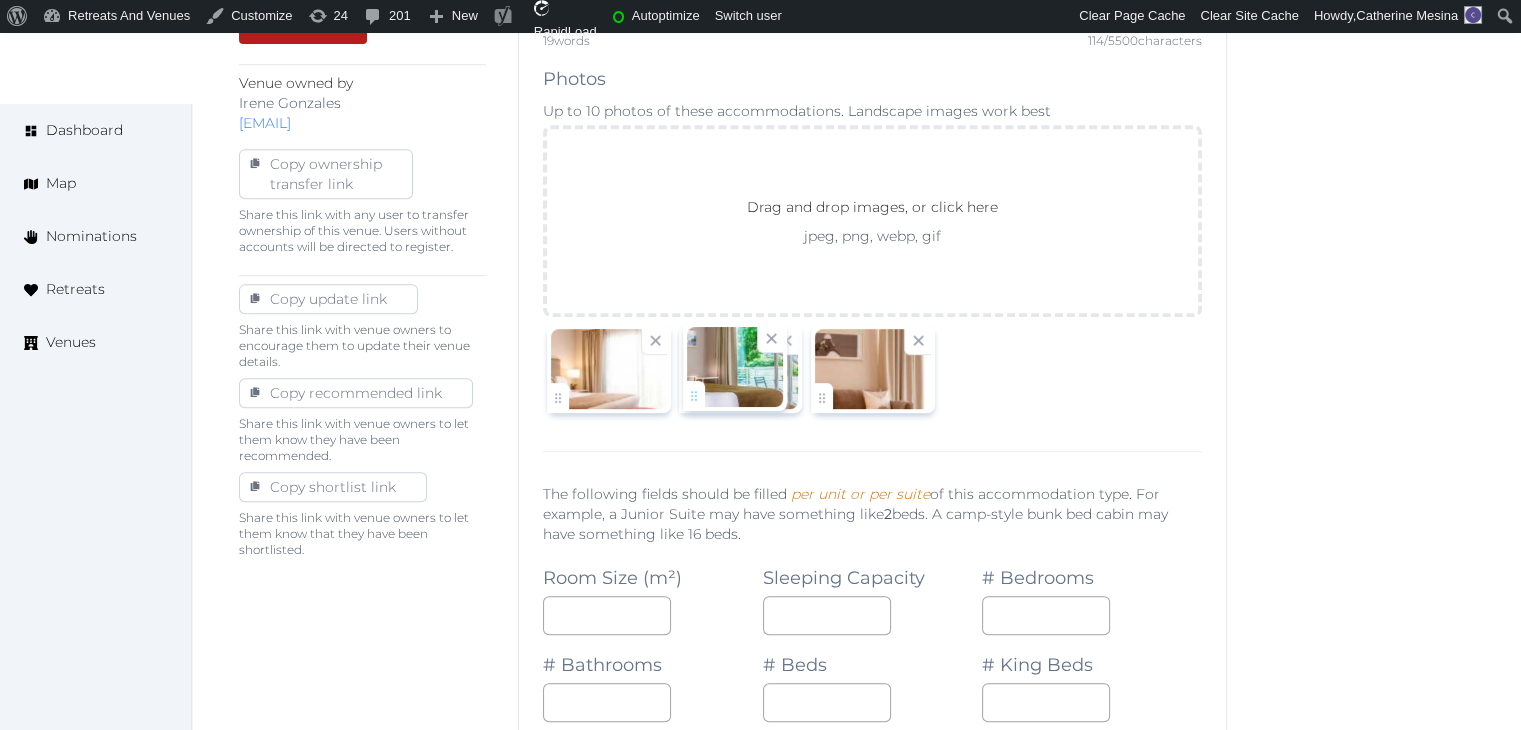 drag, startPoint x: 825, startPoint y: 392, endPoint x: 599, endPoint y: 391, distance: 226.00221 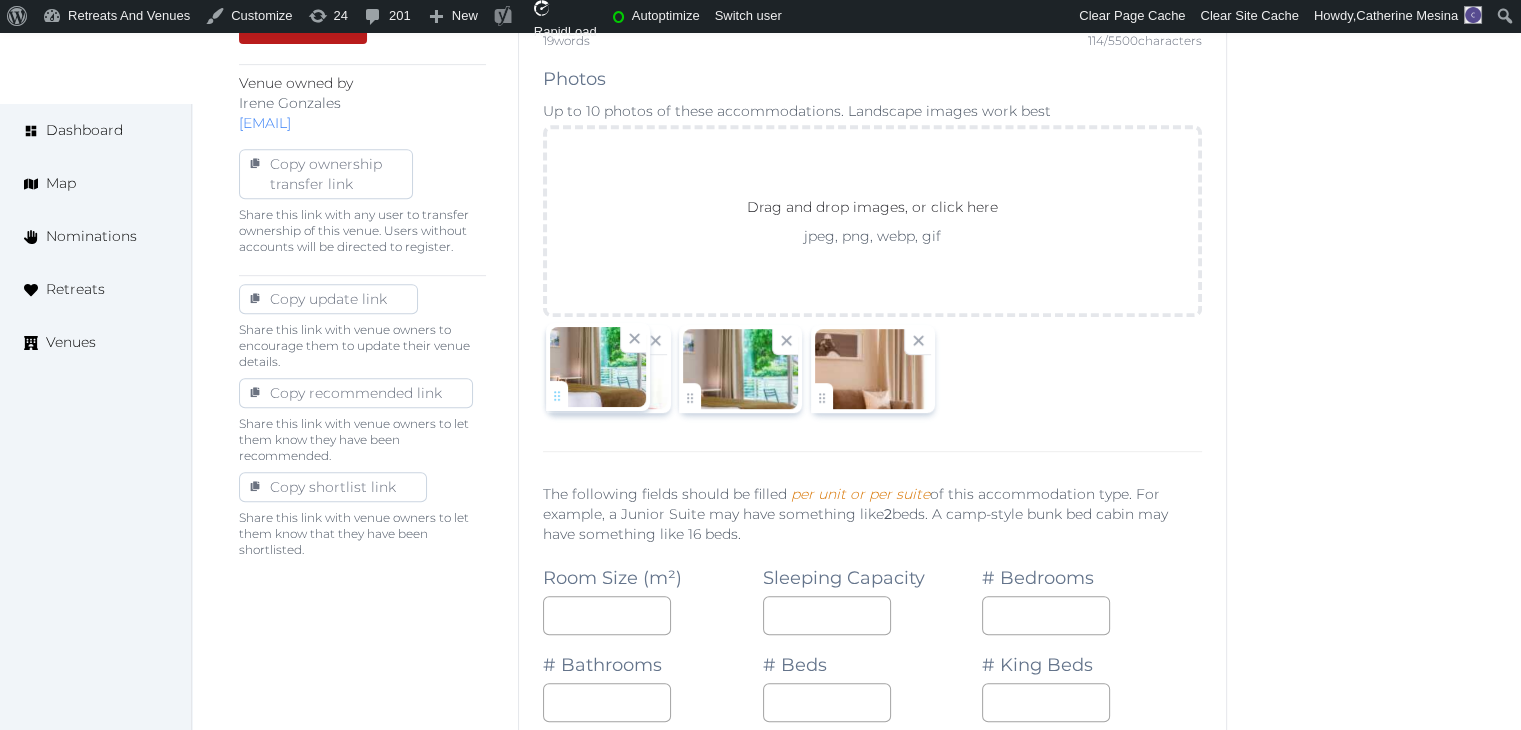 click on "Catherine Mesina   Account My Venue Listings My Retreats Logout      Dashboard Map Nominations Retreats Venues Edit venue 20 %  complete Fill out all the fields in your listing to increase its completion percentage.   A higher completion percentage will make your listing more attractive and result in better matches. Dazzler by Wyndham Buenos Aires Polo   (Draft) Preview  listing   Open    Close CRM Lead Basic details Pricing and policies Retreat spaces Meeting spaces Accommodations Amenities Food and dining Activities and experiences Location Environment Types of retreats Brochures Notes Ownership Administration Activity Publish Archive Venue owned by Irene Gonzales ziggydala@gmail.com Copy ownership transfer link Share this link with any user to transfer ownership of this venue. Users without accounts will be directed to register. Copy update link Share this link with venue owners to encourage them to update their venue details. *** Save" at bounding box center [760, 927] 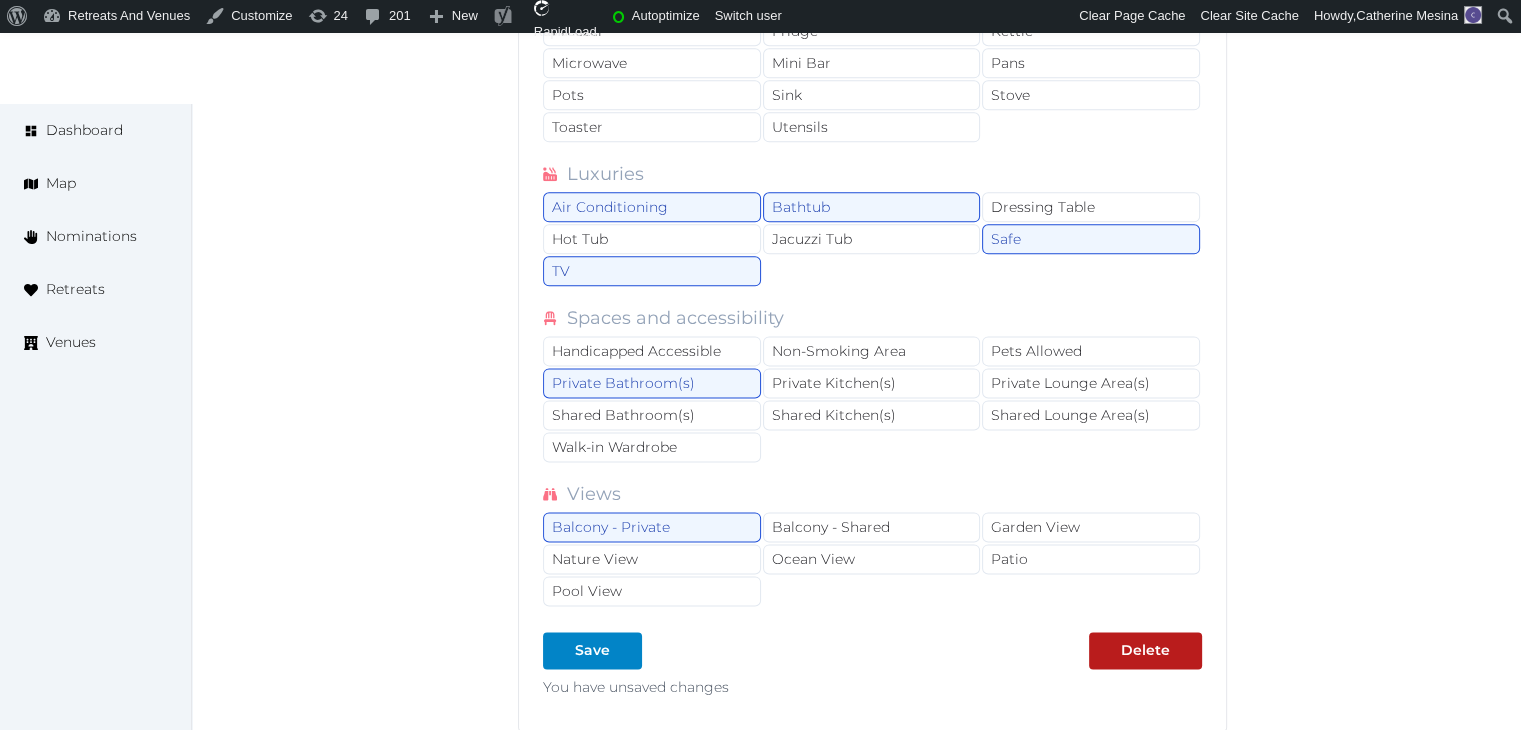 scroll, scrollTop: 2700, scrollLeft: 0, axis: vertical 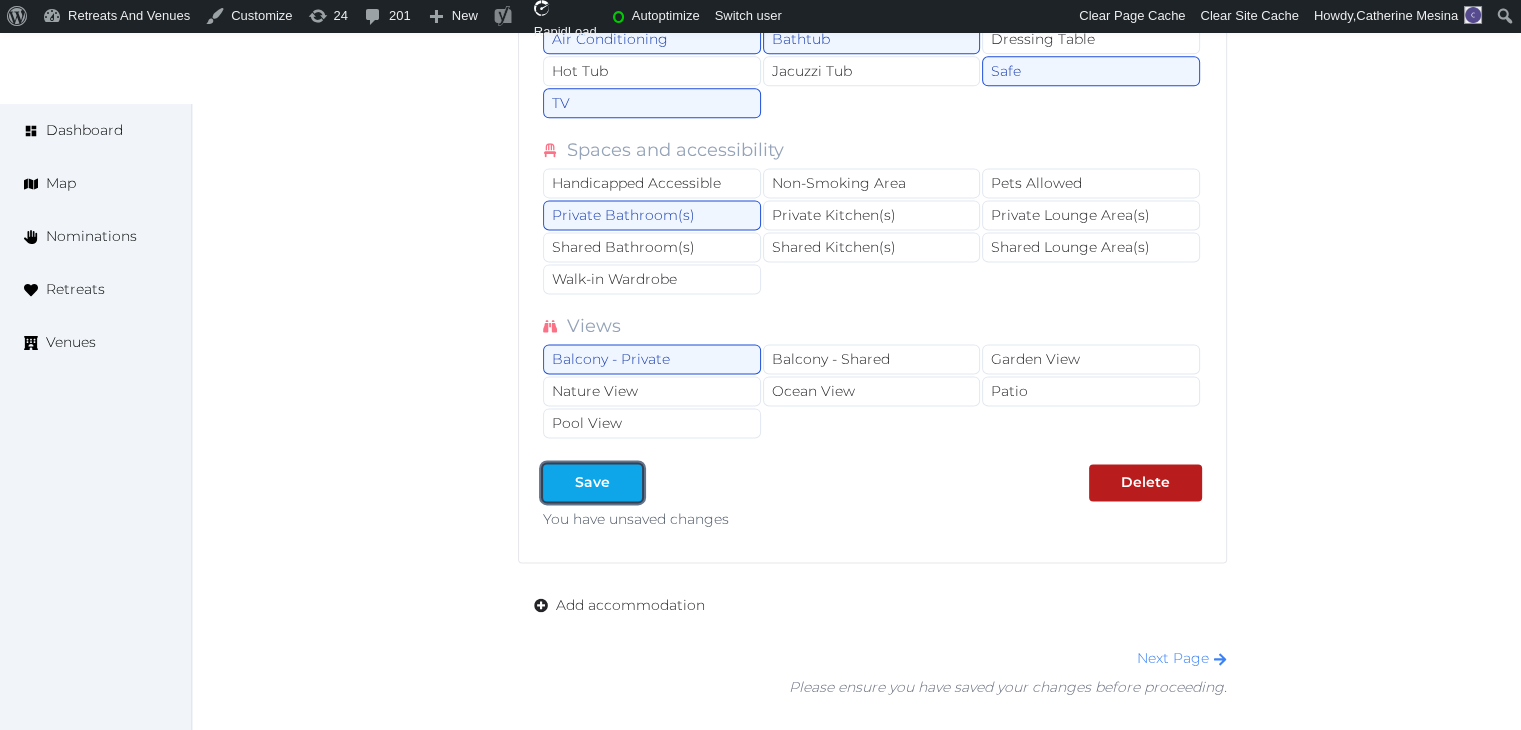 click on "Save" at bounding box center [592, 482] 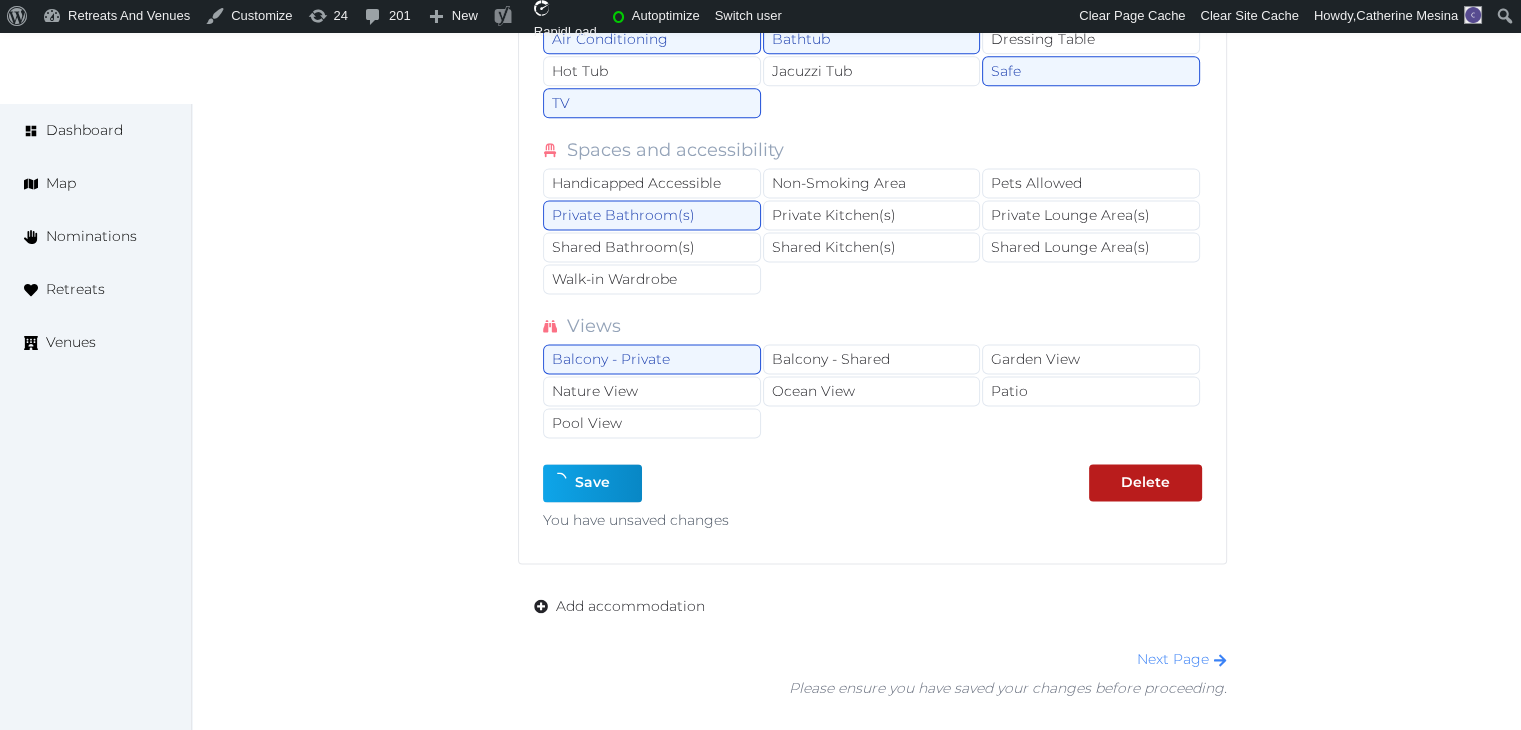 type on "*" 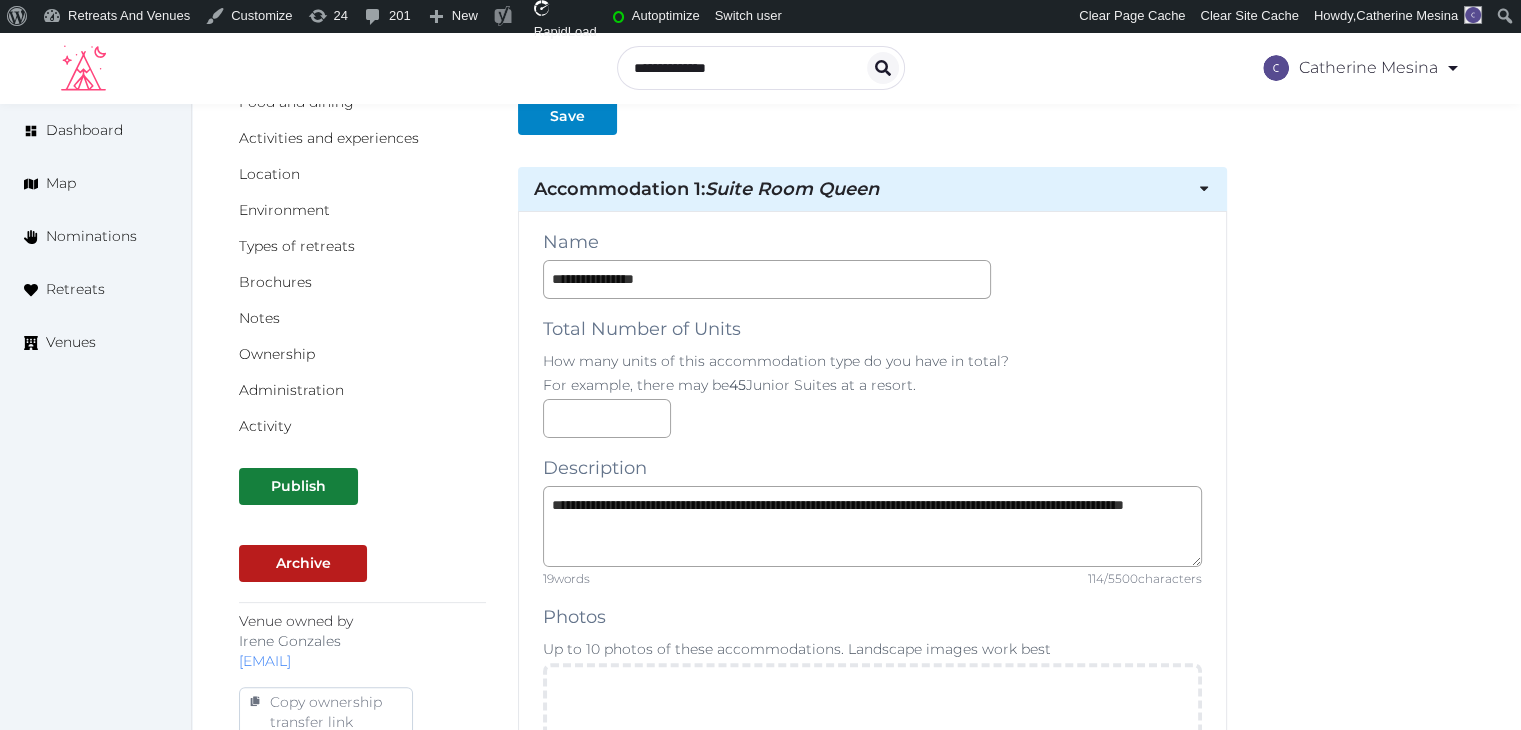 scroll, scrollTop: 200, scrollLeft: 0, axis: vertical 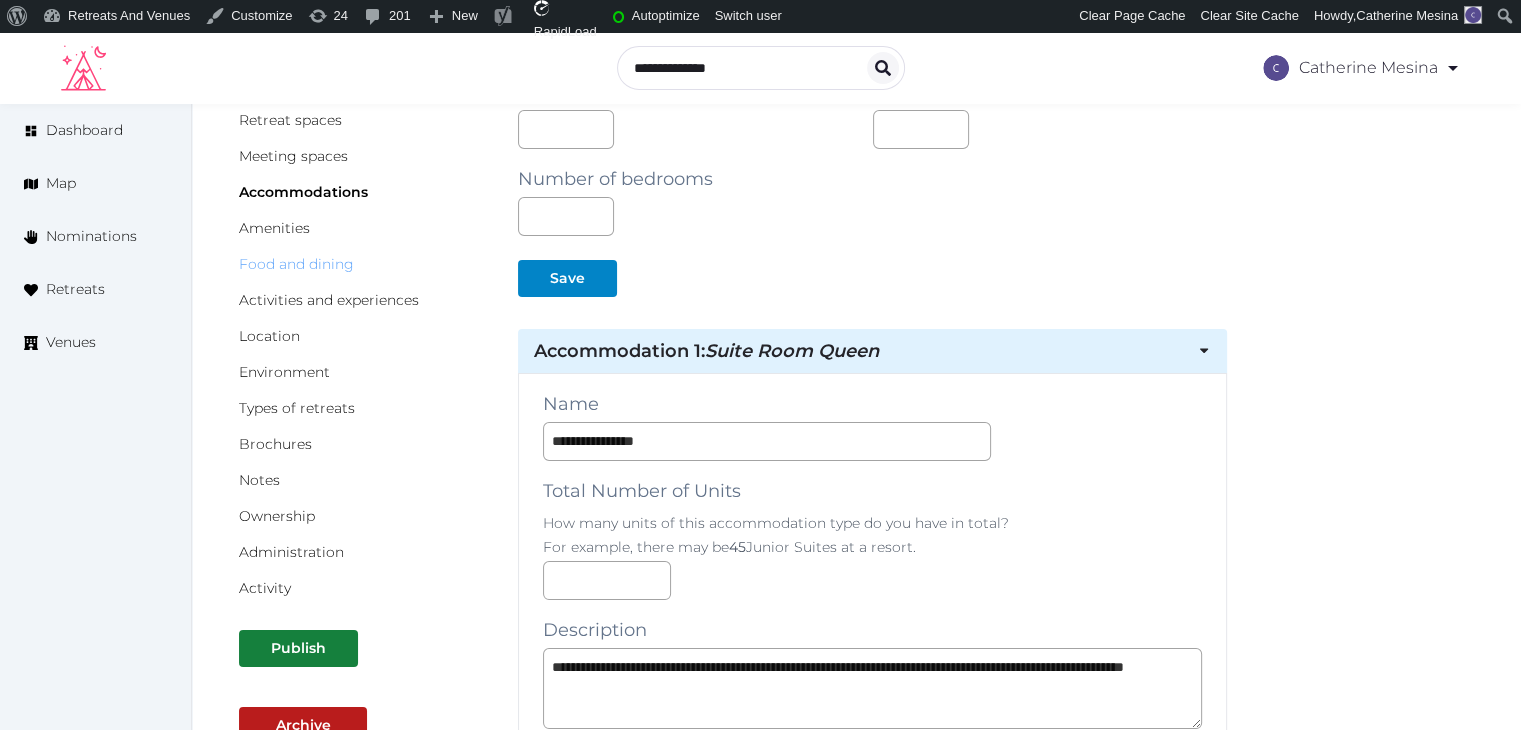 click on "Food and dining" at bounding box center (296, 264) 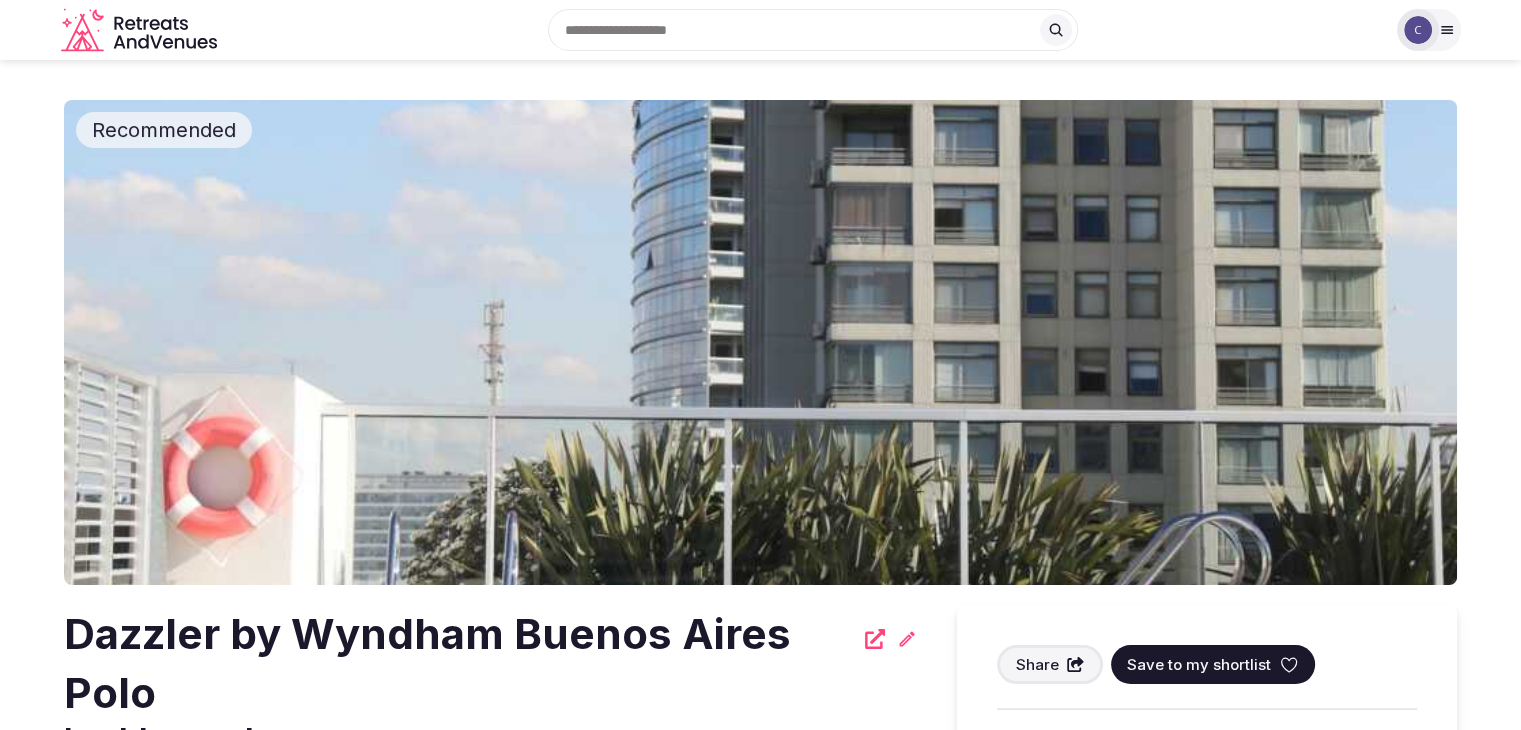 scroll, scrollTop: 200, scrollLeft: 0, axis: vertical 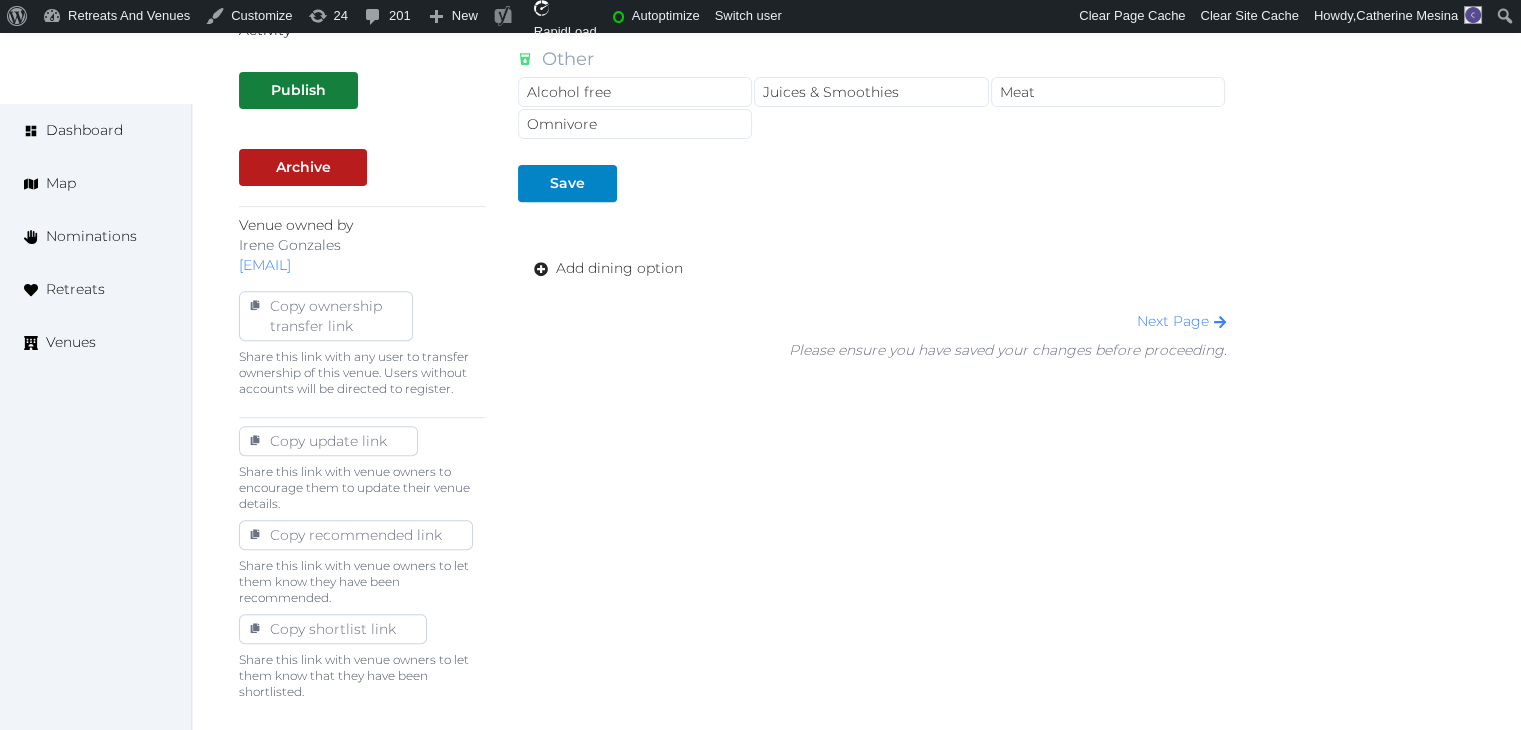 click on "Dining Options Grocery Pick Up Service Kitchen Open to Guests Private Chef For Hire Restaurant Onsite Restaurants Nearby Self Catering Venue Organized Catering Dietary Options Plant-based and specialty Ayurvedic Pescatarian Raw Vegan Vegetarian Health and wellness focus Dairy free Farm to Table Gluten Free Keto Low Carb Nut free Organic Cultural and religious Halal Kosher Other Alcohol free Juices & Smoothies Meat Omnivore Save  Add dining option Next Page  Please ensure you have saved your changes before proceeding." at bounding box center [872, -82] 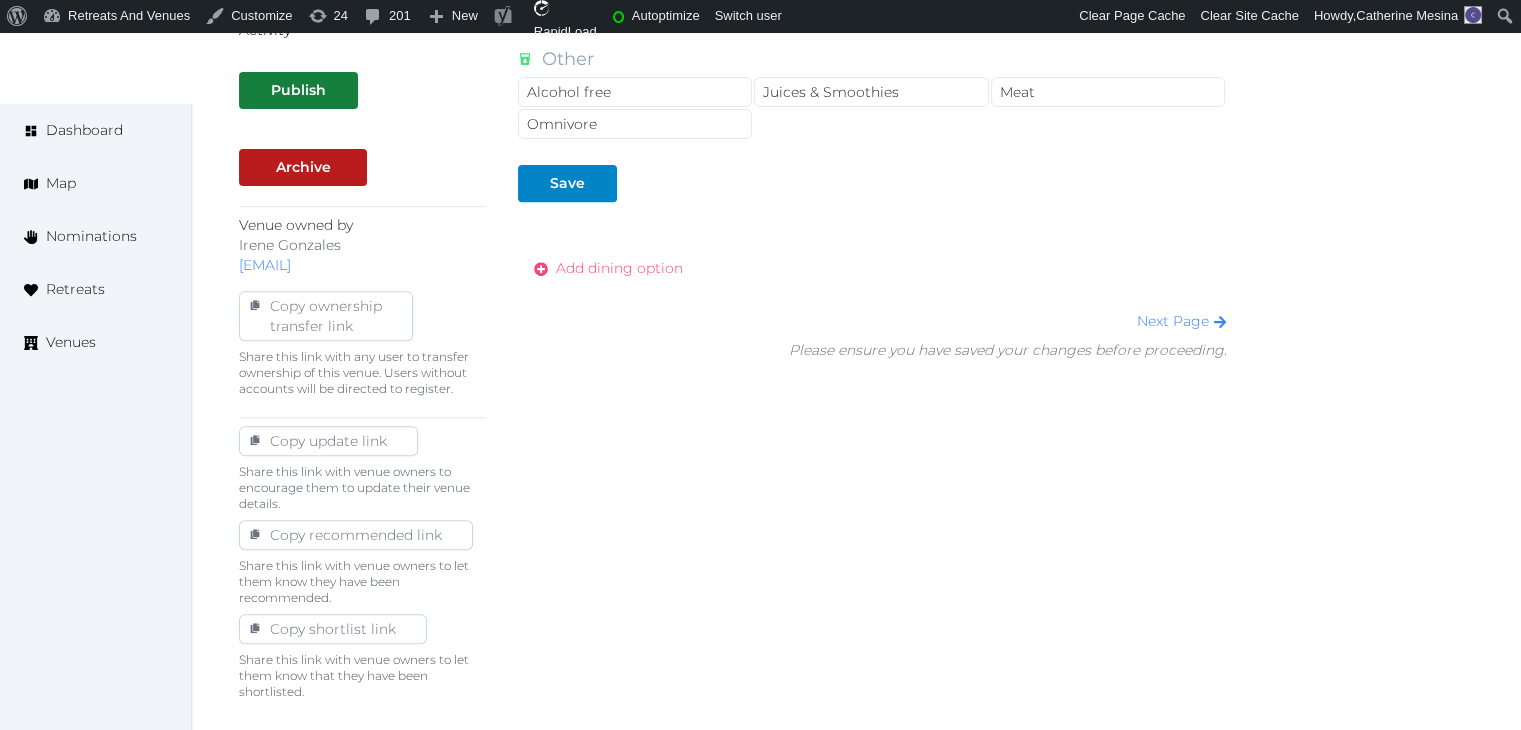 click on "Add dining option" at bounding box center [619, 268] 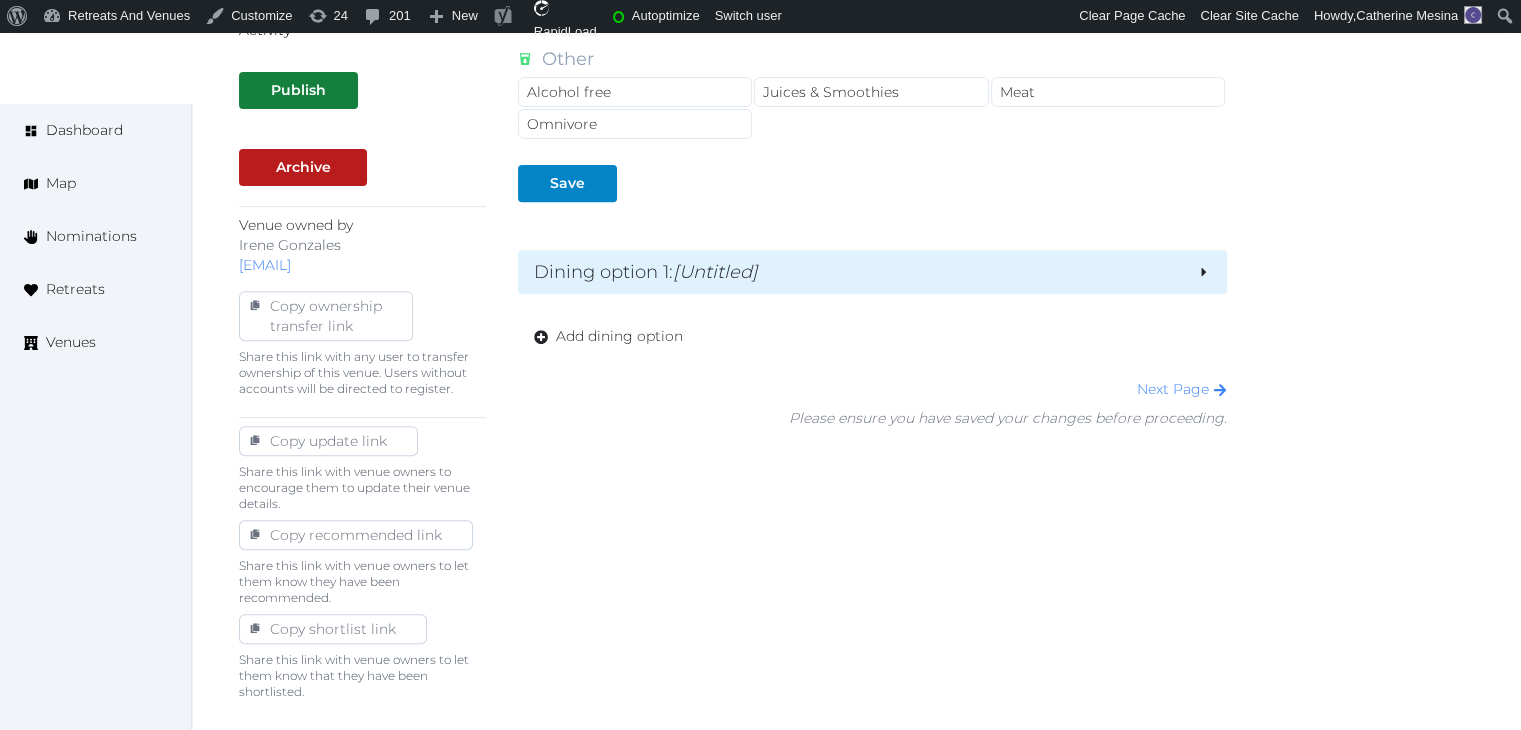 click on "Dining option 1 :  [Untitled]" at bounding box center (857, 272) 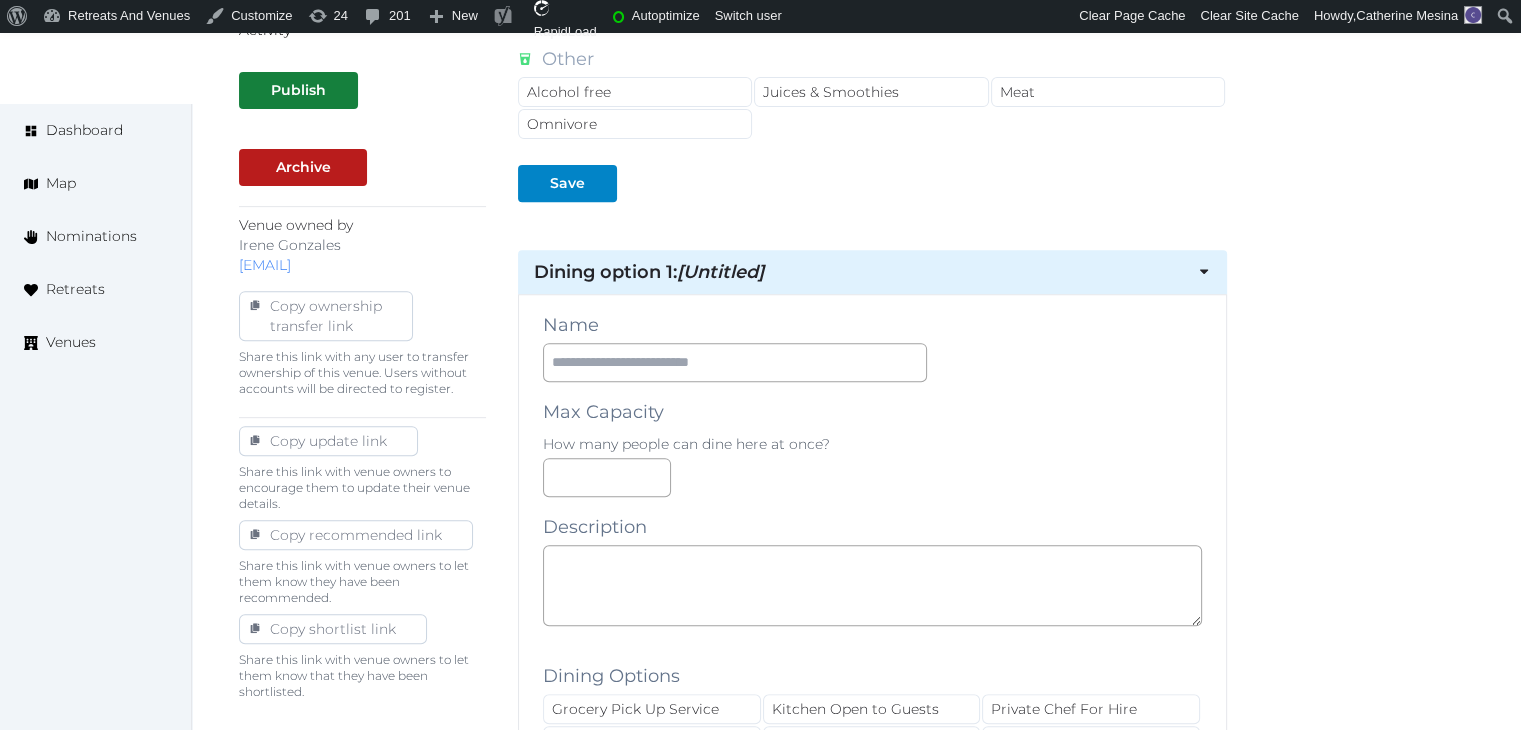 drag, startPoint x: 676, startPoint y: 322, endPoint x: 676, endPoint y: 362, distance: 40 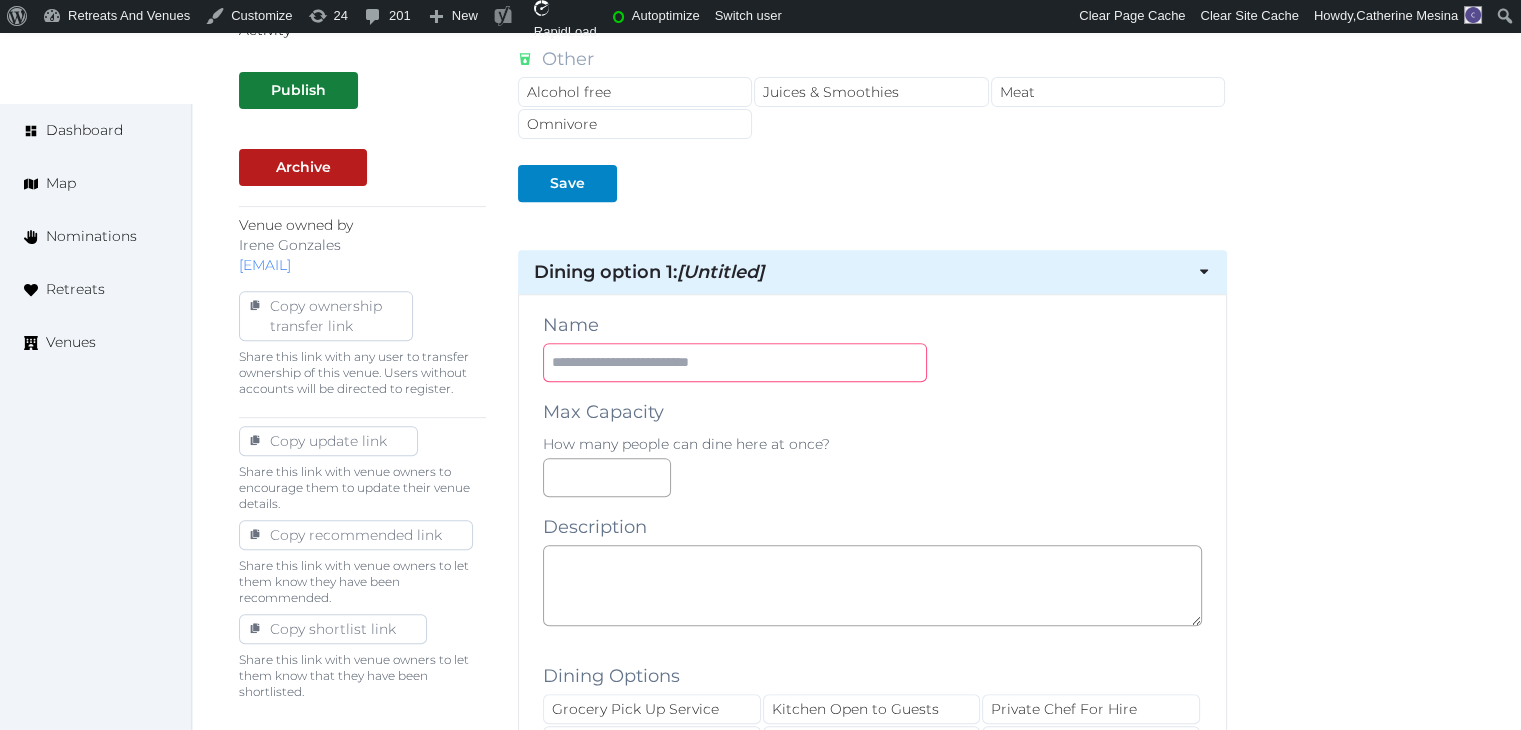 click at bounding box center (735, 362) 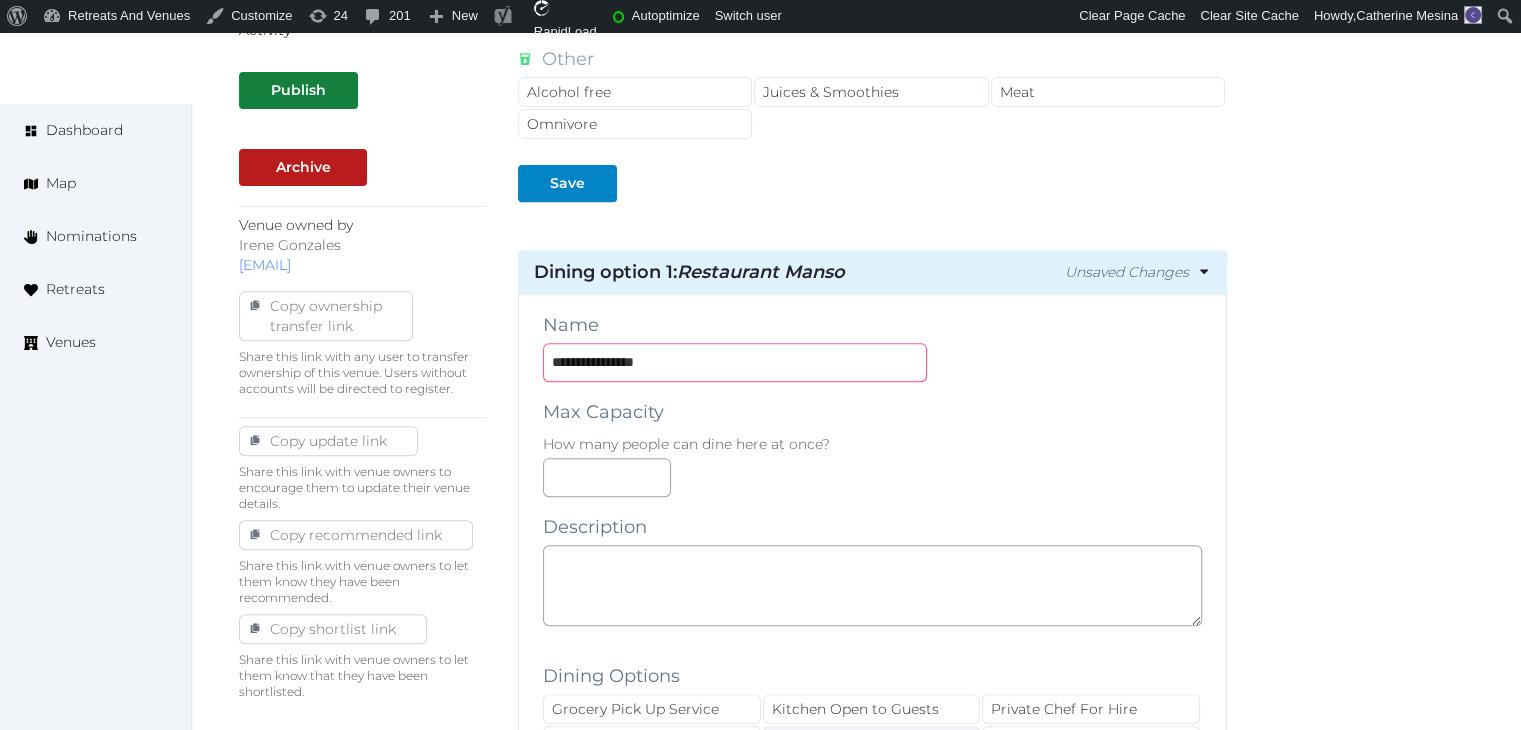 type on "**********" 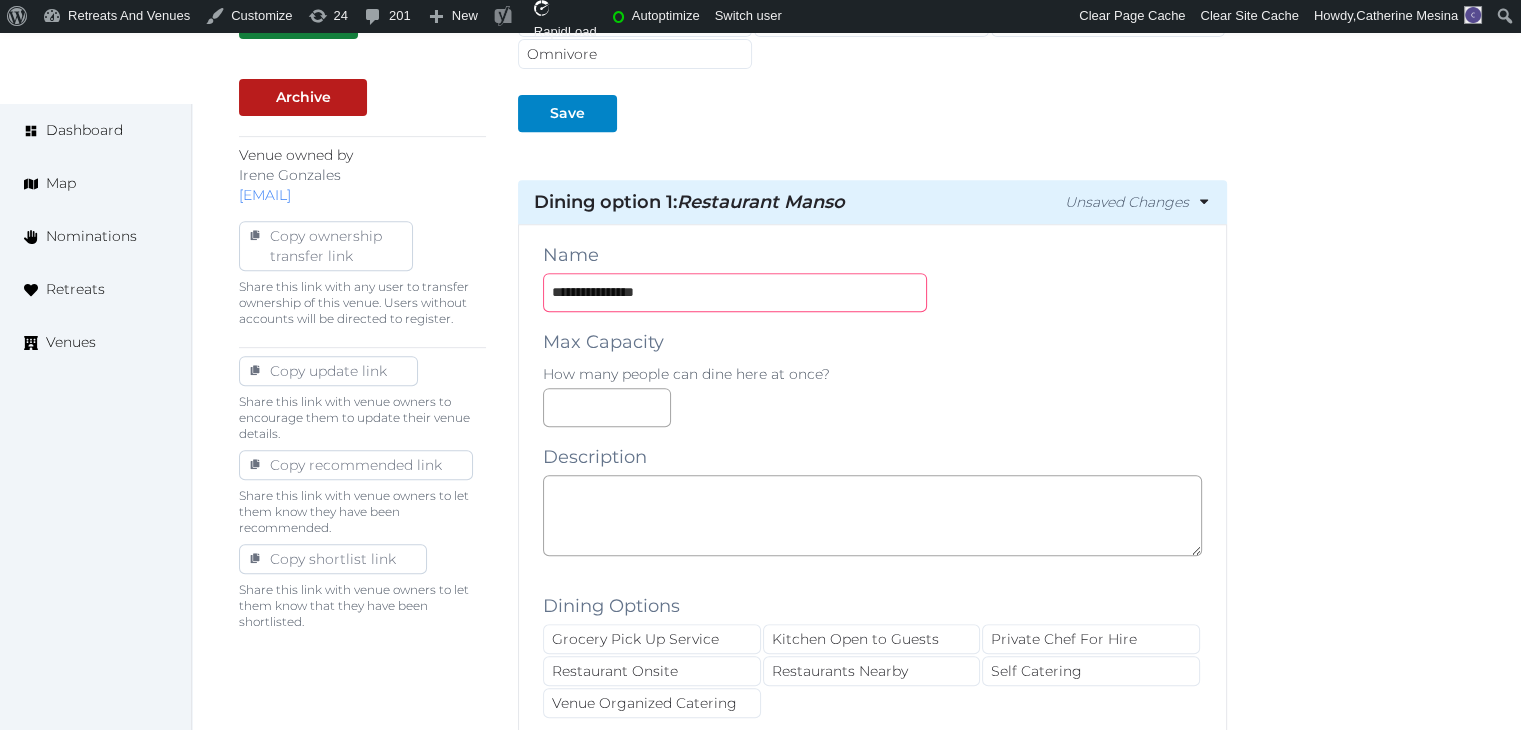 scroll, scrollTop: 958, scrollLeft: 0, axis: vertical 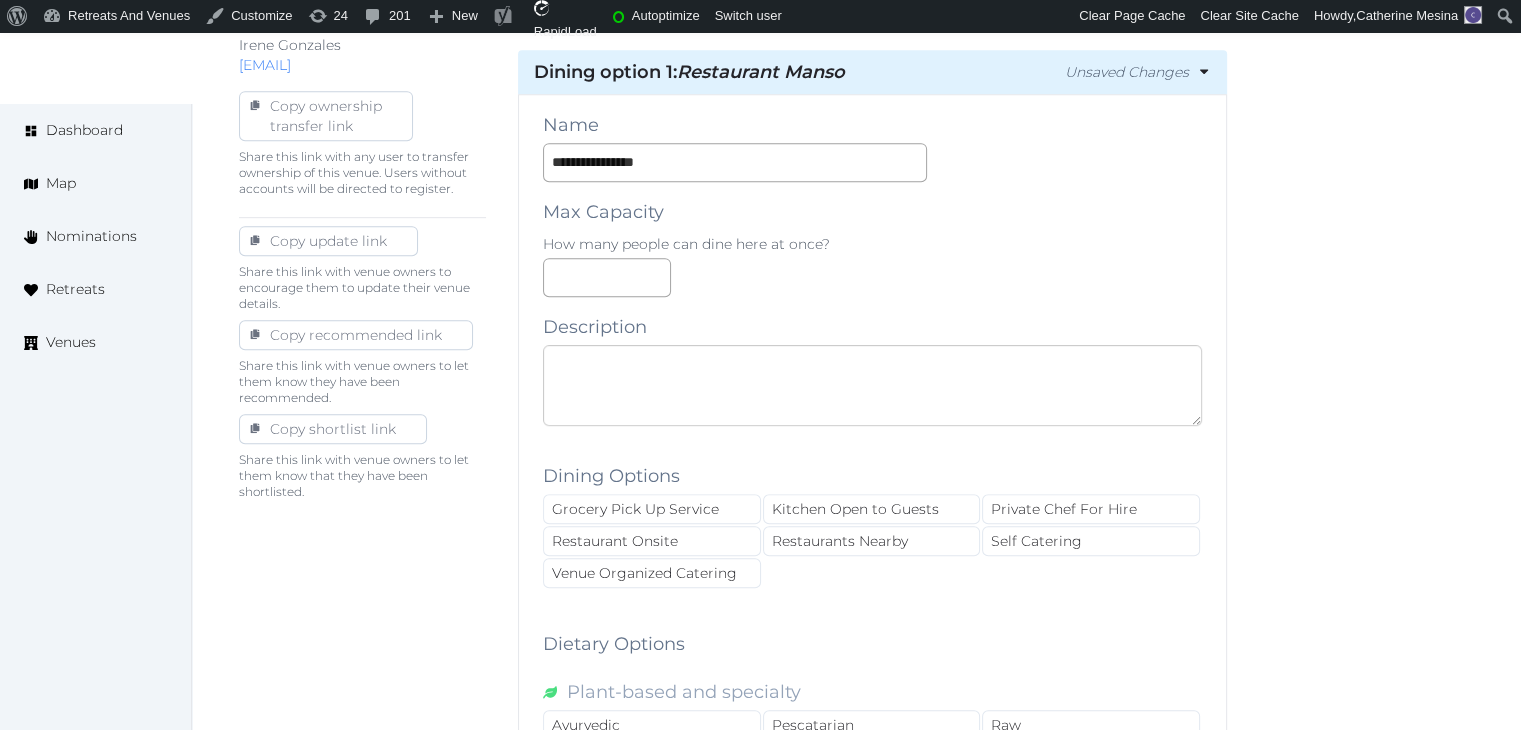 click at bounding box center [872, 385] 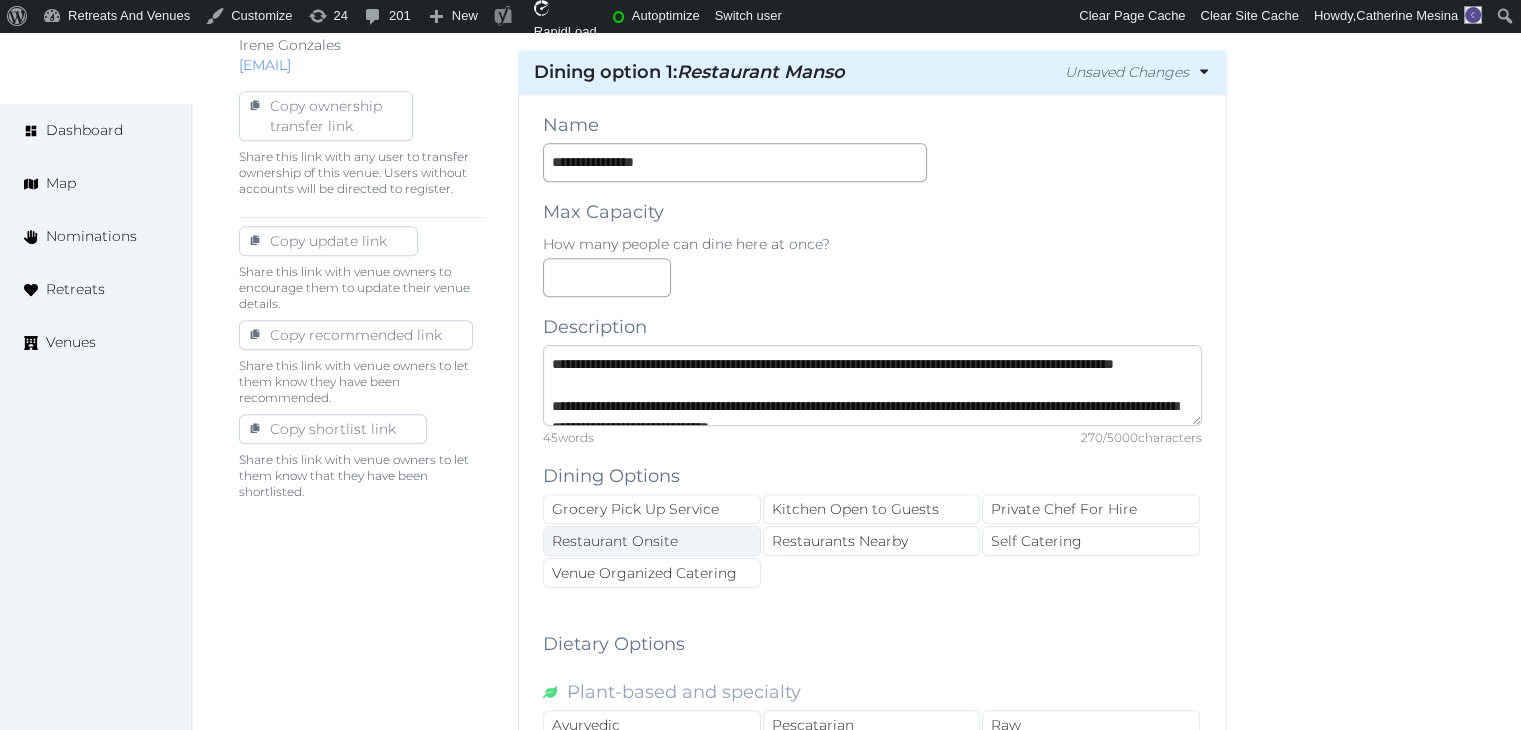 scroll, scrollTop: 32, scrollLeft: 0, axis: vertical 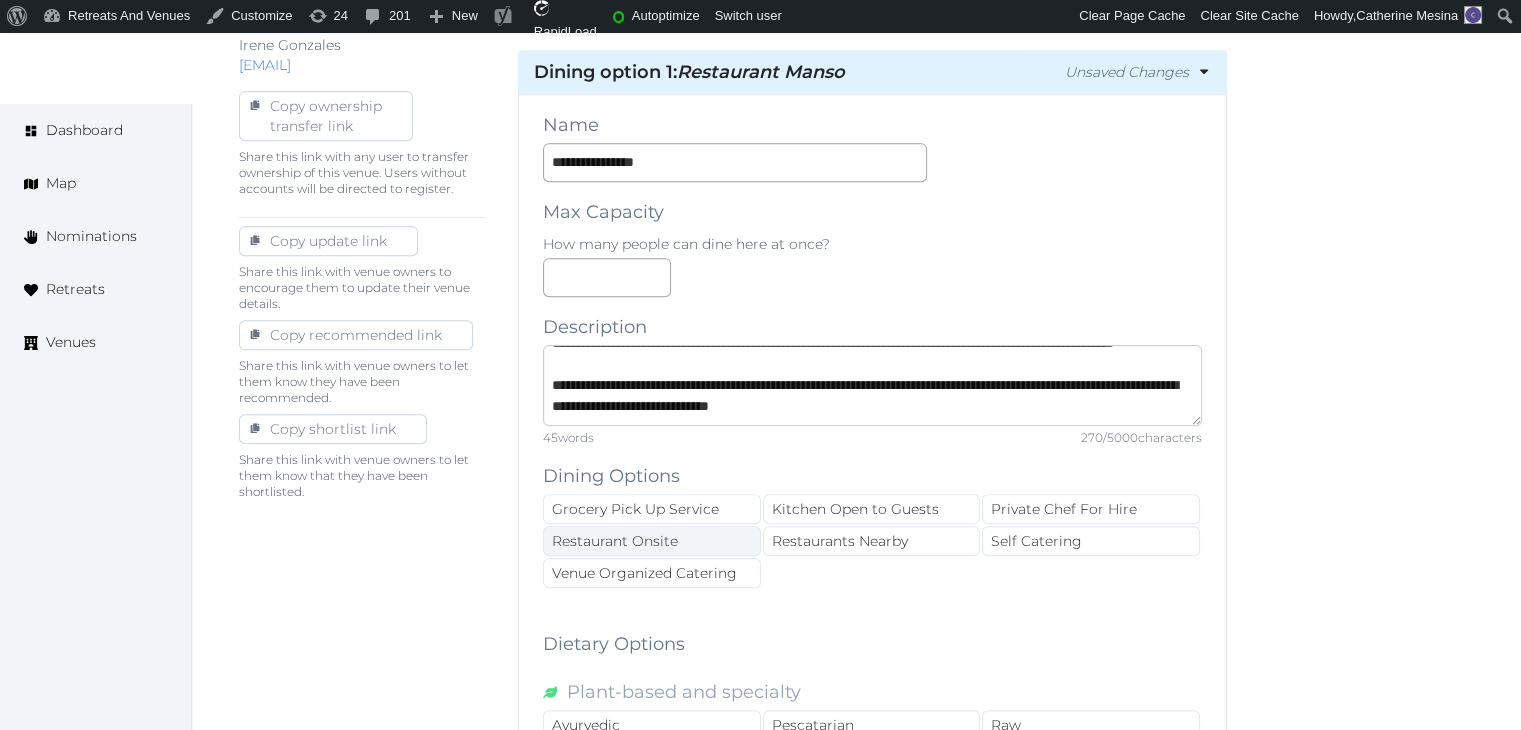 type on "**********" 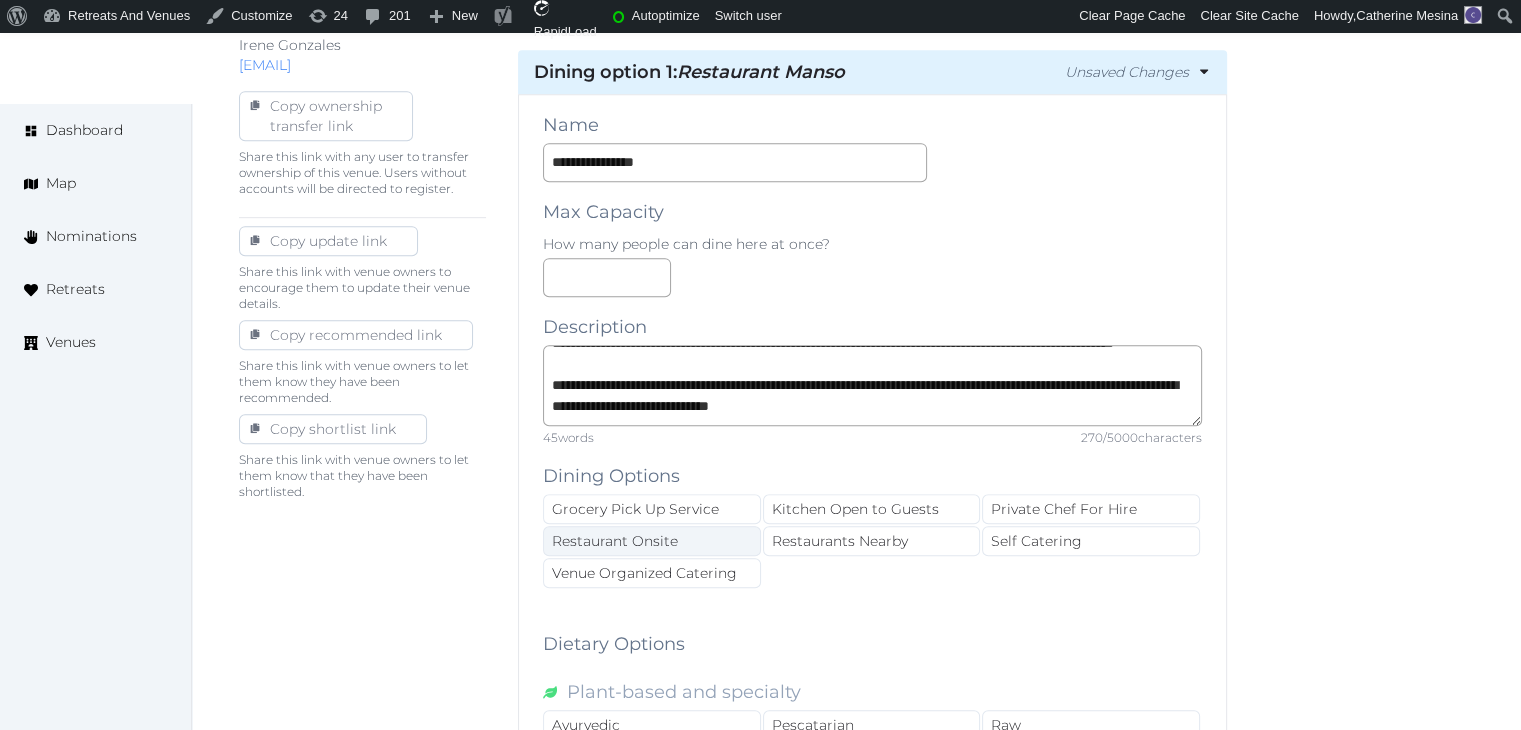 click on "Restaurant Onsite" at bounding box center [652, 541] 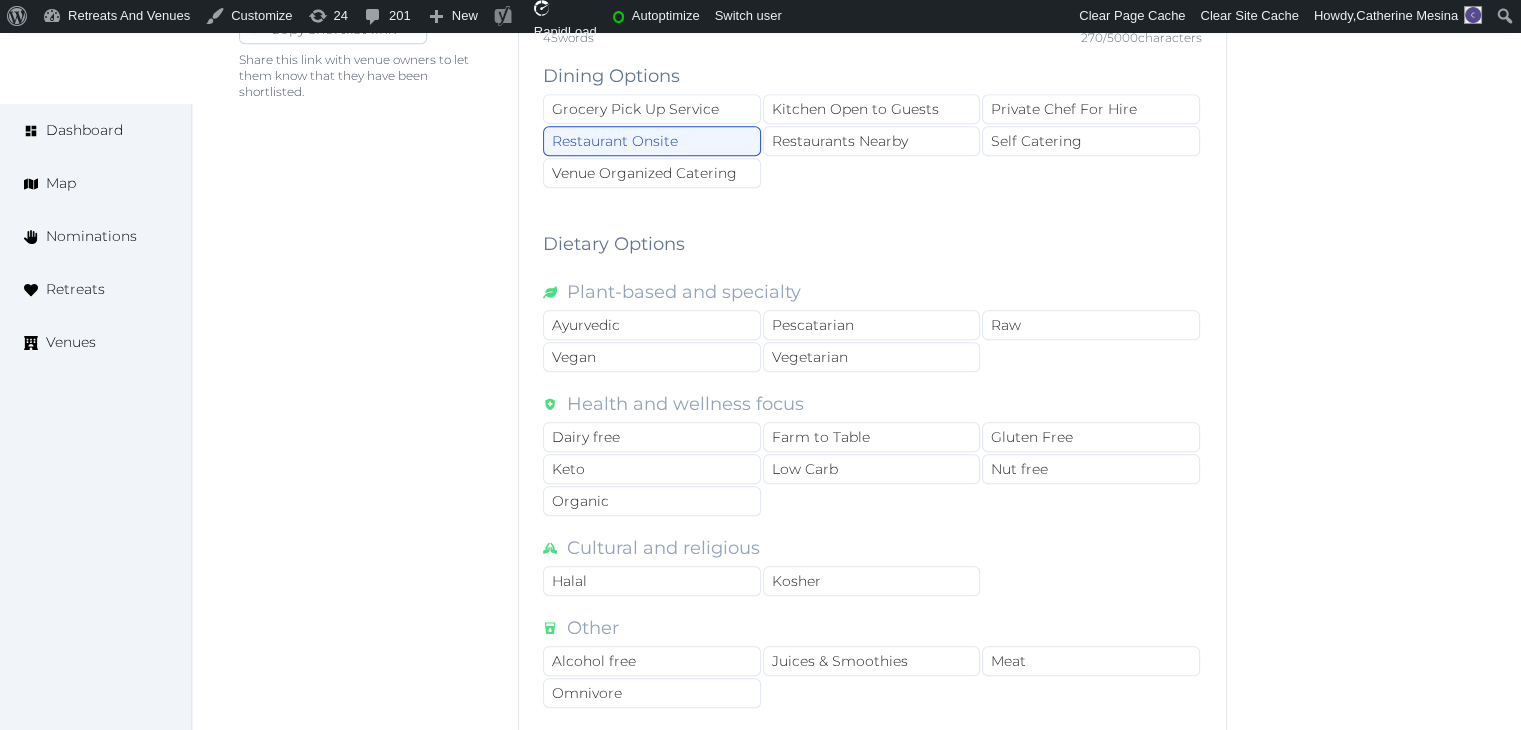 scroll, scrollTop: 1758, scrollLeft: 0, axis: vertical 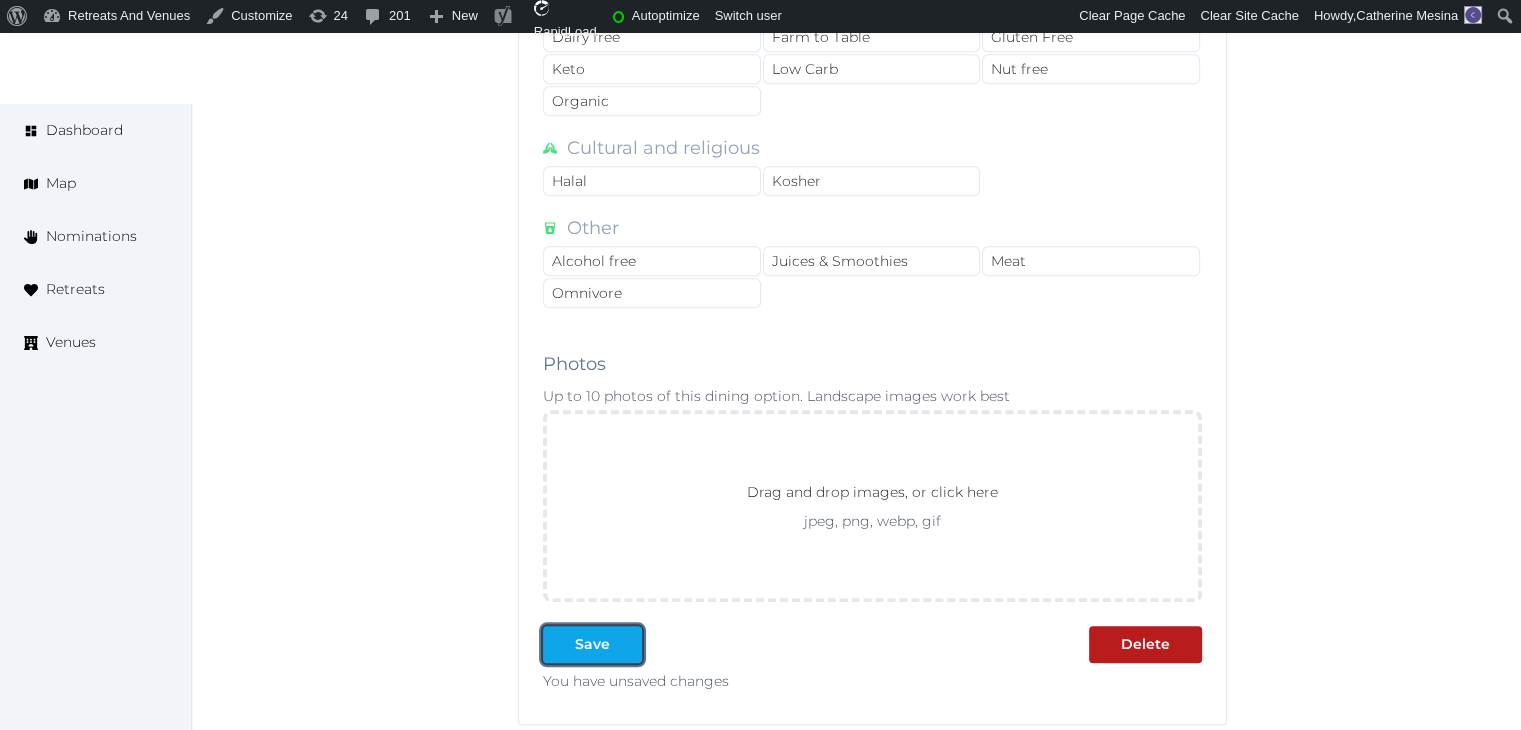 click on "Save" at bounding box center (592, 644) 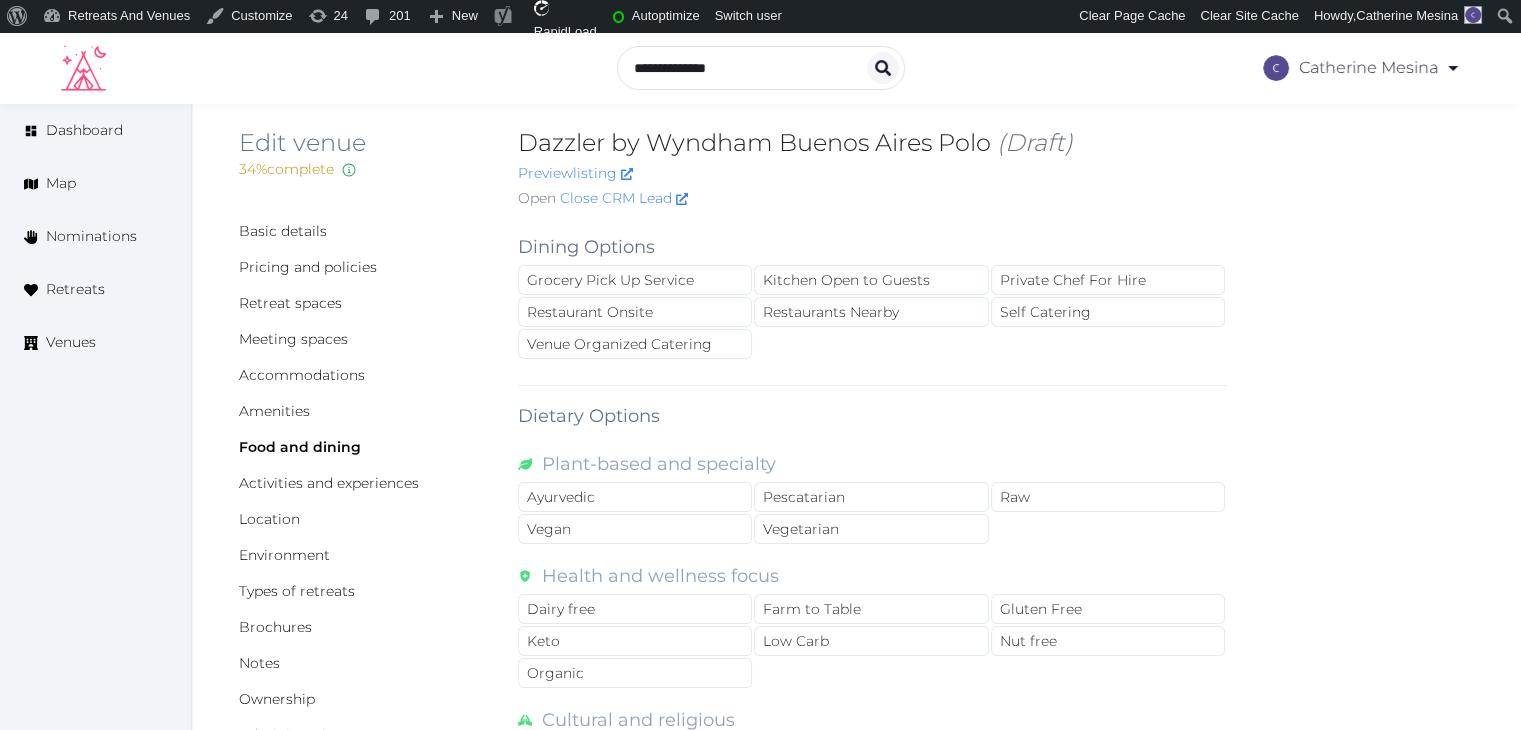 scroll, scrollTop: 0, scrollLeft: 0, axis: both 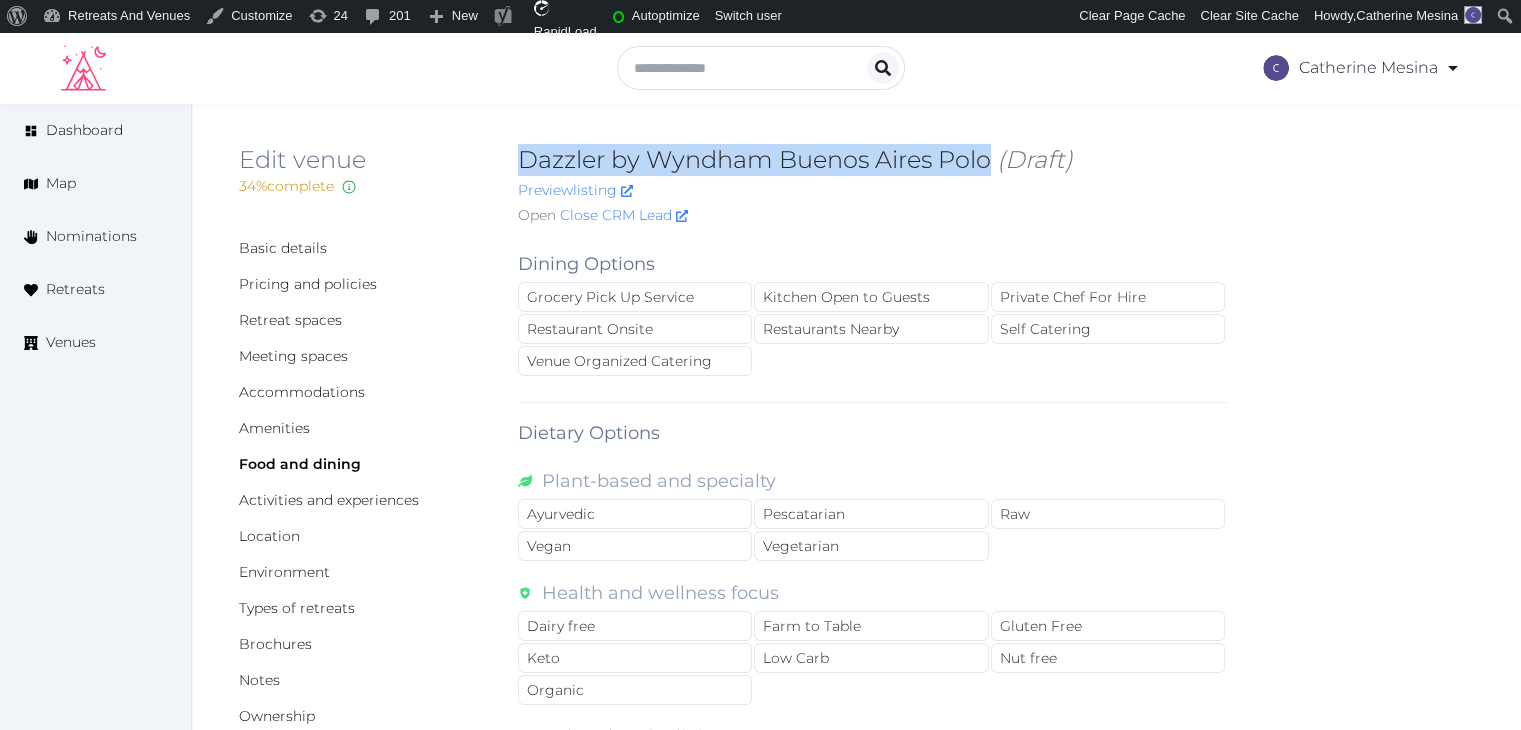 drag, startPoint x: 532, startPoint y: 159, endPoint x: 993, endPoint y: 160, distance: 461.0011 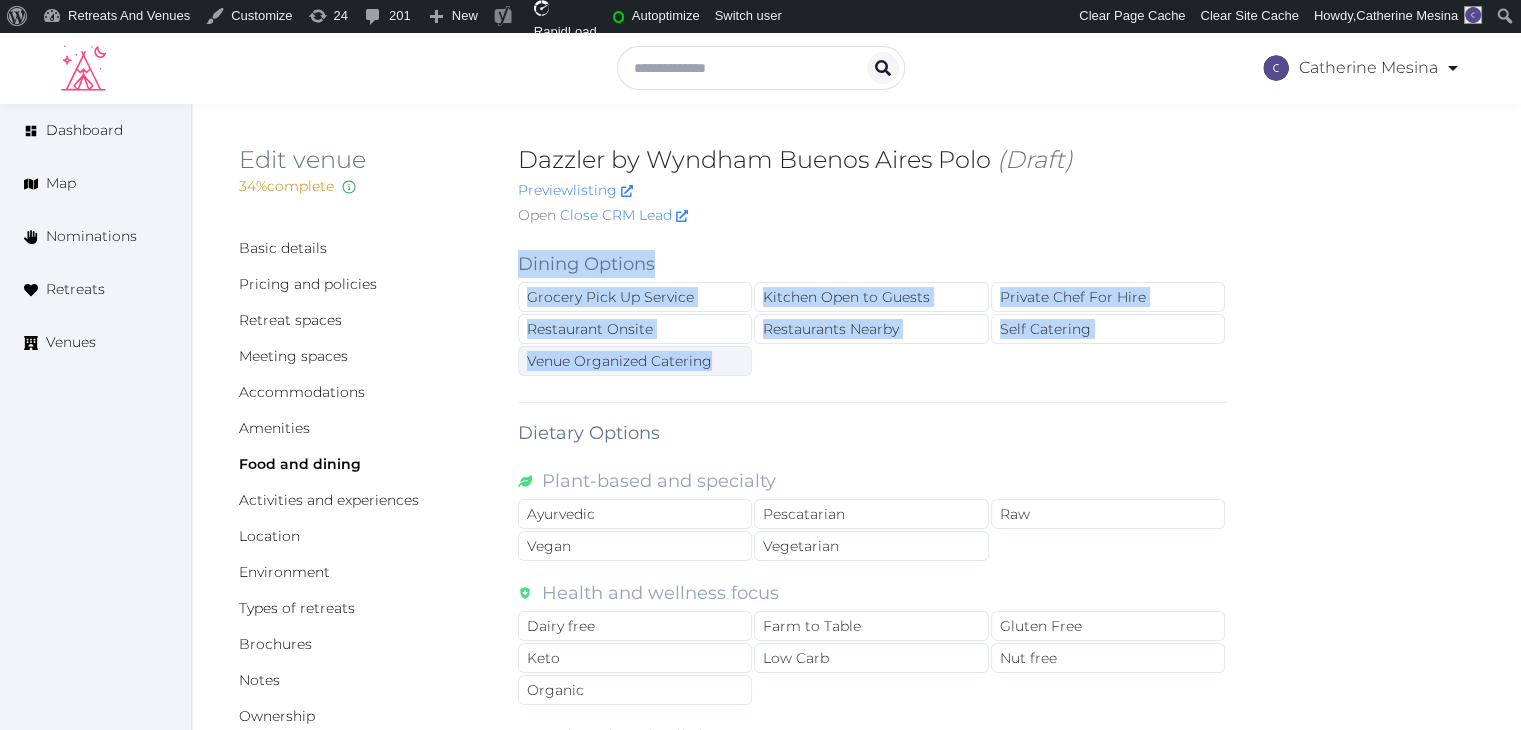 drag, startPoint x: 516, startPoint y: 260, endPoint x: 745, endPoint y: 365, distance: 251.92459 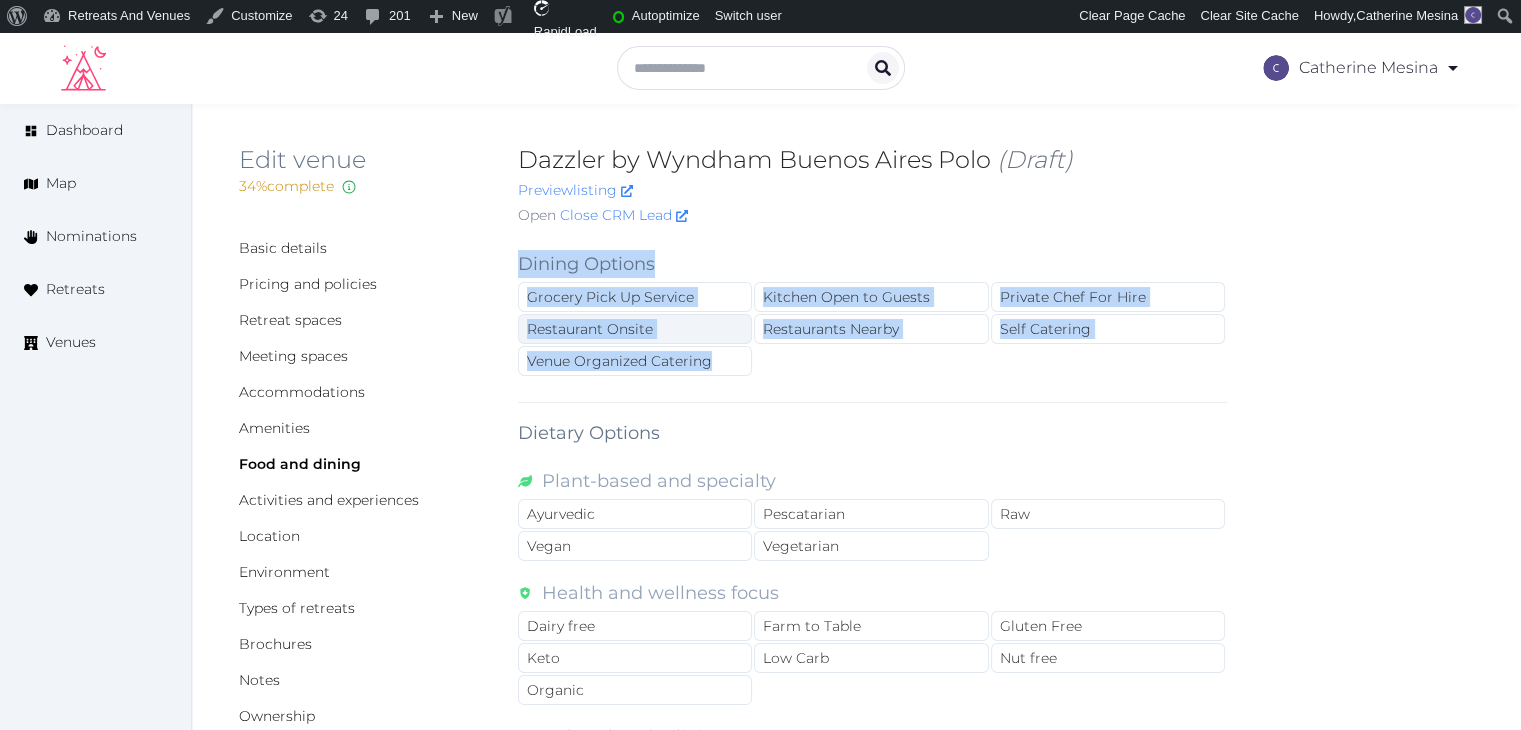click on "Restaurant Onsite" at bounding box center (635, 329) 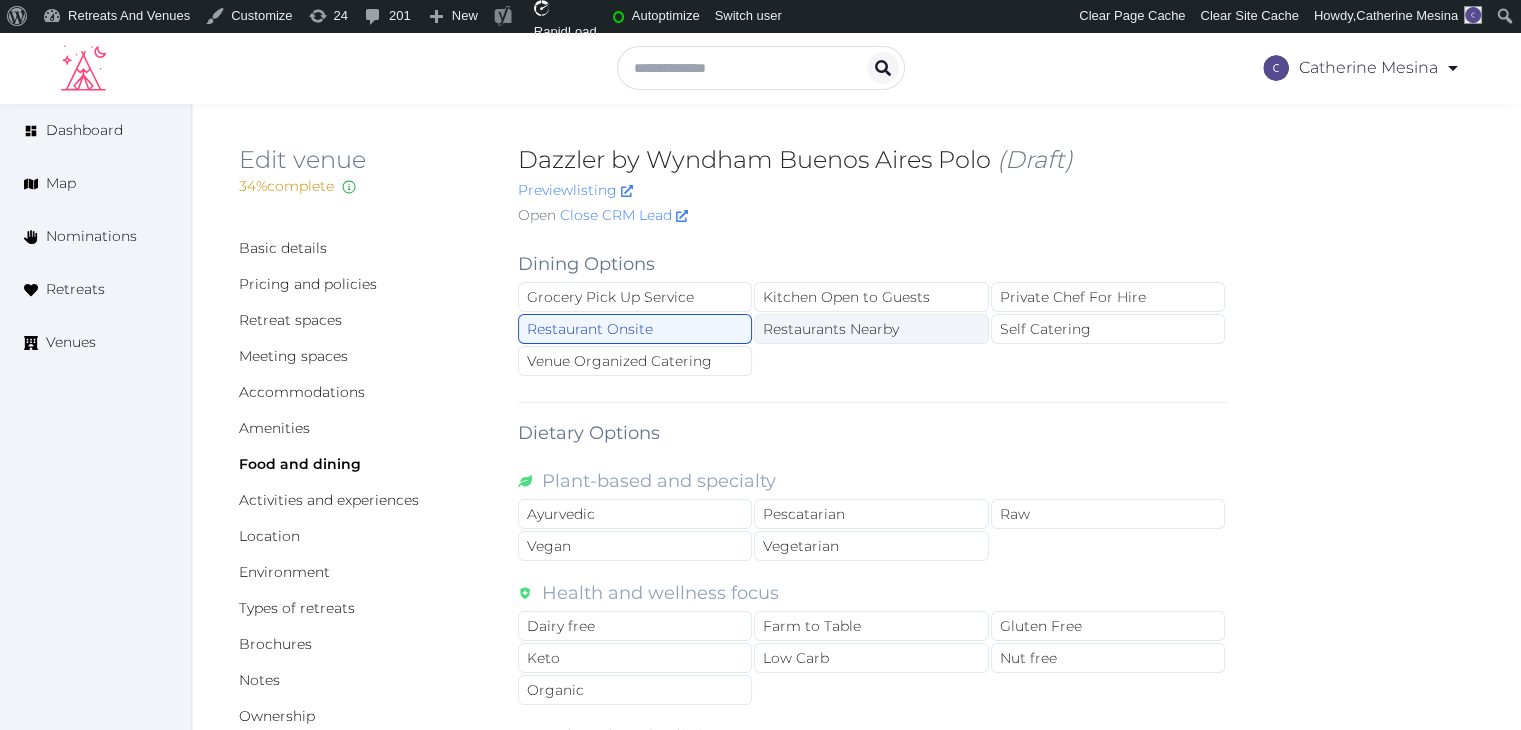 click on "Restaurants Nearby" at bounding box center [871, 329] 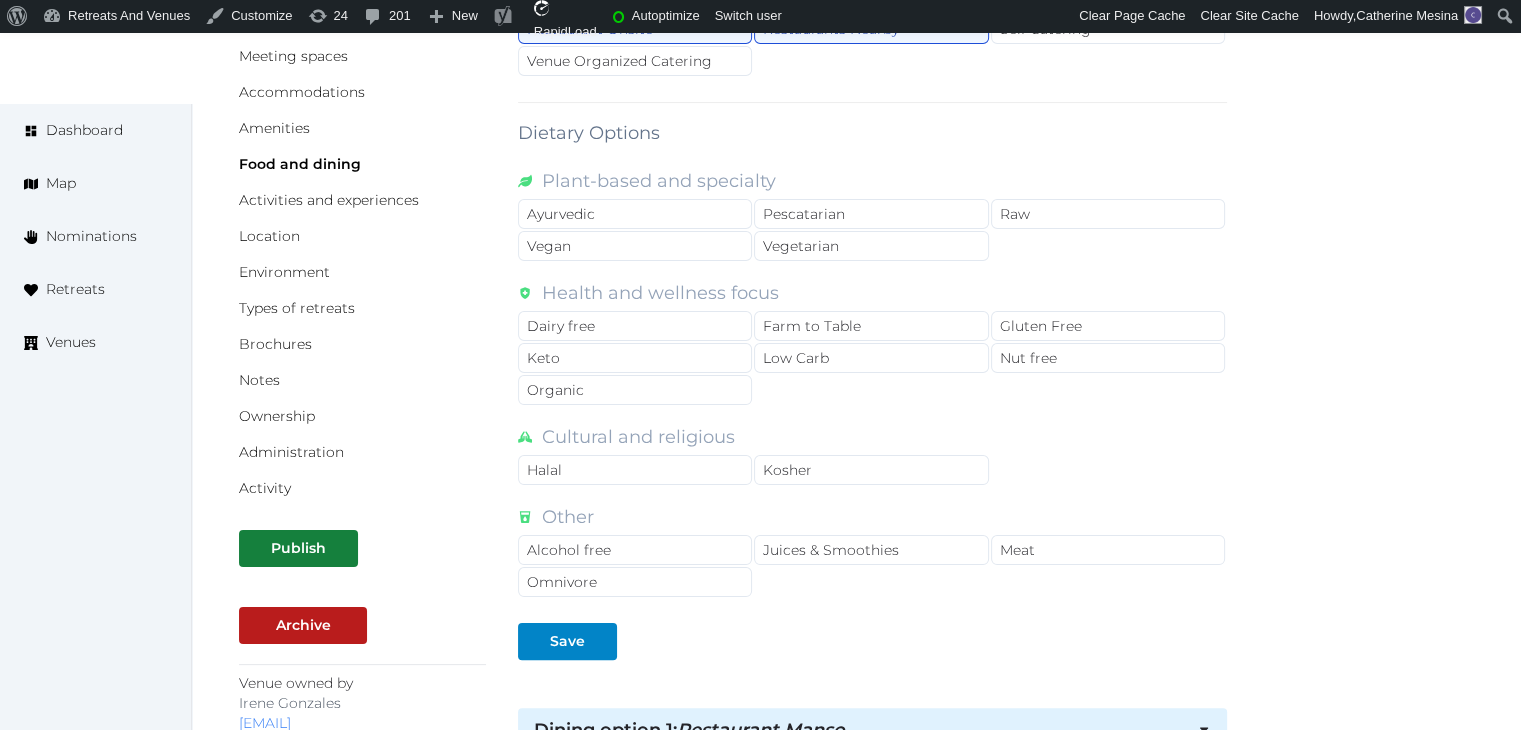 scroll, scrollTop: 600, scrollLeft: 0, axis: vertical 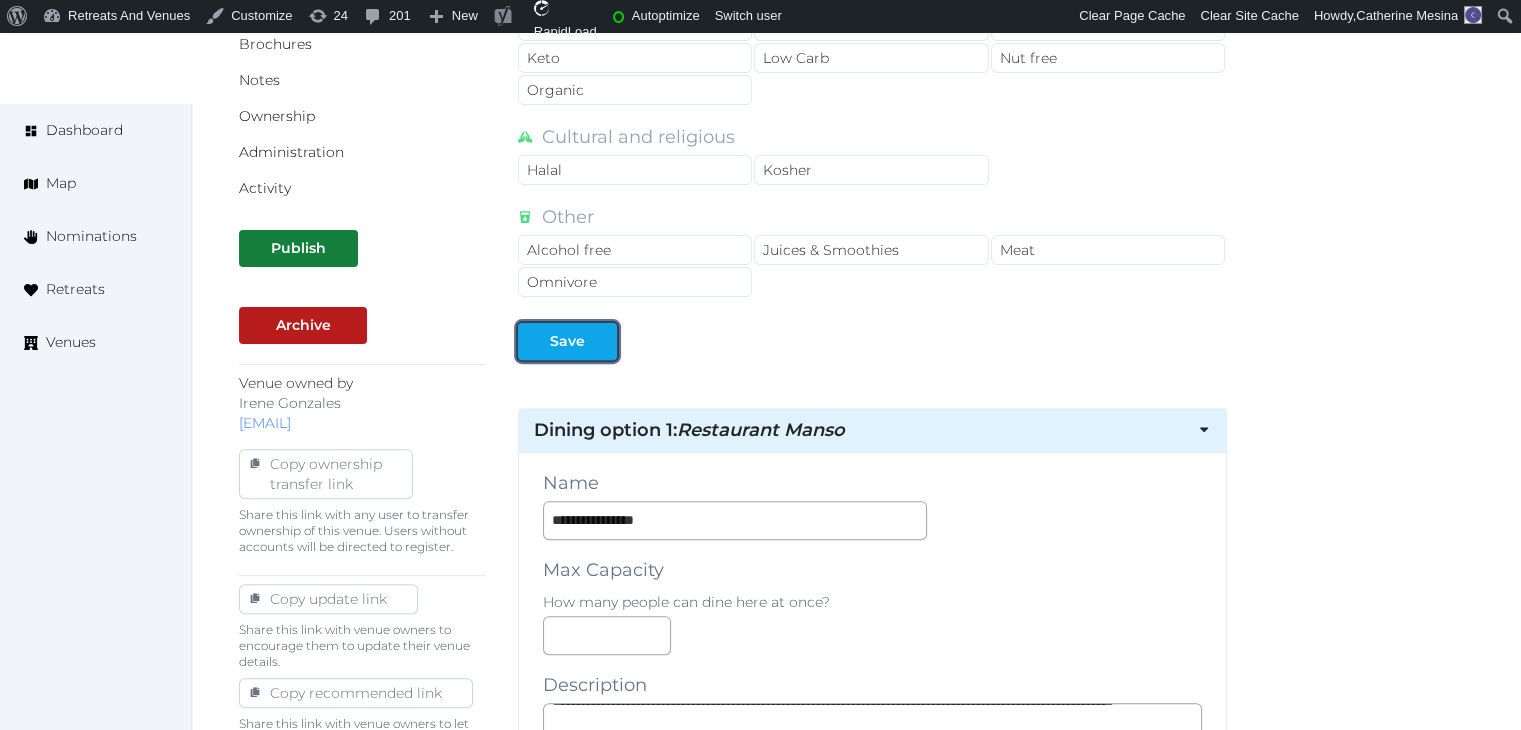 click on "Save" at bounding box center (567, 341) 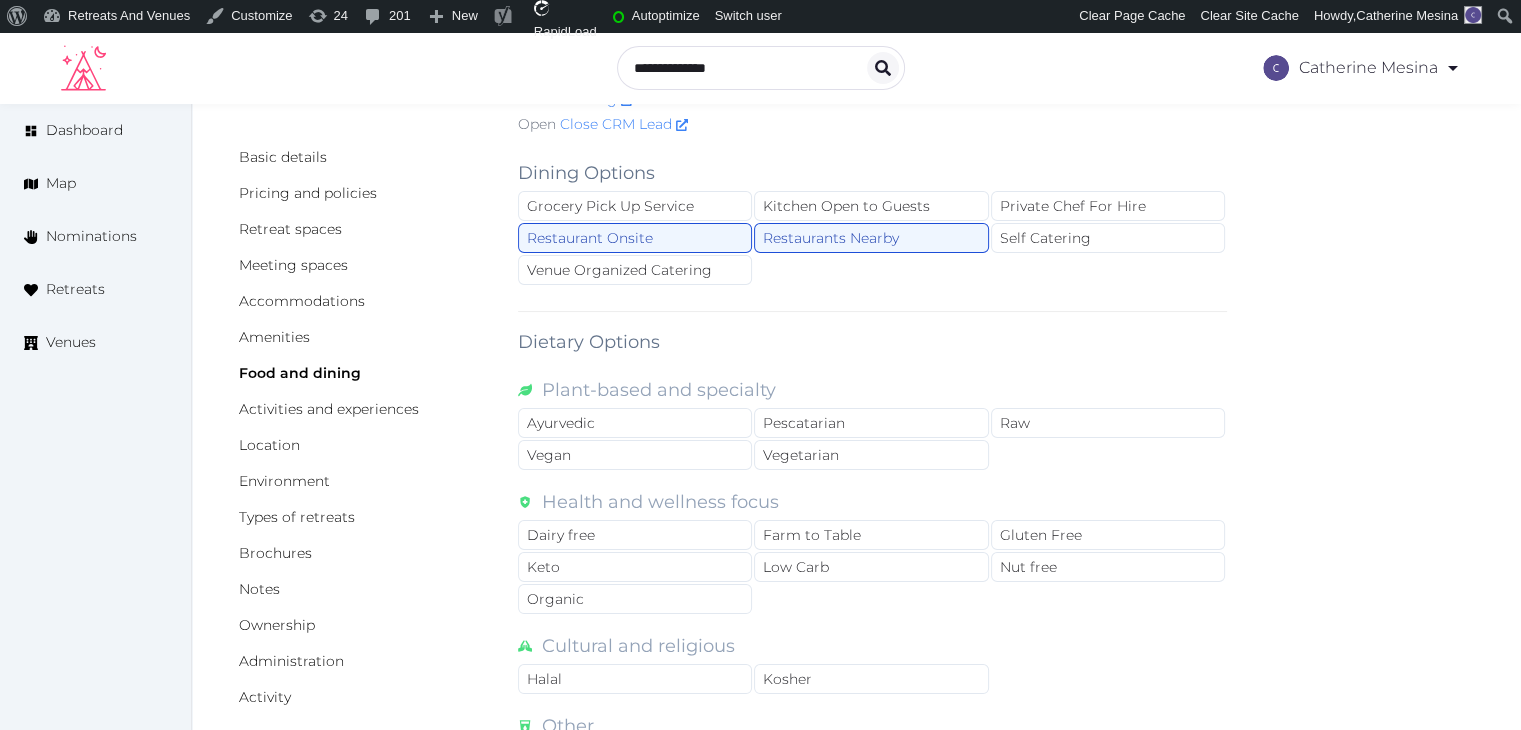 scroll, scrollTop: 0, scrollLeft: 0, axis: both 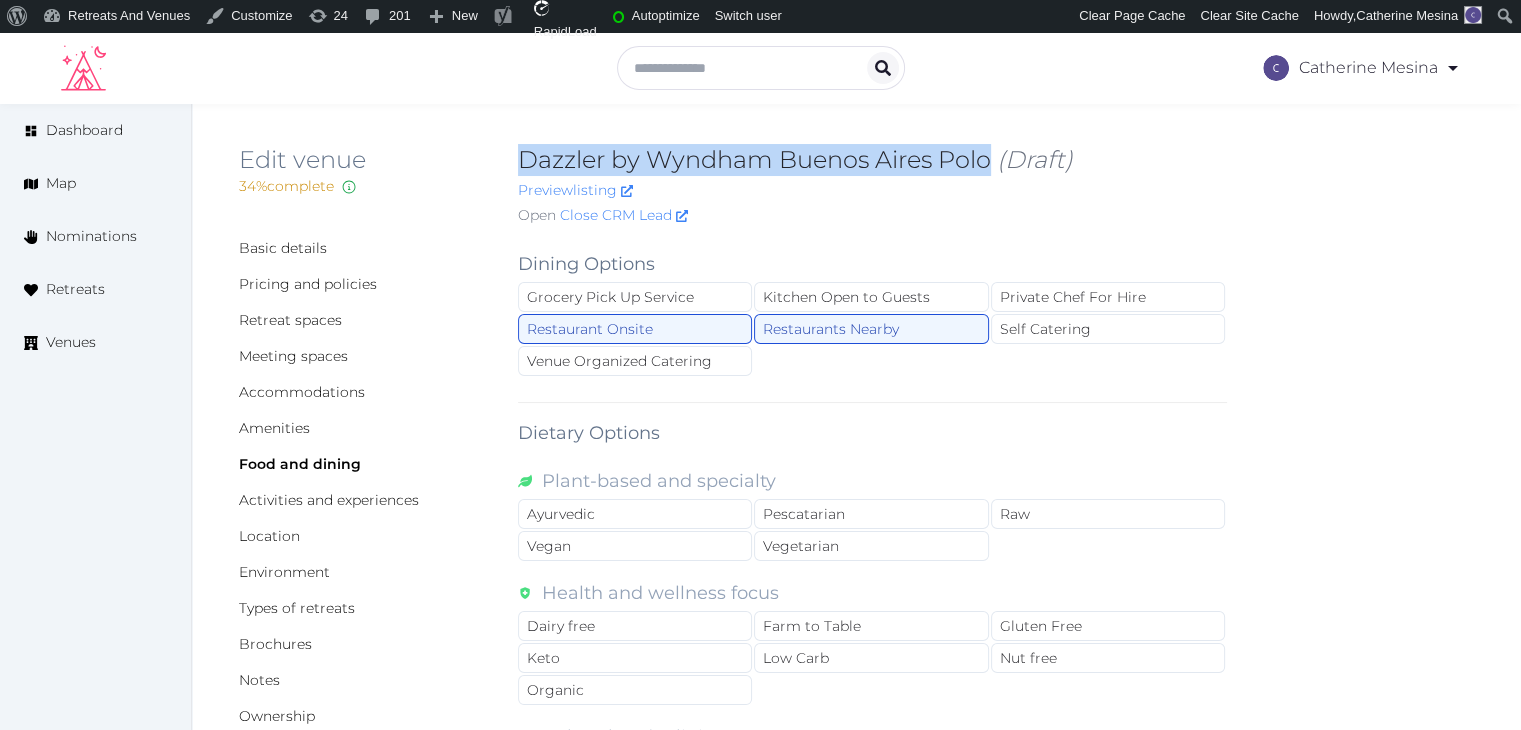 drag, startPoint x: 524, startPoint y: 158, endPoint x: 993, endPoint y: 165, distance: 469.05225 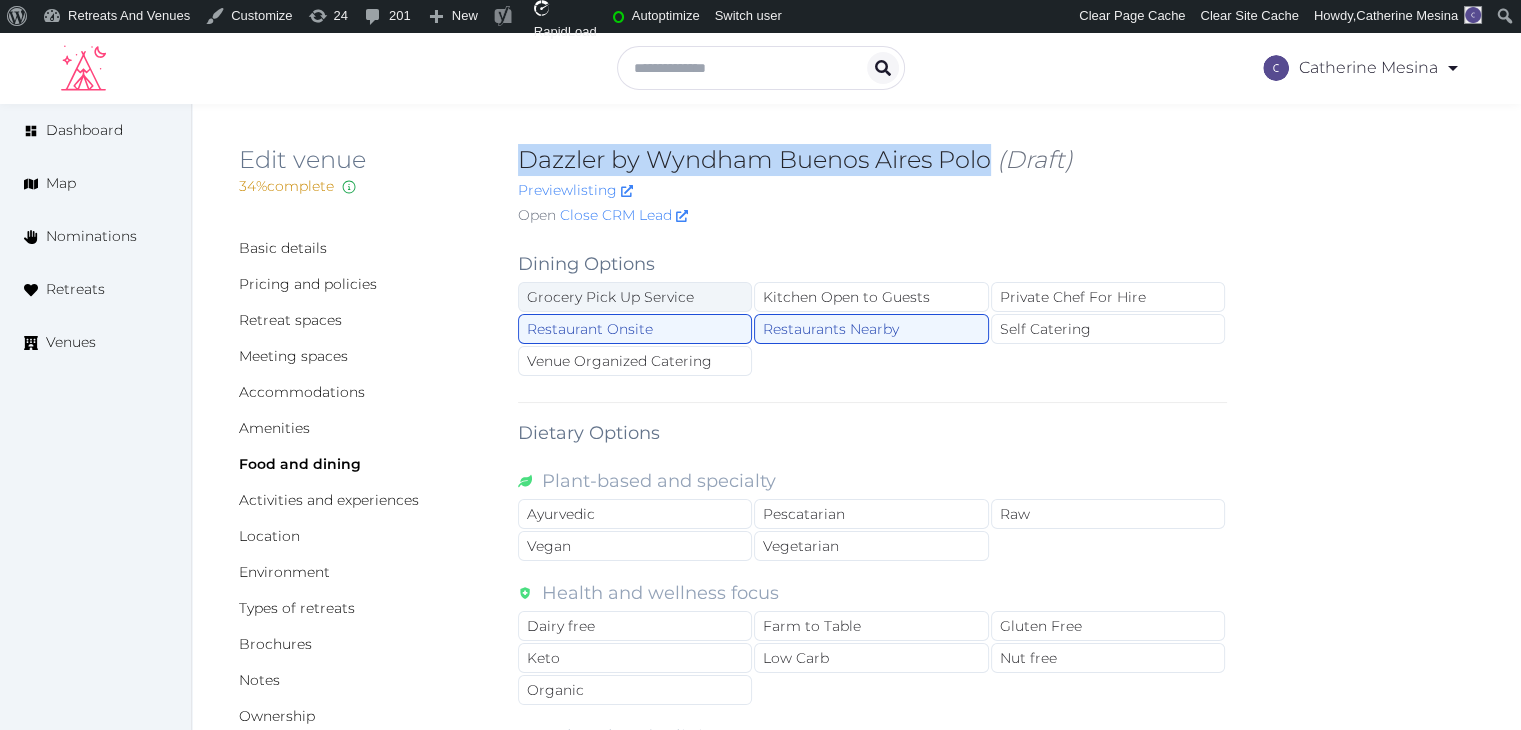 copy on "Dazzler by Wyndham Buenos Aires Polo" 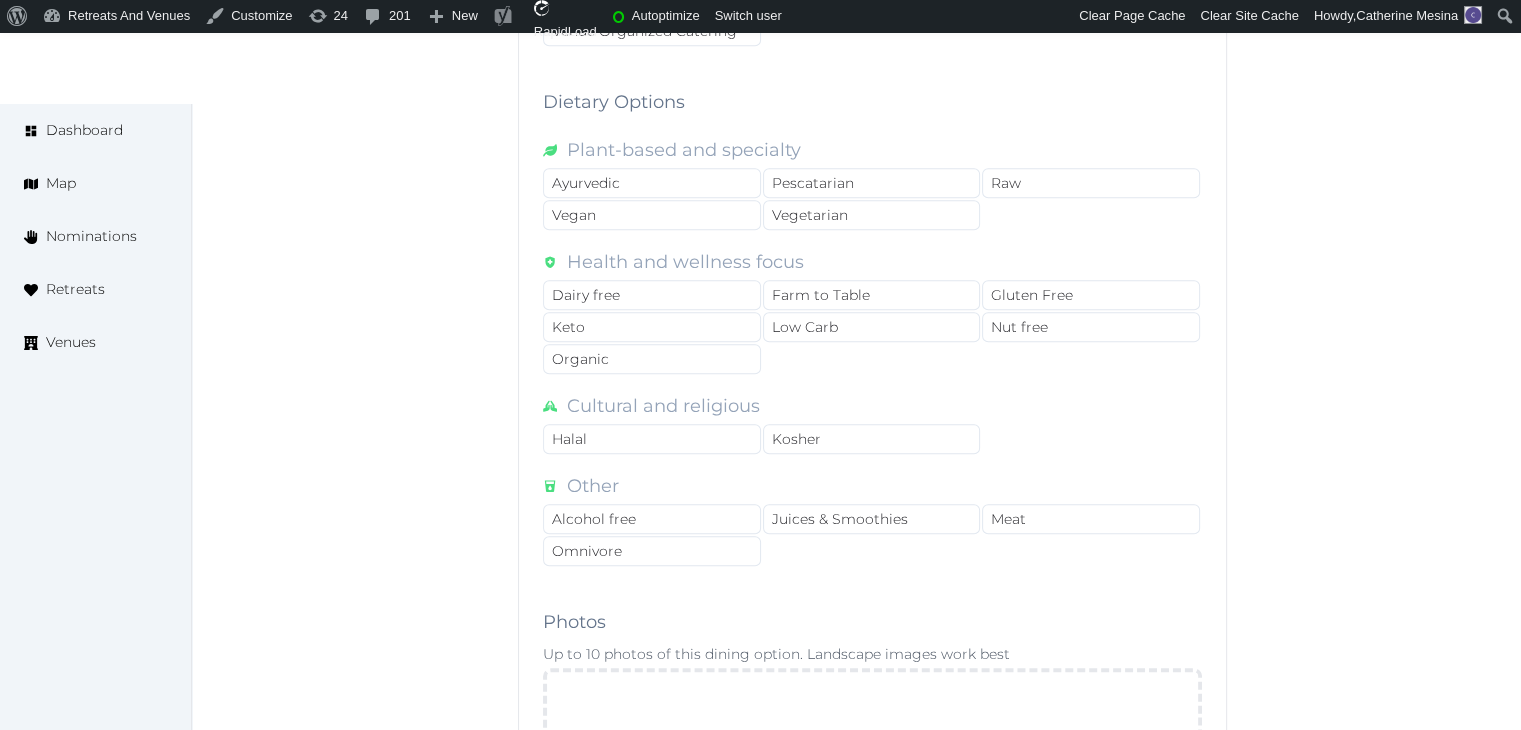scroll, scrollTop: 1700, scrollLeft: 0, axis: vertical 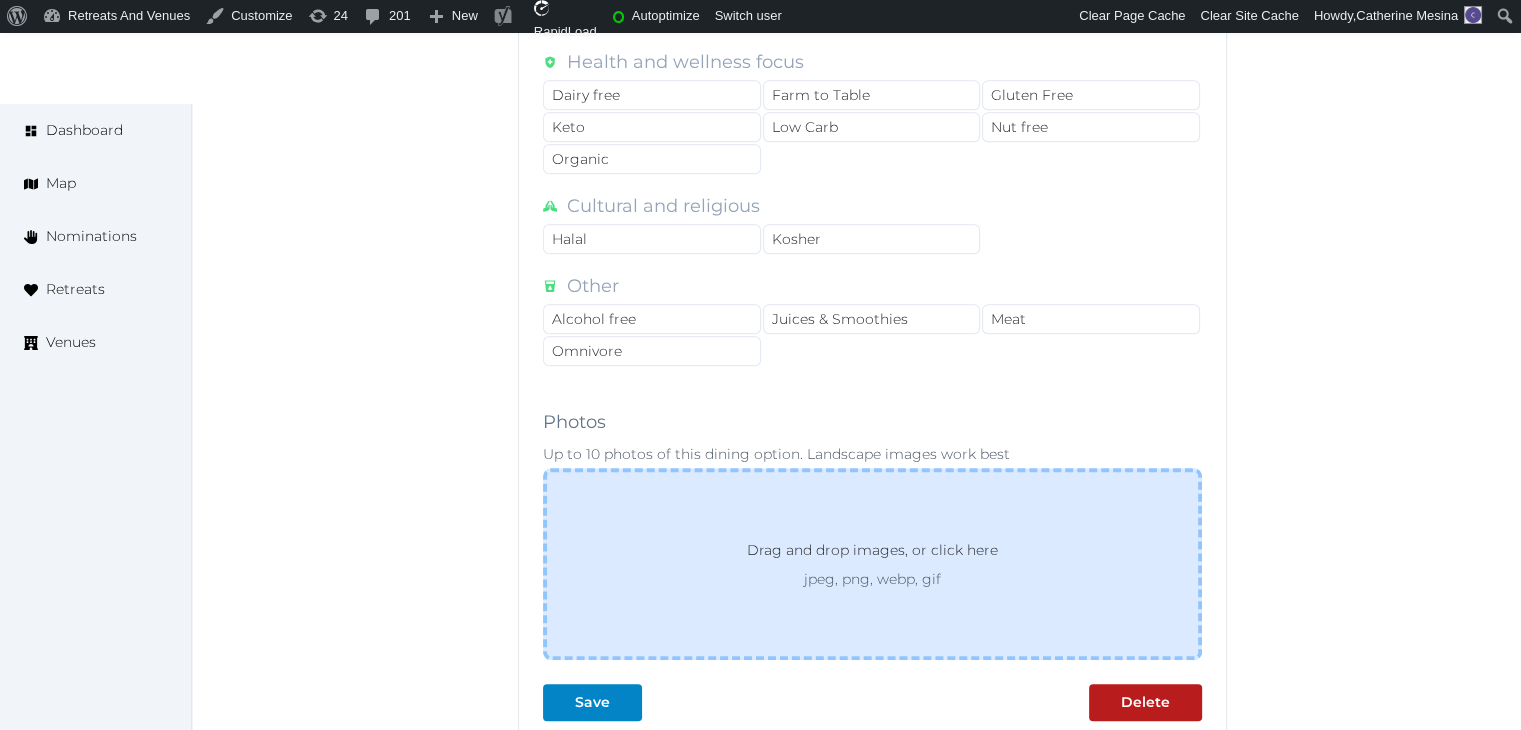 click on "Drag and drop images, or click here jpeg, png, webp, gif" at bounding box center [872, 564] 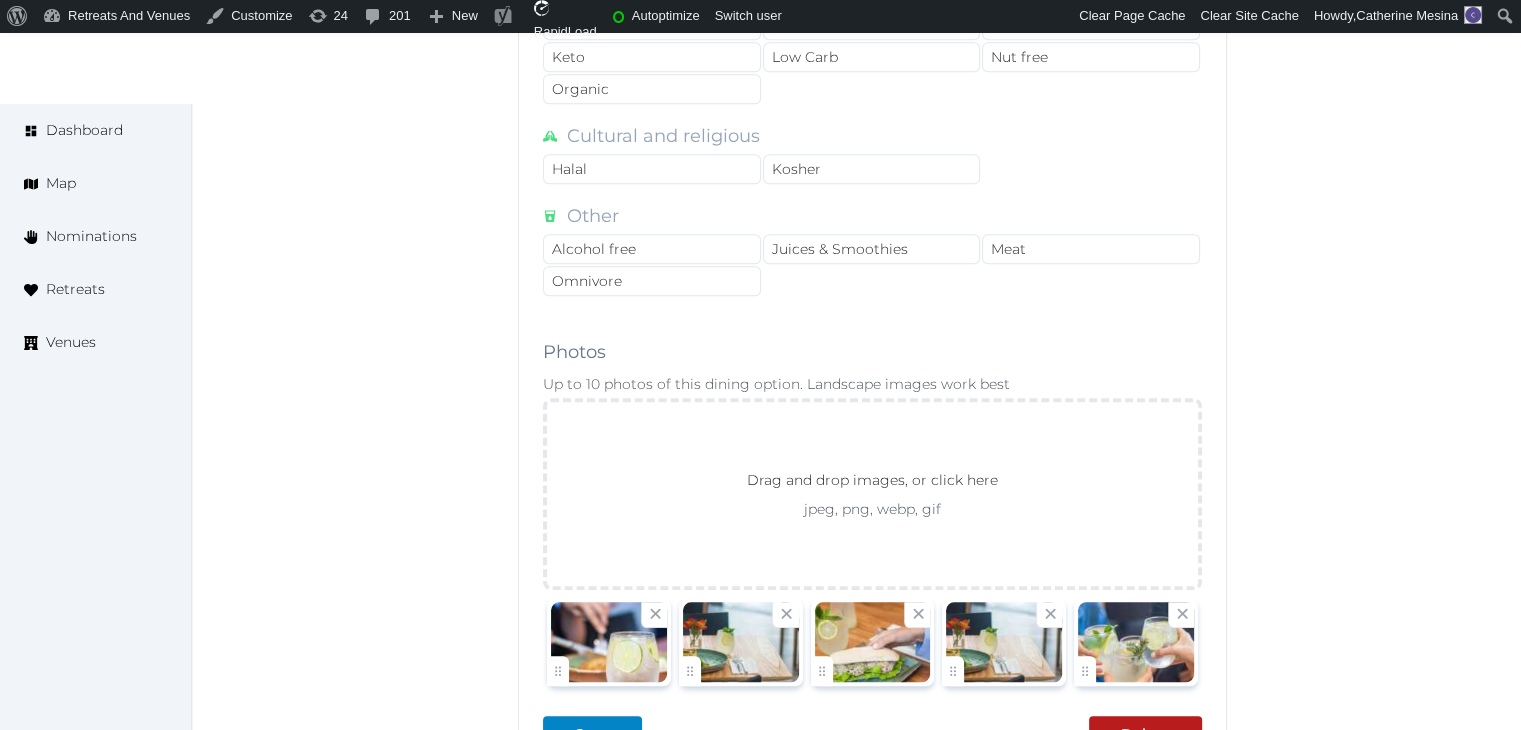 scroll, scrollTop: 2000, scrollLeft: 0, axis: vertical 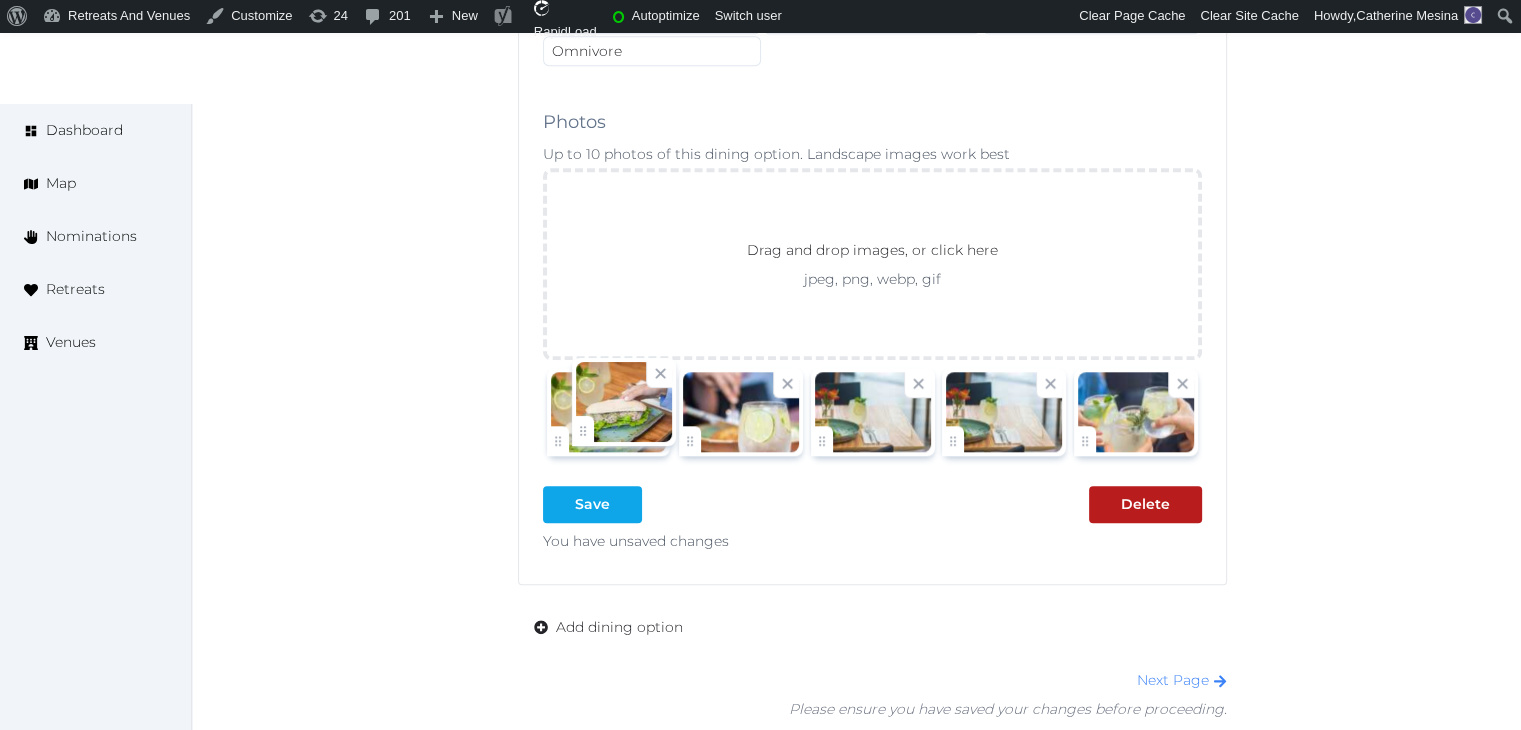 drag, startPoint x: 839, startPoint y: 431, endPoint x: 613, endPoint y: 485, distance: 232.36179 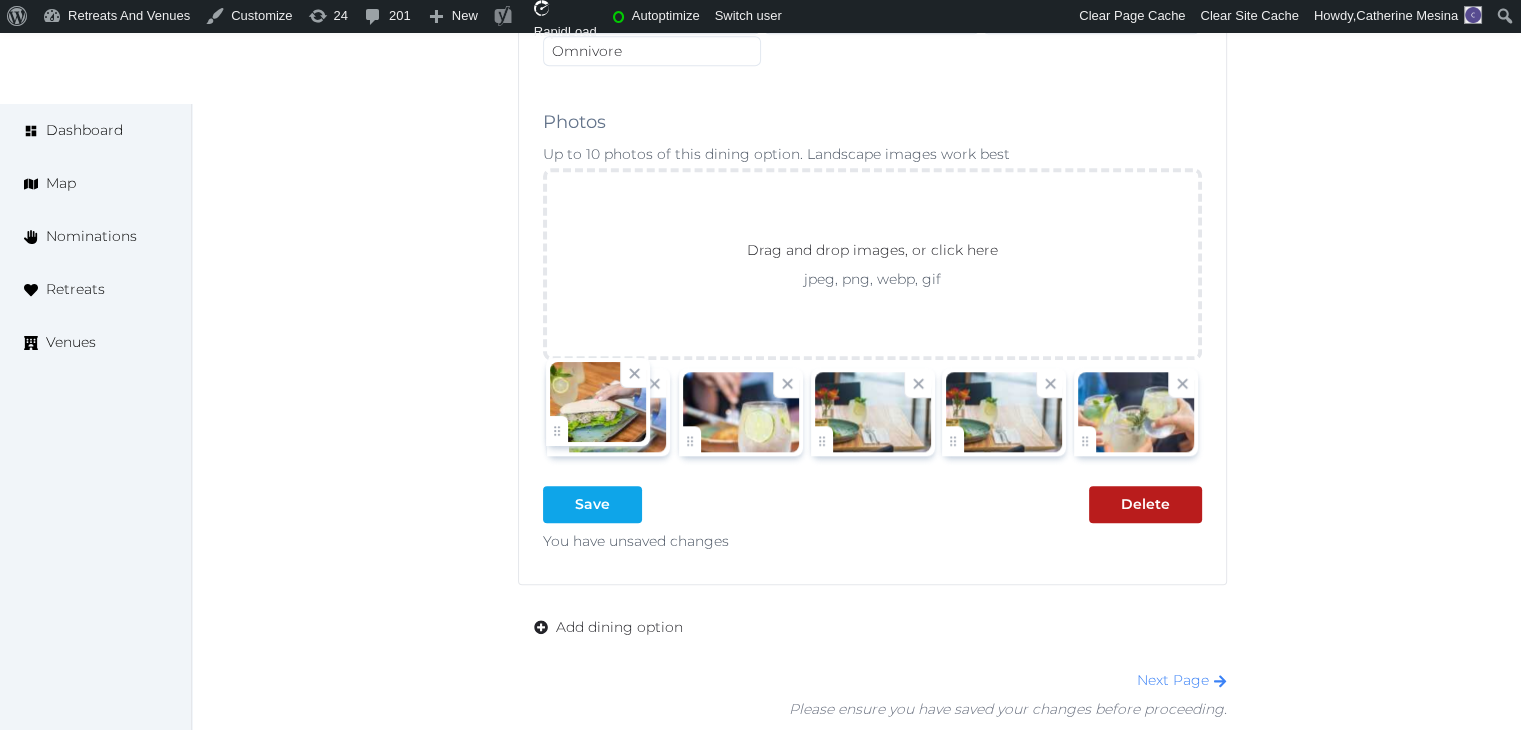 click on "Catherine Mesina   Account My Venue Listings My Retreats Logout      Dashboard Map Nominations Retreats Venues Edit venue 34 %  complete Fill out all the fields in your listing to increase its completion percentage.   A higher completion percentage will make your listing more attractive and result in better matches. Dazzler by Wyndham Buenos Aires Polo   (Draft) Preview  listing   Open    Close CRM Lead Basic details Pricing and policies Retreat spaces Meeting spaces Accommodations Amenities Food and dining Activities and experiences Location Environment Types of retreats Brochures Notes Ownership Administration Activity Publish Archive Venue owned by Irene Gonzales ziggydala@gmail.com Copy ownership transfer link Share this link with any user to transfer ownership of this venue. Users without accounts will be directed to register. Copy update link Share this link with venue owners to encourage them to update their venue details. Ayurvedic" at bounding box center (760, -512) 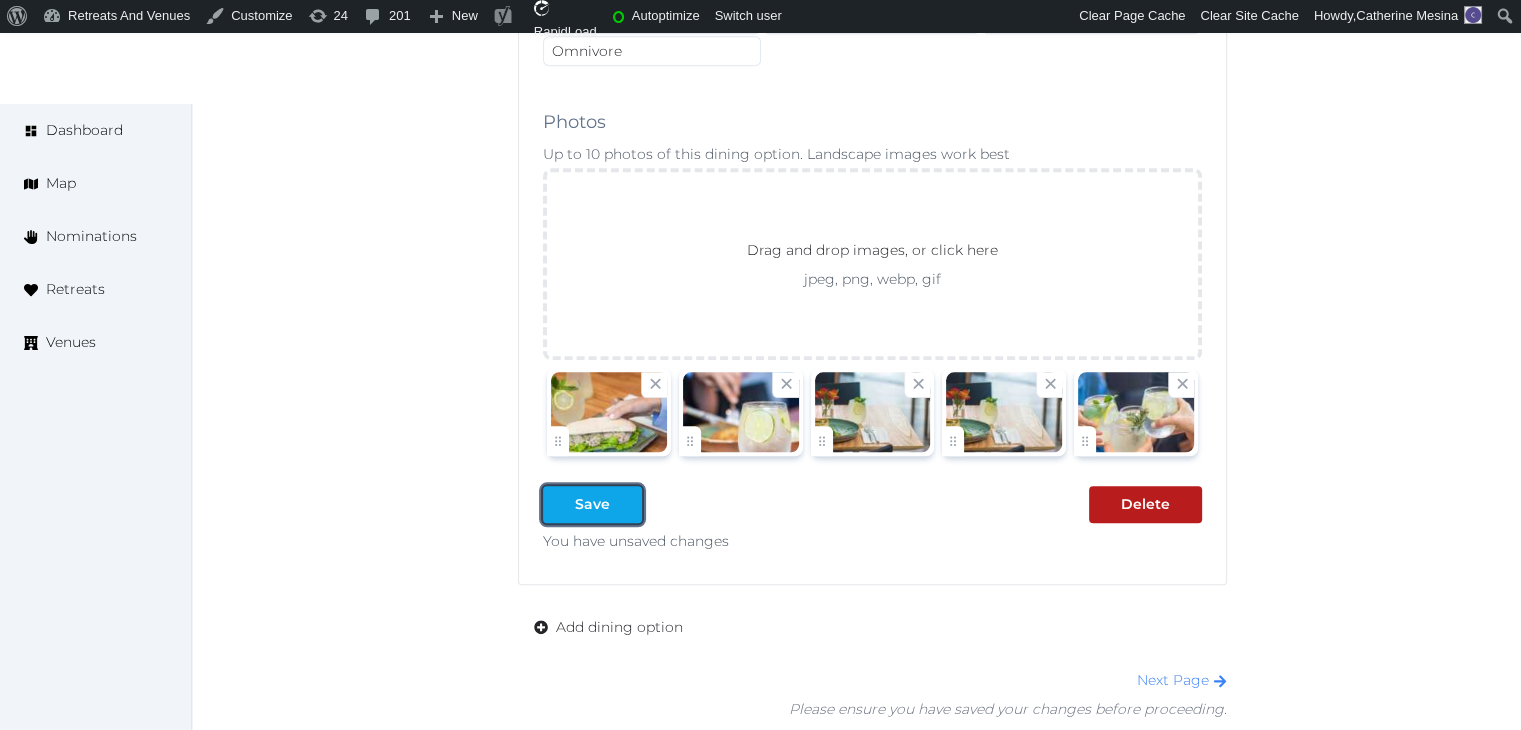 click on "Save" at bounding box center [592, 504] 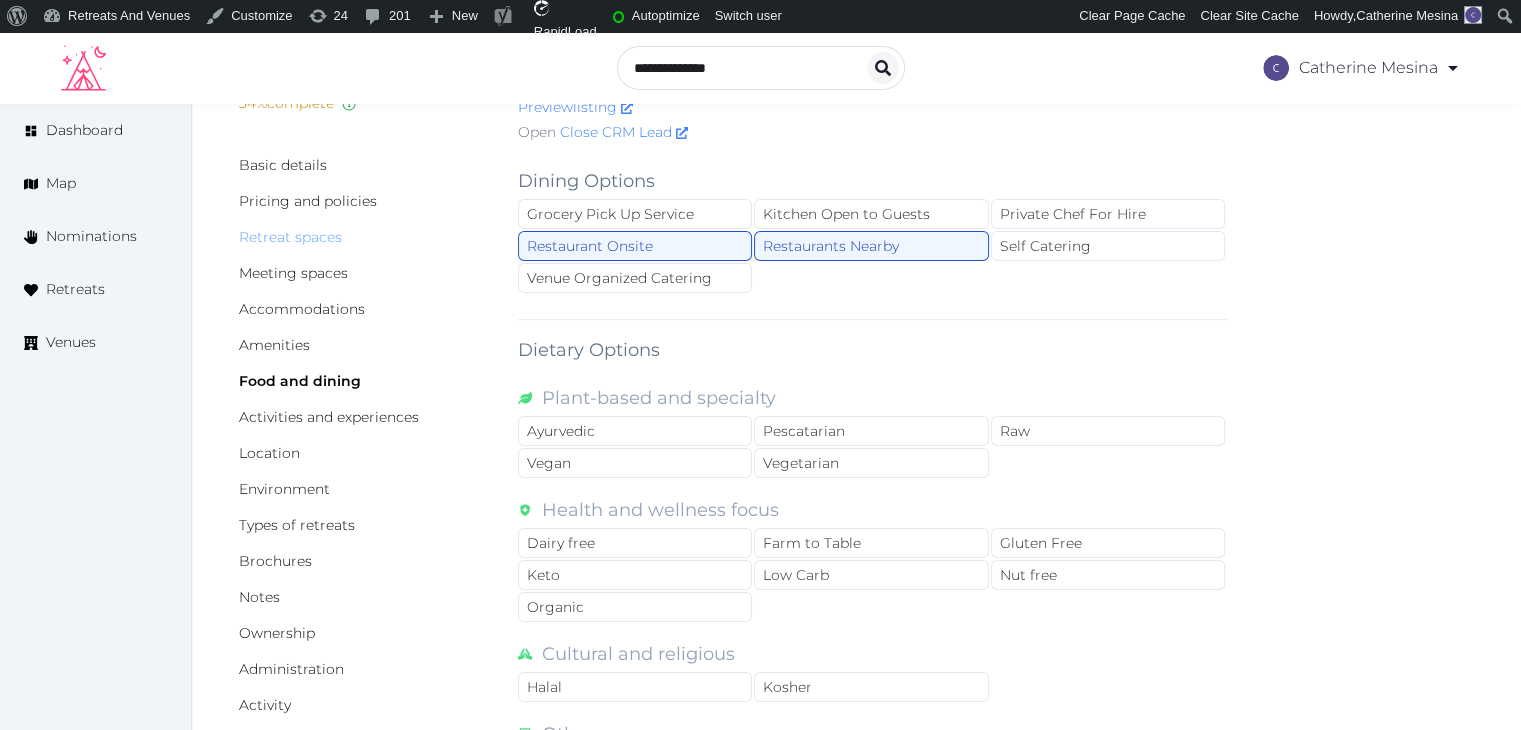 scroll, scrollTop: 0, scrollLeft: 0, axis: both 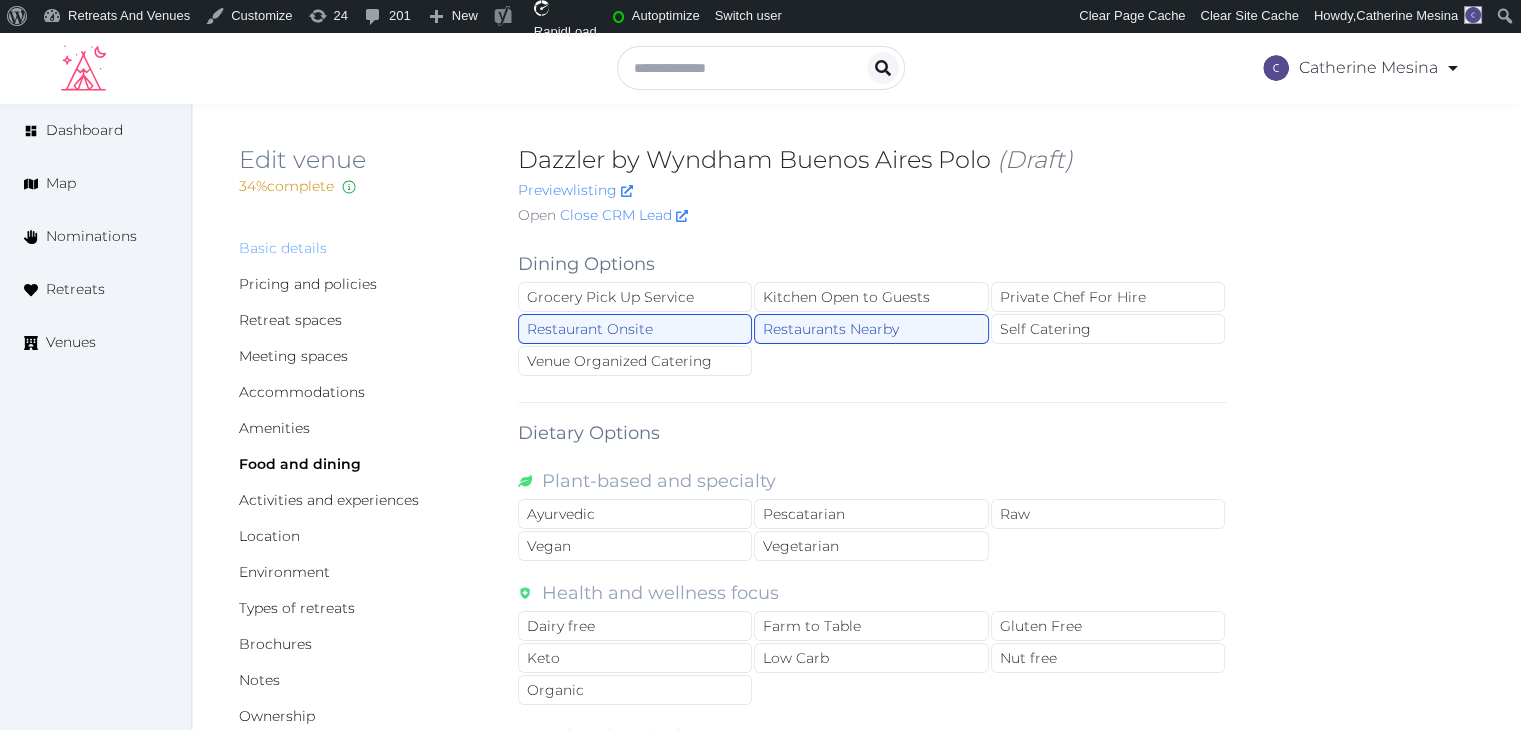 drag, startPoint x: 272, startPoint y: 247, endPoint x: 280, endPoint y: 259, distance: 14.422205 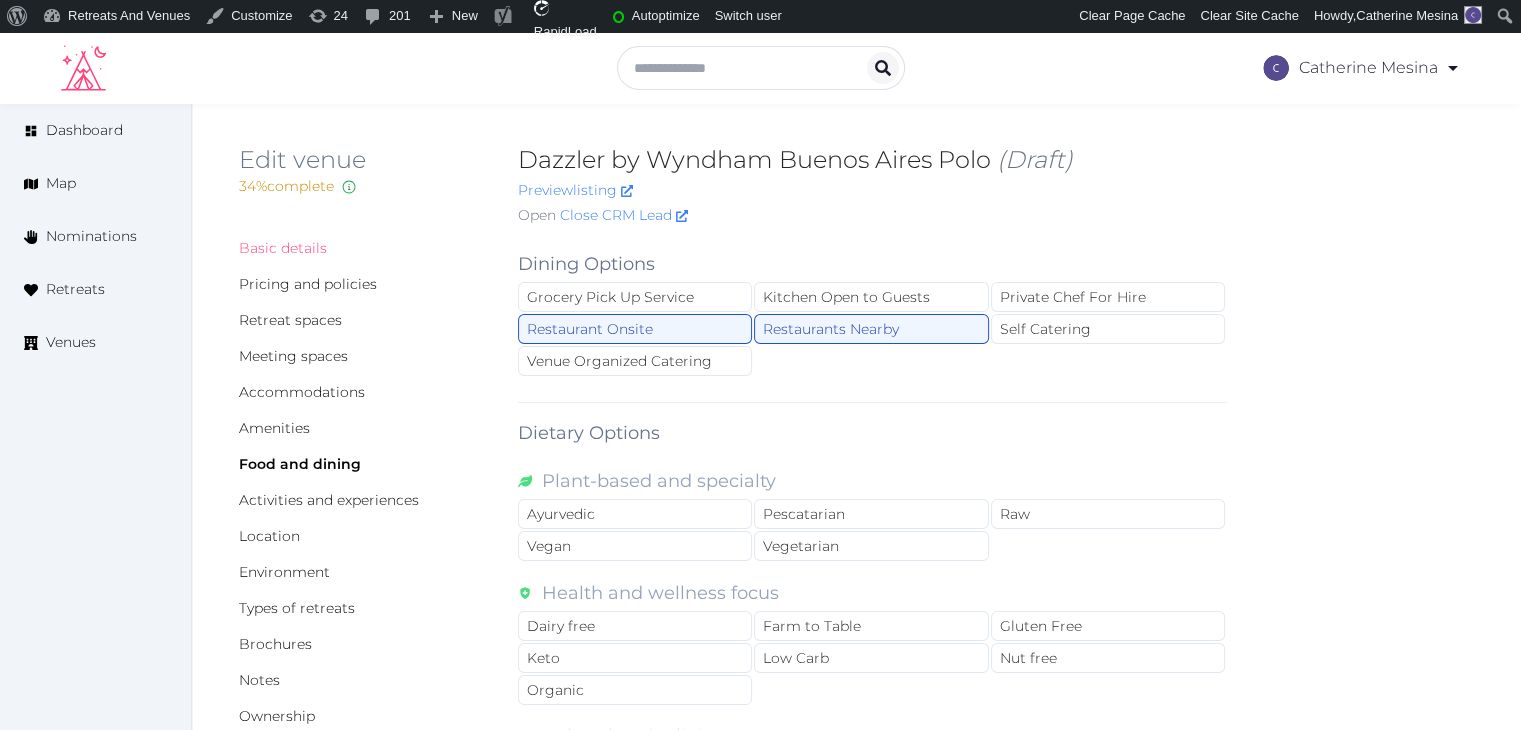 click on "Basic details" at bounding box center [283, 248] 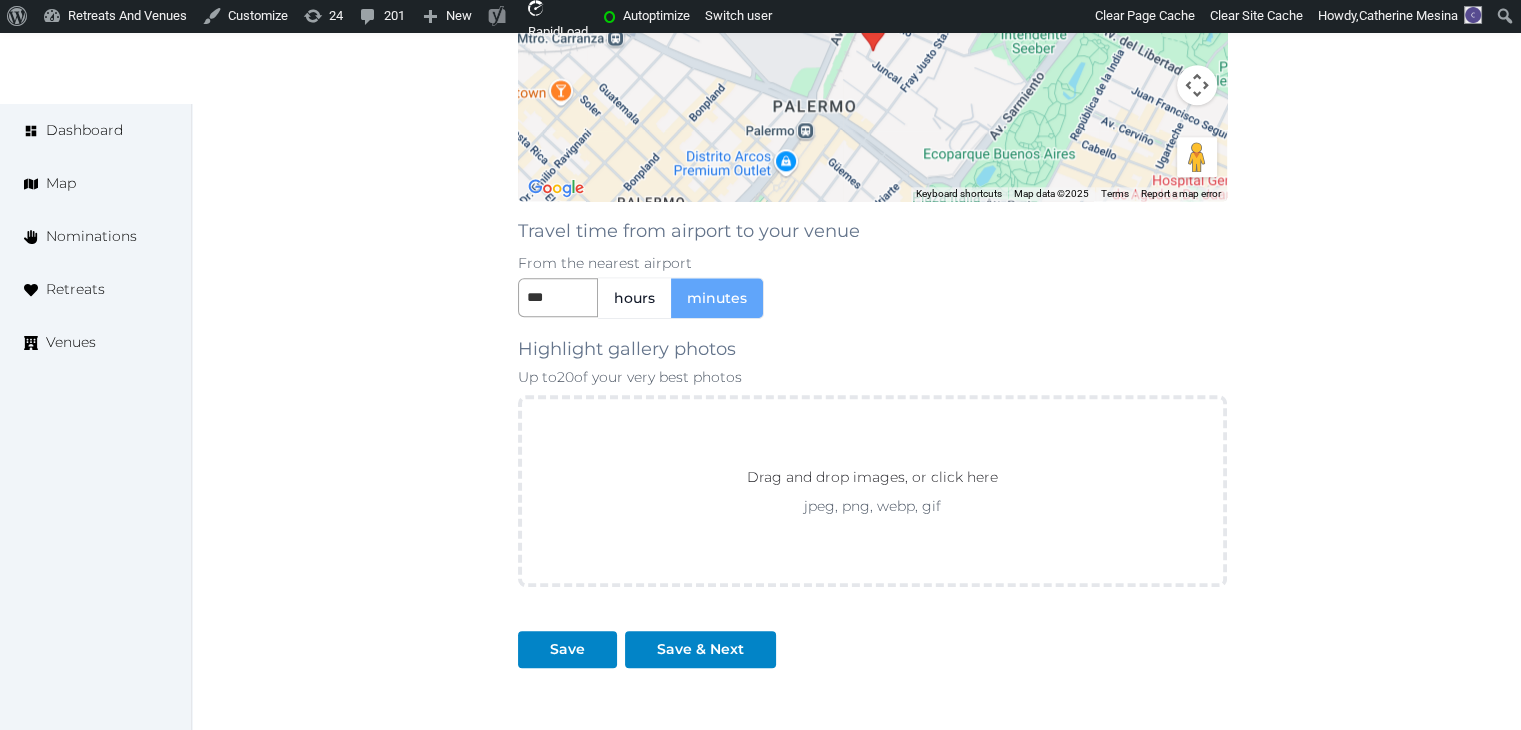 scroll, scrollTop: 2318, scrollLeft: 0, axis: vertical 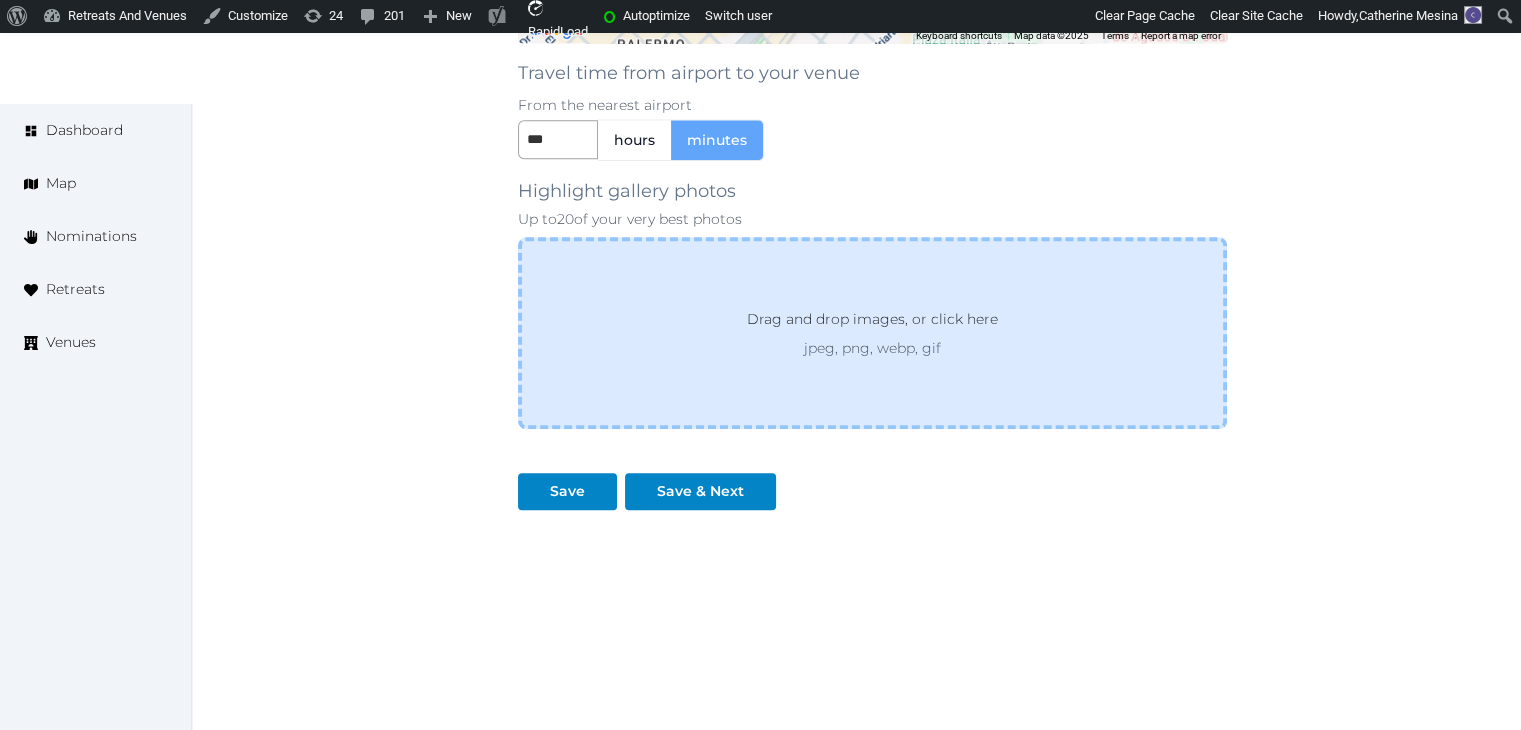 click on "Drag and drop images, or click here jpeg, png, webp, gif" at bounding box center (872, 333) 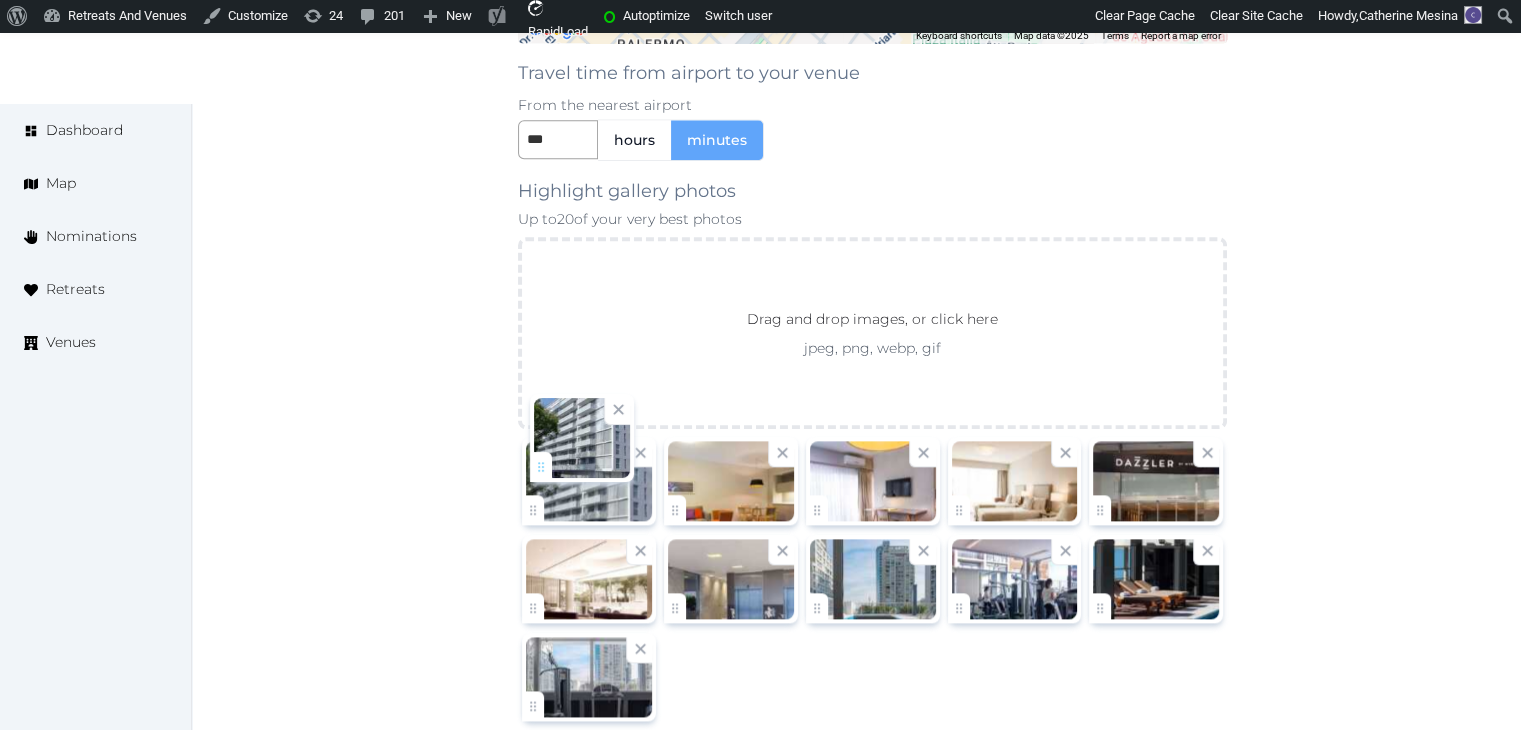 drag, startPoint x: 544, startPoint y: 687, endPoint x: 552, endPoint y: 447, distance: 240.1333 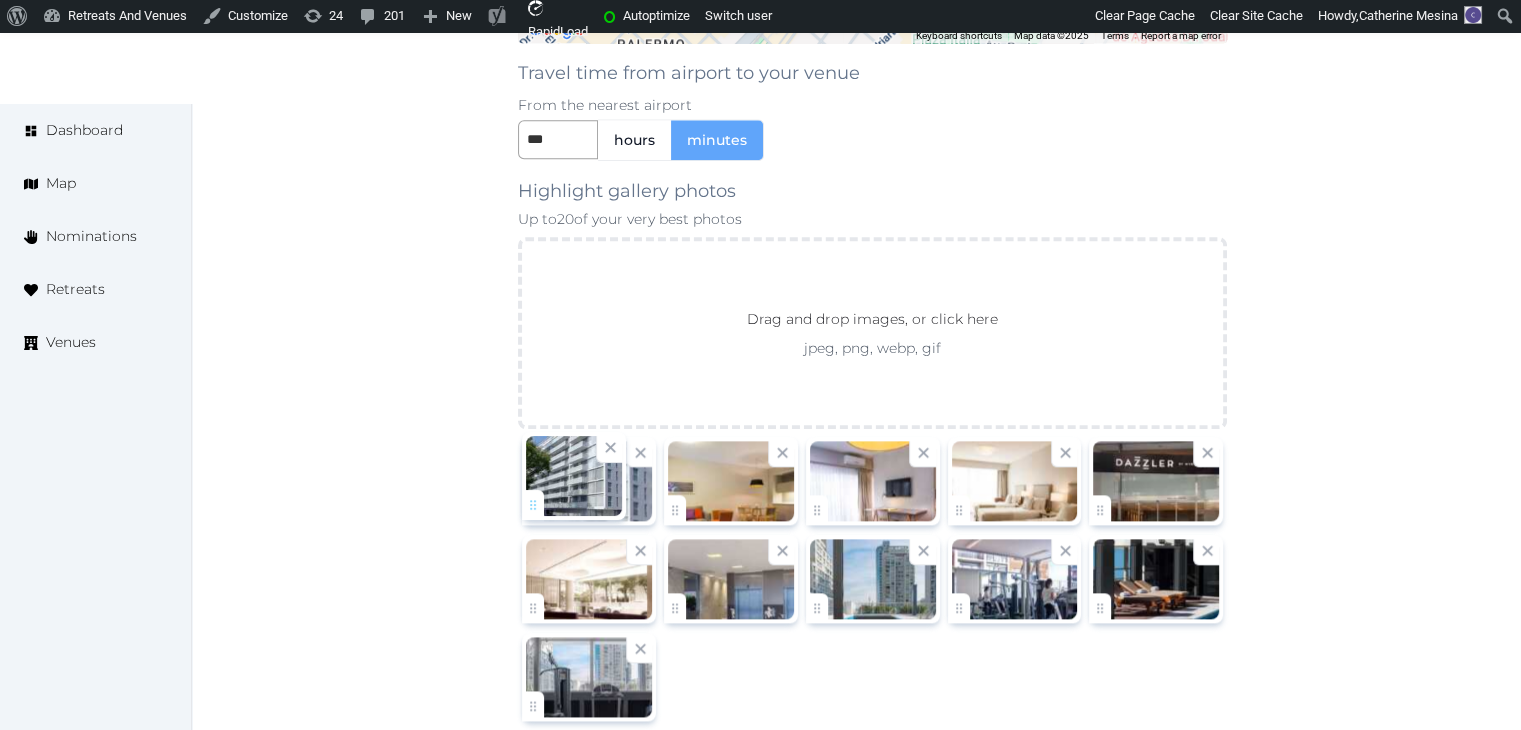 click on "Catherine Mesina   Account My Venue Listings My Retreats Logout      Dashboard Map Nominations Retreats Venues Edit venue 44 %  complete Fill out all the fields in your listing to increase its completion percentage.   A higher completion percentage will make your listing more attractive and result in better matches. Dazzler by Wyndham Buenos Aires Polo   (Draft) Preview  listing   Open    Close CRM Lead Basic details Pricing and policies Retreat spaces Meeting spaces Accommodations Amenities Food and dining Activities and experiences Location Environment Types of retreats Brochures Notes Ownership Administration Activity Publish Archive Venue owned by Irene Gonzales ziggydala@gmail.com Copy ownership transfer link Share this link with any user to transfer ownership of this venue. Users without accounts will be directed to register. Copy update link Share this link with venue owners to encourage them to update their venue details. Name * * /" at bounding box center [760, -629] 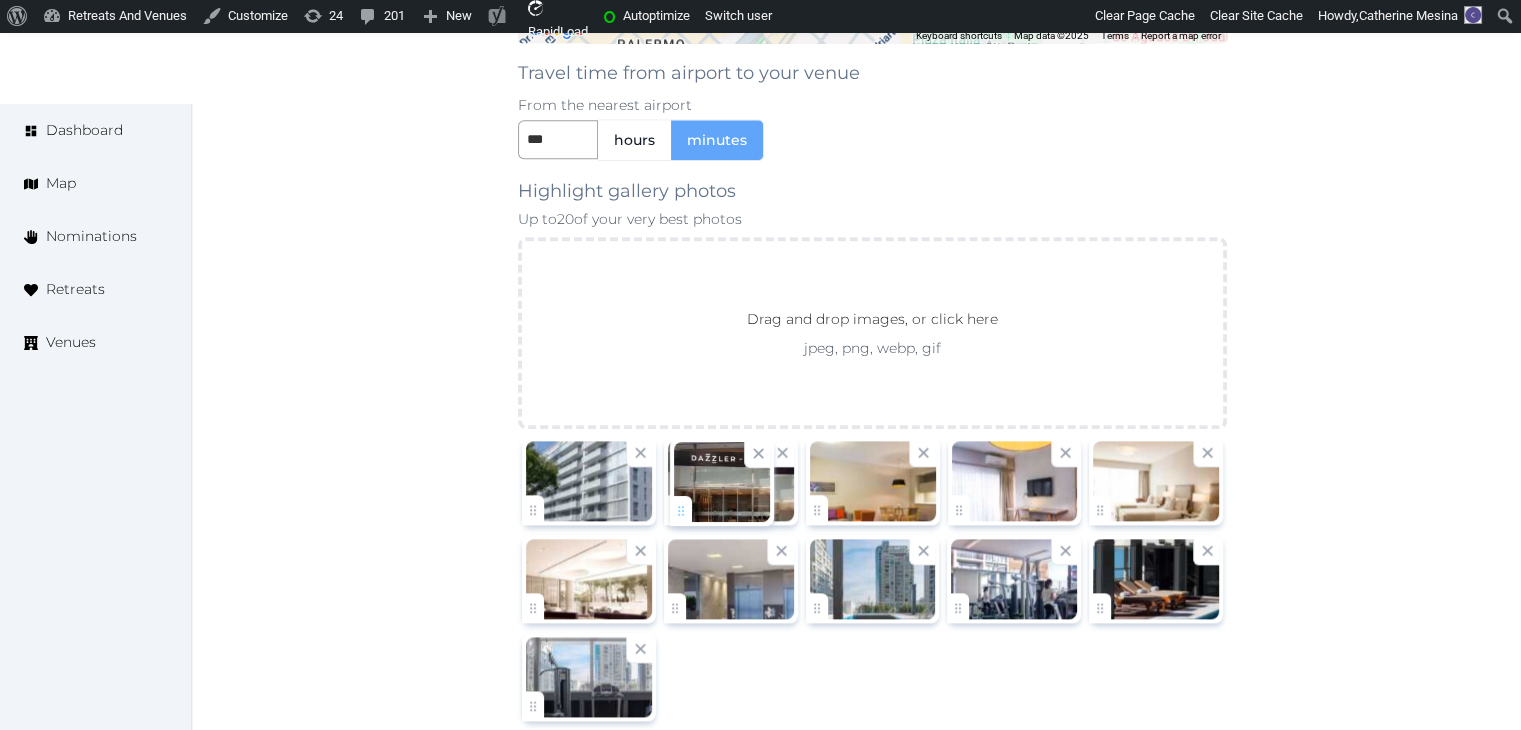 drag, startPoint x: 1109, startPoint y: 499, endPoint x: 711, endPoint y: 497, distance: 398.00504 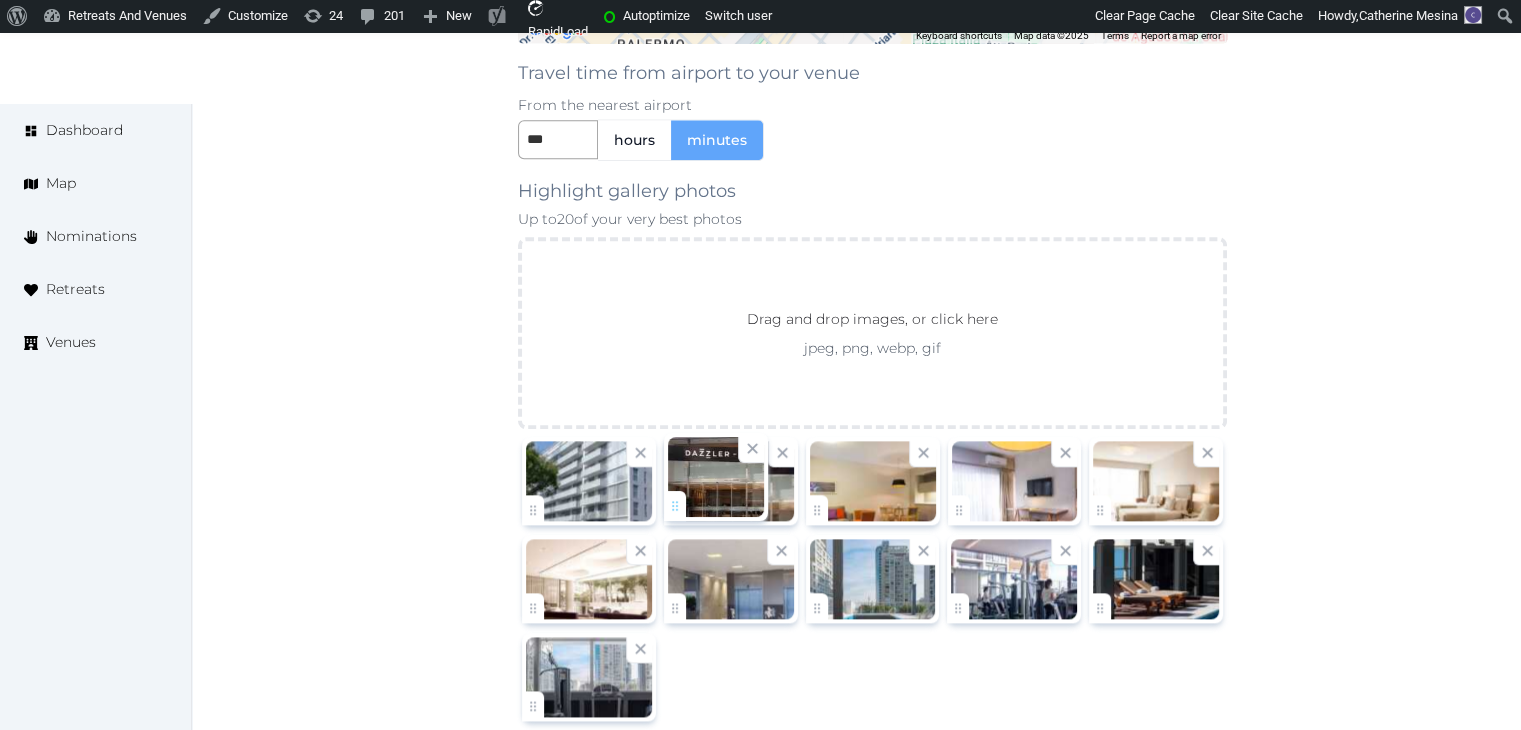 click on "Catherine Mesina   Account My Venue Listings My Retreats Logout      Dashboard Map Nominations Retreats Venues Edit venue 44 %  complete Fill out all the fields in your listing to increase its completion percentage.   A higher completion percentage will make your listing more attractive and result in better matches. Dazzler by Wyndham Buenos Aires Polo   (Draft) Preview  listing   Open    Close CRM Lead Basic details Pricing and policies Retreat spaces Meeting spaces Accommodations Amenities Food and dining Activities and experiences Location Environment Types of retreats Brochures Notes Ownership Administration Activity Publish Archive Venue owned by Irene Gonzales ziggydala@gmail.com Copy ownership transfer link Share this link with any user to transfer ownership of this venue. Users without accounts will be directed to register. Copy update link Share this link with venue owners to encourage them to update their venue details. Name * * /" at bounding box center [760, -629] 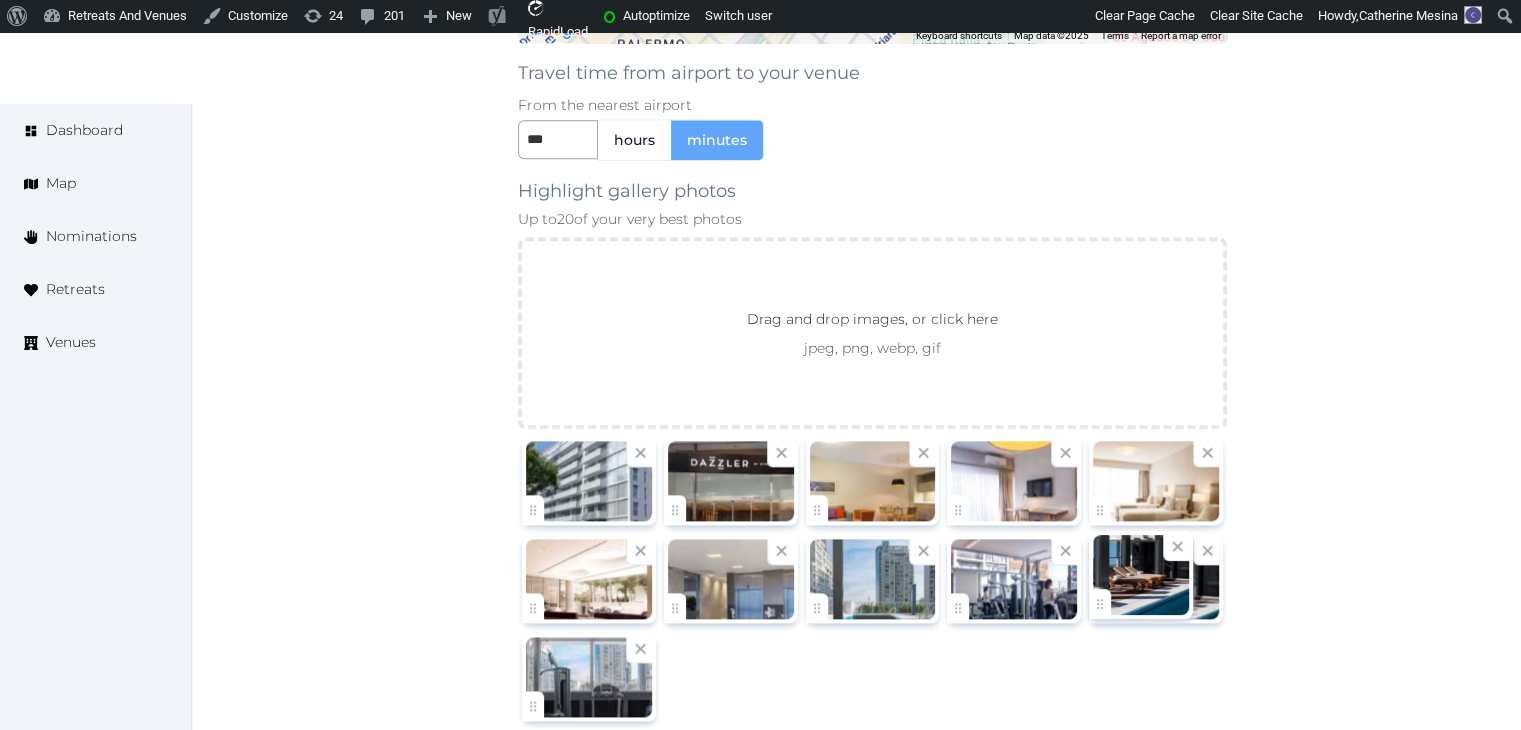 click on "Catherine Mesina   Account My Venue Listings My Retreats Logout      Dashboard Map Nominations Retreats Venues Edit venue 44 %  complete Fill out all the fields in your listing to increase its completion percentage.   A higher completion percentage will make your listing more attractive and result in better matches. Dazzler by Wyndham Buenos Aires Polo   (Draft) Preview  listing   Open    Close CRM Lead Basic details Pricing and policies Retreat spaces Meeting spaces Accommodations Amenities Food and dining Activities and experiences Location Environment Types of retreats Brochures Notes Ownership Administration Activity Publish Archive Venue owned by Irene Gonzales ziggydala@gmail.com Copy ownership transfer link Share this link with any user to transfer ownership of this venue. Users without accounts will be directed to register. Copy update link Share this link with venue owners to encourage them to update their venue details. Name * * /" at bounding box center (760, -629) 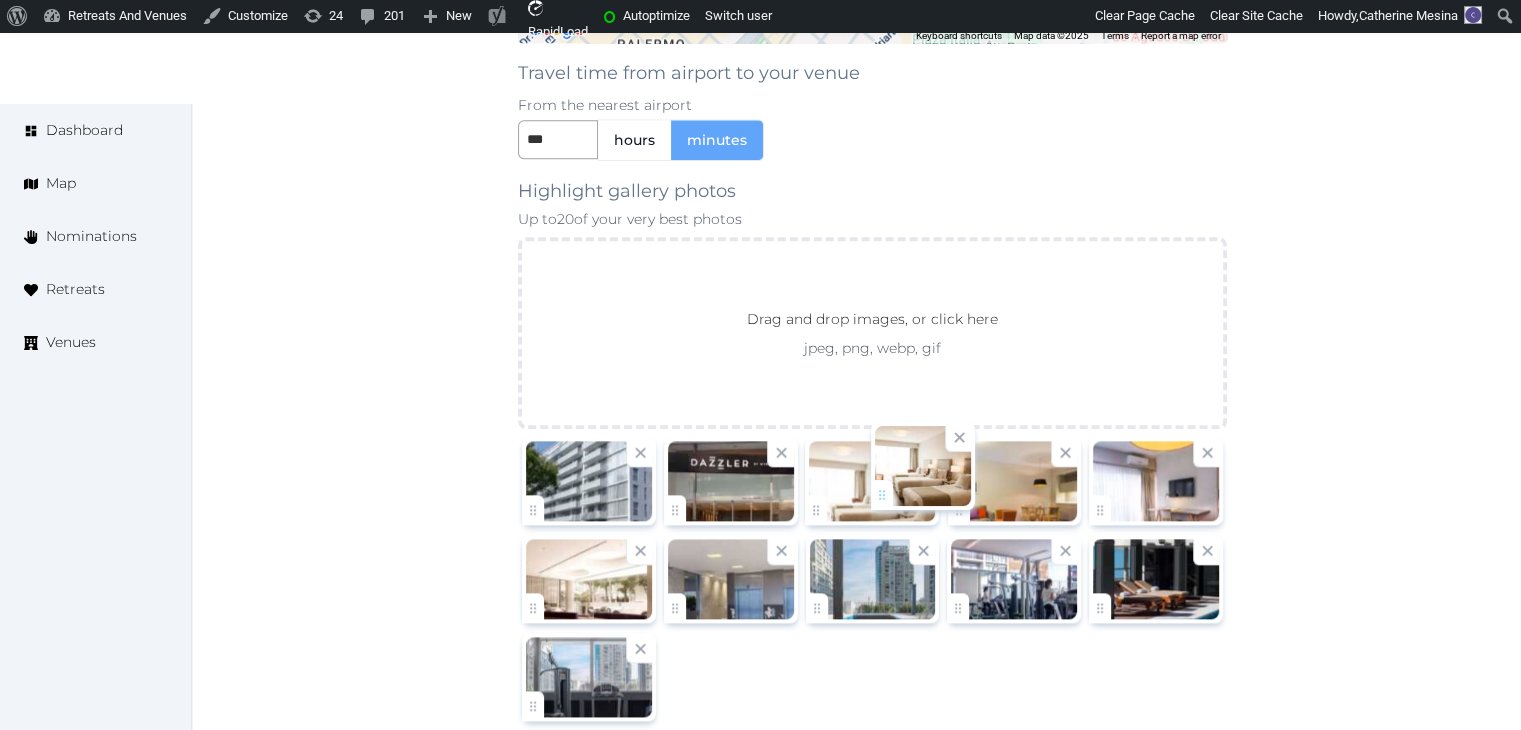 drag, startPoint x: 1108, startPoint y: 509, endPoint x: 887, endPoint y: 498, distance: 221.27359 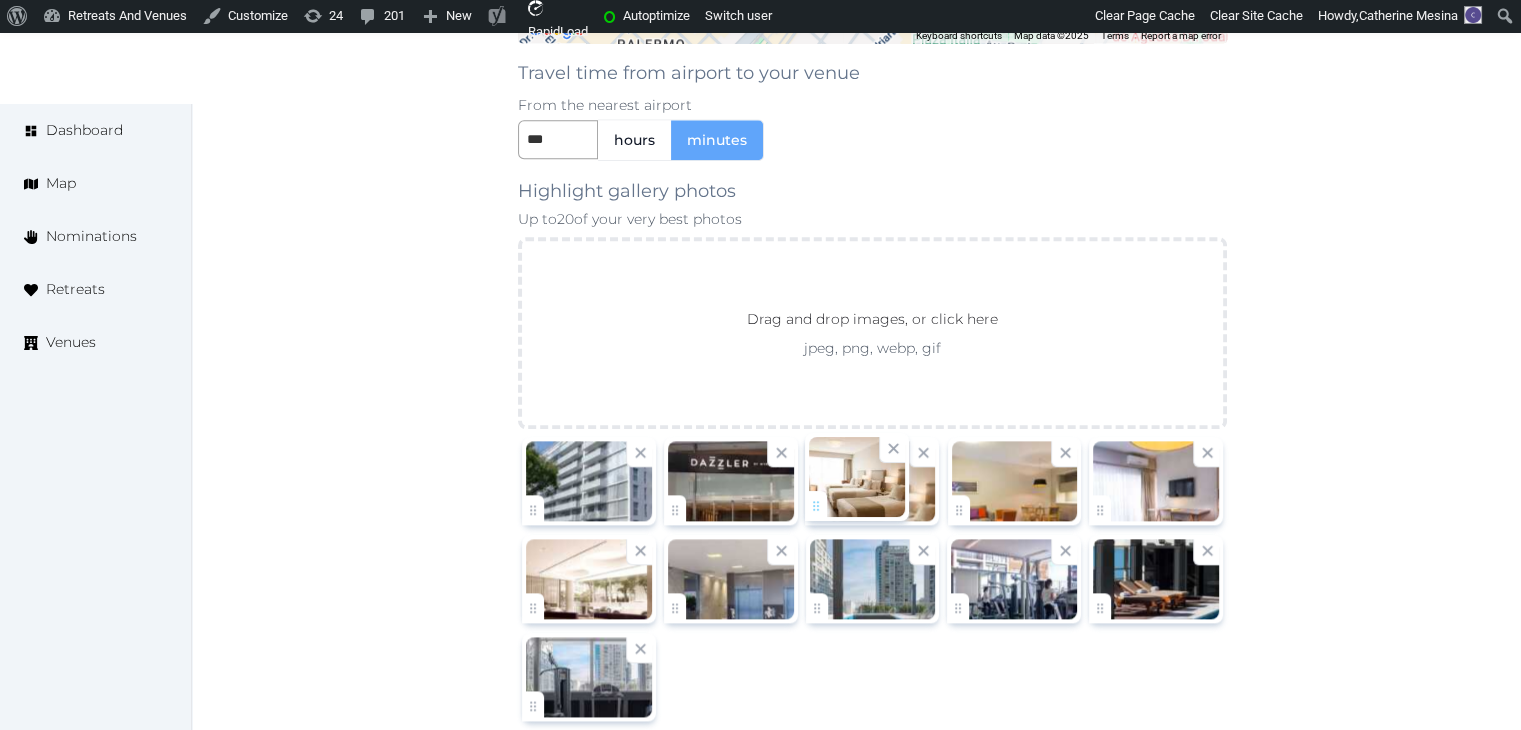 click on "Catherine Mesina   Account My Venue Listings My Retreats Logout      Dashboard Map Nominations Retreats Venues Edit venue 44 %  complete Fill out all the fields in your listing to increase its completion percentage.   A higher completion percentage will make your listing more attractive and result in better matches. Dazzler by Wyndham Buenos Aires Polo   (Draft) Preview  listing   Open    Close CRM Lead Basic details Pricing and policies Retreat spaces Meeting spaces Accommodations Amenities Food and dining Activities and experiences Location Environment Types of retreats Brochures Notes Ownership Administration Activity Publish Archive Venue owned by Irene Gonzales ziggydala@gmail.com Copy ownership transfer link Share this link with any user to transfer ownership of this venue. Users without accounts will be directed to register. Copy update link Share this link with venue owners to encourage them to update their venue details. Name * * /" at bounding box center (760, -629) 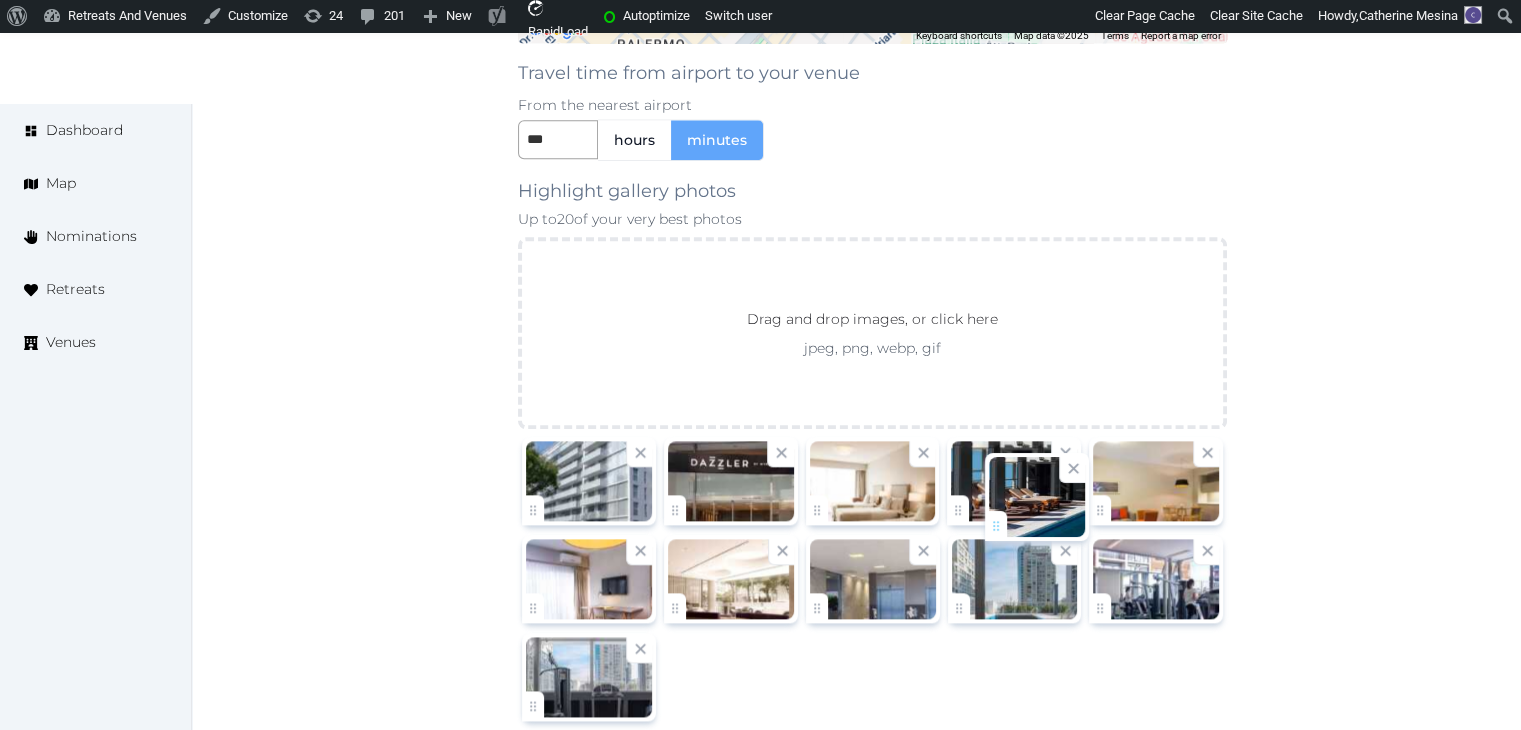 drag, startPoint x: 1103, startPoint y: 609, endPoint x: 984, endPoint y: 513, distance: 152.89539 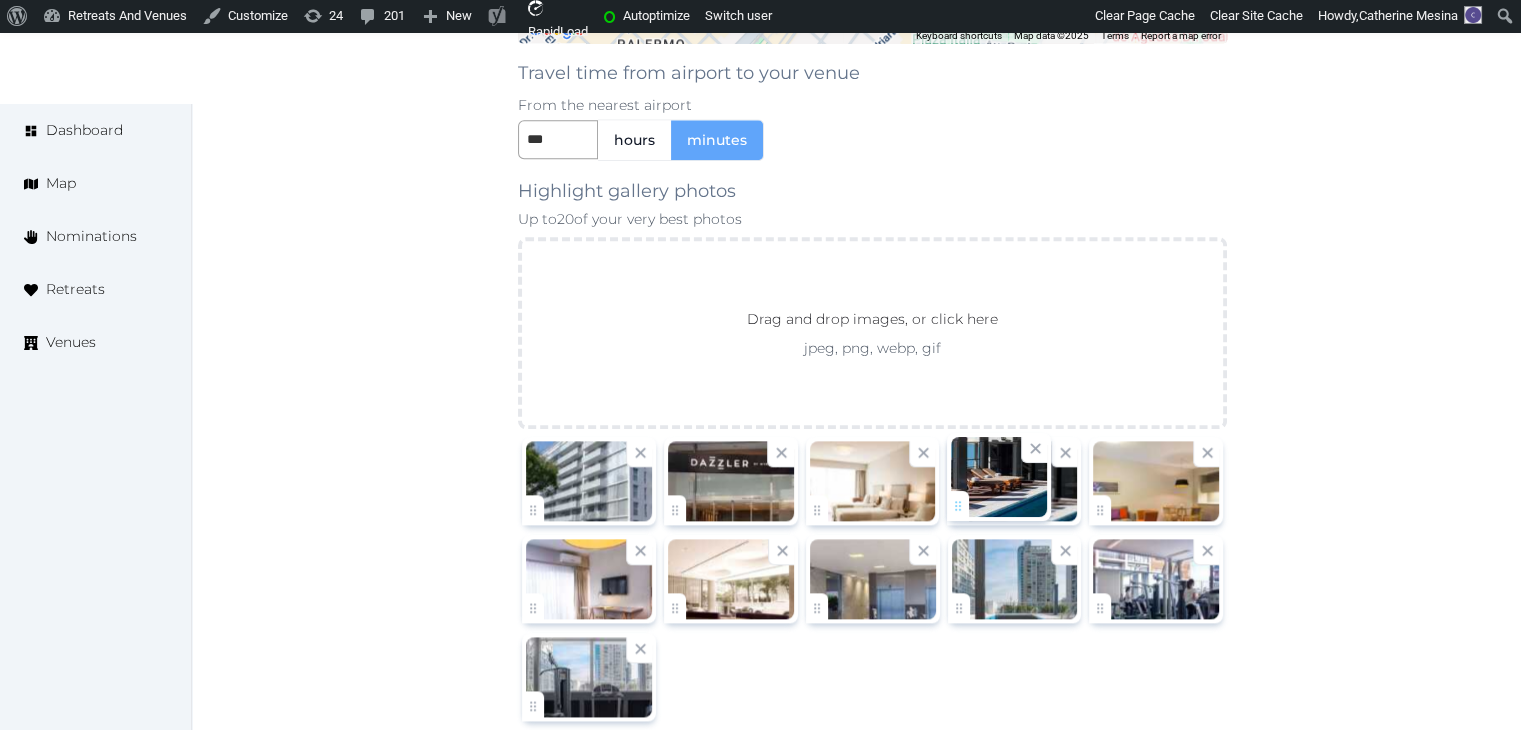 click on "Catherine Mesina   Account My Venue Listings My Retreats Logout      Dashboard Map Nominations Retreats Venues Edit venue 44 %  complete Fill out all the fields in your listing to increase its completion percentage.   A higher completion percentage will make your listing more attractive and result in better matches. Dazzler by Wyndham Buenos Aires Polo   (Draft) Preview  listing   Open    Close CRM Lead Basic details Pricing and policies Retreat spaces Meeting spaces Accommodations Amenities Food and dining Activities and experiences Location Environment Types of retreats Brochures Notes Ownership Administration Activity Publish Archive Venue owned by Irene Gonzales ziggydala@gmail.com Copy ownership transfer link Share this link with any user to transfer ownership of this venue. Users without accounts will be directed to register. Copy update link Share this link with venue owners to encourage them to update their venue details. Name * * /" at bounding box center (760, -629) 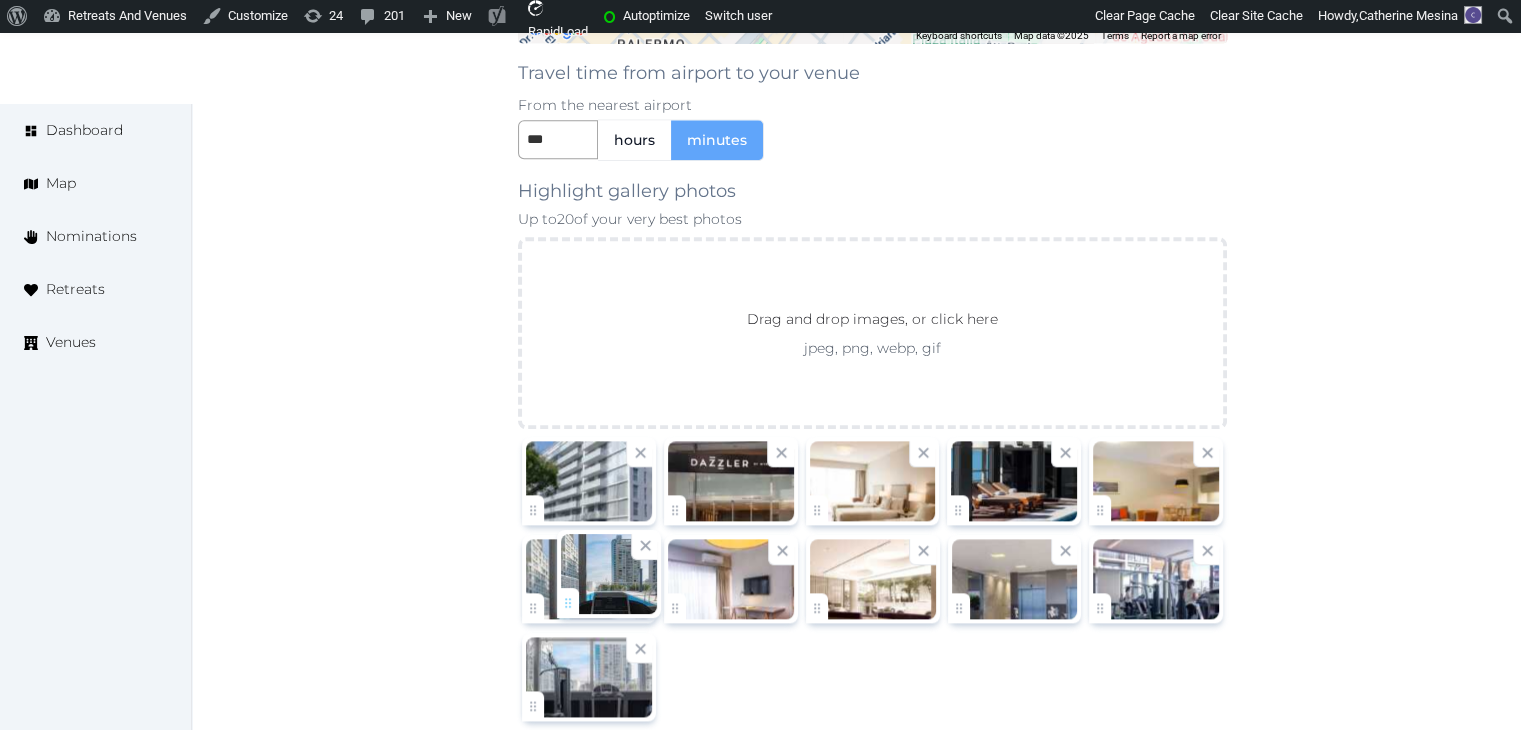 drag, startPoint x: 956, startPoint y: 598, endPoint x: 550, endPoint y: 594, distance: 406.0197 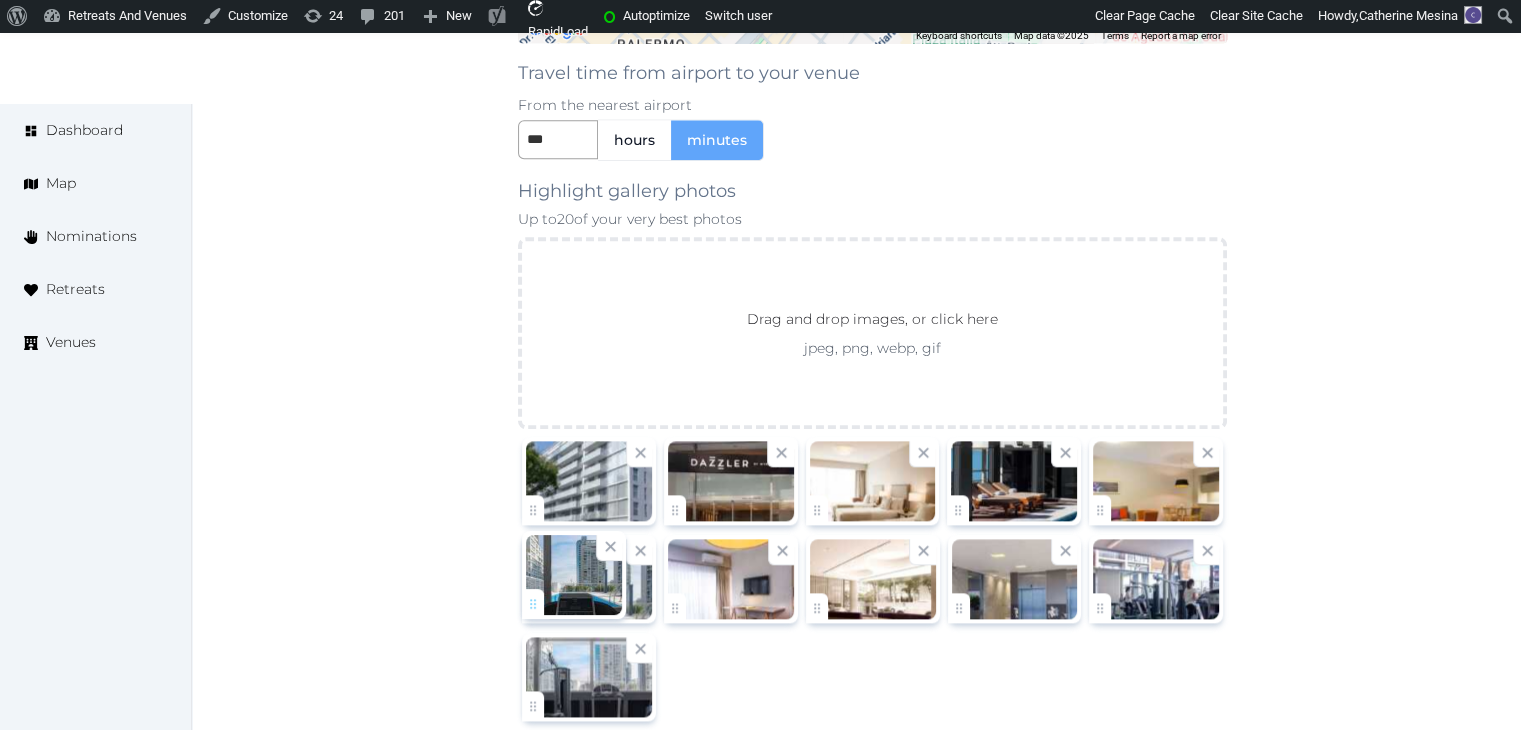 click on "Catherine Mesina   Account My Venue Listings My Retreats Logout      Dashboard Map Nominations Retreats Venues Edit venue 44 %  complete Fill out all the fields in your listing to increase its completion percentage.   A higher completion percentage will make your listing more attractive and result in better matches. Dazzler by Wyndham Buenos Aires Polo   (Draft) Preview  listing   Open    Close CRM Lead Basic details Pricing and policies Retreat spaces Meeting spaces Accommodations Amenities Food and dining Activities and experiences Location Environment Types of retreats Brochures Notes Ownership Administration Activity Publish Archive Venue owned by Irene Gonzales ziggydala@gmail.com Copy ownership transfer link Share this link with any user to transfer ownership of this venue. Users without accounts will be directed to register. Copy update link Share this link with venue owners to encourage them to update their venue details. Name * * /" at bounding box center [760, -629] 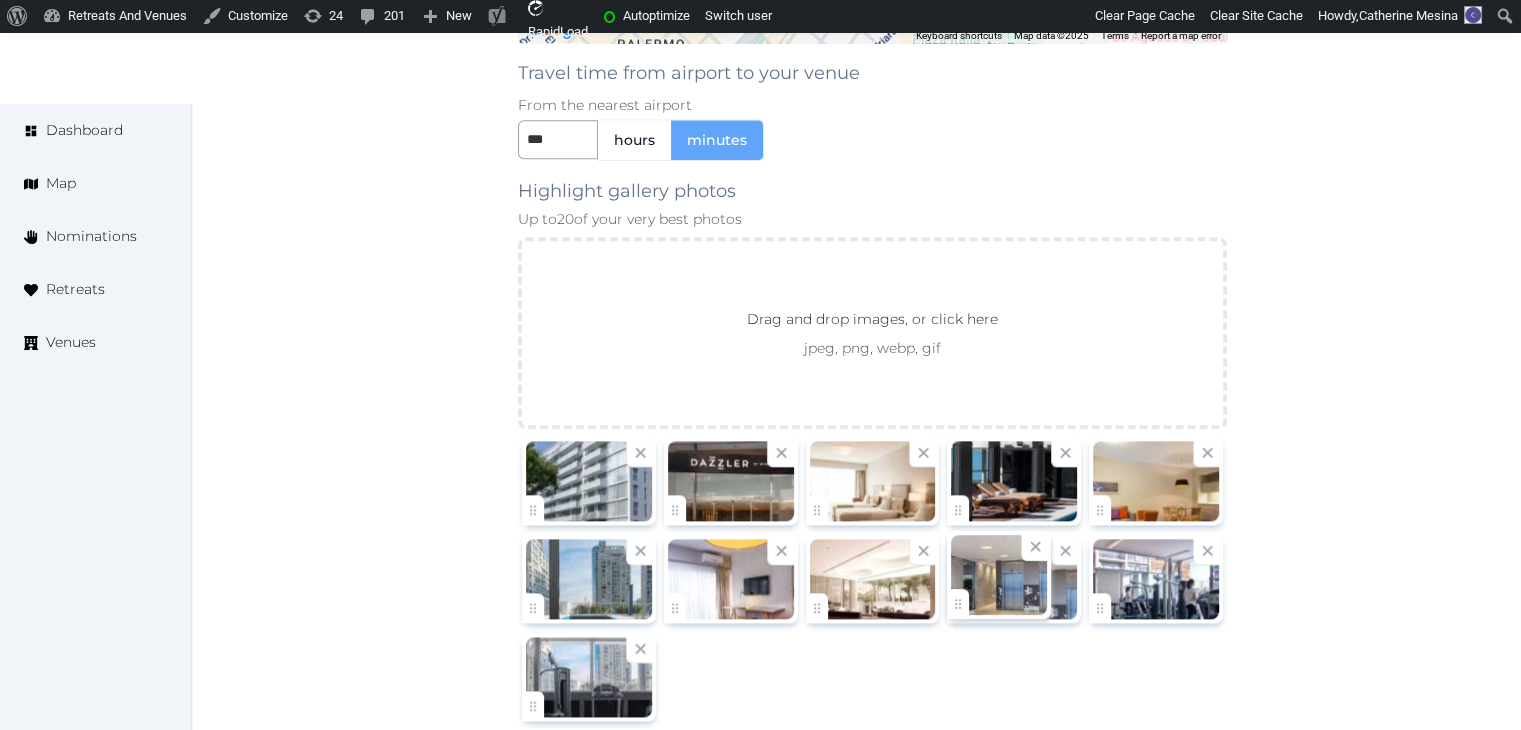 click on "Catherine Mesina   Account My Venue Listings My Retreats Logout      Dashboard Map Nominations Retreats Venues Edit venue 44 %  complete Fill out all the fields in your listing to increase its completion percentage.   A higher completion percentage will make your listing more attractive and result in better matches. Dazzler by Wyndham Buenos Aires Polo   (Draft) Preview  listing   Open    Close CRM Lead Basic details Pricing and policies Retreat spaces Meeting spaces Accommodations Amenities Food and dining Activities and experiences Location Environment Types of retreats Brochures Notes Ownership Administration Activity Publish Archive Venue owned by Irene Gonzales ziggydala@gmail.com Copy ownership transfer link Share this link with any user to transfer ownership of this venue. Users without accounts will be directed to register. Copy update link Share this link with venue owners to encourage them to update their venue details. Name * * /" at bounding box center (760, -629) 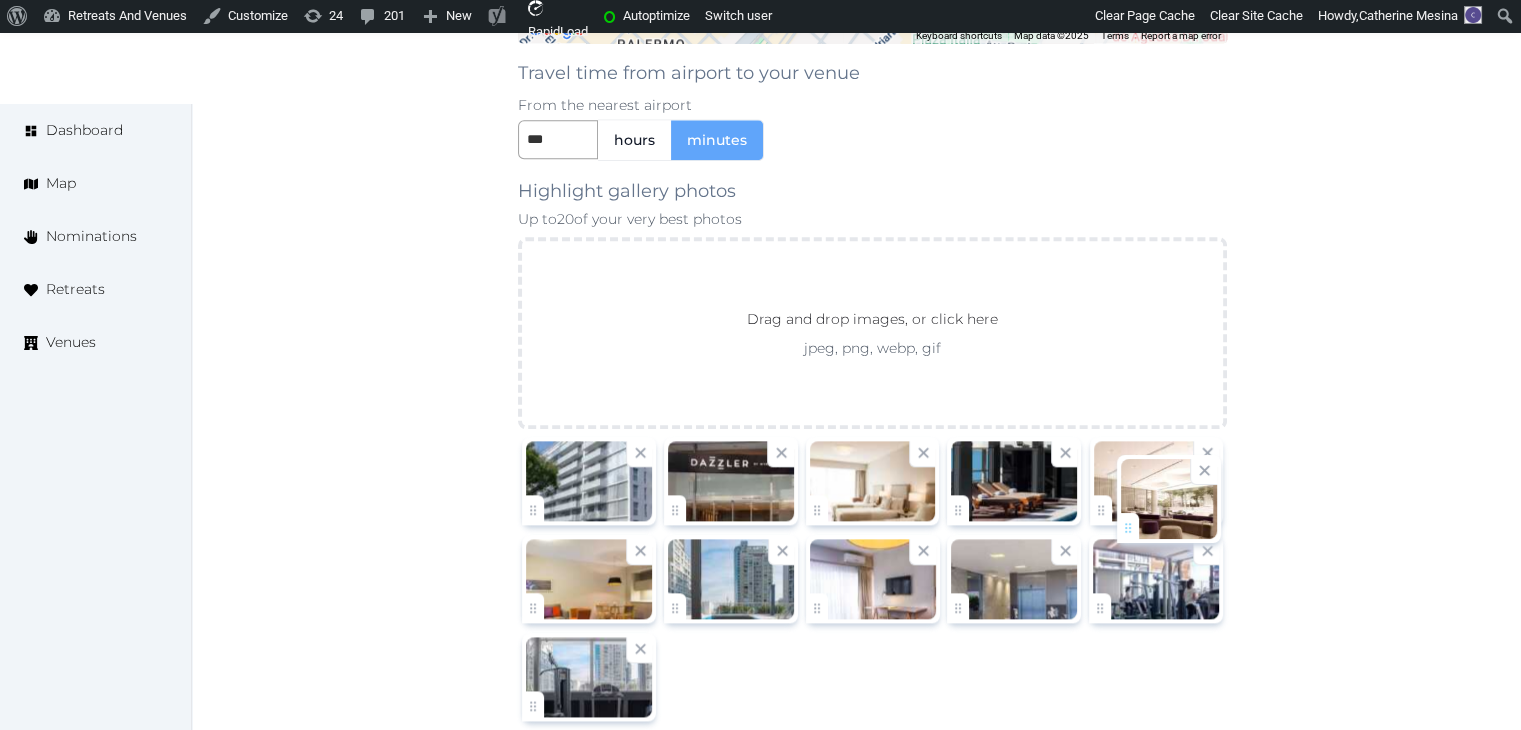 drag, startPoint x: 832, startPoint y: 605, endPoint x: 1144, endPoint y: 529, distance: 321.12302 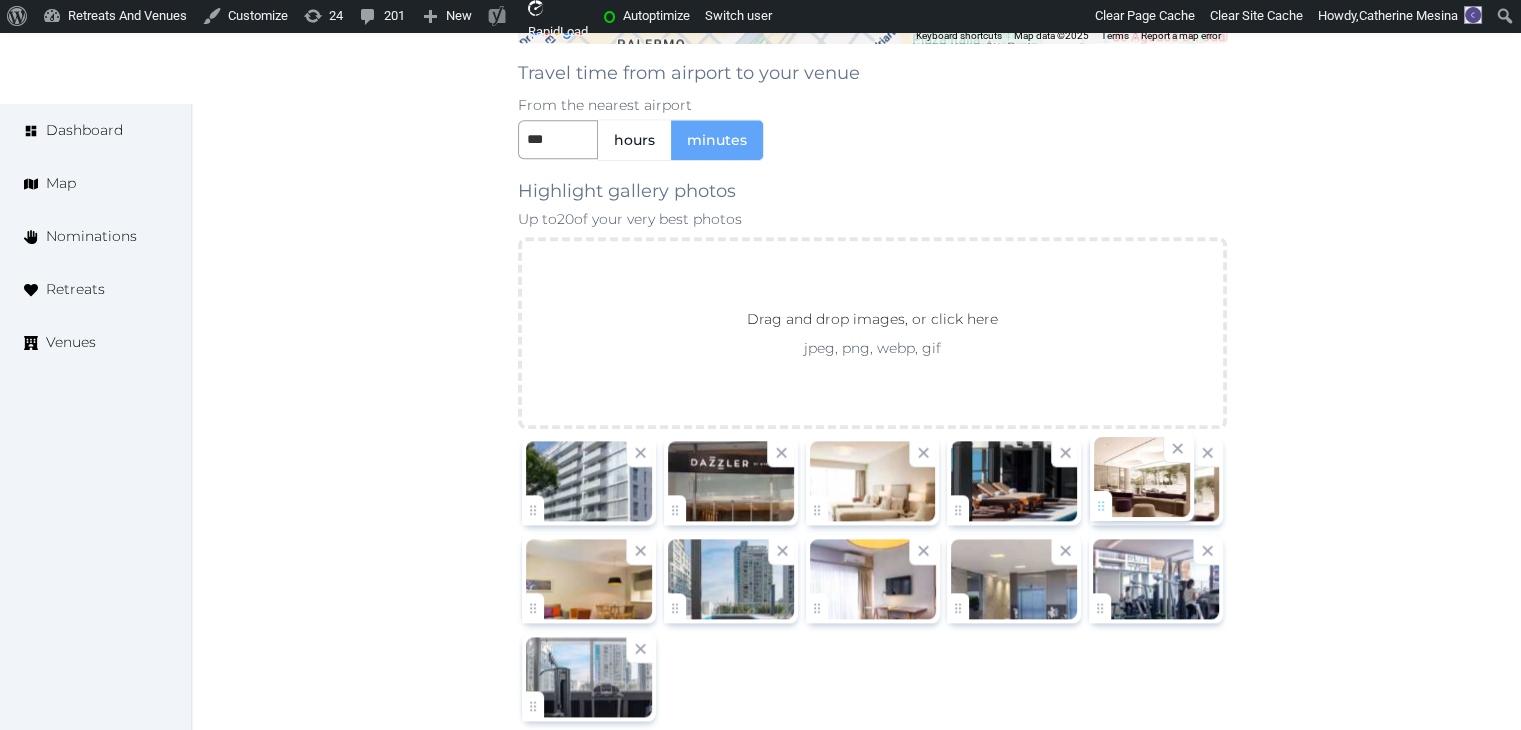 click on "Catherine Mesina   Account My Venue Listings My Retreats Logout      Dashboard Map Nominations Retreats Venues Edit venue 44 %  complete Fill out all the fields in your listing to increase its completion percentage.   A higher completion percentage will make your listing more attractive and result in better matches. Dazzler by Wyndham Buenos Aires Polo   (Draft) Preview  listing   Open    Close CRM Lead Basic details Pricing and policies Retreat spaces Meeting spaces Accommodations Amenities Food and dining Activities and experiences Location Environment Types of retreats Brochures Notes Ownership Administration Activity Publish Archive Venue owned by Irene Gonzales ziggydala@gmail.com Copy ownership transfer link Share this link with any user to transfer ownership of this venue. Users without accounts will be directed to register. Copy update link Share this link with venue owners to encourage them to update their venue details. Name * * /" at bounding box center [760, -629] 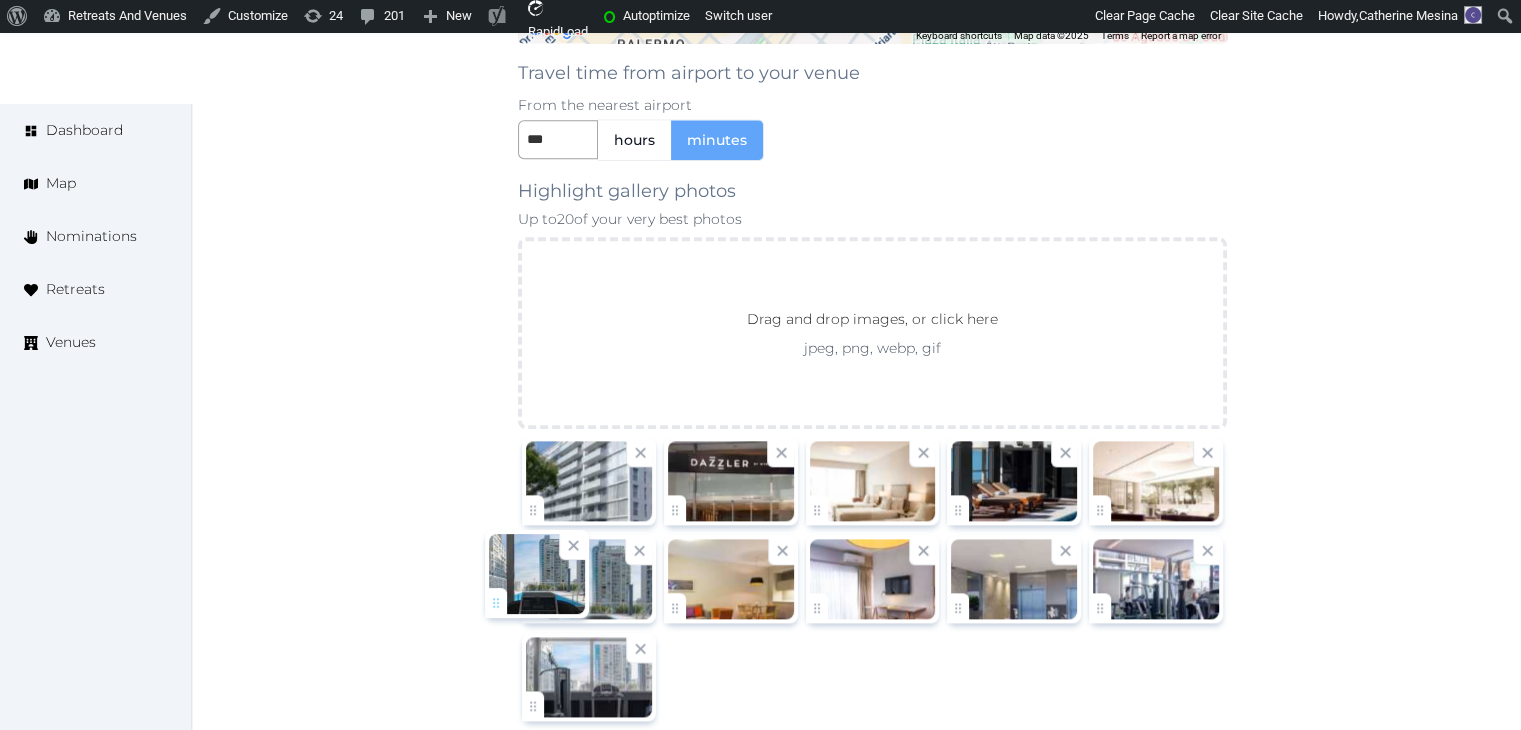 drag, startPoint x: 684, startPoint y: 595, endPoint x: 500, endPoint y: 594, distance: 184.00272 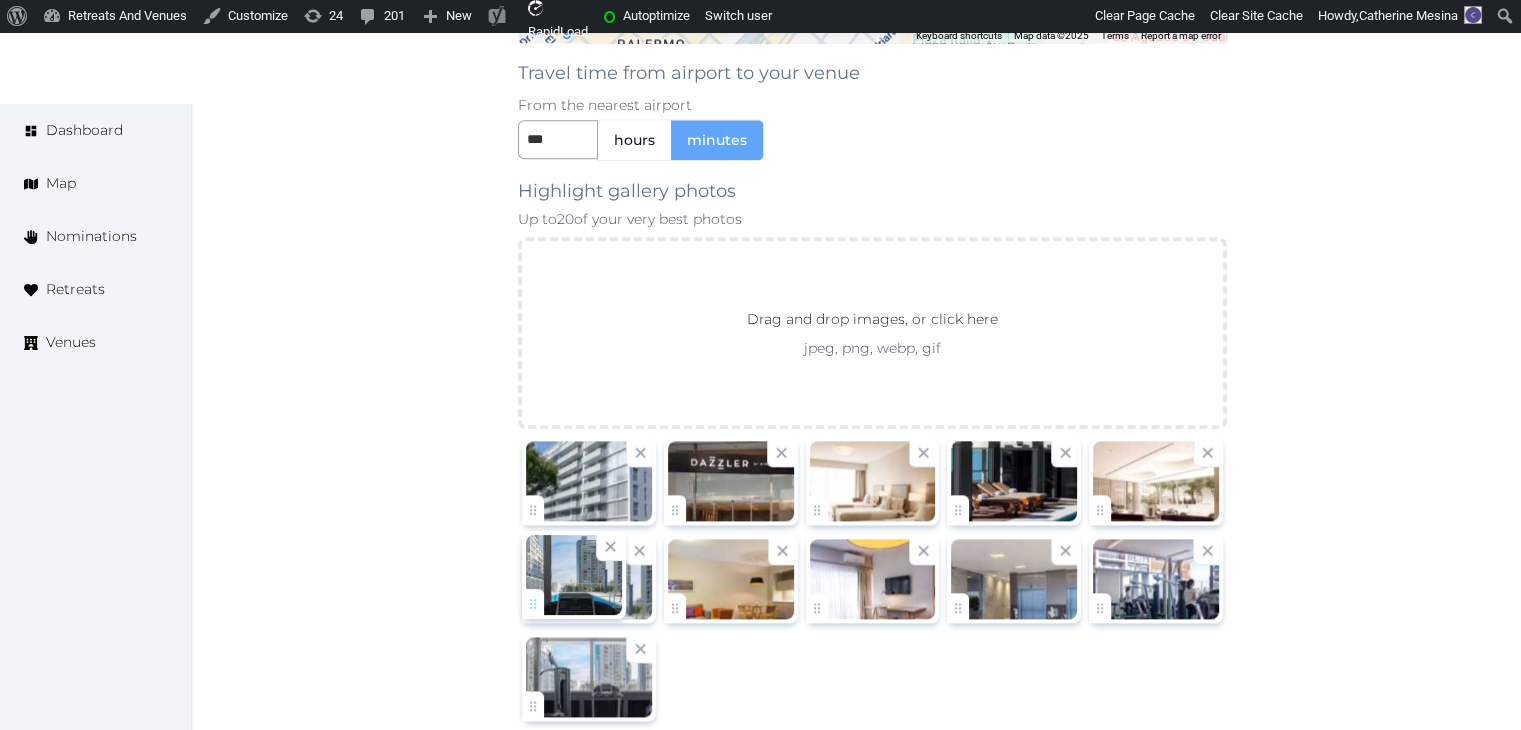 click on "Catherine Mesina   Account My Venue Listings My Retreats Logout      Dashboard Map Nominations Retreats Venues Edit venue 44 %  complete Fill out all the fields in your listing to increase its completion percentage.   A higher completion percentage will make your listing more attractive and result in better matches. Dazzler by Wyndham Buenos Aires Polo   (Draft) Preview  listing   Open    Close CRM Lead Basic details Pricing and policies Retreat spaces Meeting spaces Accommodations Amenities Food and dining Activities and experiences Location Environment Types of retreats Brochures Notes Ownership Administration Activity Publish Archive Venue owned by Irene Gonzales ziggydala@gmail.com Copy ownership transfer link Share this link with any user to transfer ownership of this venue. Users without accounts will be directed to register. Copy update link Share this link with venue owners to encourage them to update their venue details. Name * * /" at bounding box center [760, -629] 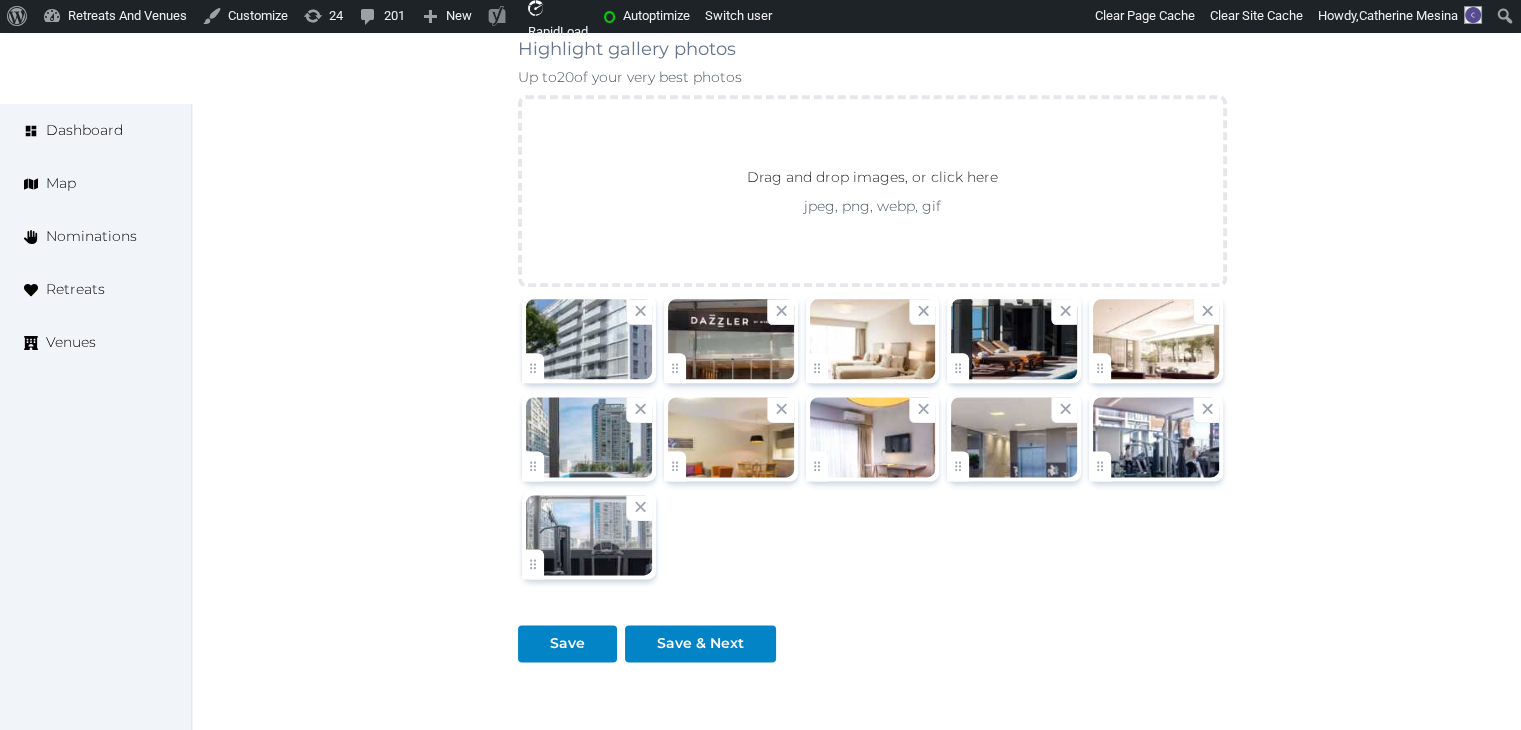 scroll, scrollTop: 2612, scrollLeft: 0, axis: vertical 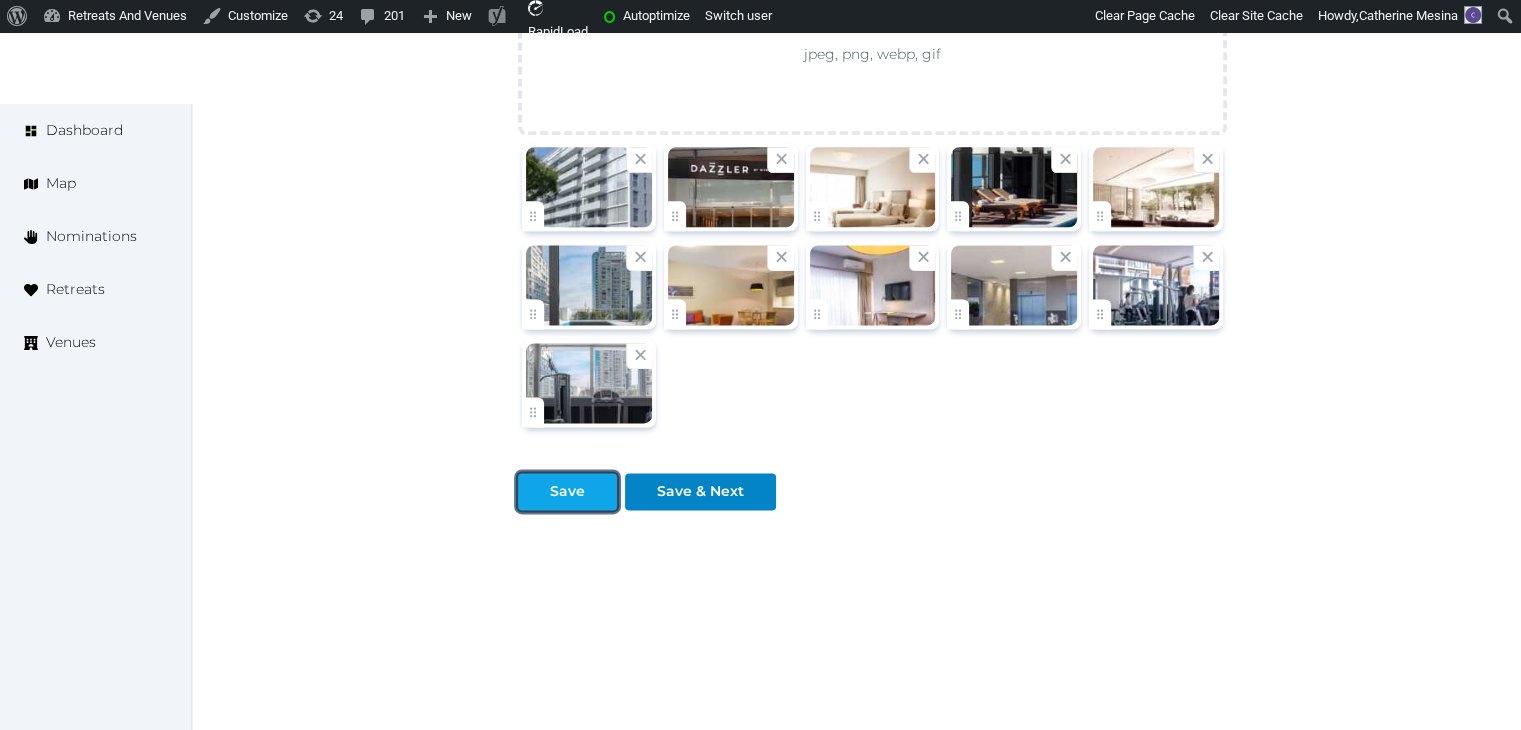 click on "Save" at bounding box center (567, 491) 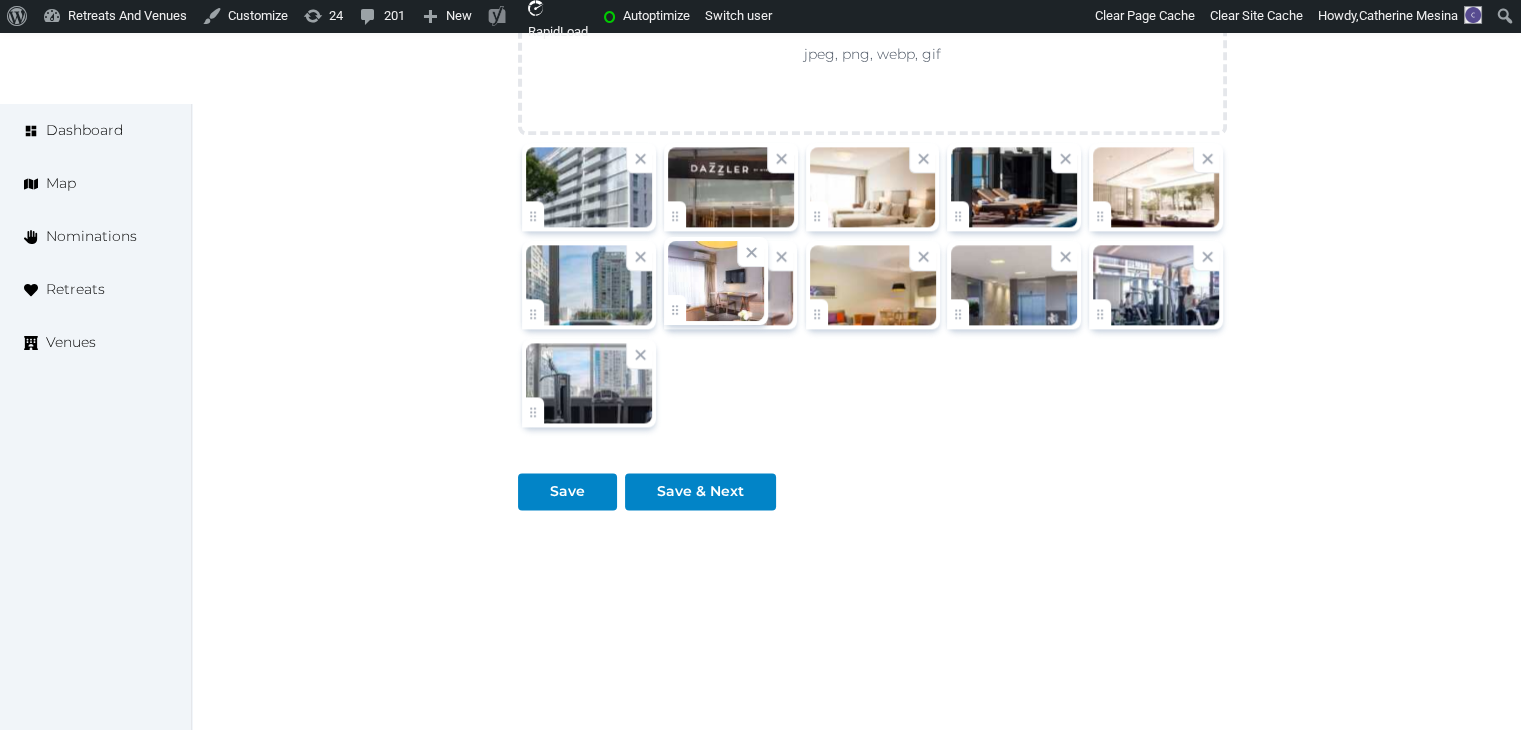 drag, startPoint x: 813, startPoint y: 307, endPoint x: 859, endPoint y: 320, distance: 47.801674 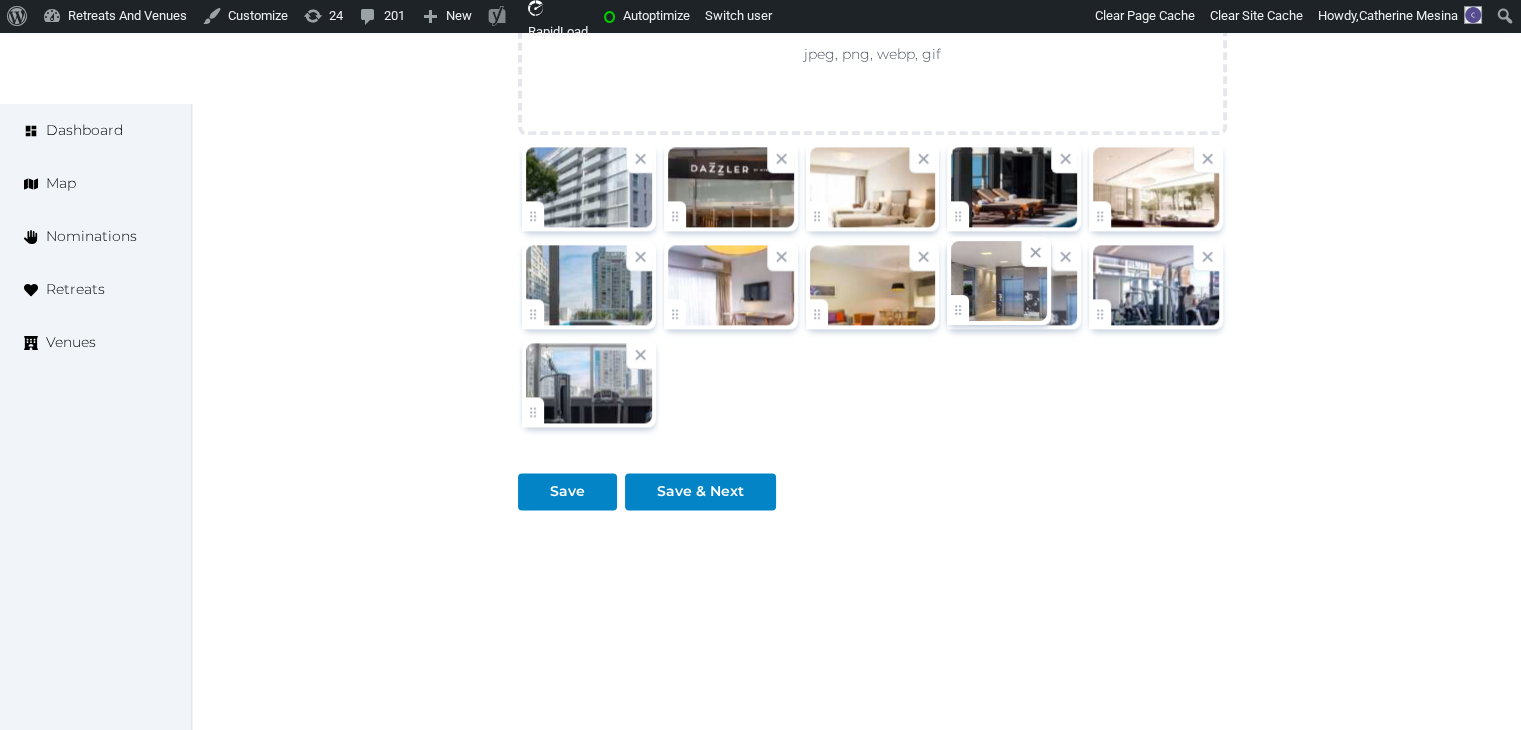 click on "Catherine Mesina   Account My Venue Listings My Retreats Logout      Dashboard Map Nominations Retreats Venues Edit venue 44 %  complete Fill out all the fields in your listing to increase its completion percentage.   A higher completion percentage will make your listing more attractive and result in better matches. Dazzler by Wyndham Buenos Aires Polo   (Draft) Preview  listing   Open    Close CRM Lead Basic details Pricing and policies Retreat spaces Meeting spaces Accommodations Amenities Food and dining Activities and experiences Location Environment Types of retreats Brochures Notes Ownership Administration Activity Publish Archive Venue owned by Irene Gonzales ziggydala@gmail.com Copy ownership transfer link Share this link with any user to transfer ownership of this venue. Users without accounts will be directed to register. Copy update link Share this link with venue owners to encourage them to update their venue details. Name * * /" at bounding box center [760, -923] 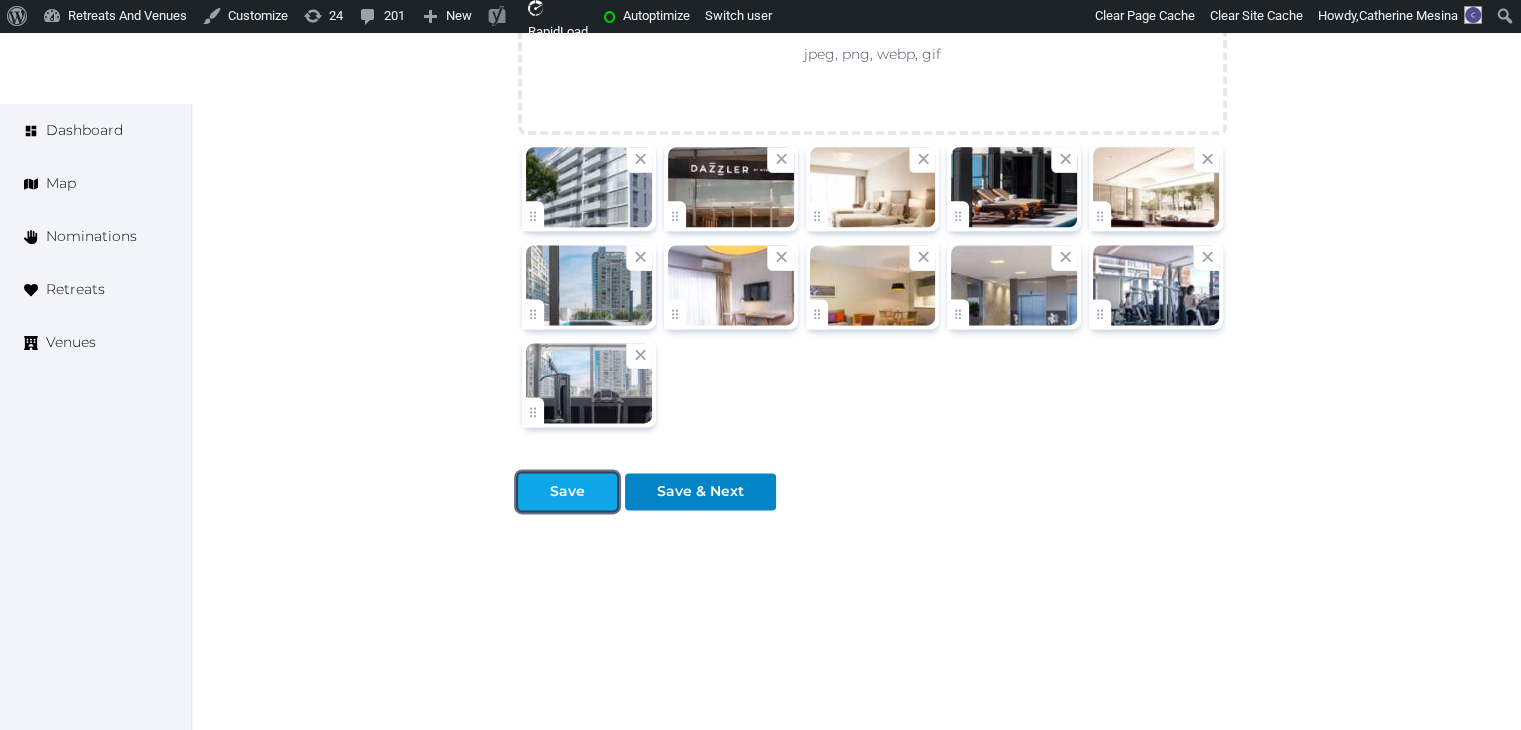 click on "Save" at bounding box center [567, 491] 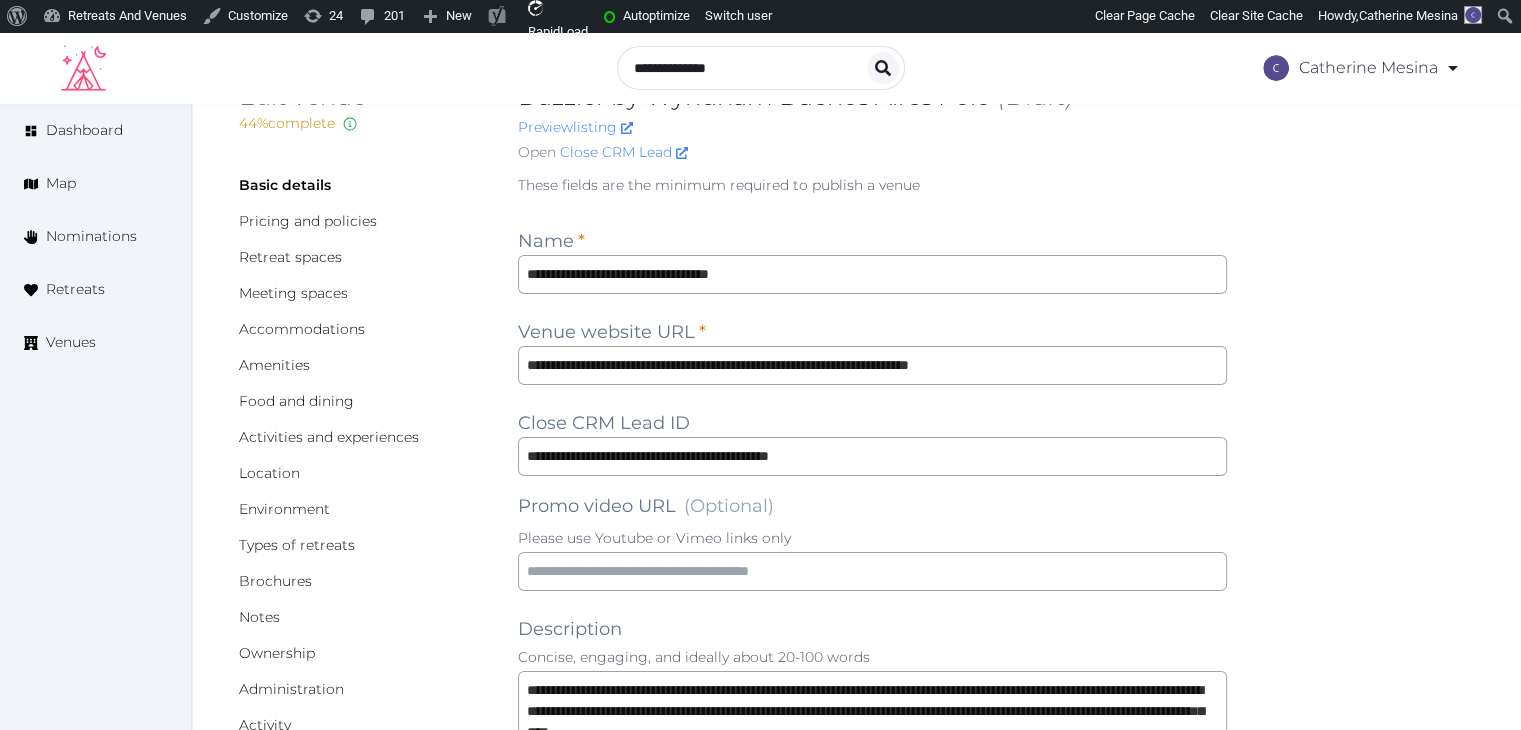 scroll, scrollTop: 0, scrollLeft: 0, axis: both 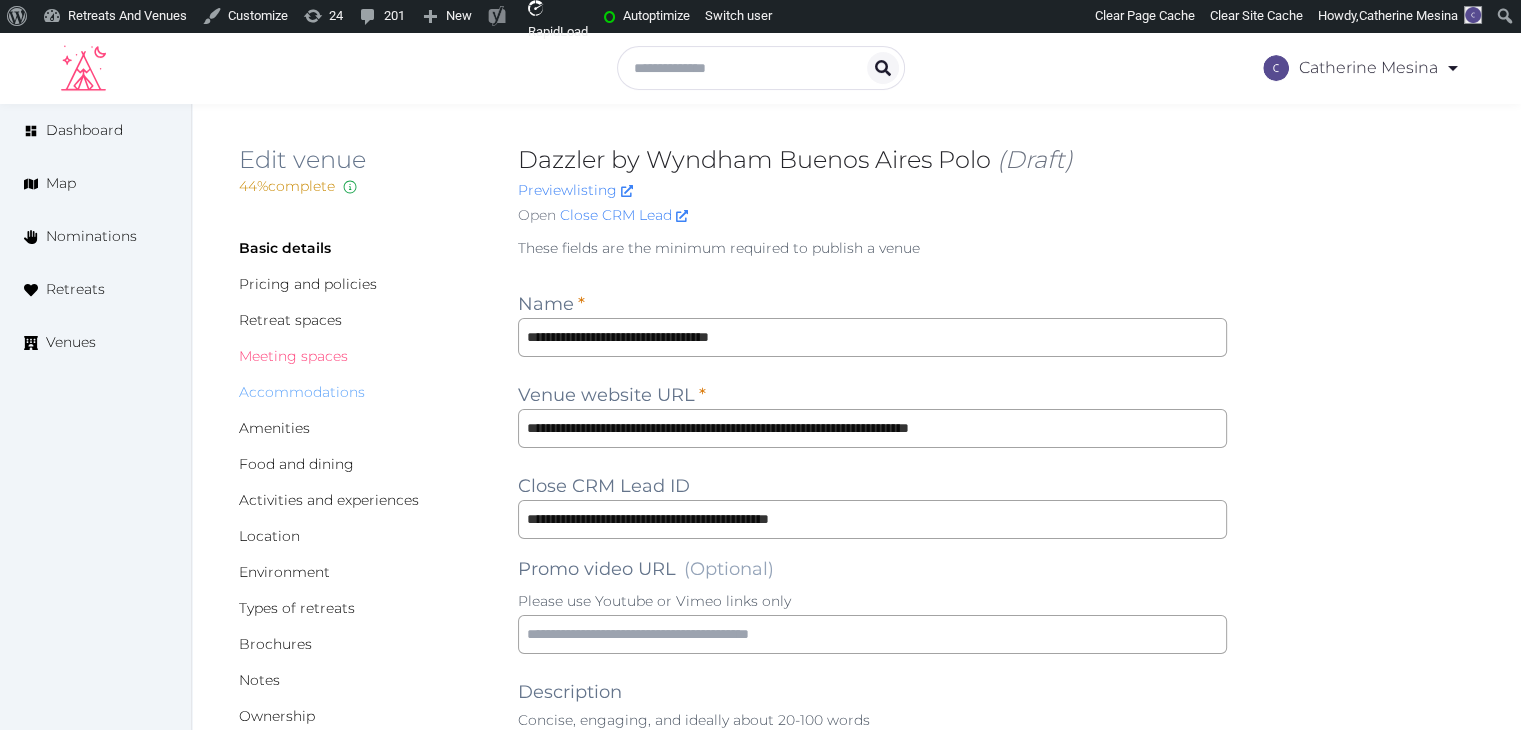 drag, startPoint x: 328, startPoint y: 360, endPoint x: 337, endPoint y: 389, distance: 30.364452 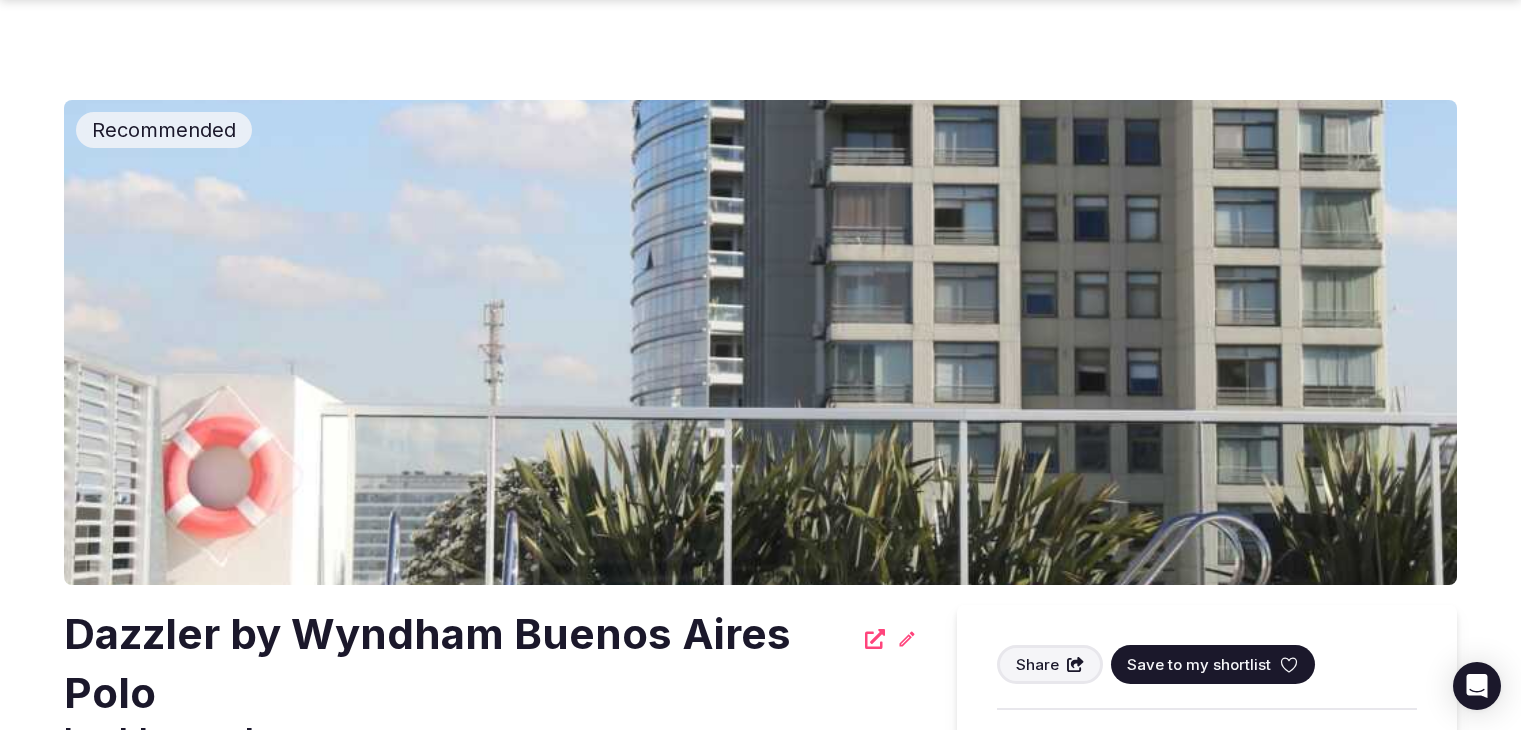 scroll, scrollTop: 200, scrollLeft: 0, axis: vertical 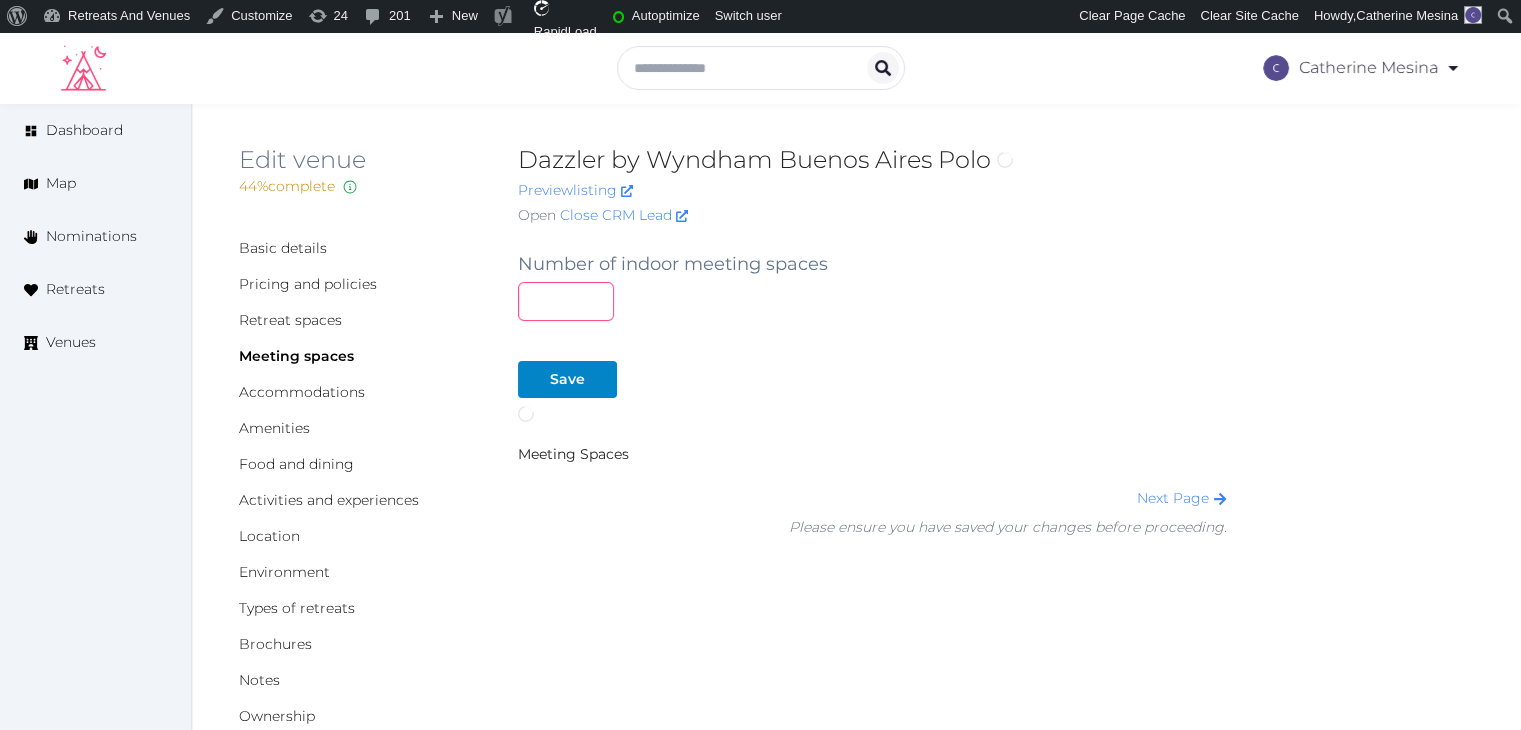 click at bounding box center (566, 301) 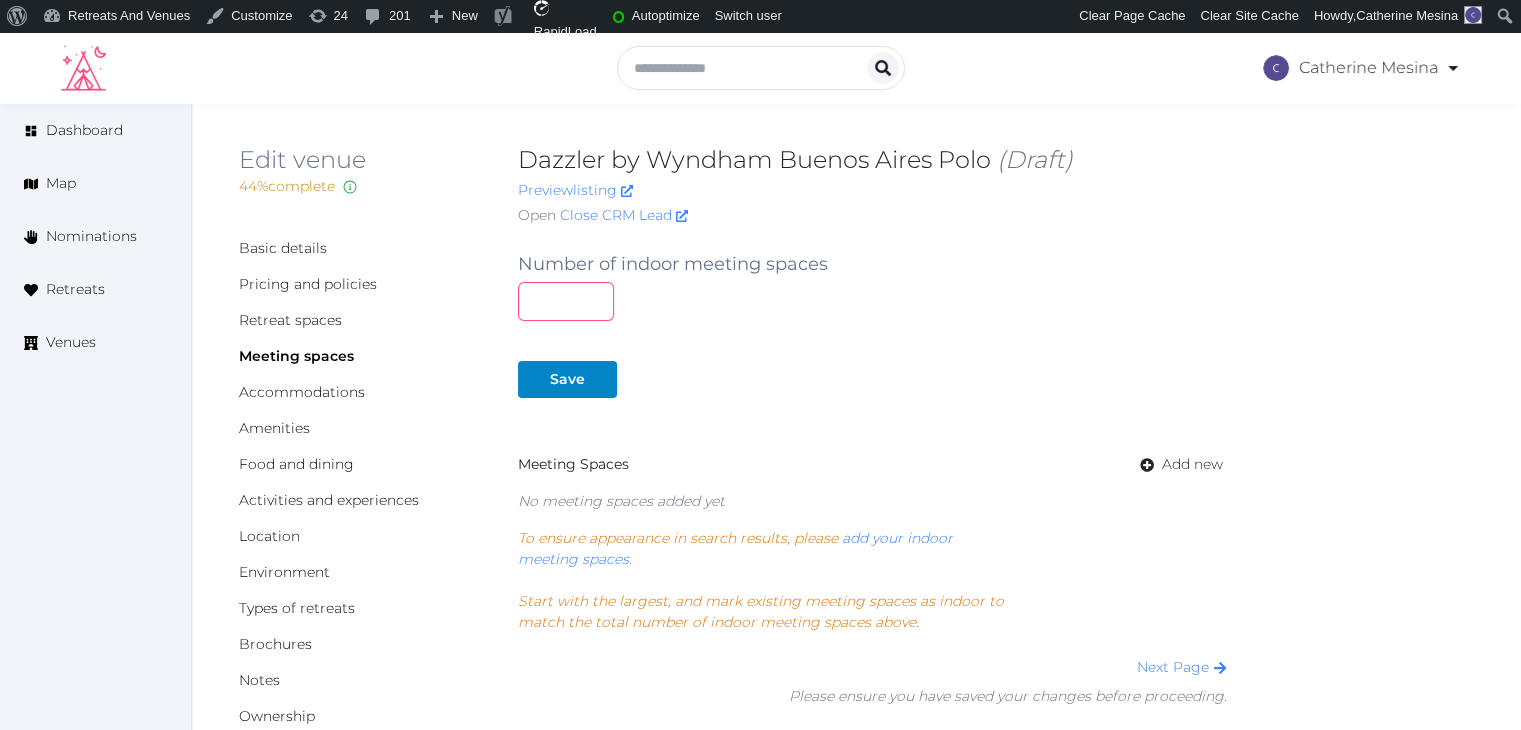 type on "*" 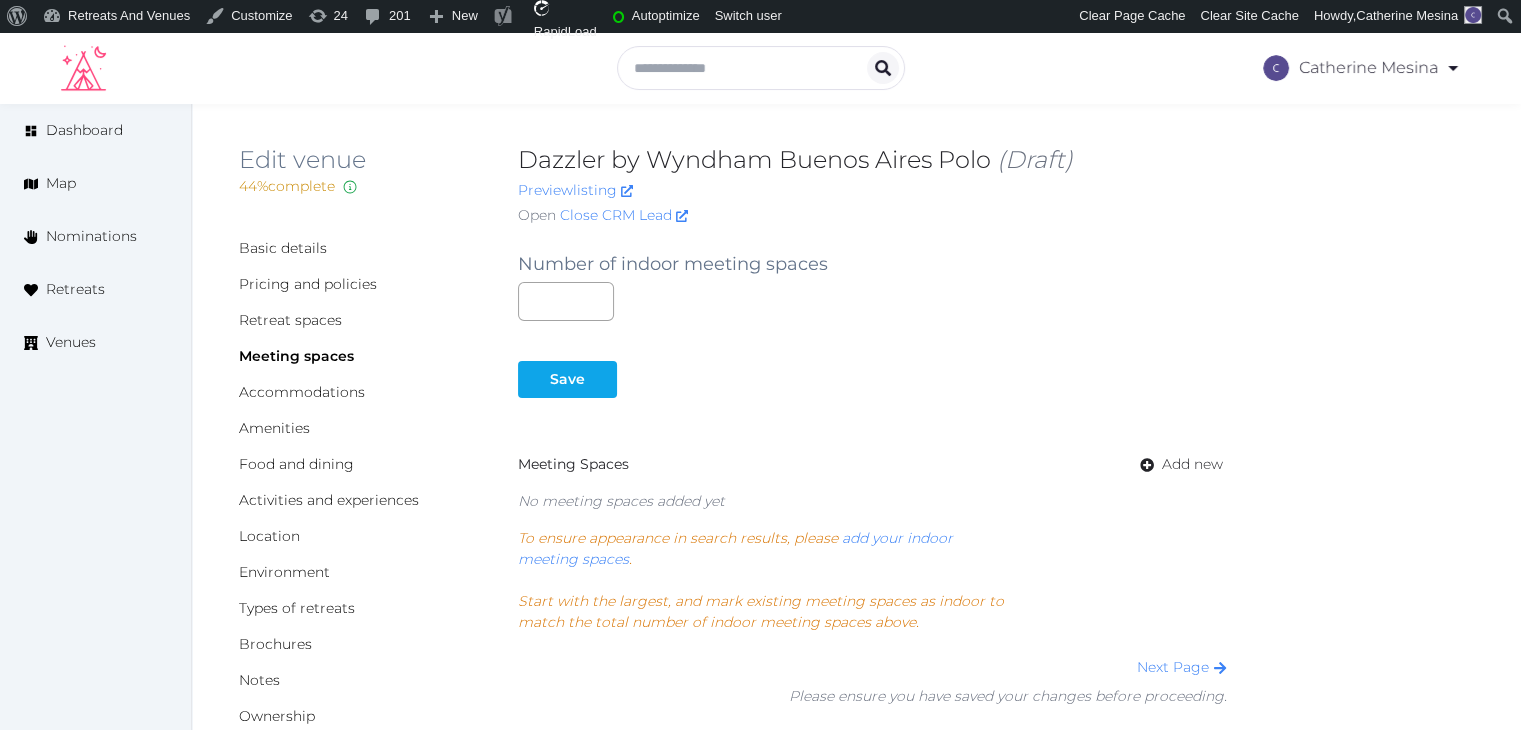 drag, startPoint x: 574, startPoint y: 405, endPoint x: 570, endPoint y: 393, distance: 12.649111 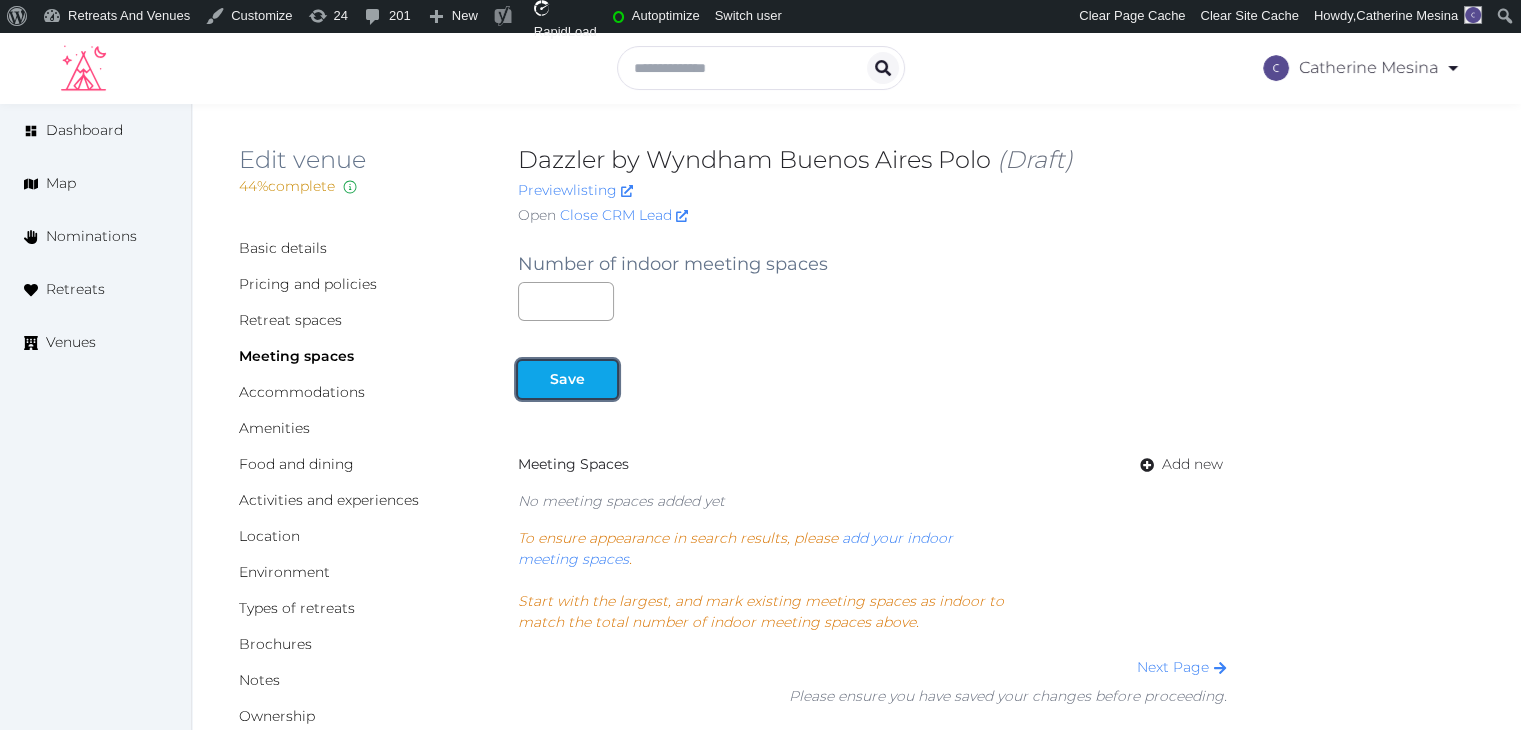 click on "Save" at bounding box center (567, 379) 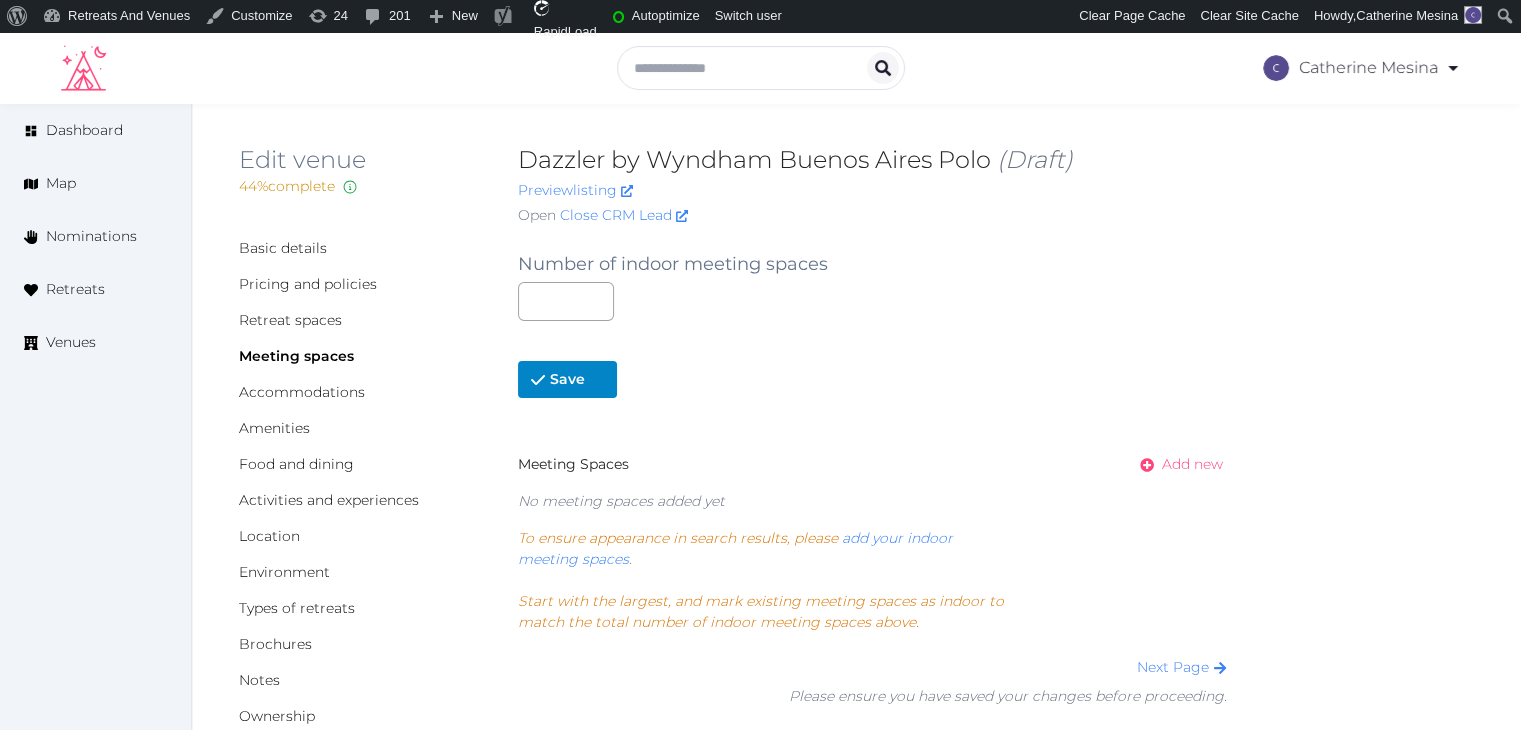 click on "Add new" at bounding box center [1192, 464] 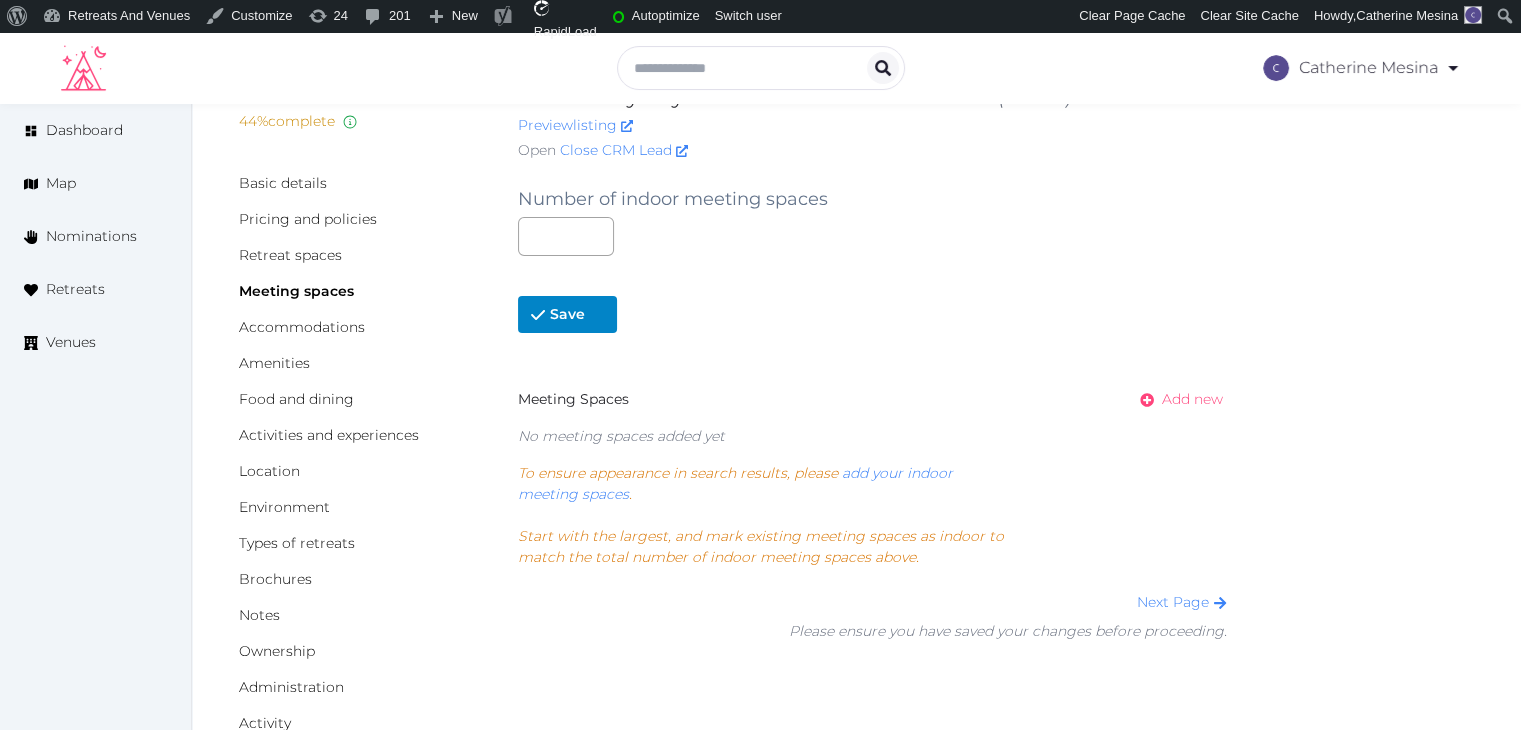 scroll, scrollTop: 100, scrollLeft: 0, axis: vertical 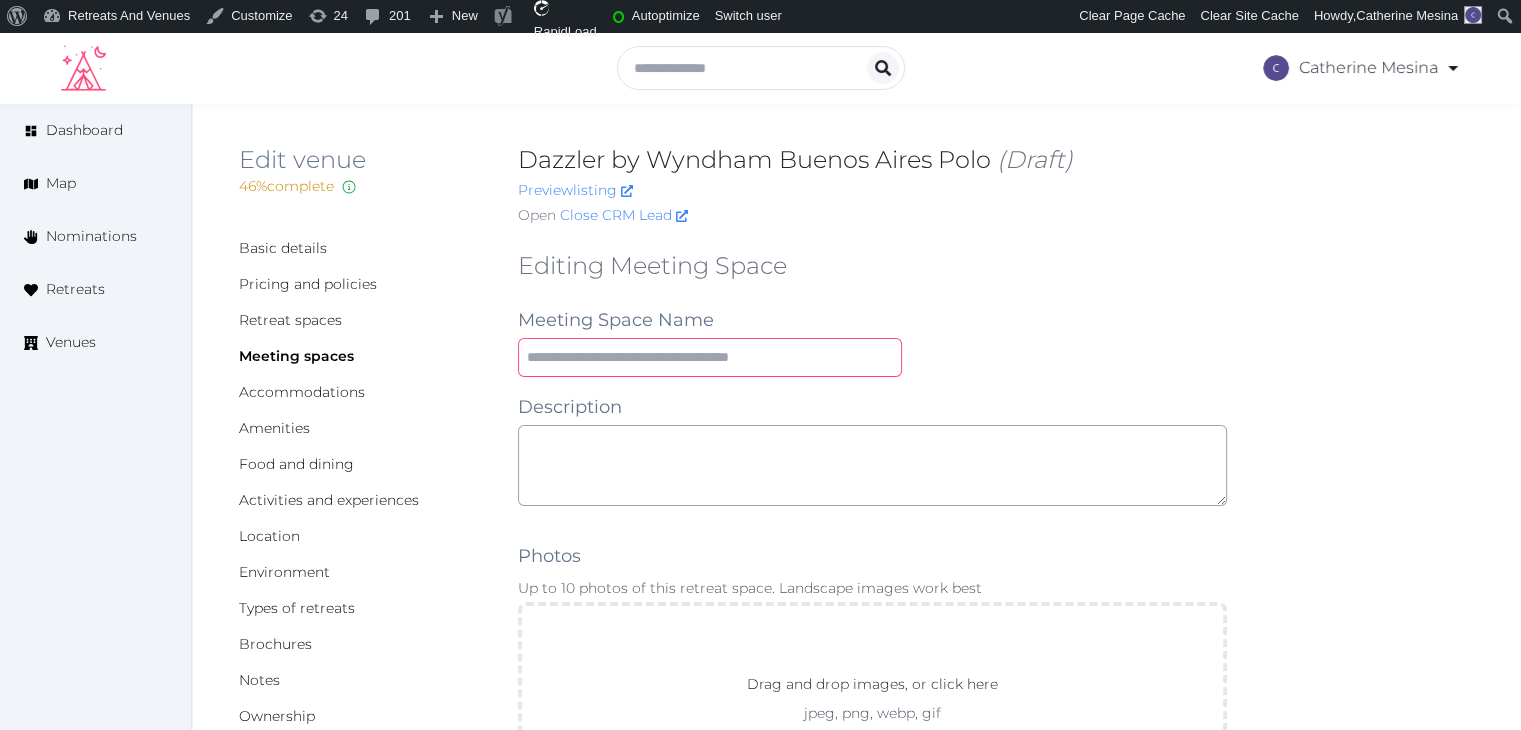 click at bounding box center (710, 357) 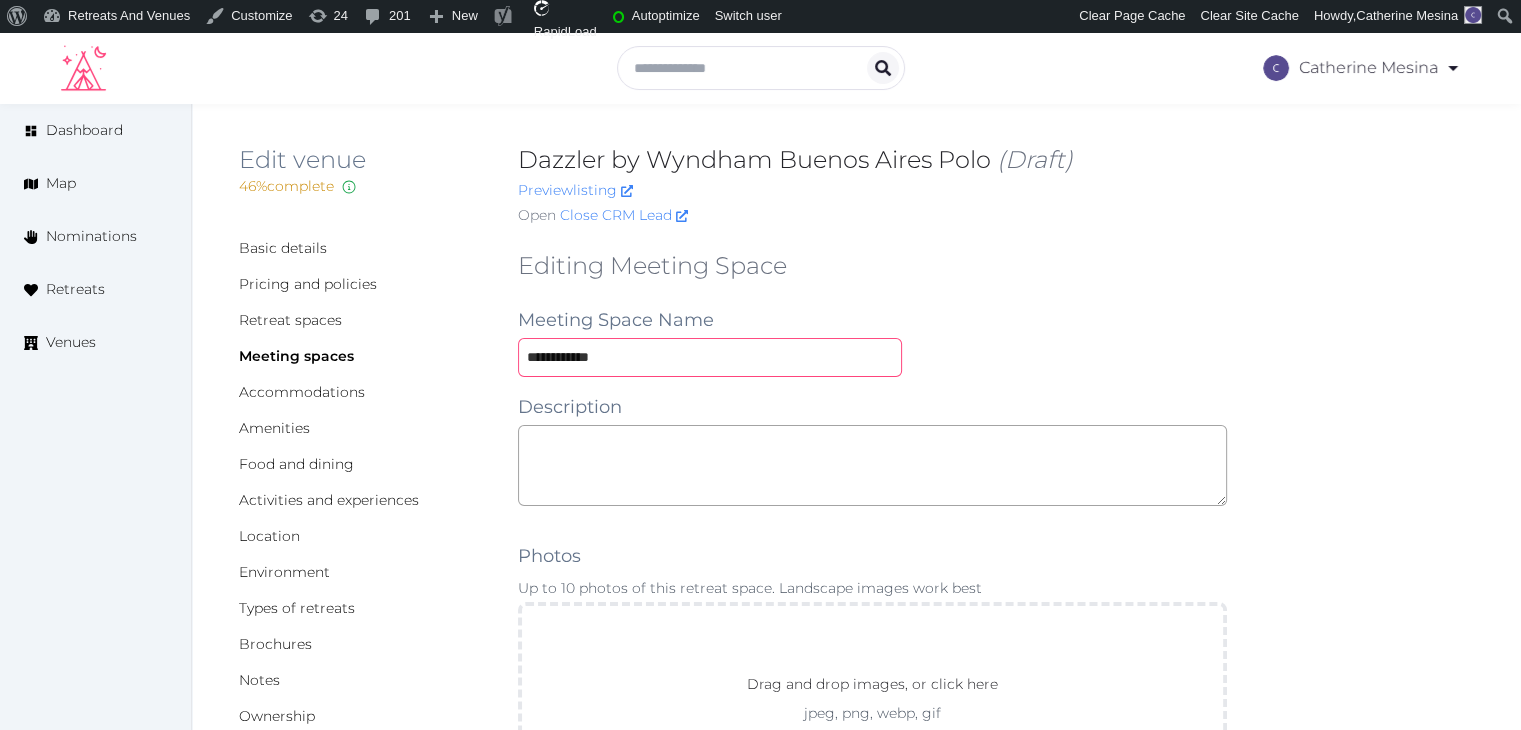 click on "**********" at bounding box center (710, 357) 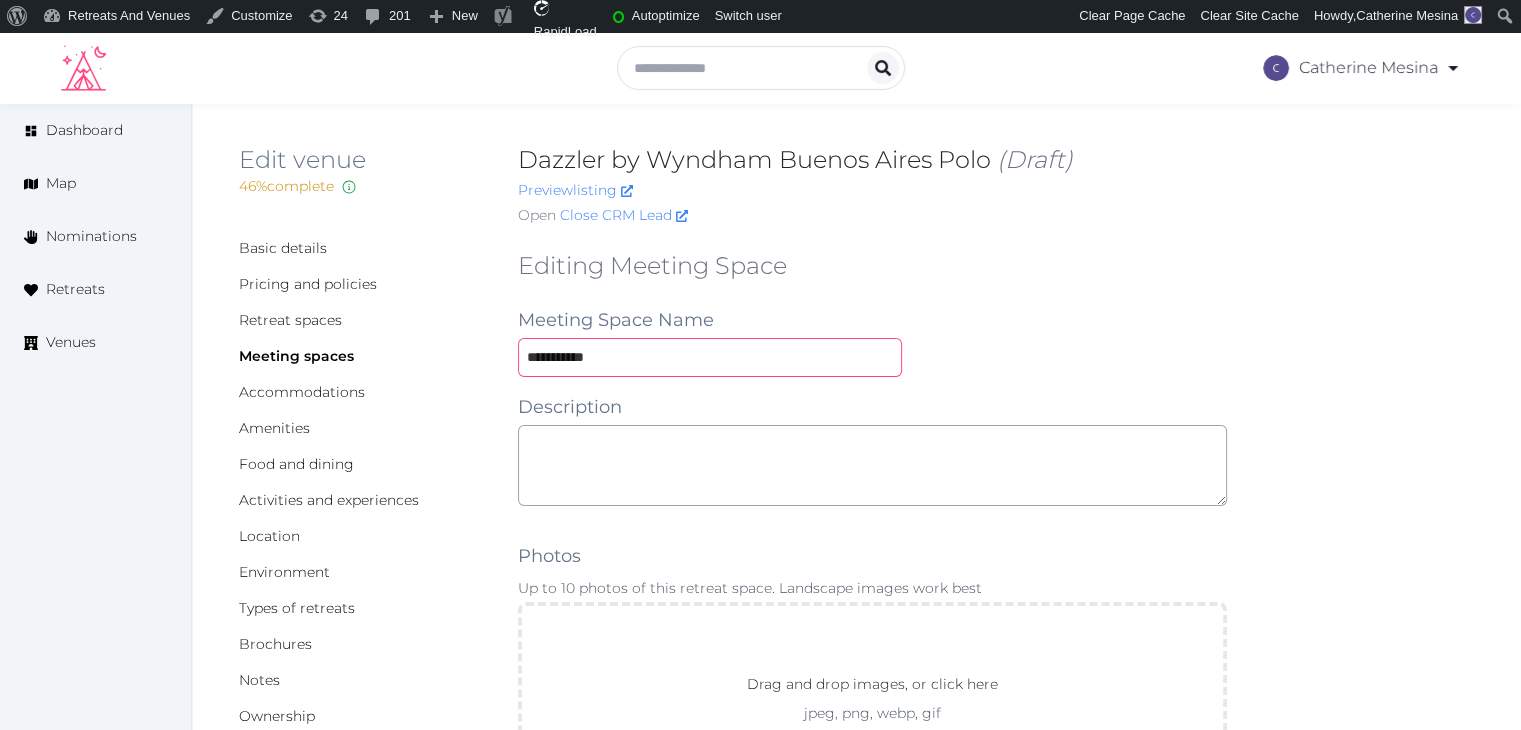 click on "**********" at bounding box center [710, 357] 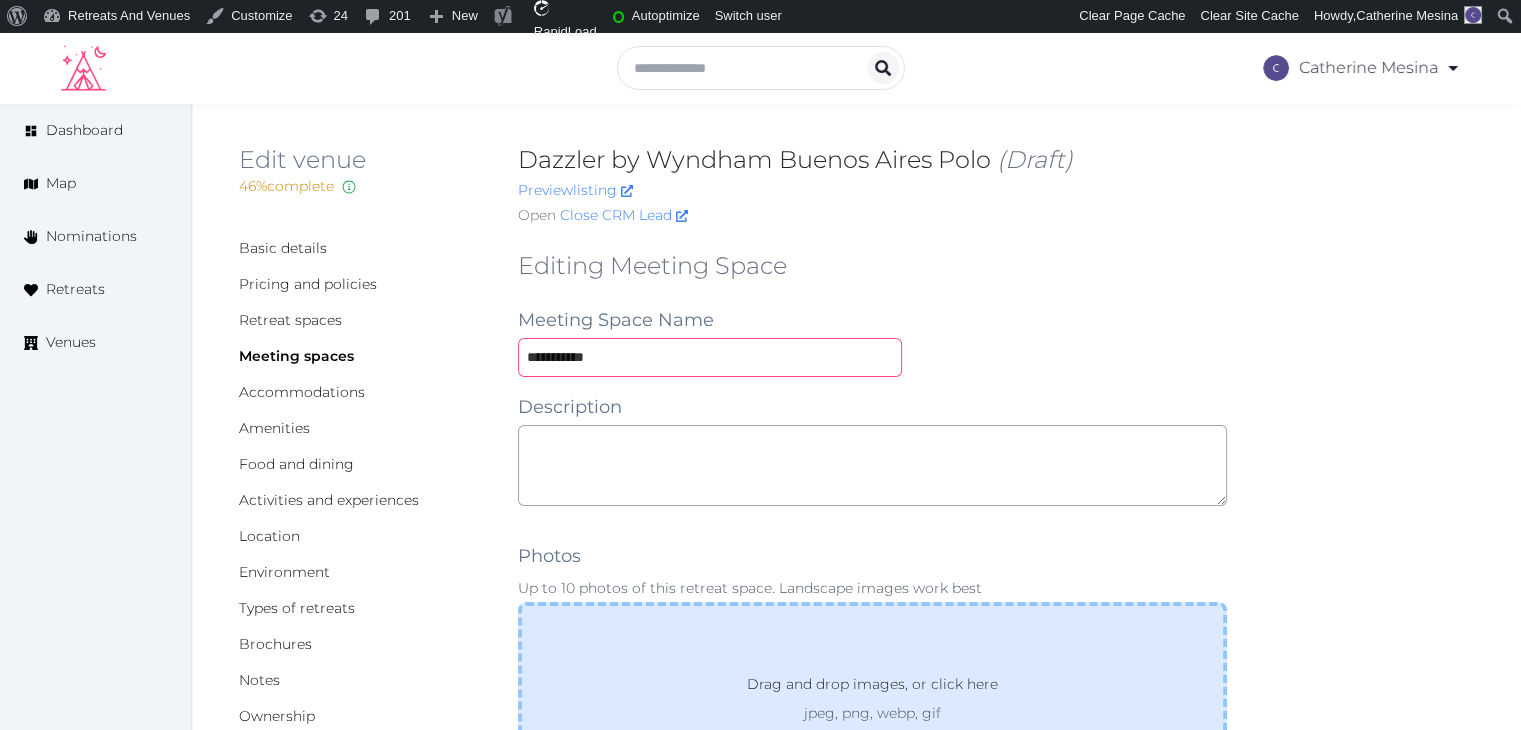 type on "**********" 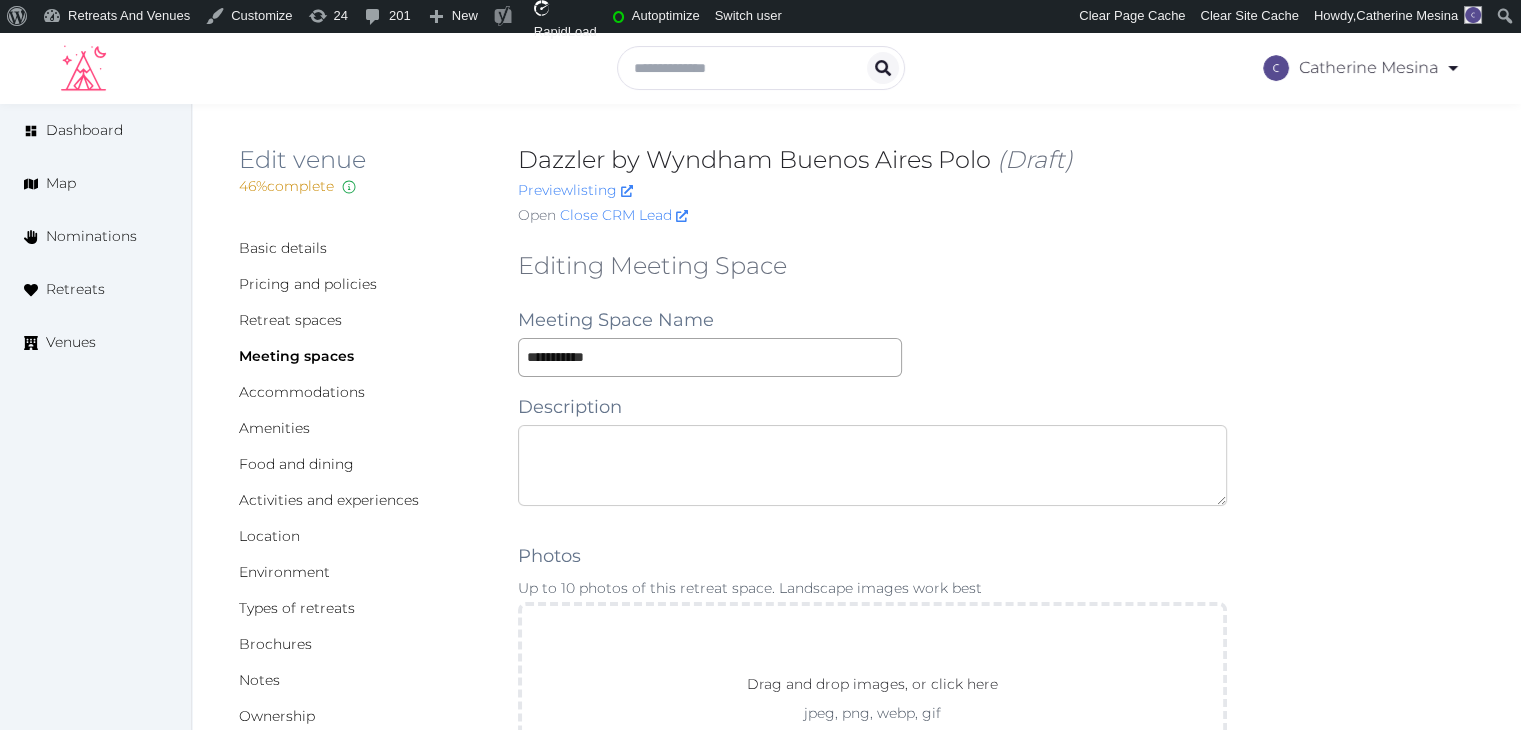 click at bounding box center (872, 465) 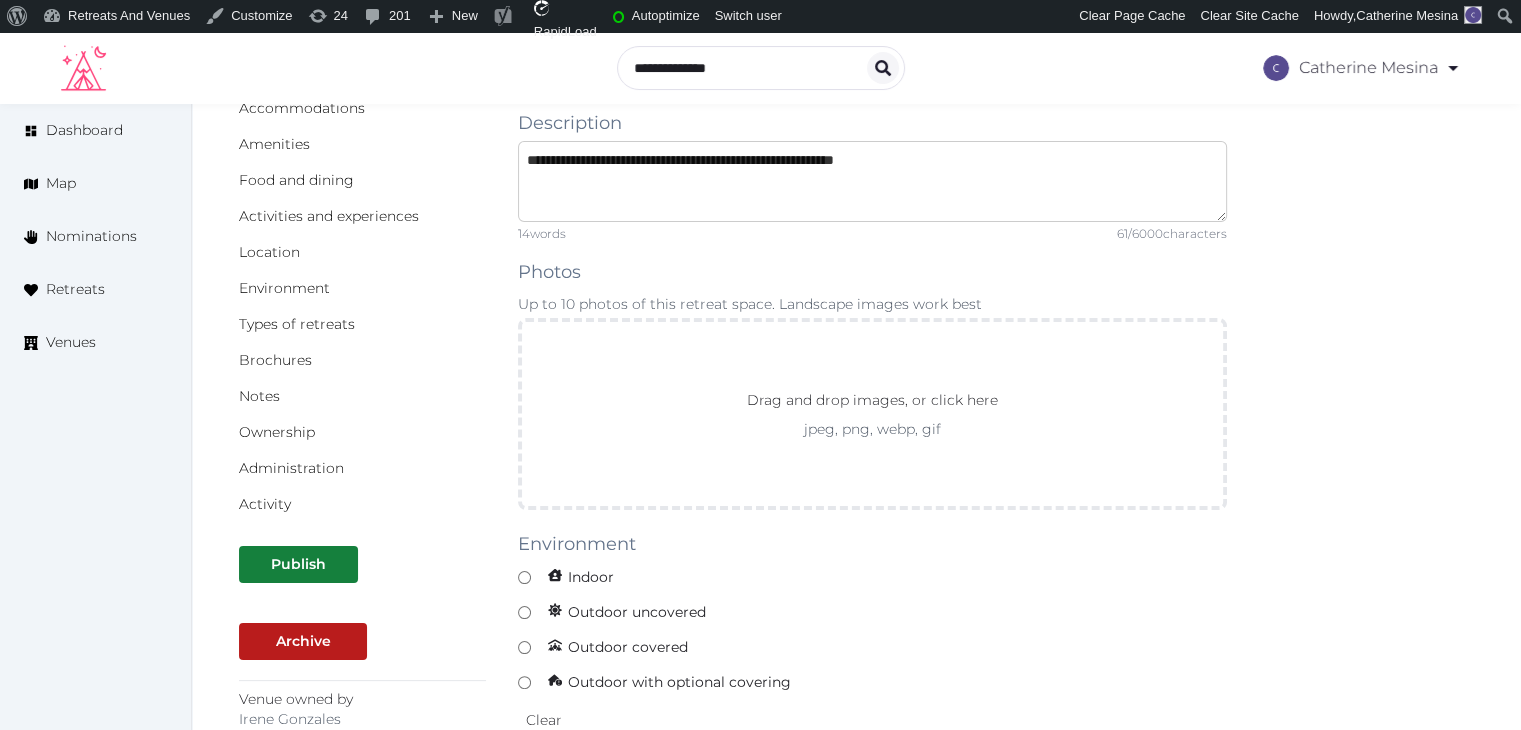 scroll, scrollTop: 500, scrollLeft: 0, axis: vertical 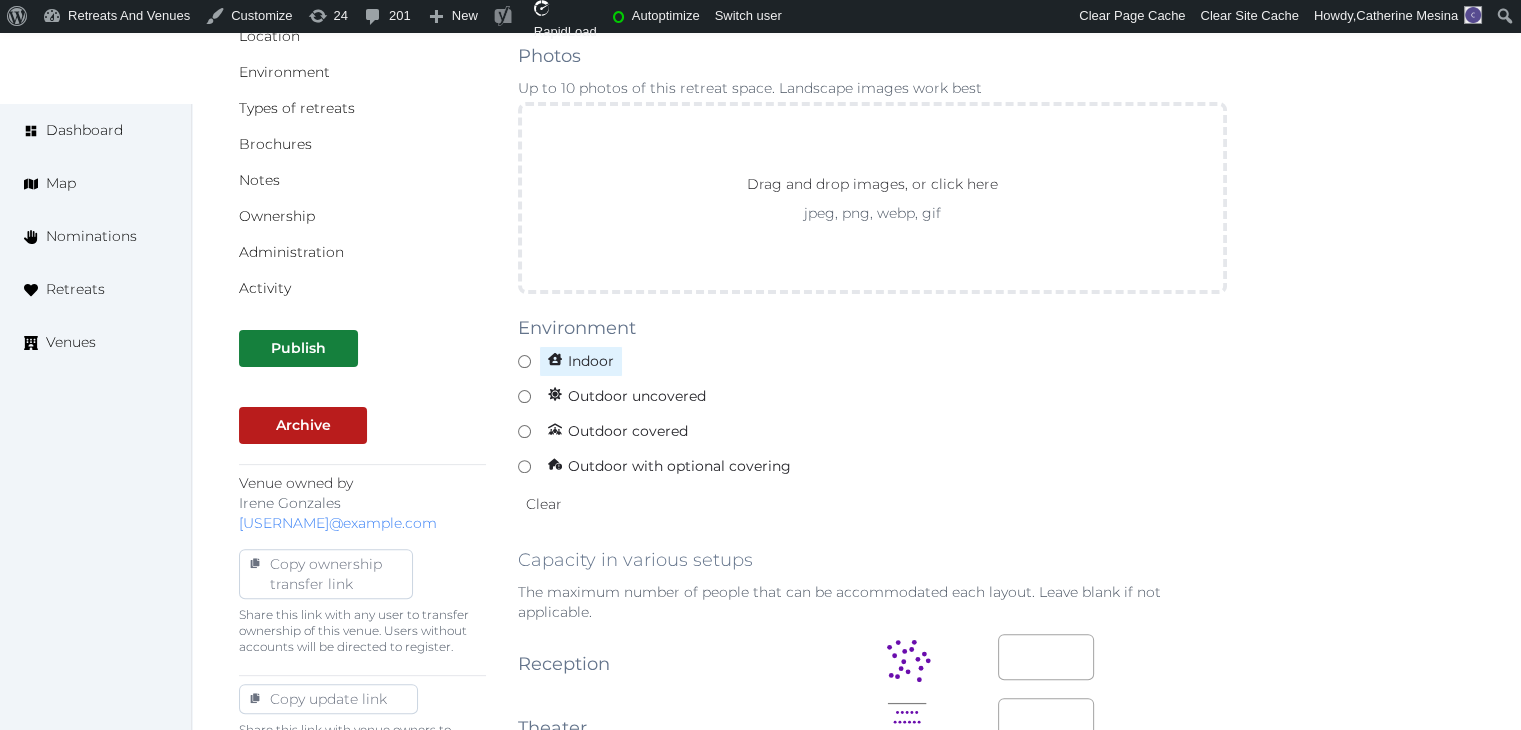 type on "**********" 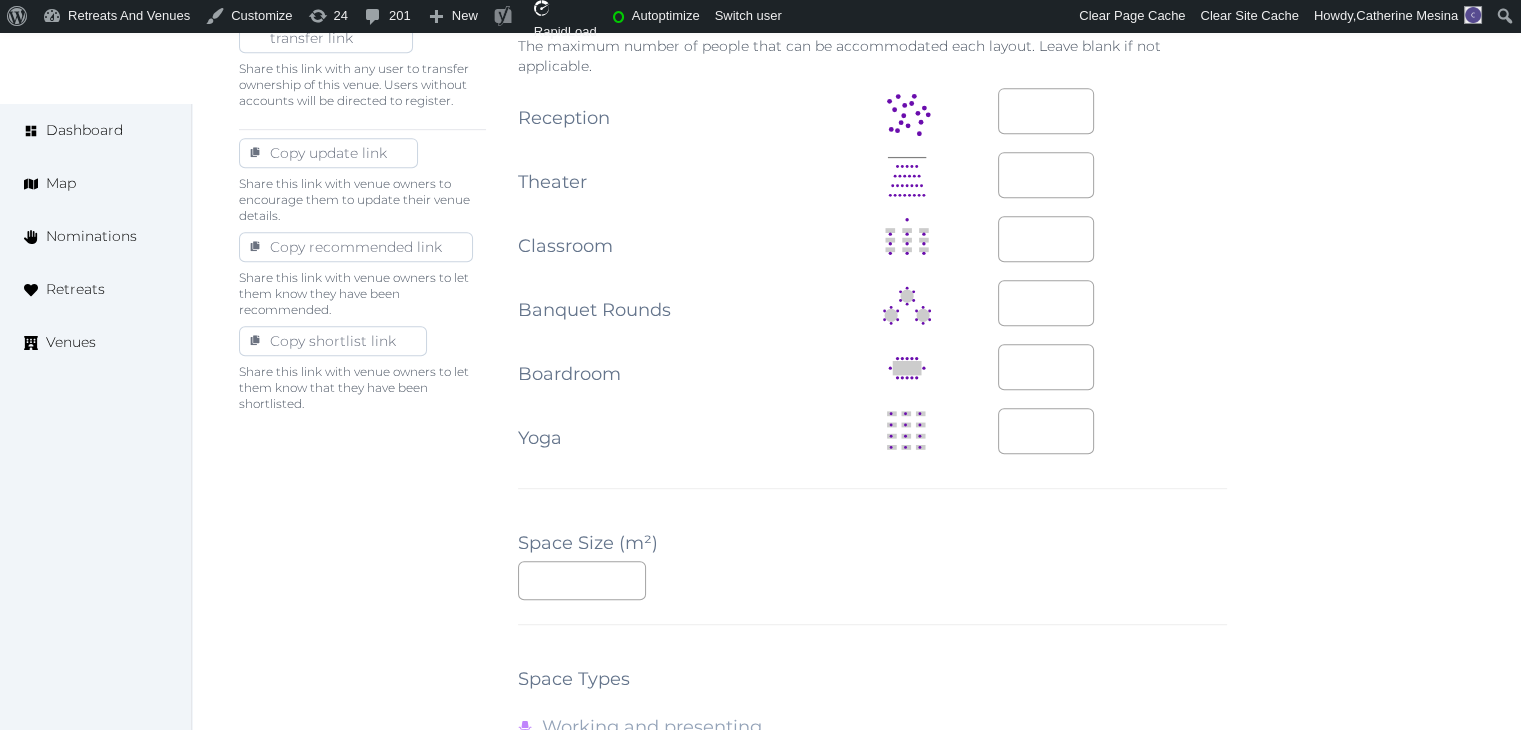 scroll, scrollTop: 1100, scrollLeft: 0, axis: vertical 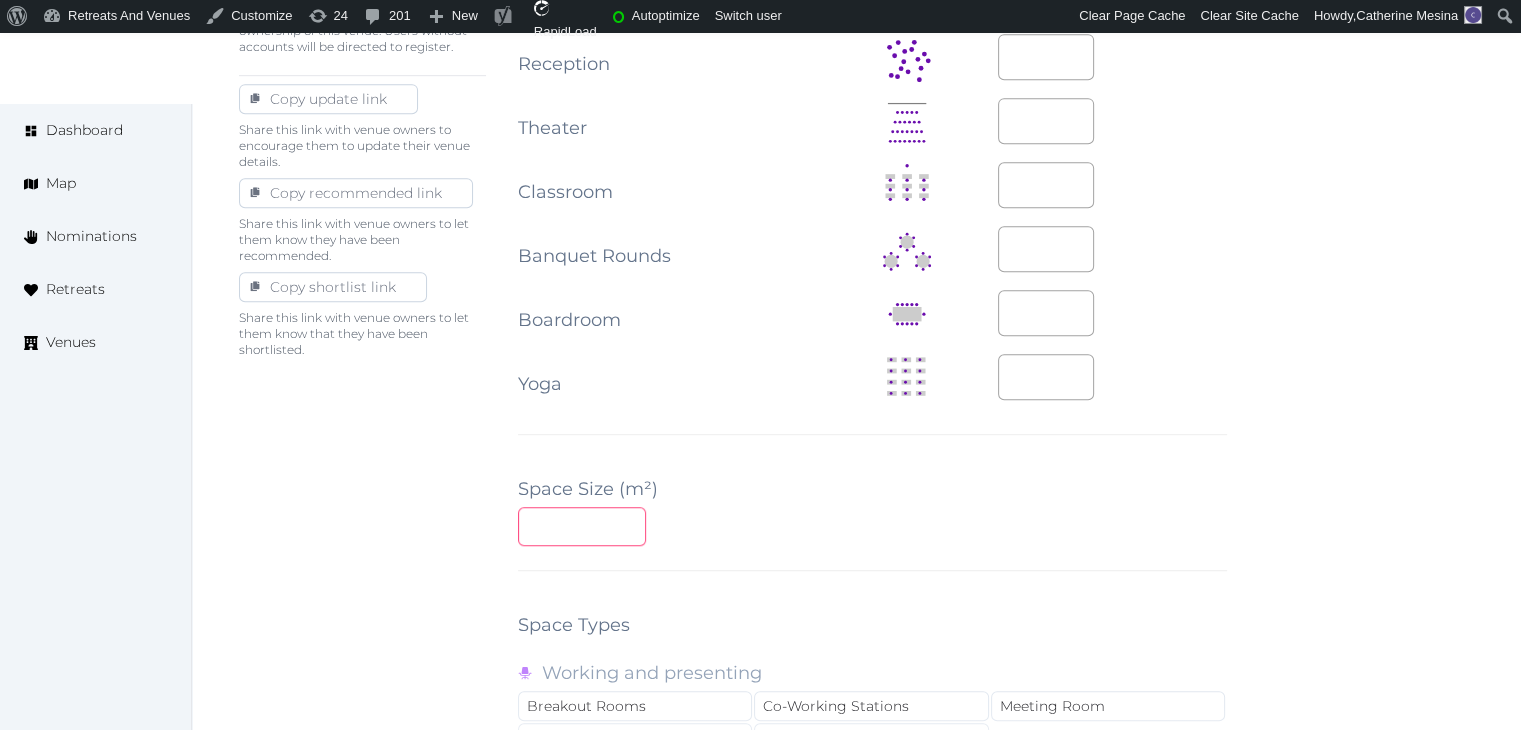 click at bounding box center [582, 526] 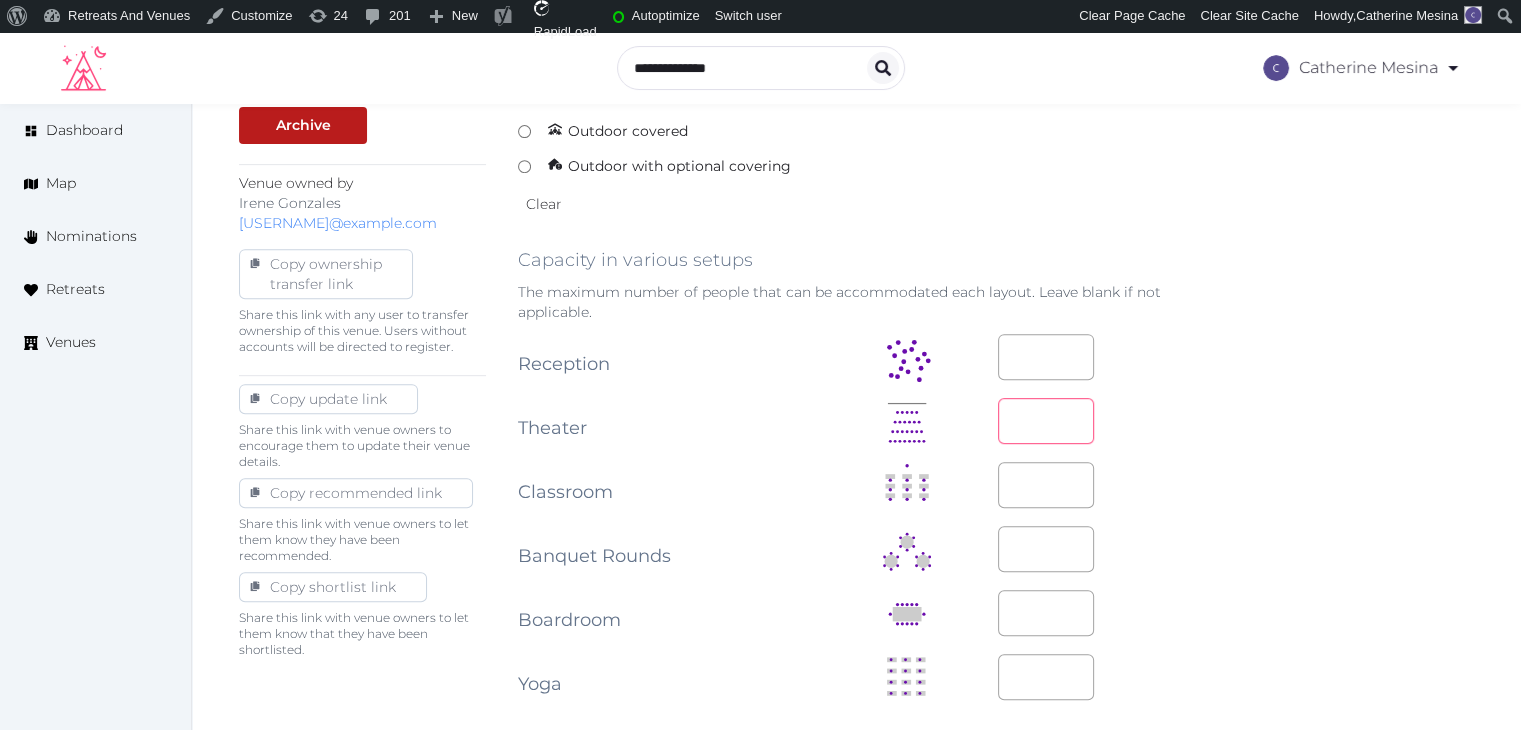 click on "*" at bounding box center [1046, 421] 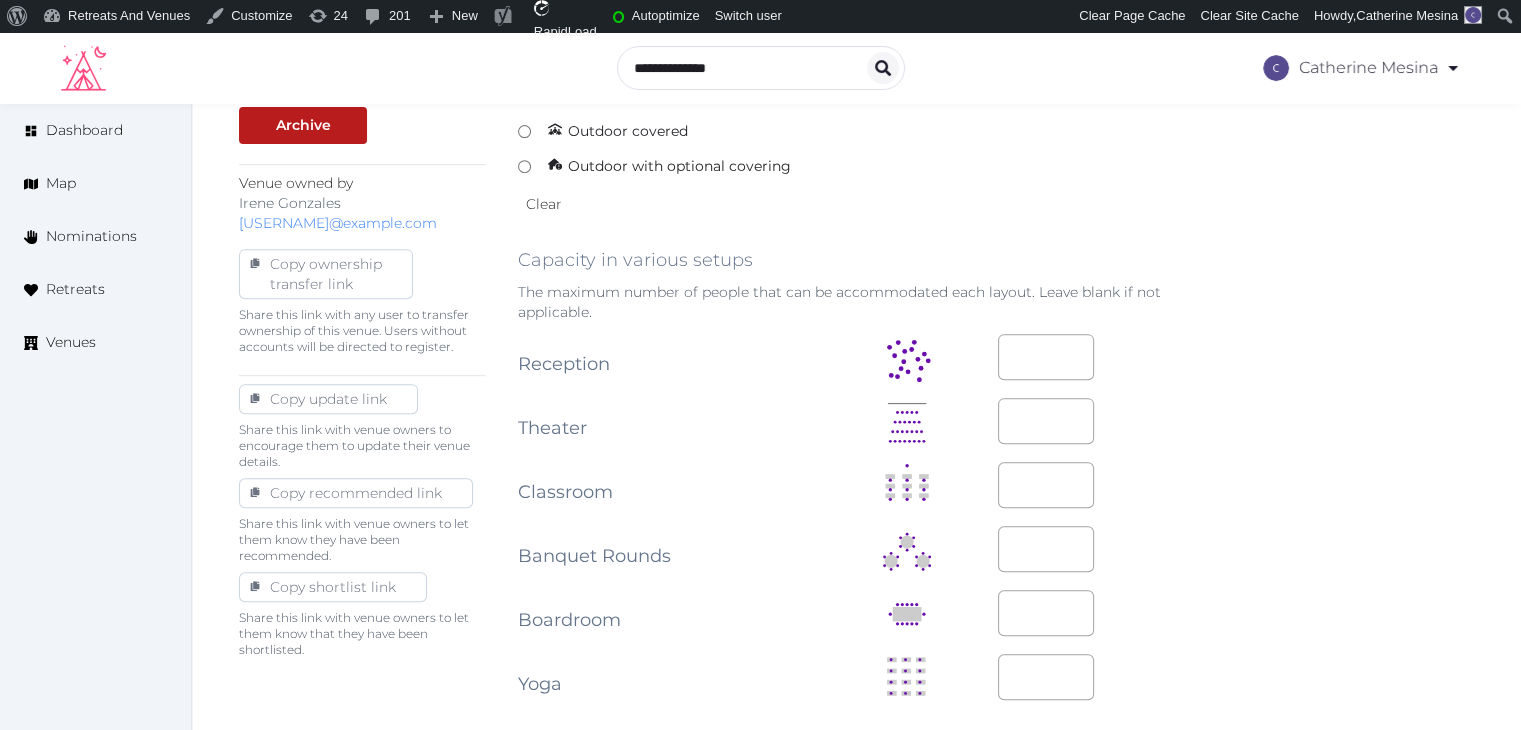 click on "**********" at bounding box center (856, 578) 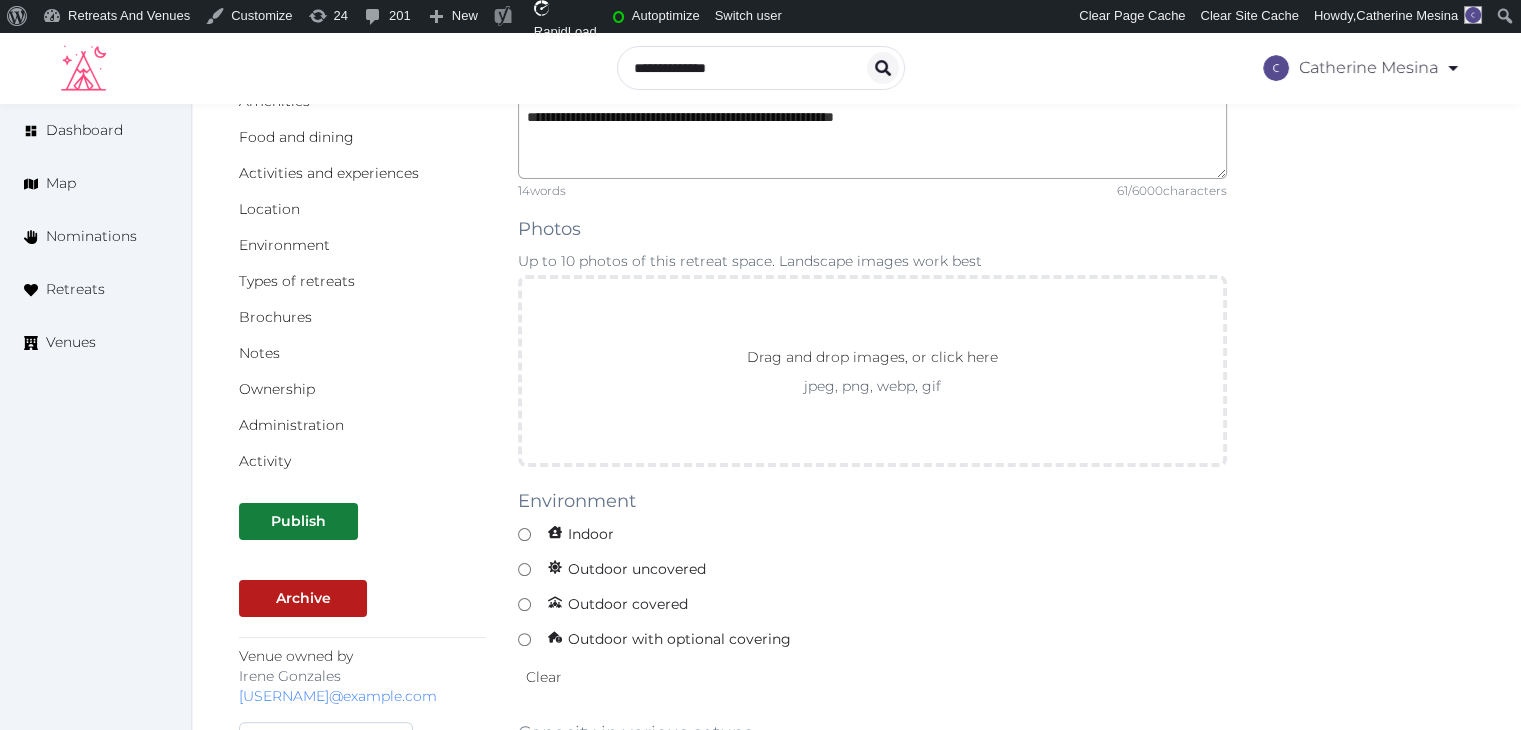 scroll, scrollTop: 200, scrollLeft: 0, axis: vertical 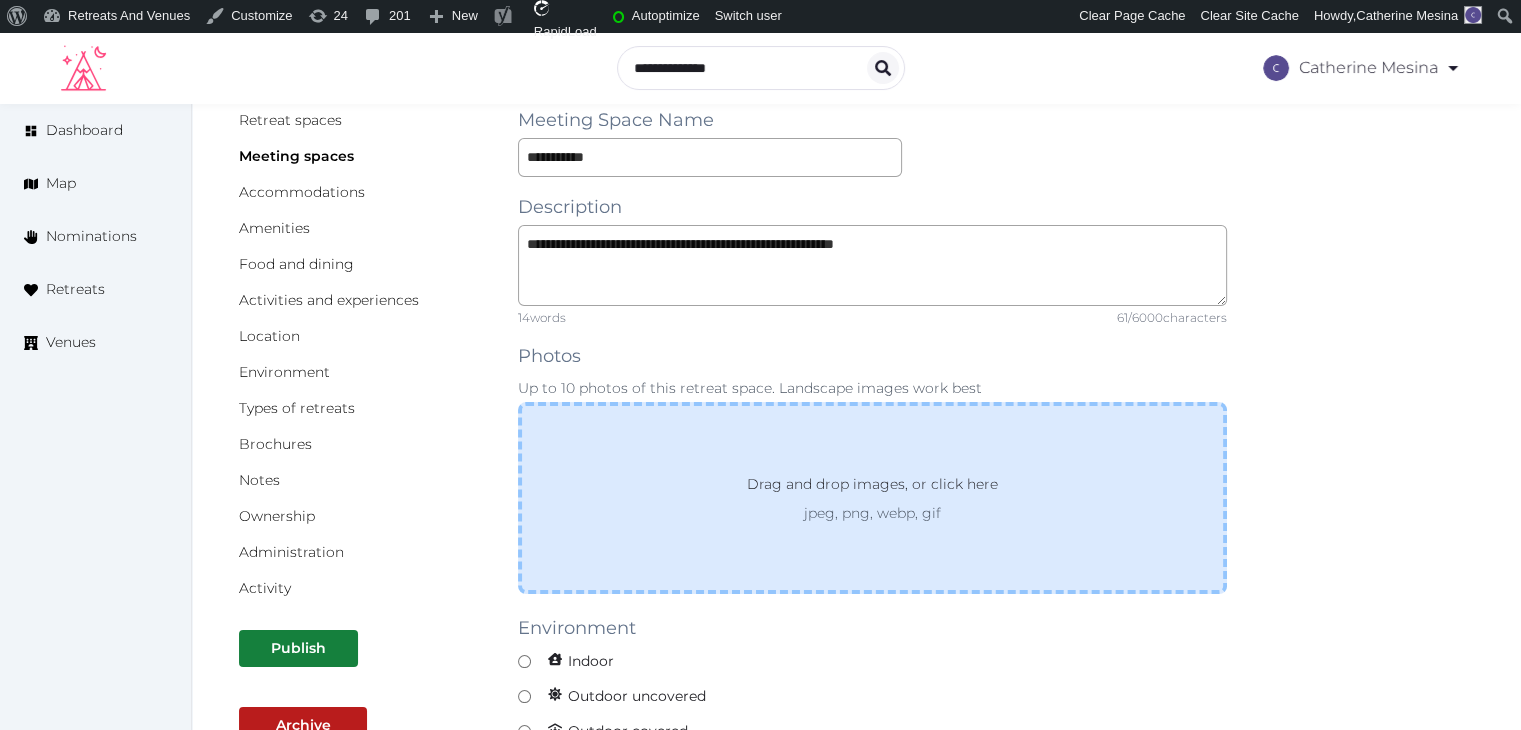 click on "jpeg, png, webp, gif" at bounding box center [872, 513] 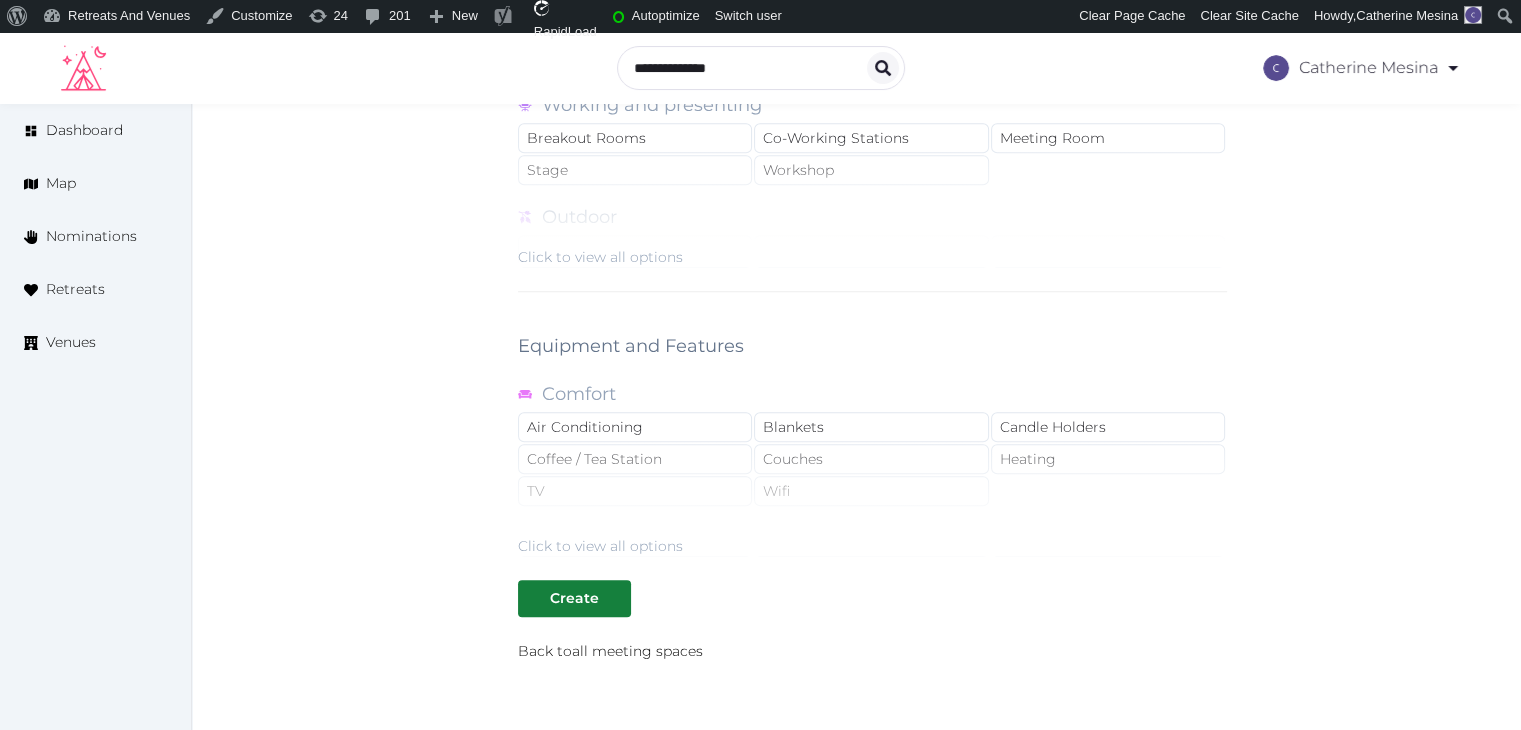 scroll, scrollTop: 1600, scrollLeft: 0, axis: vertical 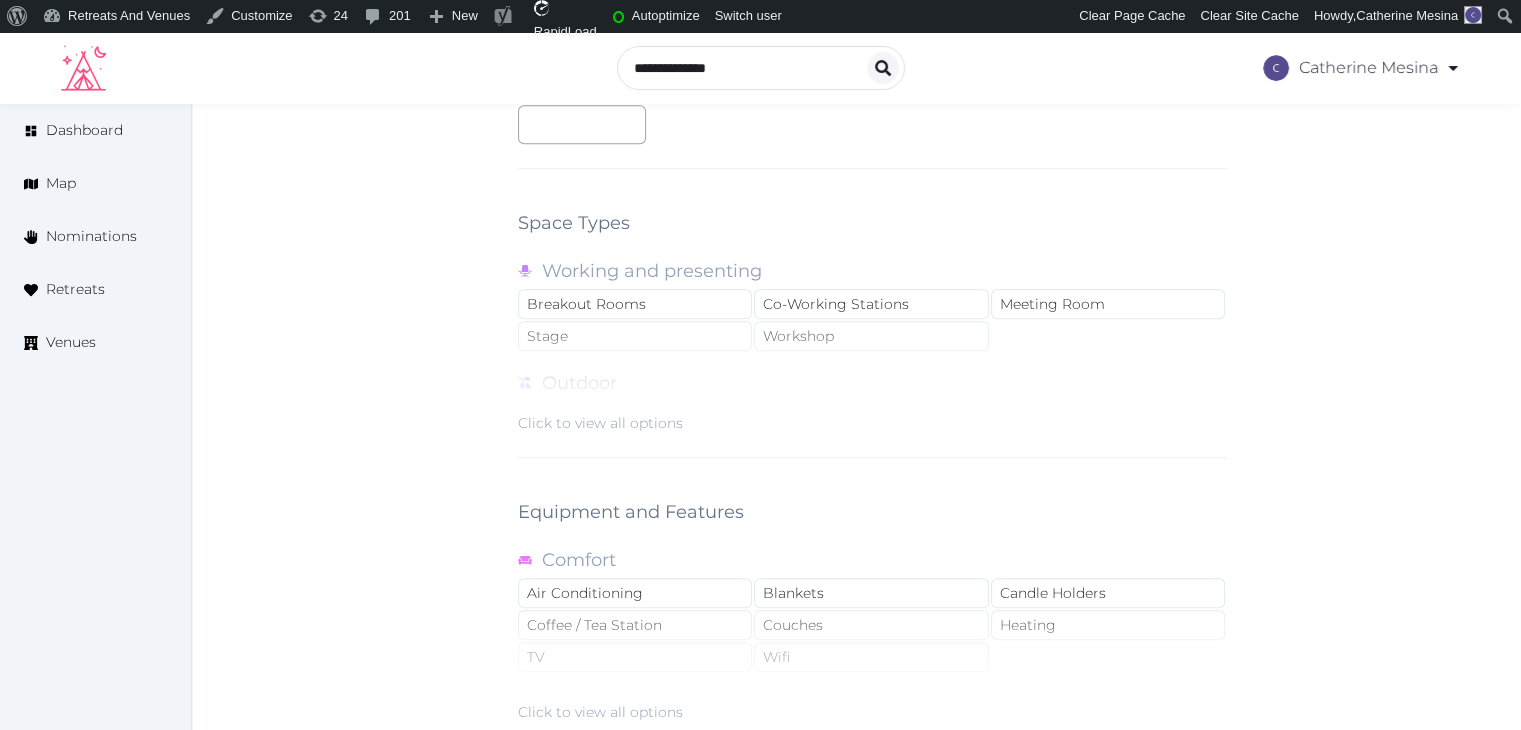 click on "Click to view all options" at bounding box center (872, 369) 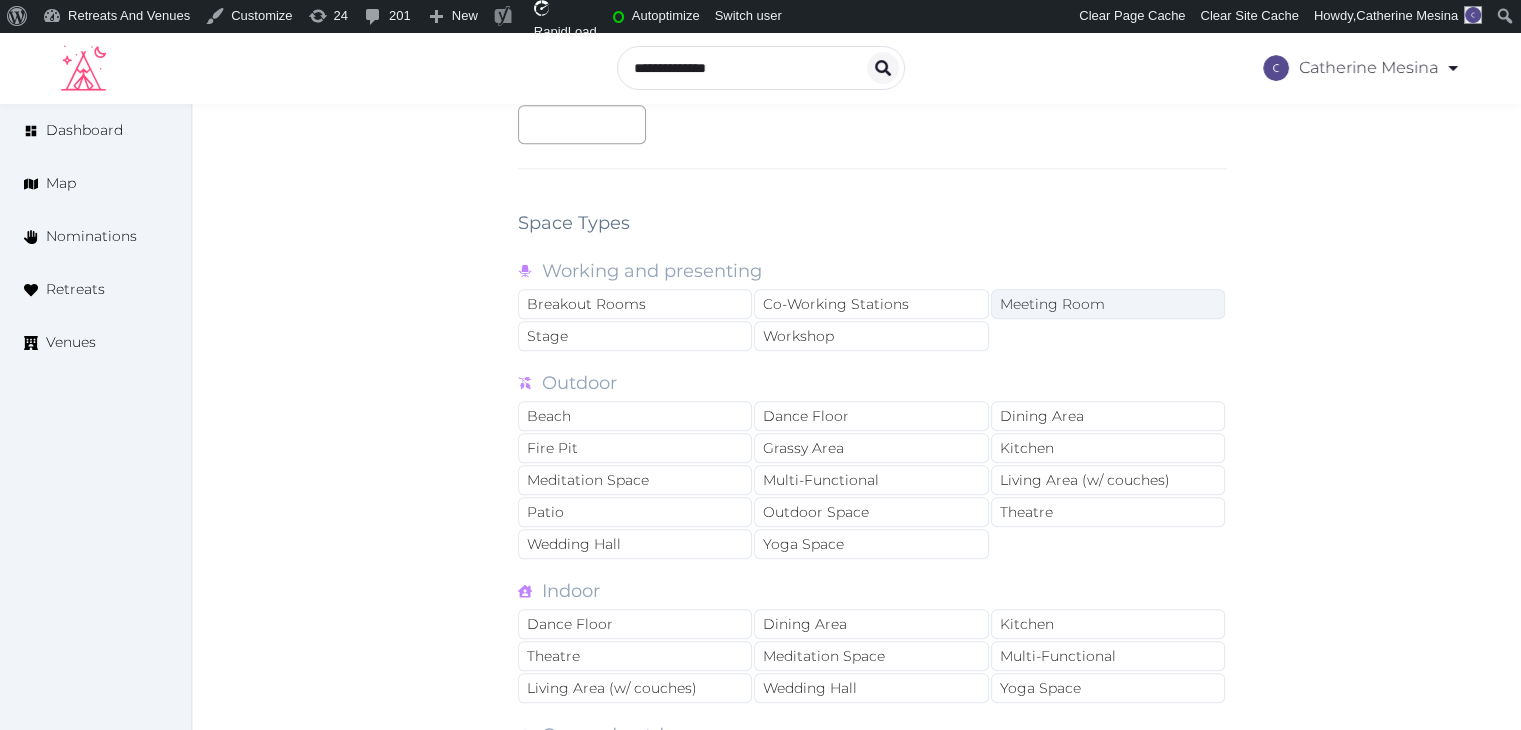 click on "Meeting Room" at bounding box center [1108, 304] 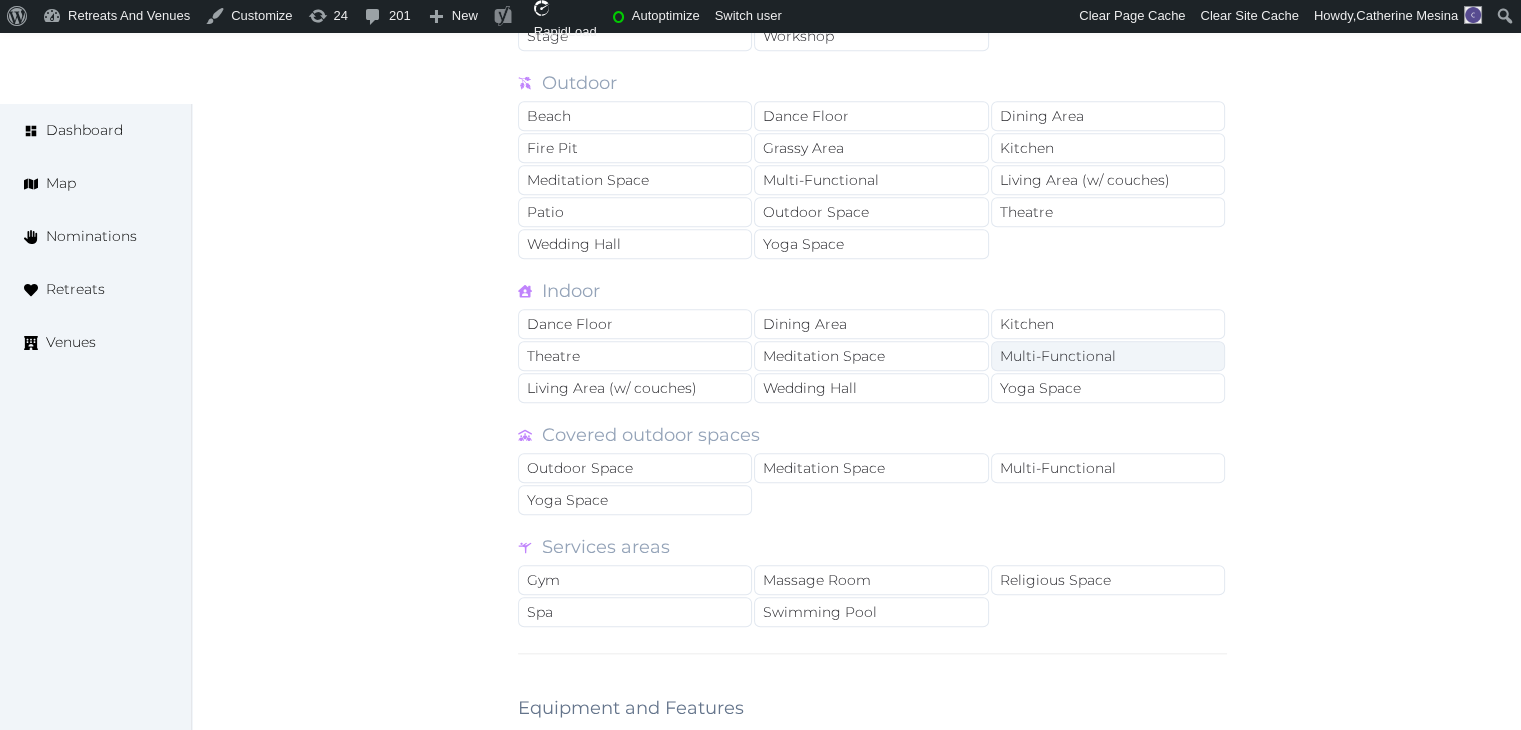 click on "Multi-Functional" at bounding box center (1108, 356) 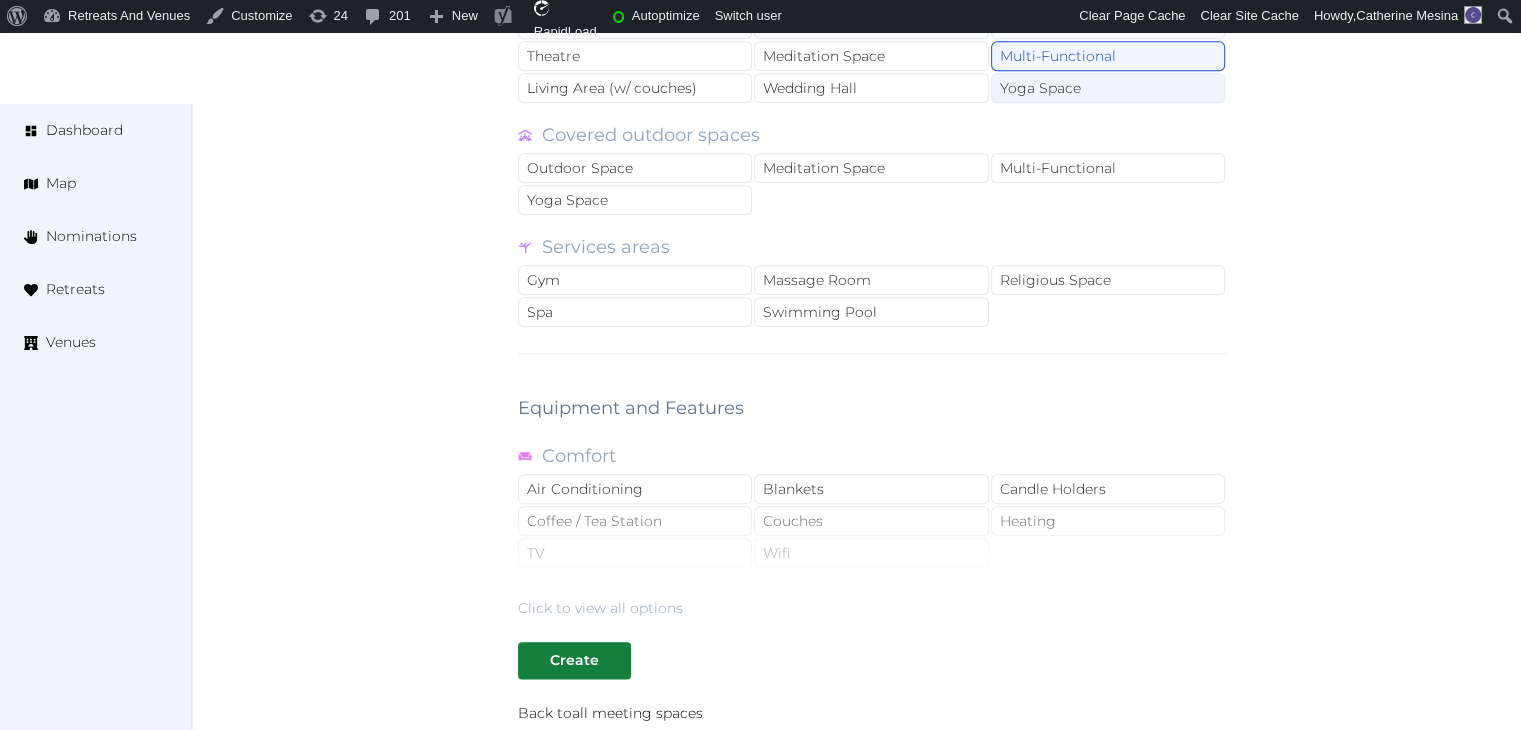 scroll, scrollTop: 2409, scrollLeft: 0, axis: vertical 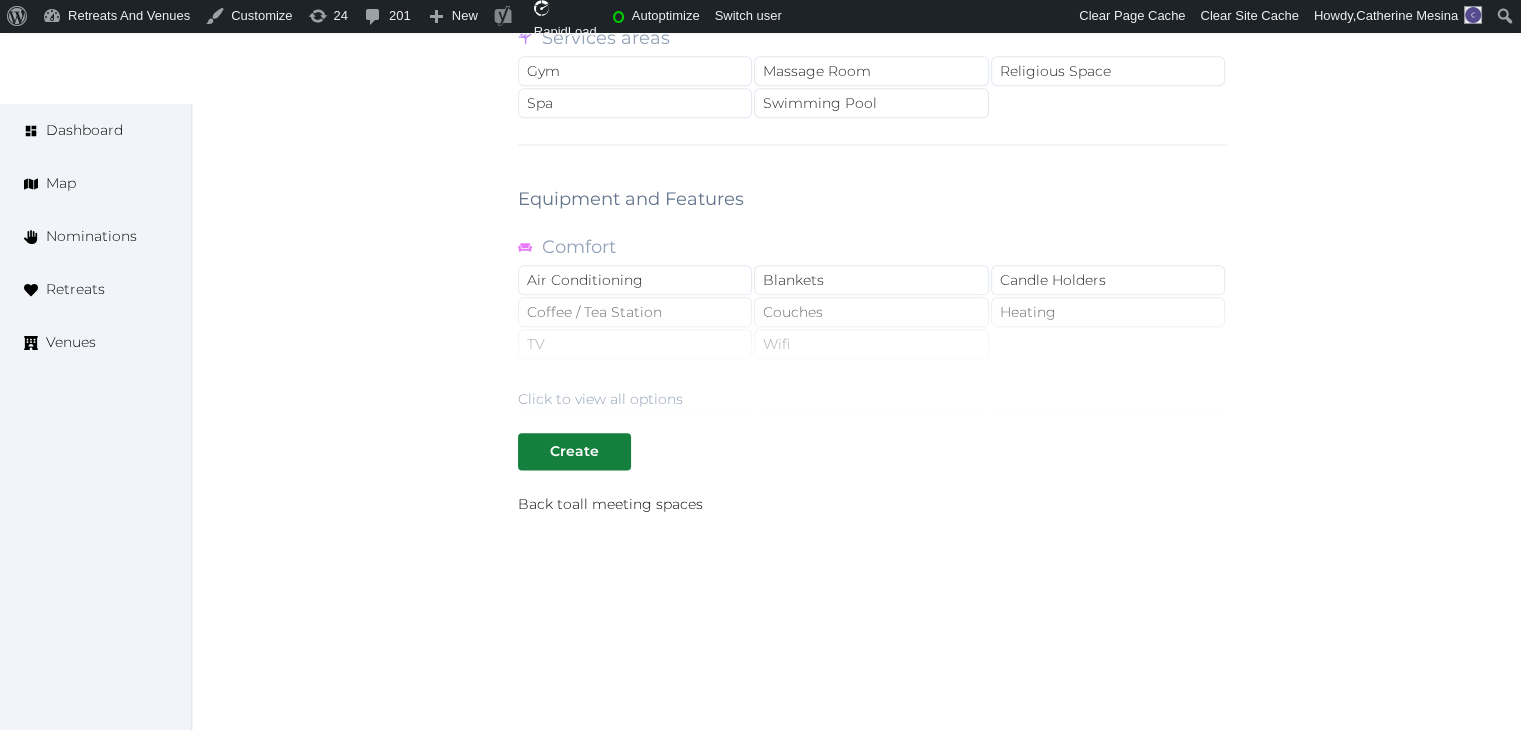 drag, startPoint x: 616, startPoint y: 401, endPoint x: 751, endPoint y: 367, distance: 139.21565 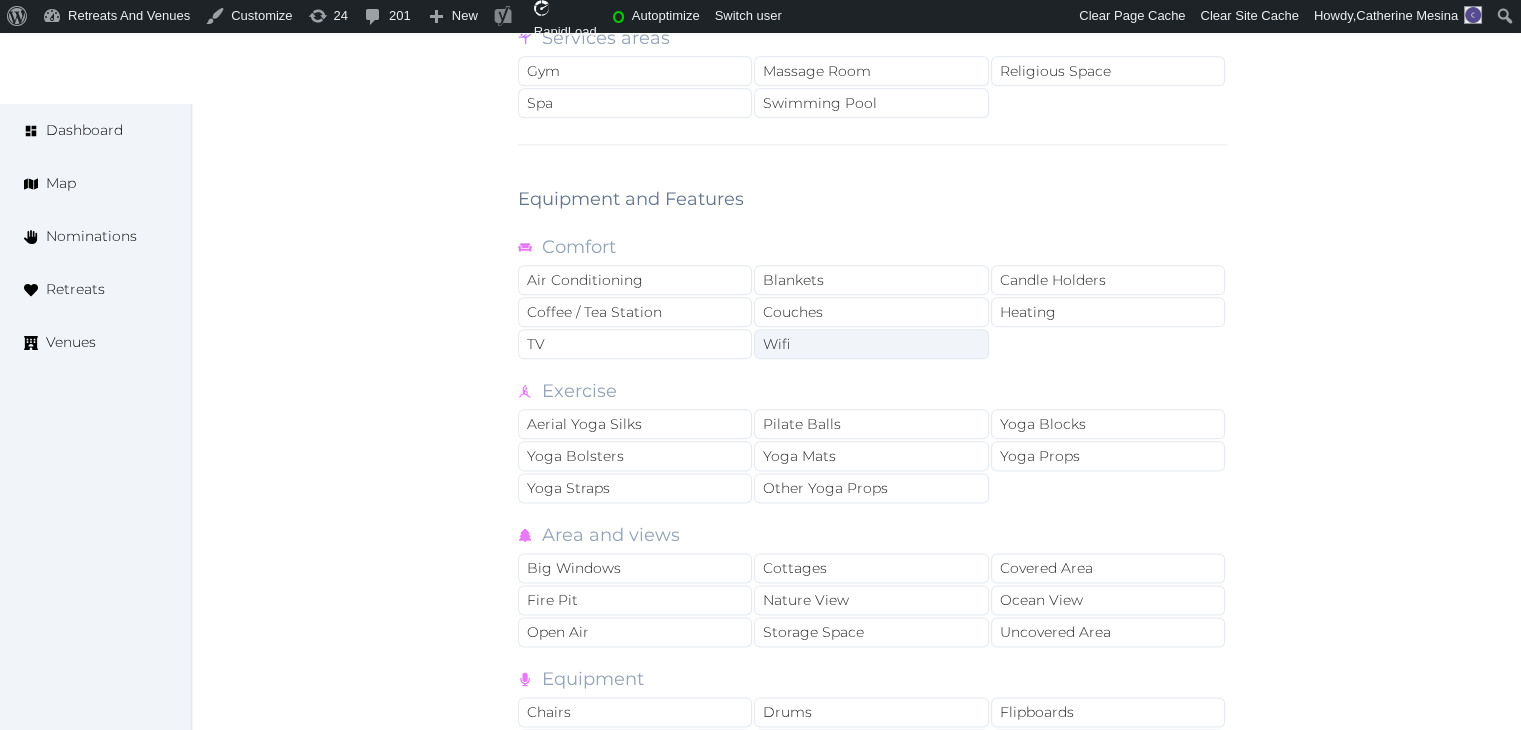 click on "Wifi" at bounding box center (871, 344) 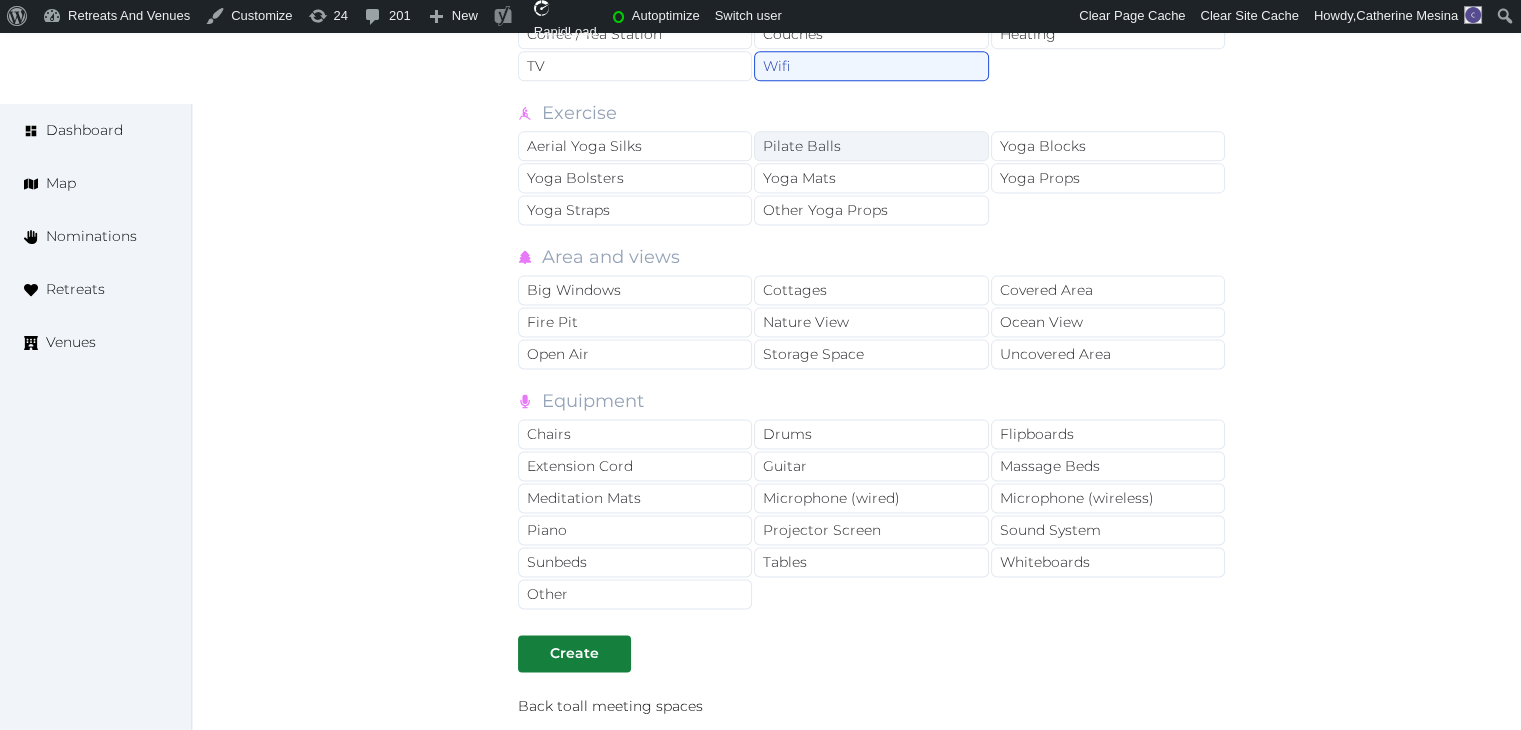 scroll, scrollTop: 2809, scrollLeft: 0, axis: vertical 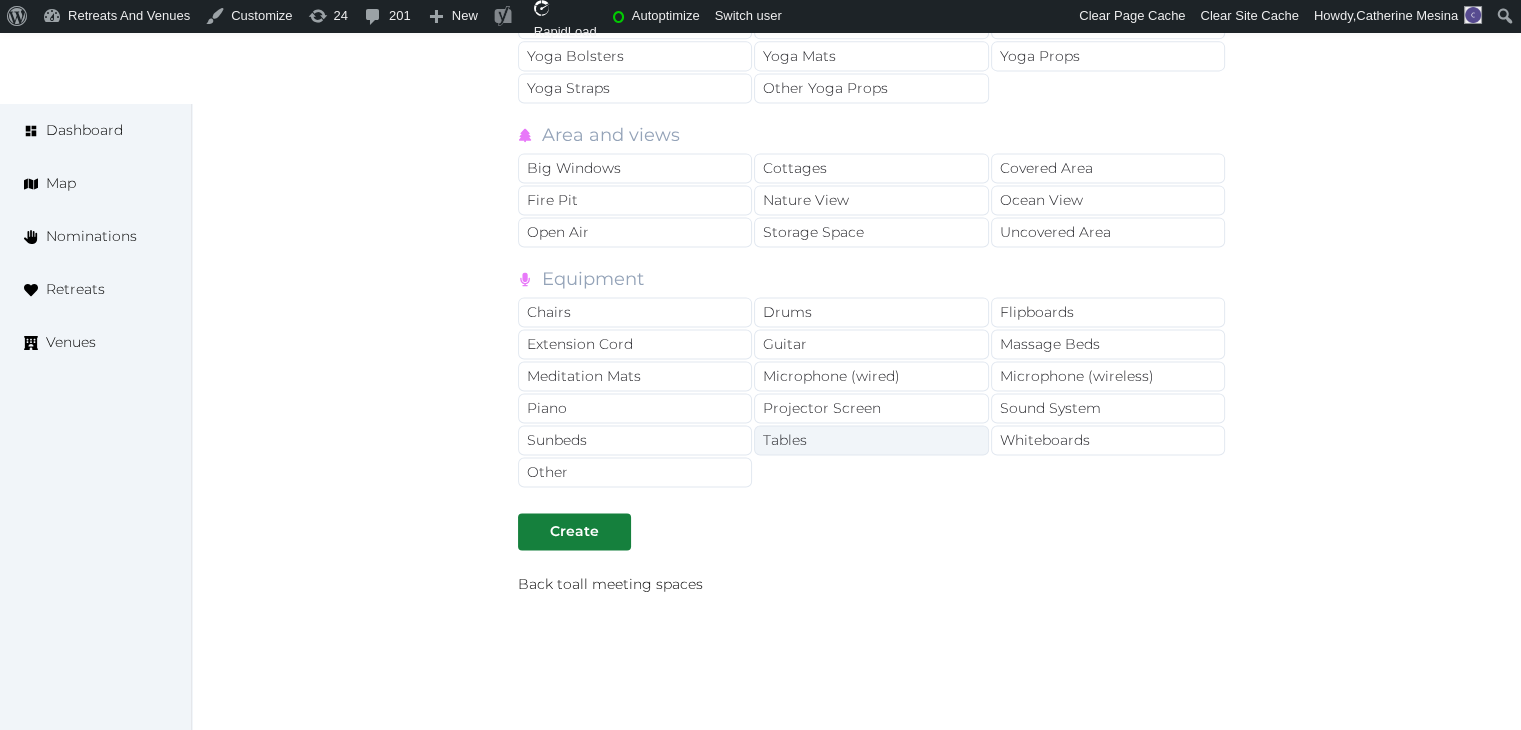 click on "Tables" at bounding box center [871, 440] 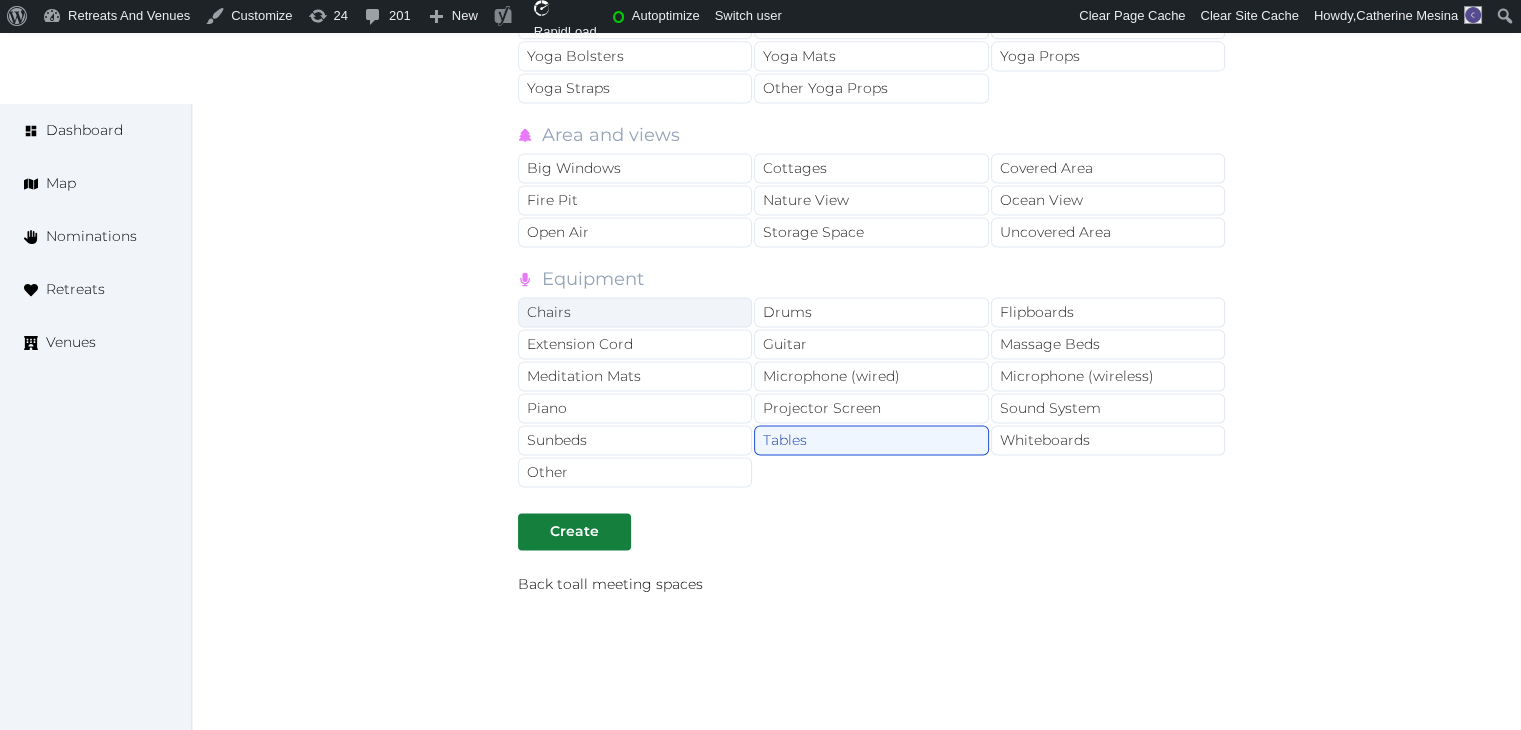 click on "Chairs" at bounding box center (635, 312) 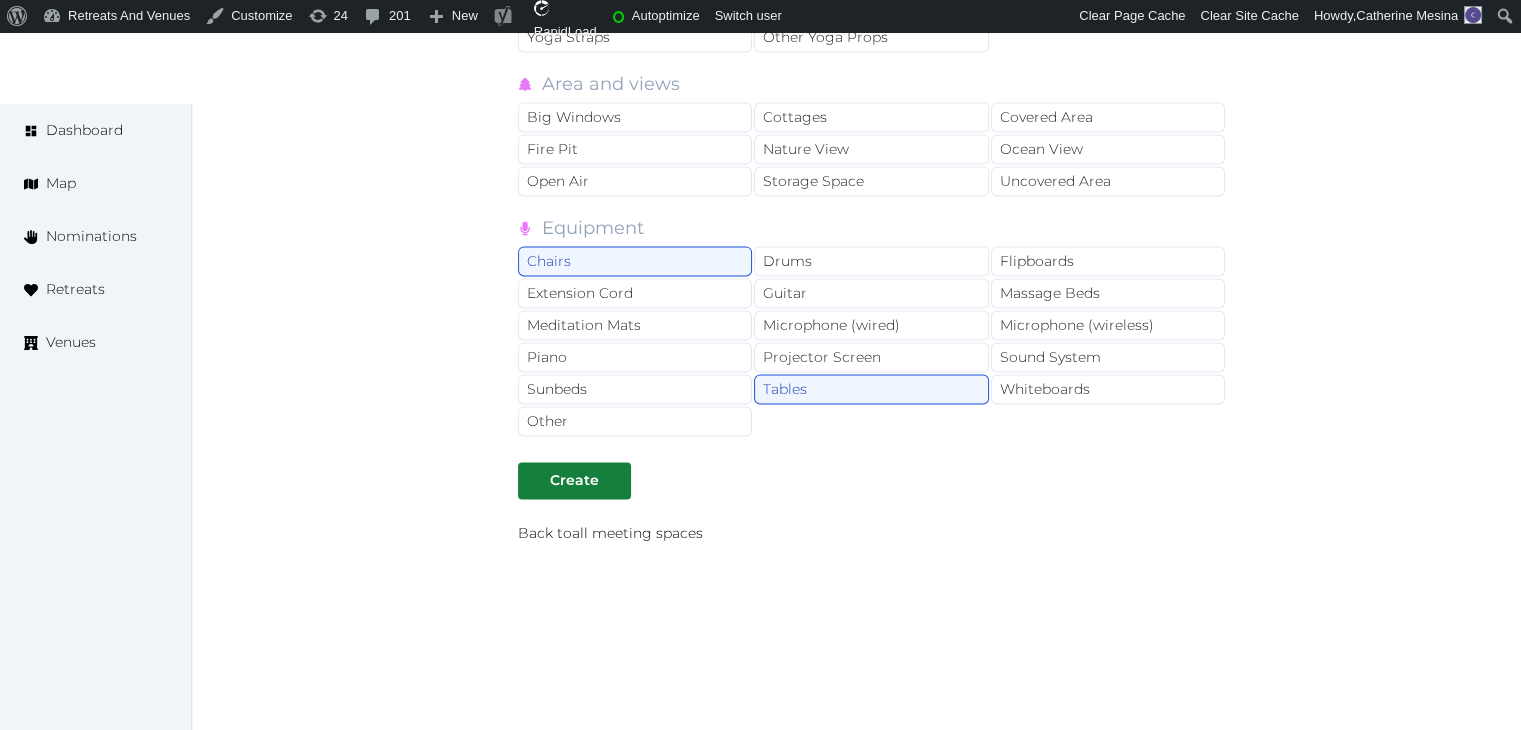 scroll, scrollTop: 2883, scrollLeft: 0, axis: vertical 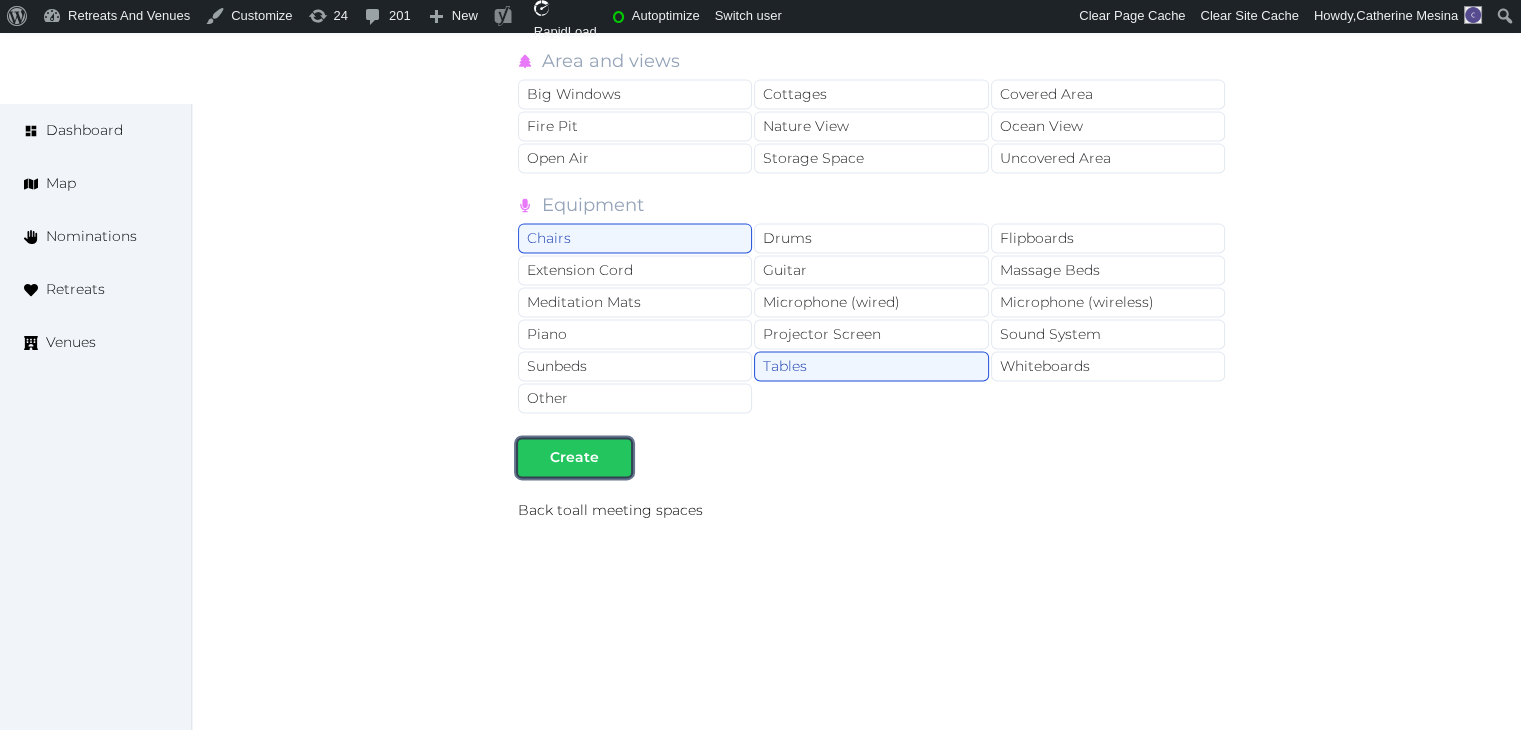 click on "Create" at bounding box center (574, 457) 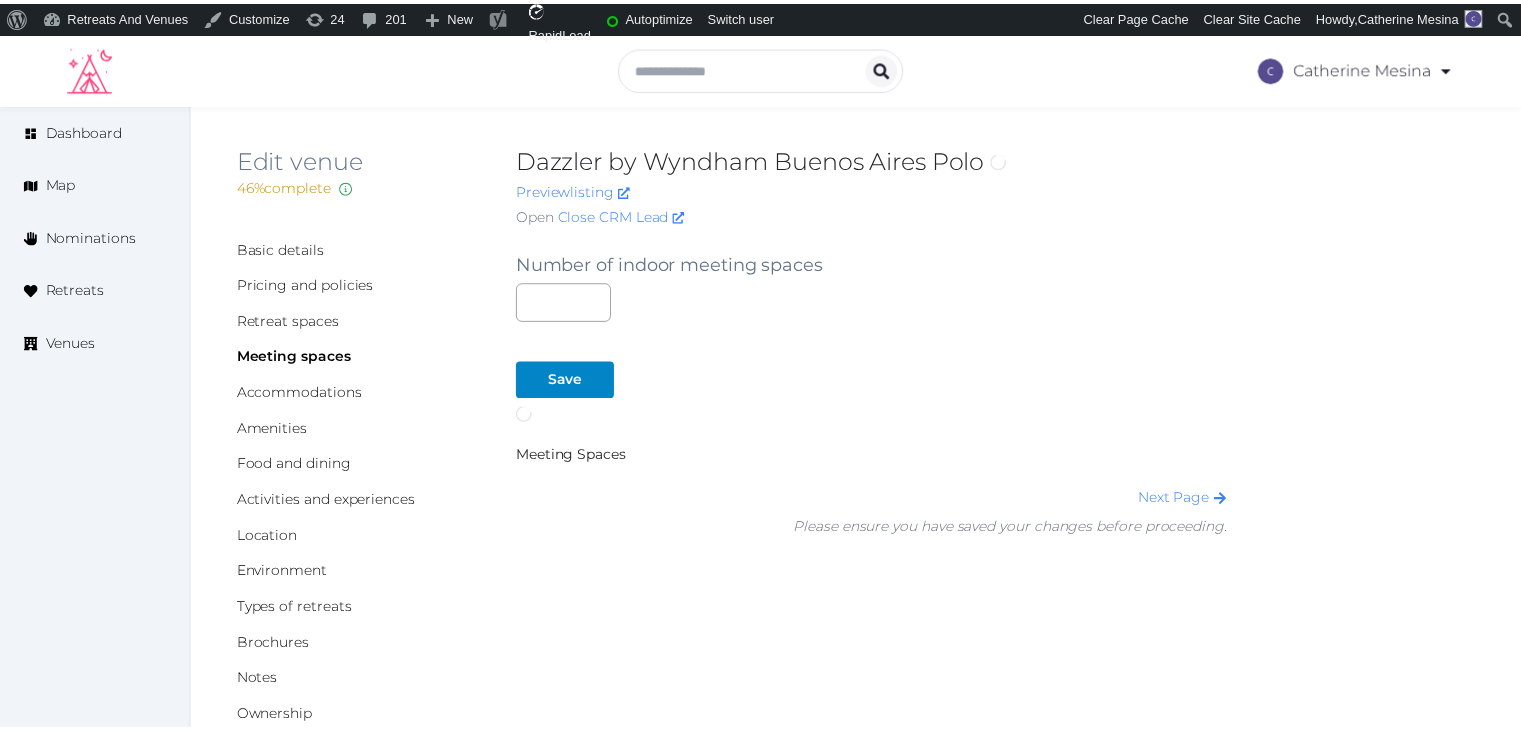 scroll, scrollTop: 0, scrollLeft: 0, axis: both 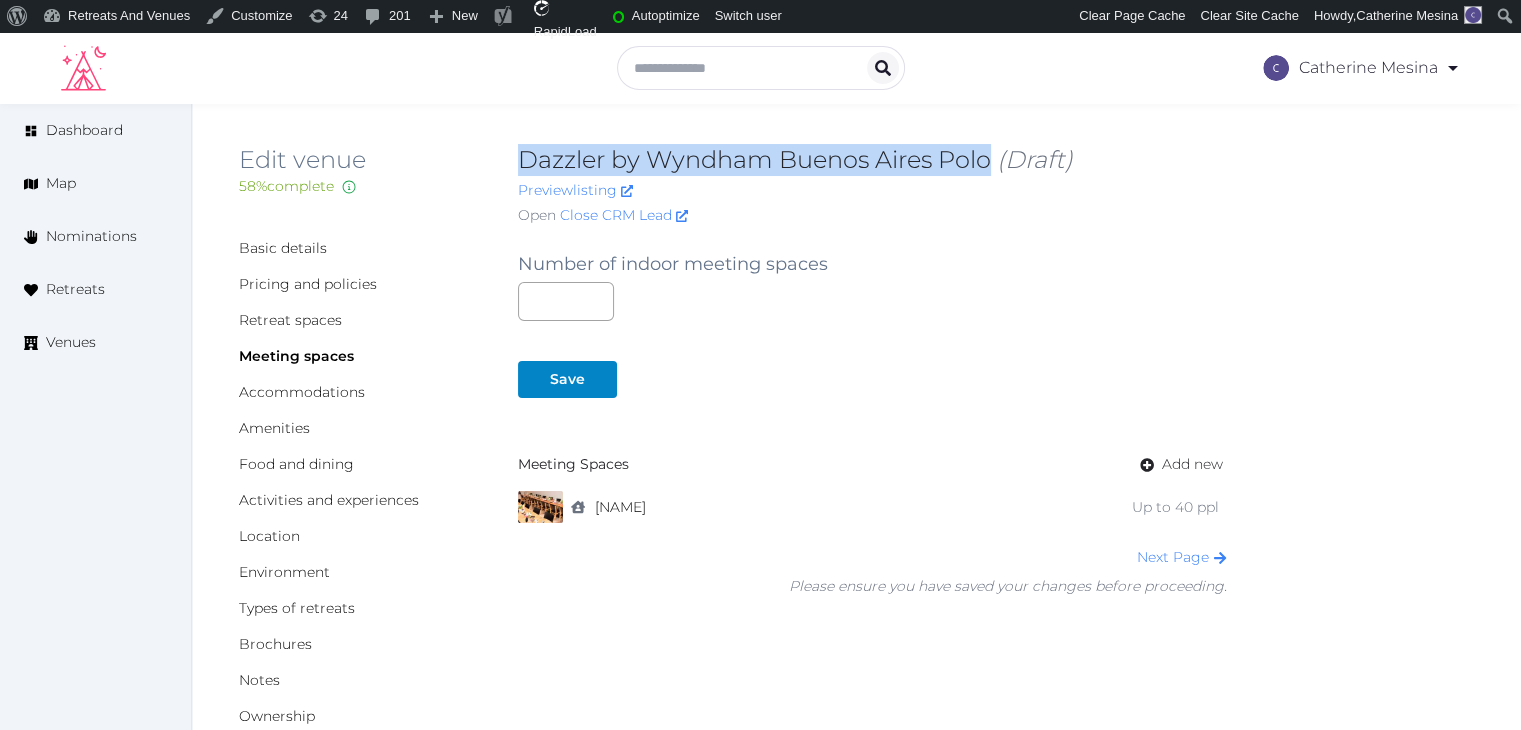 drag, startPoint x: 515, startPoint y: 161, endPoint x: 992, endPoint y: 160, distance: 477.00104 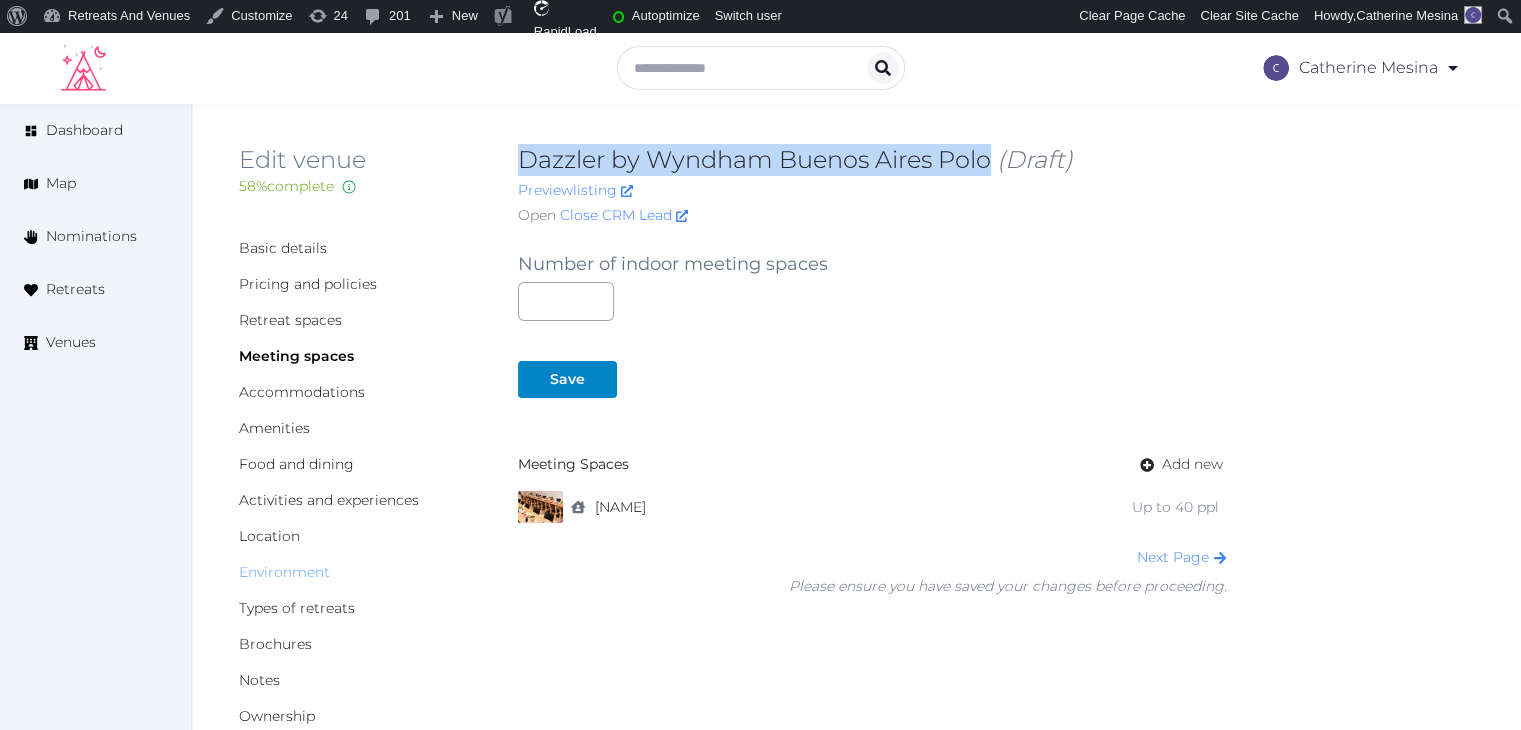 click on "Environment" at bounding box center [284, 572] 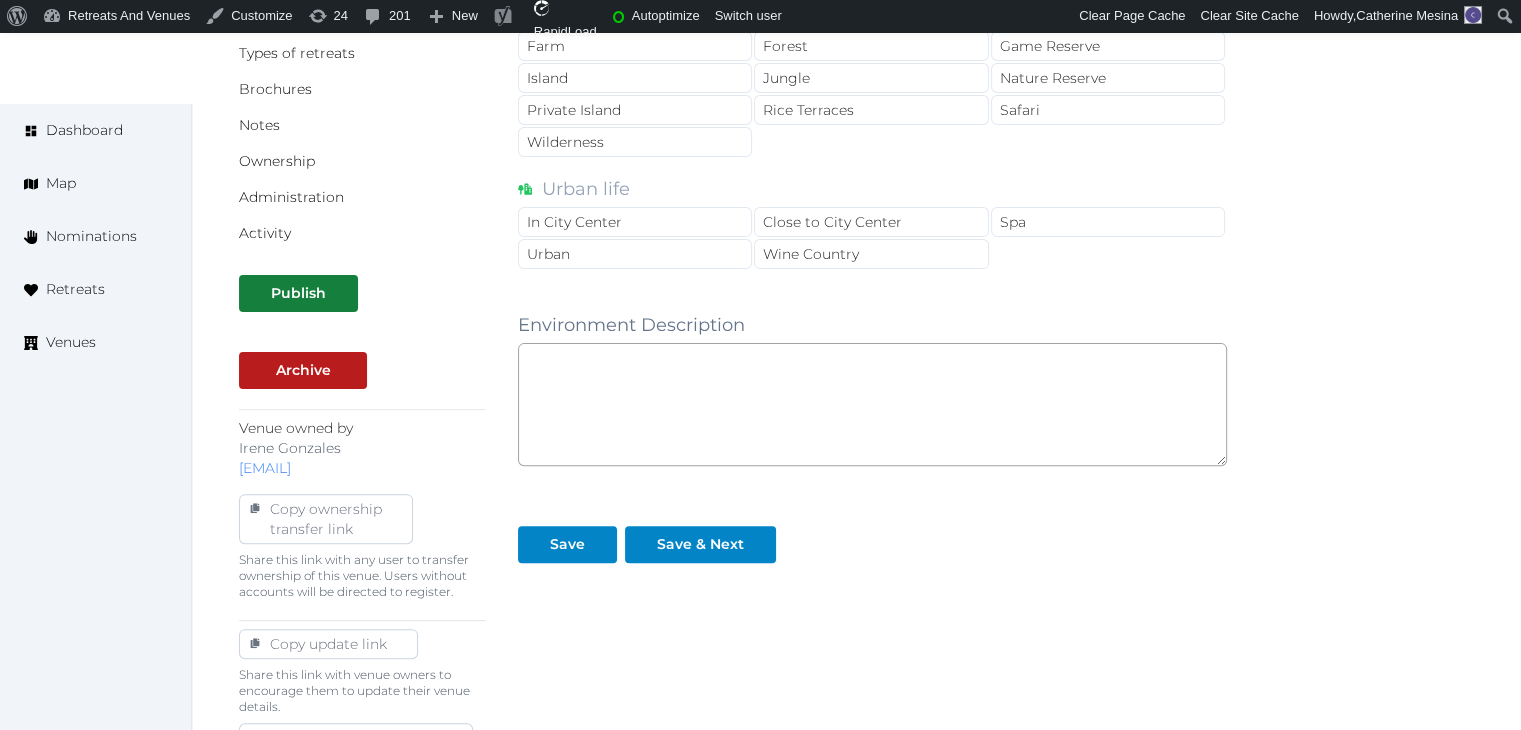 scroll, scrollTop: 600, scrollLeft: 0, axis: vertical 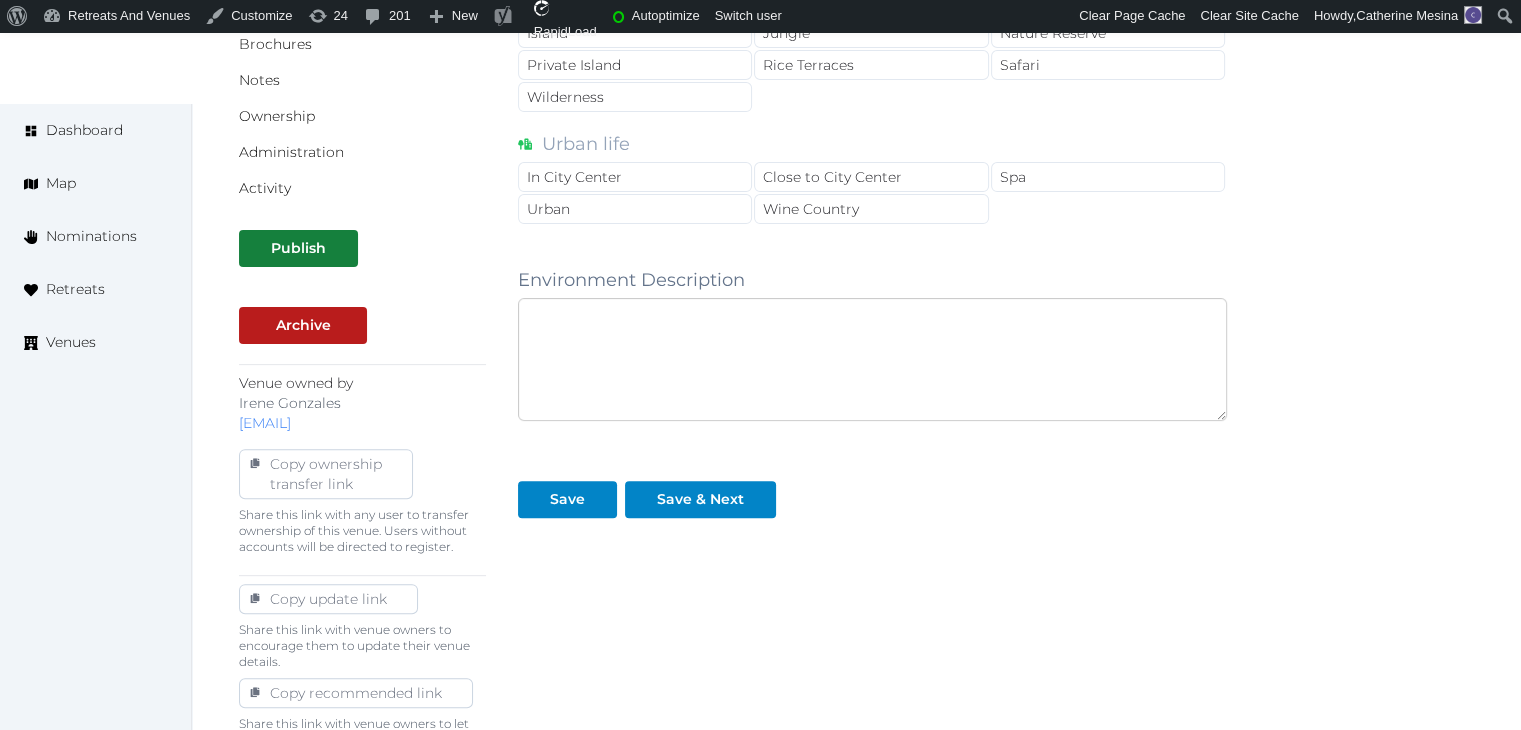 click at bounding box center [872, 359] 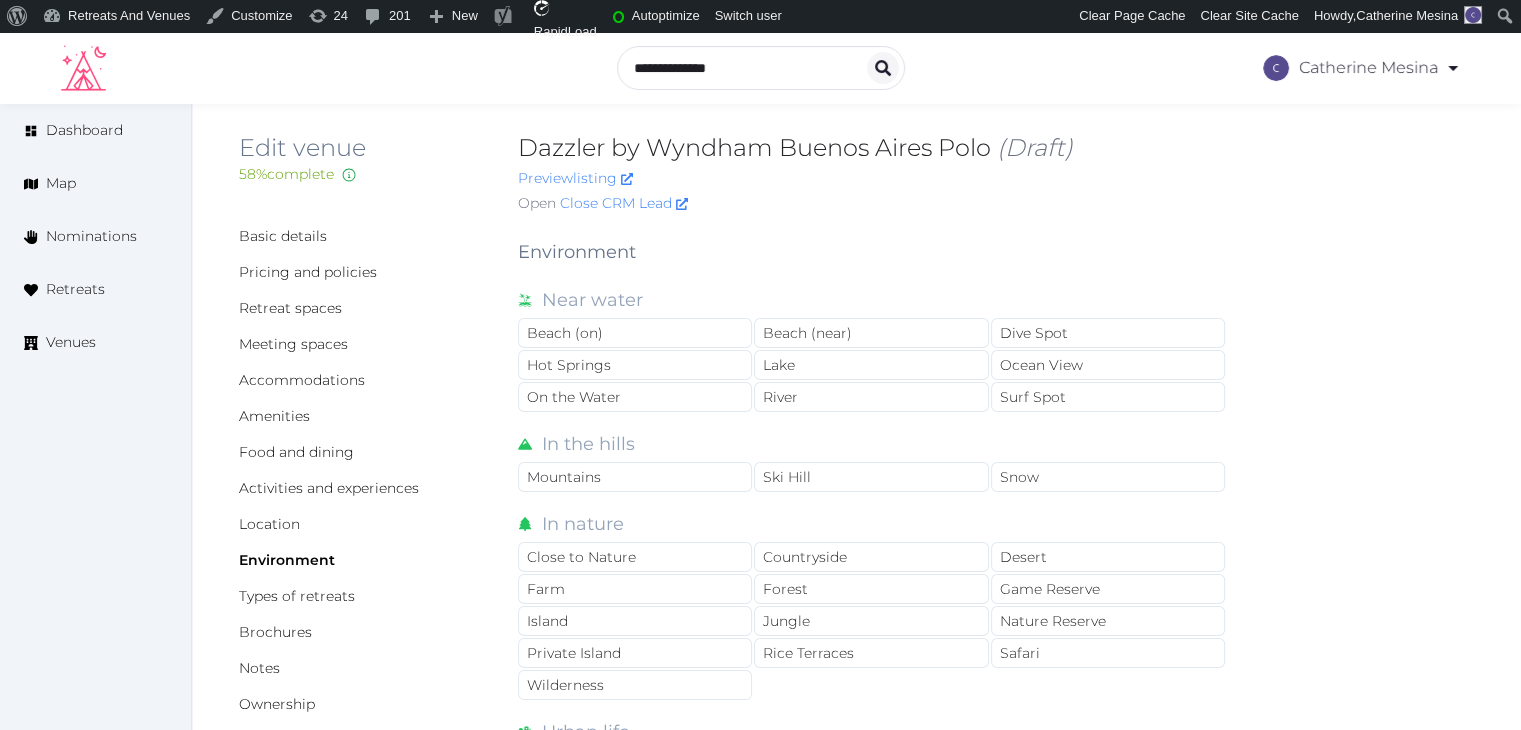 scroll, scrollTop: 0, scrollLeft: 0, axis: both 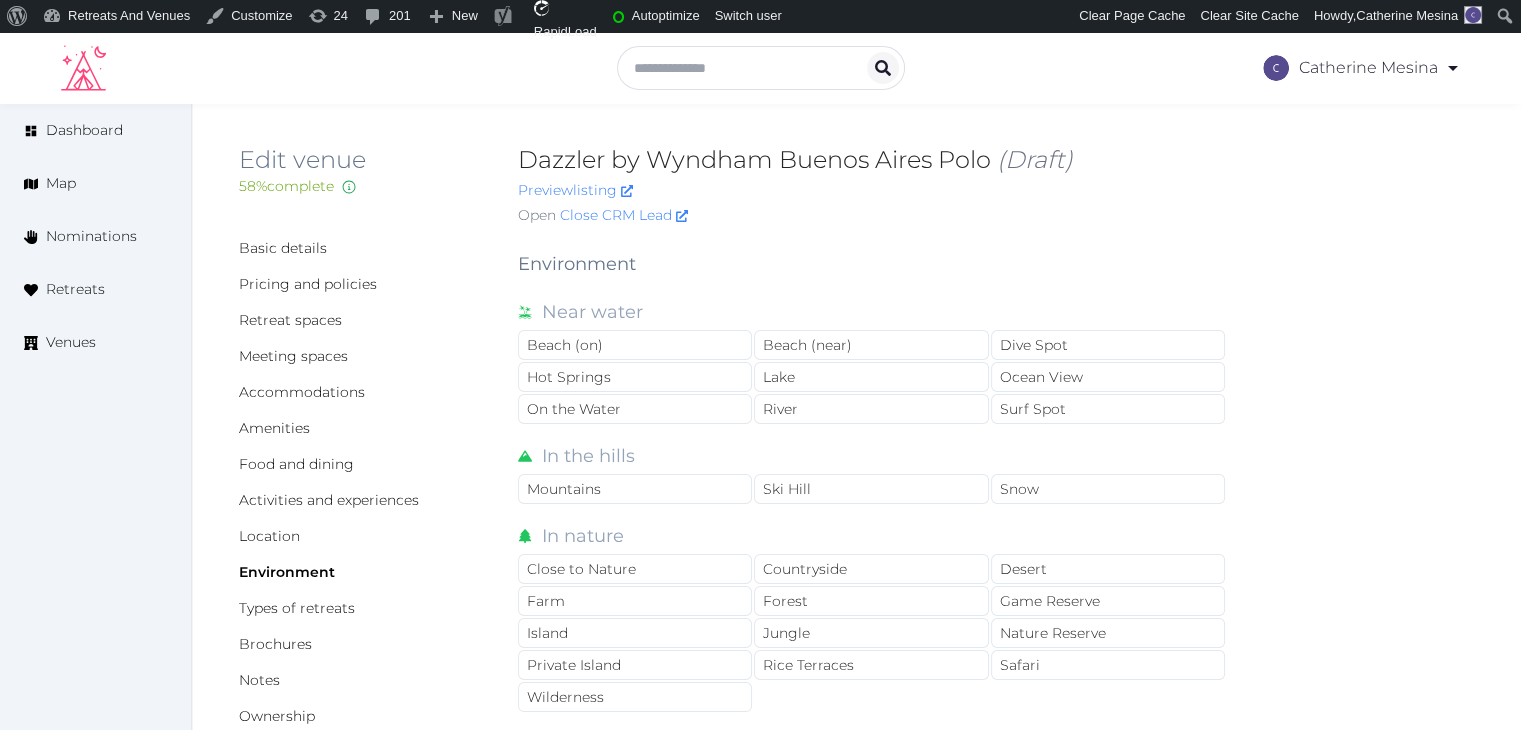 type on "**********" 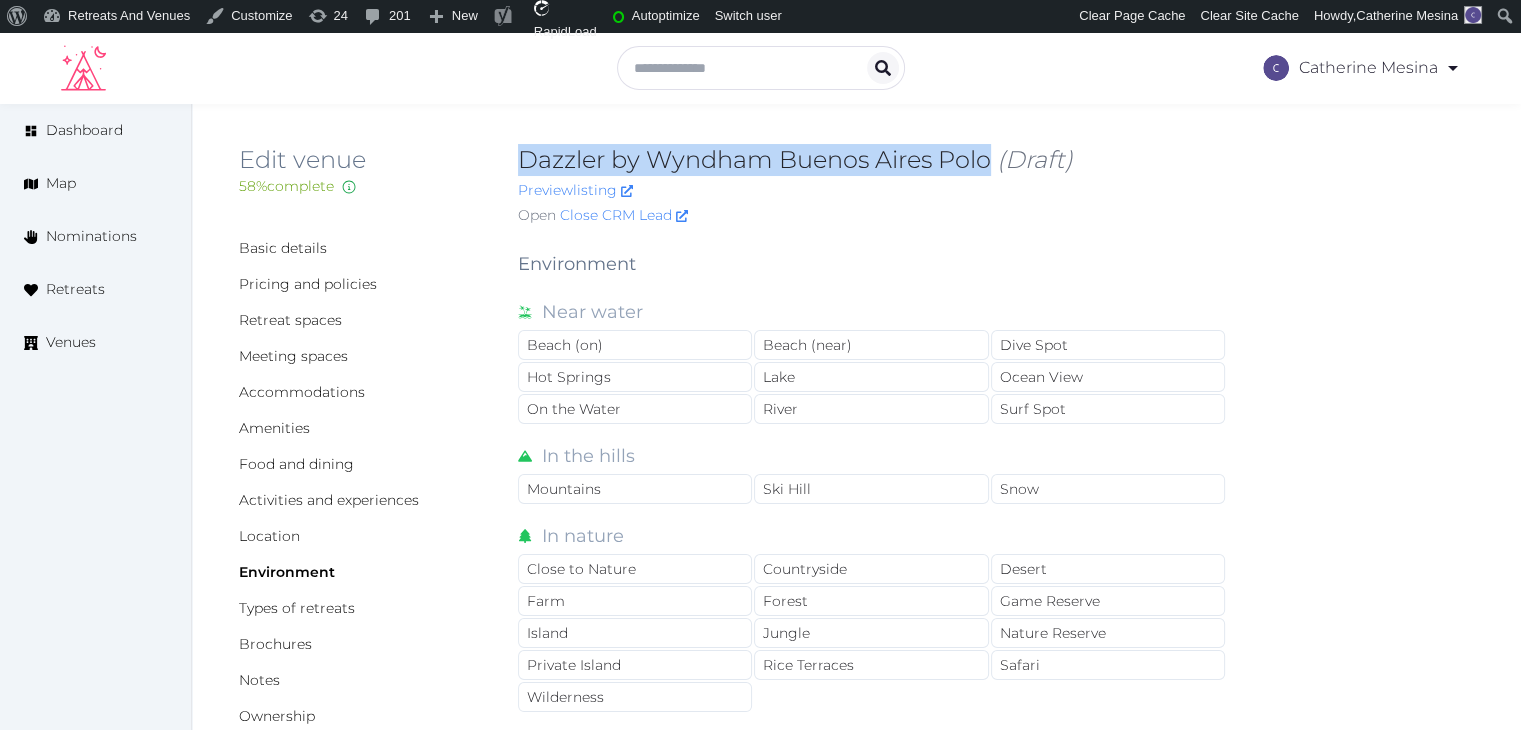 drag, startPoint x: 521, startPoint y: 153, endPoint x: 996, endPoint y: 157, distance: 475.01685 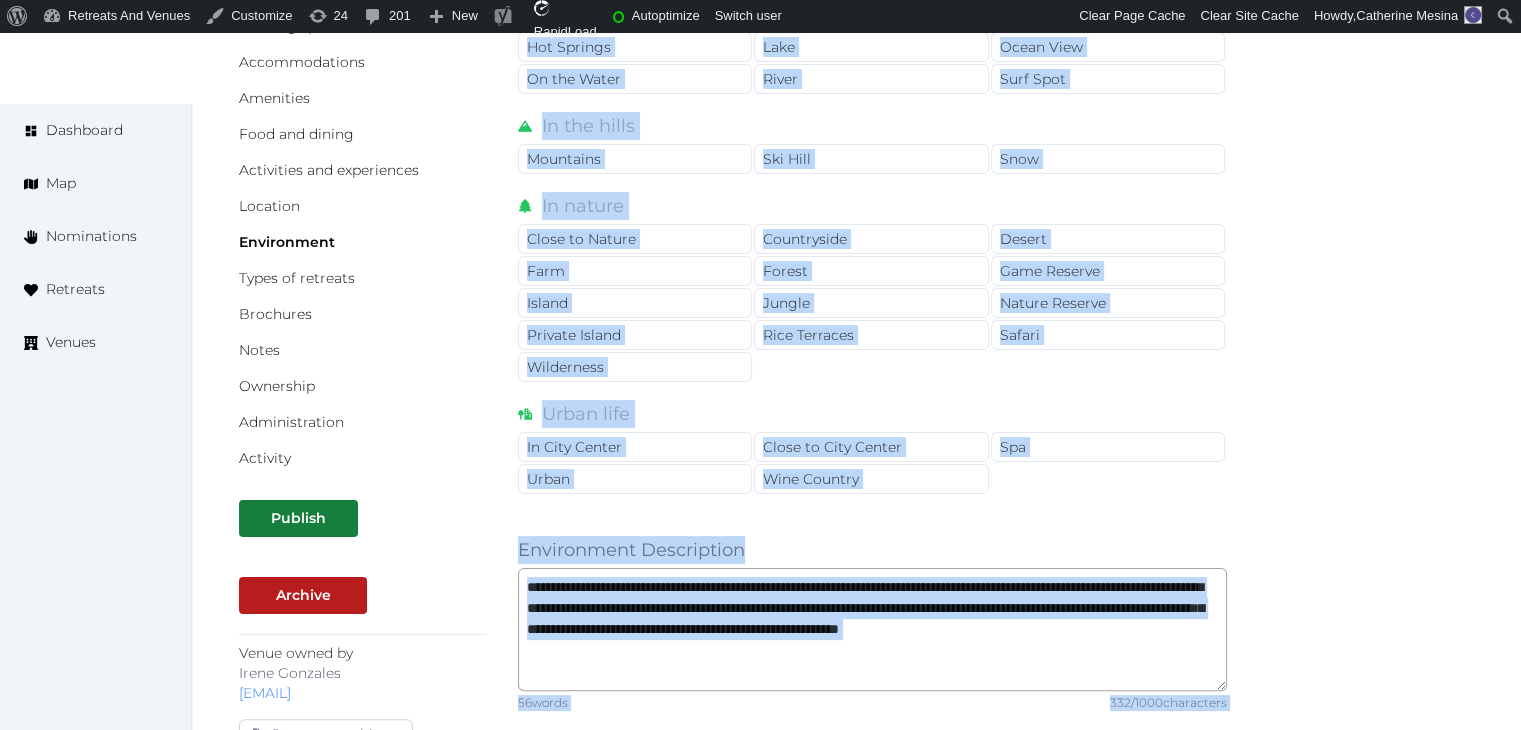 scroll, scrollTop: 352, scrollLeft: 0, axis: vertical 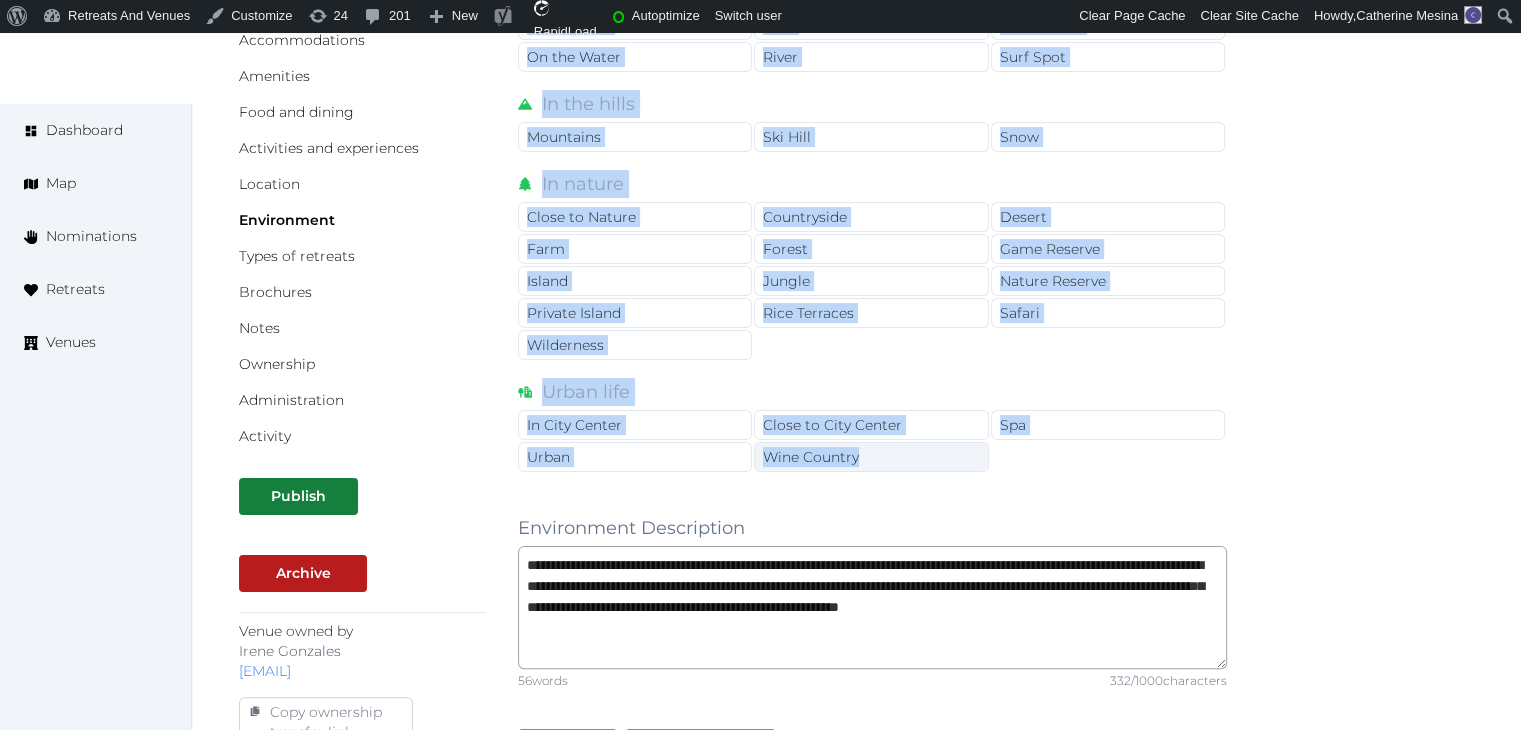 drag, startPoint x: 506, startPoint y: 264, endPoint x: 897, endPoint y: 452, distance: 433.84906 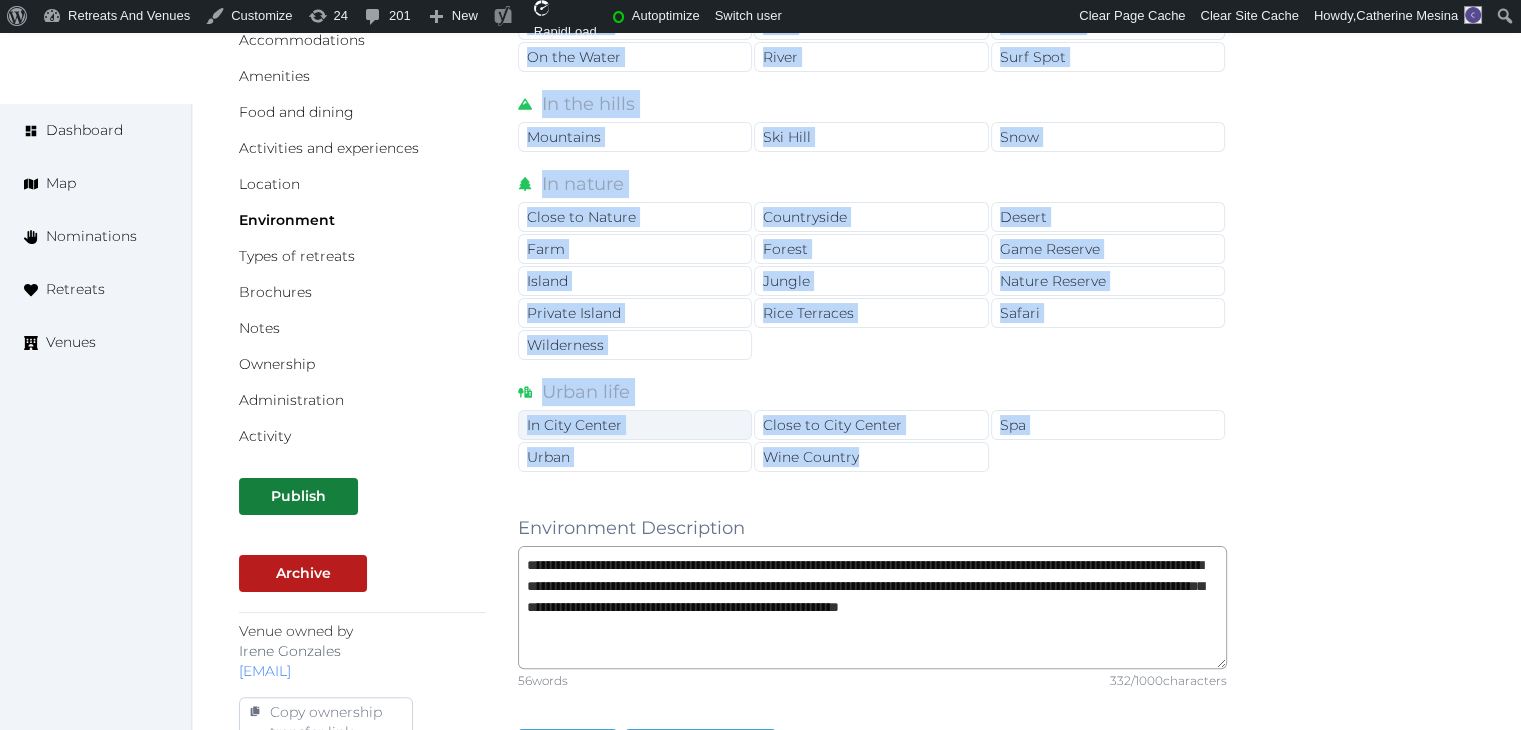 click on "In City Center" at bounding box center [635, 425] 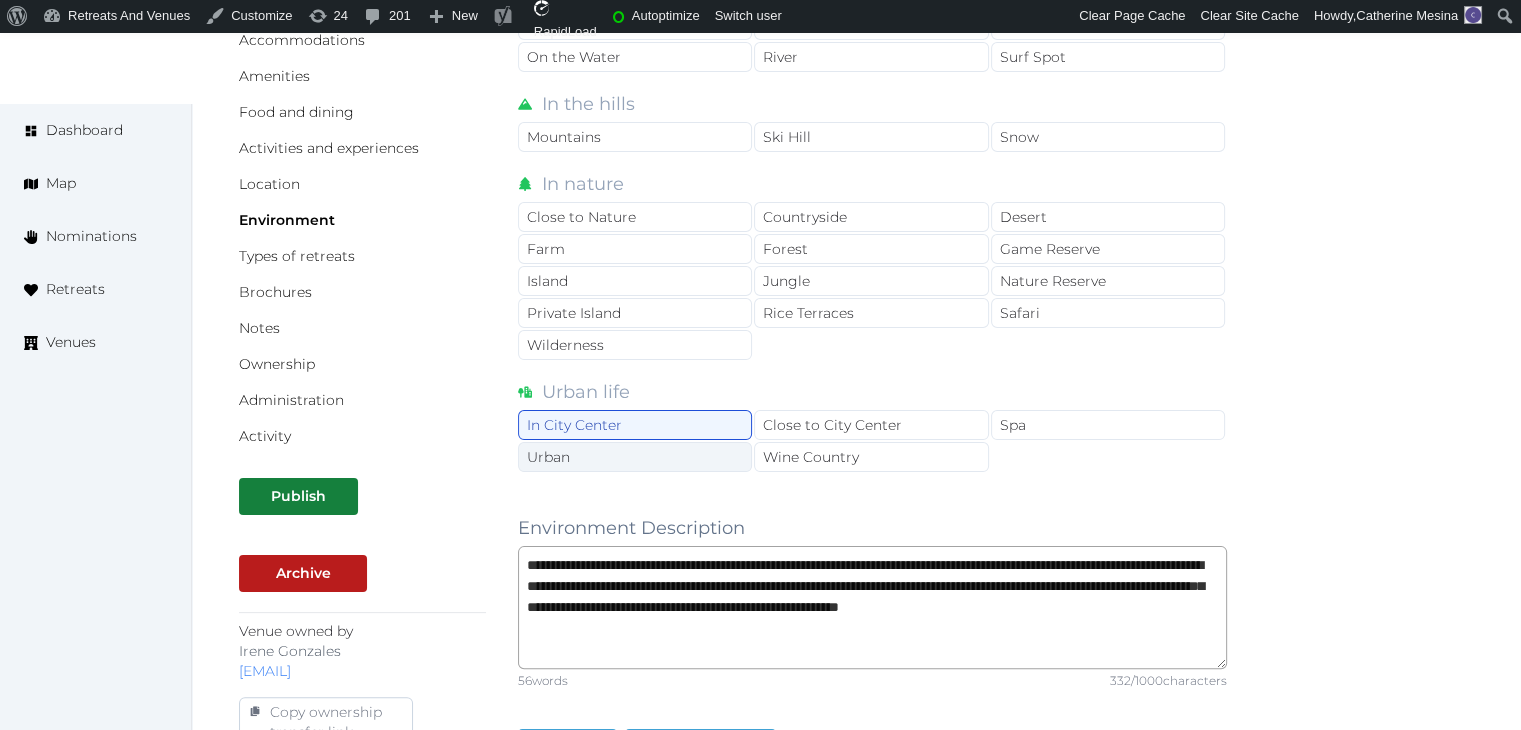 click on "Urban" at bounding box center (635, 457) 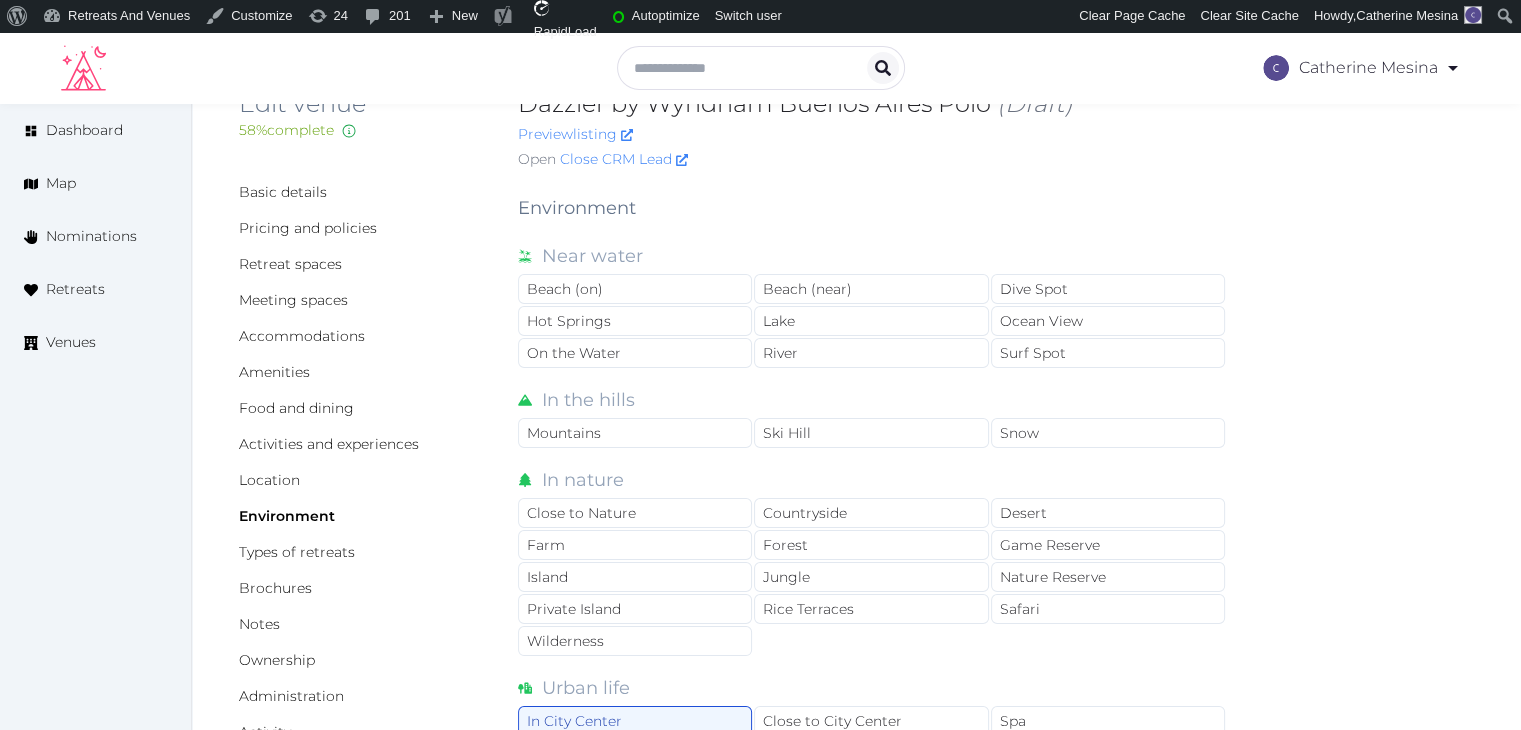 scroll, scrollTop: 52, scrollLeft: 0, axis: vertical 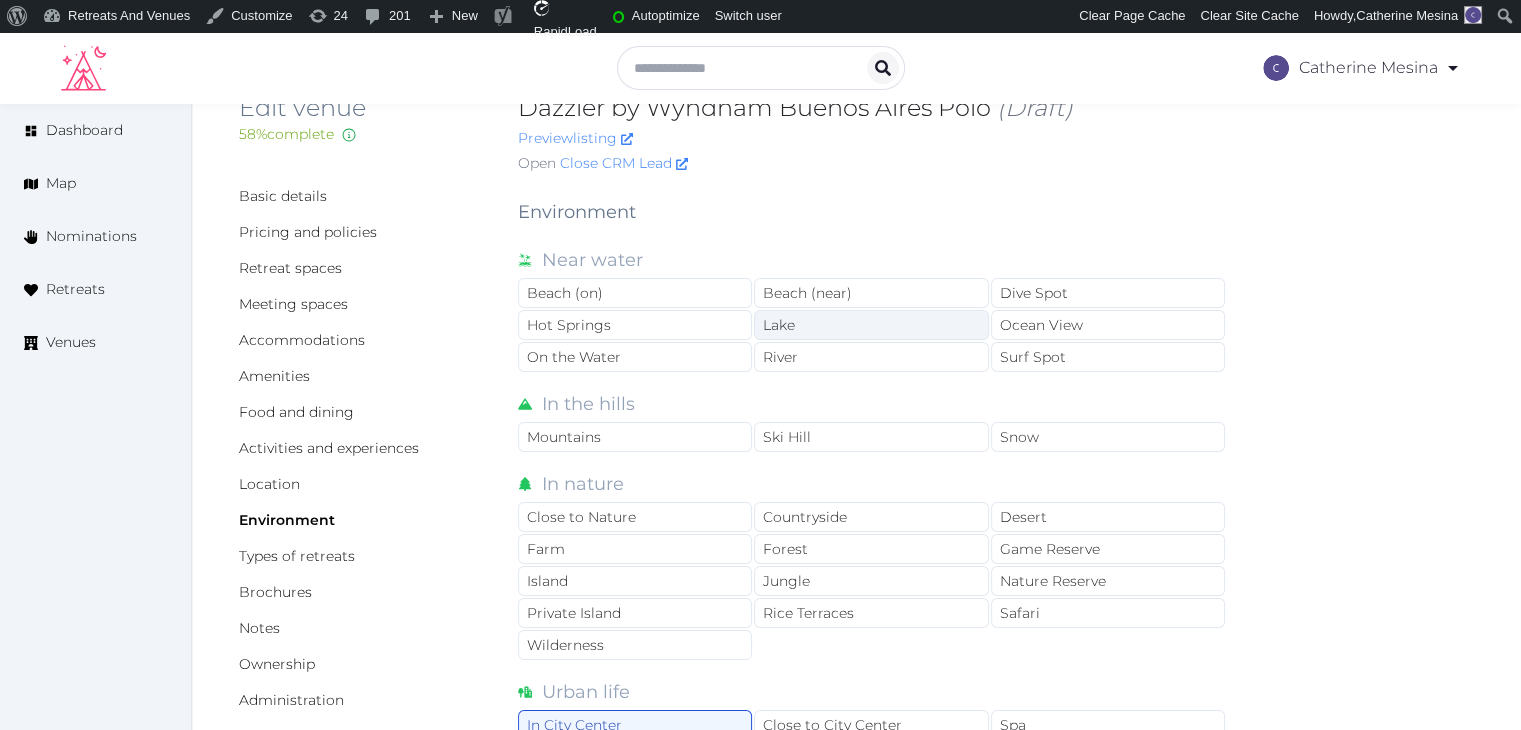 click on "Lake" at bounding box center [871, 325] 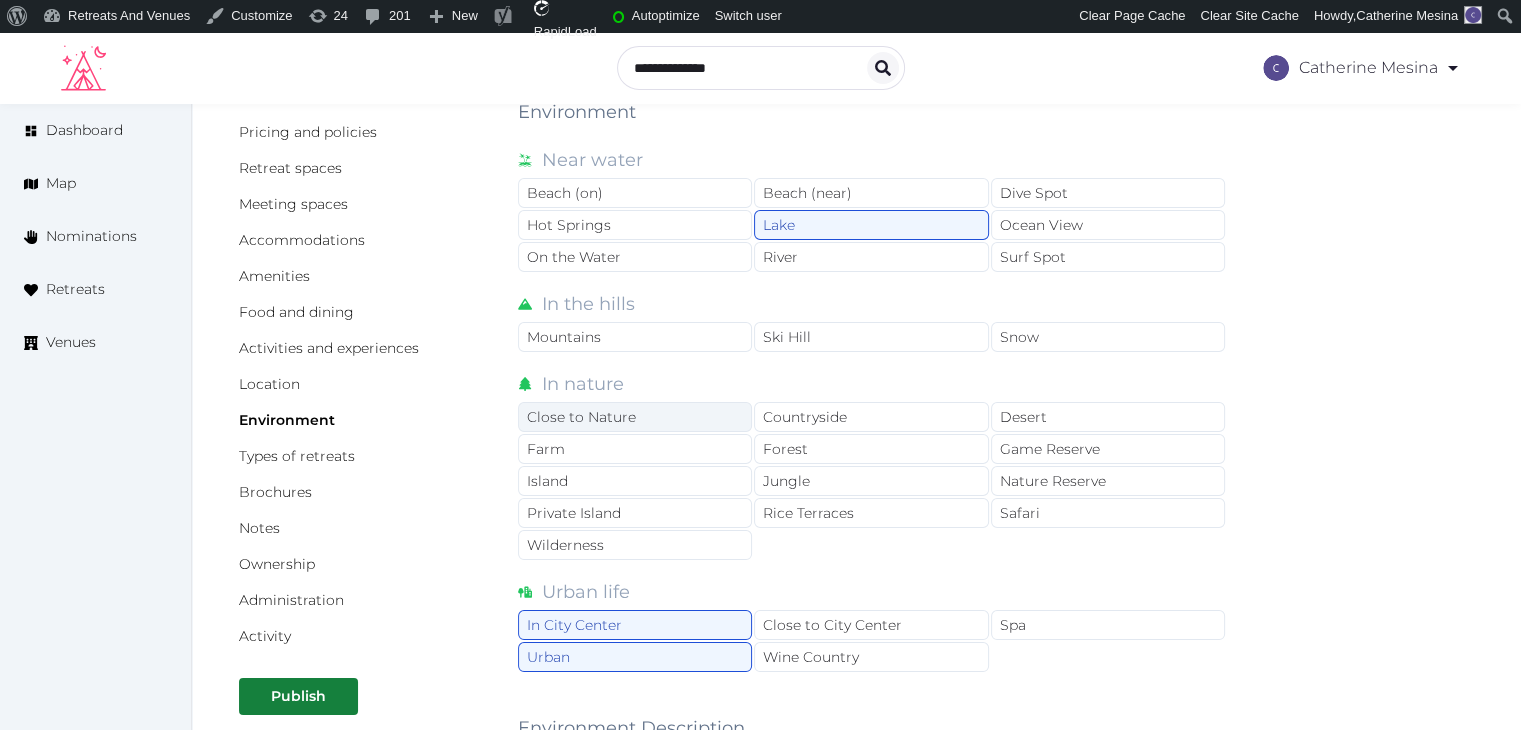 click on "Close to Nature" at bounding box center (635, 417) 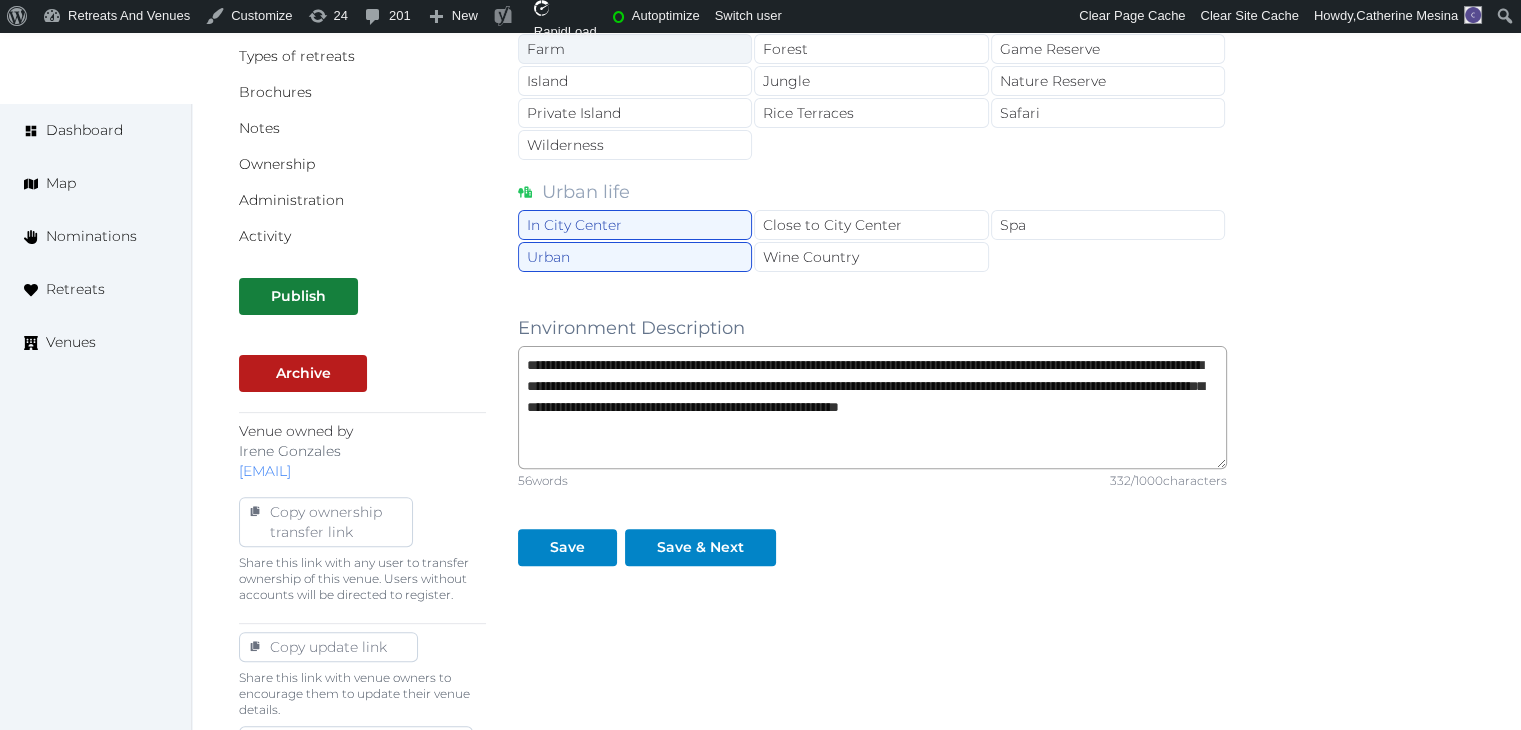 scroll, scrollTop: 758, scrollLeft: 0, axis: vertical 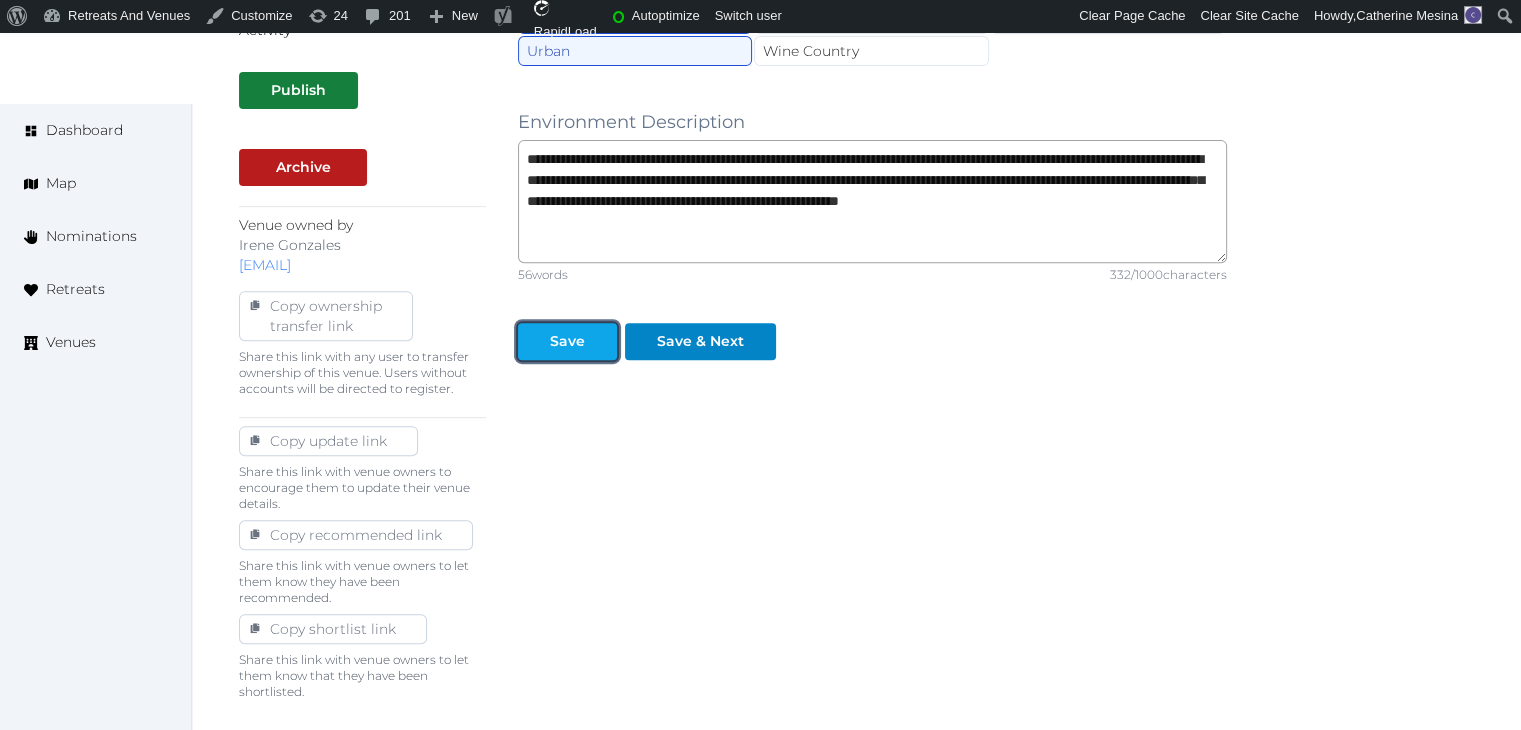 click on "Save" at bounding box center [567, 341] 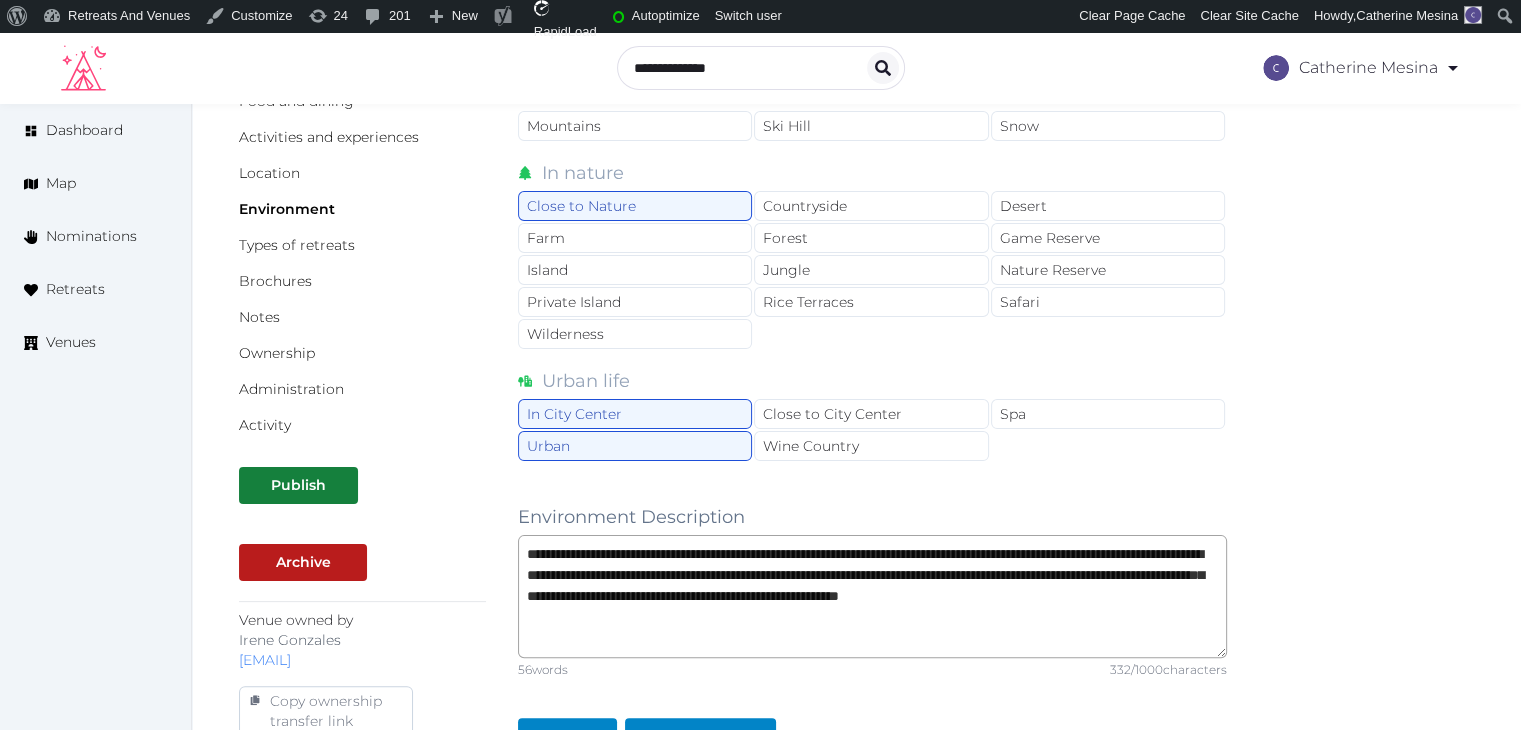 scroll, scrollTop: 358, scrollLeft: 0, axis: vertical 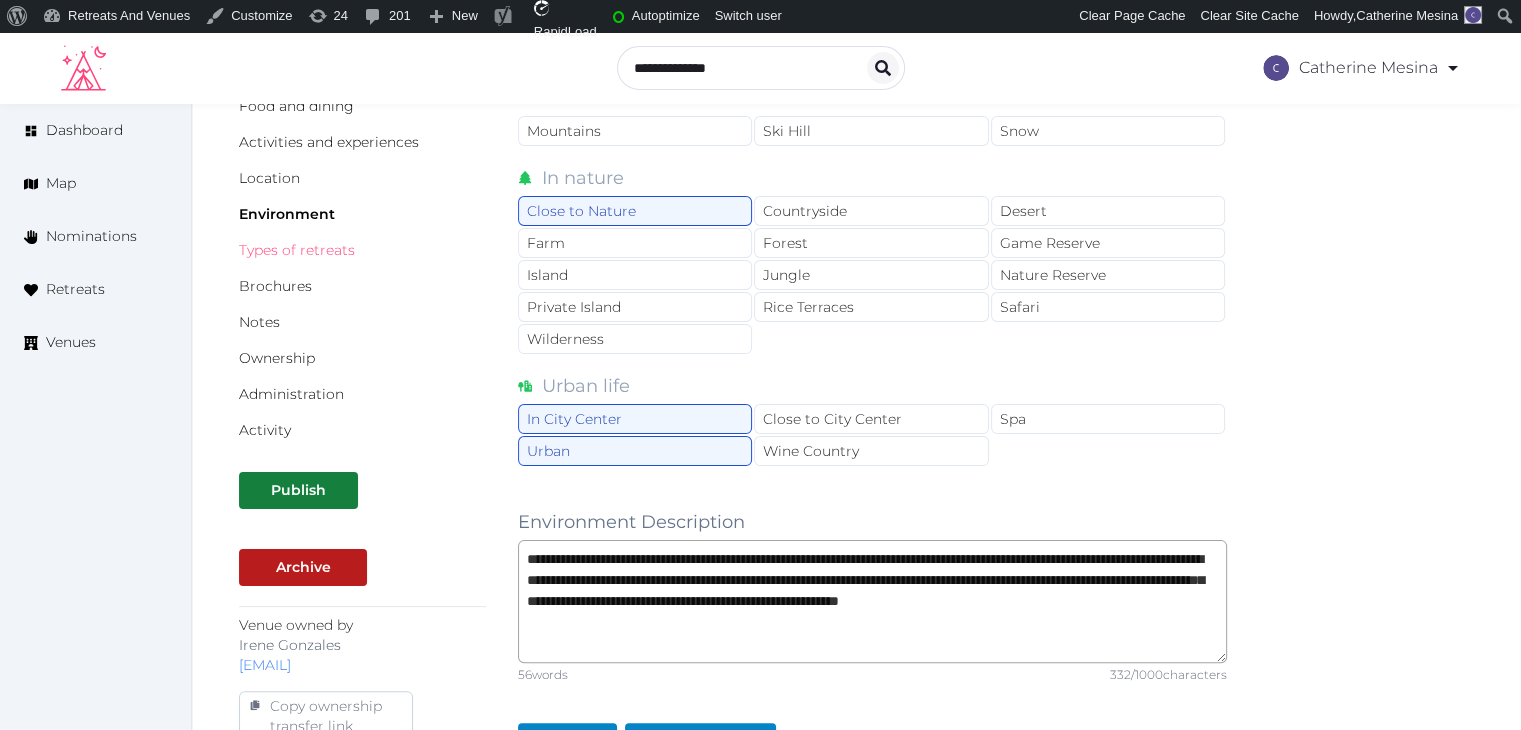 click on "Types of retreats" at bounding box center [297, 250] 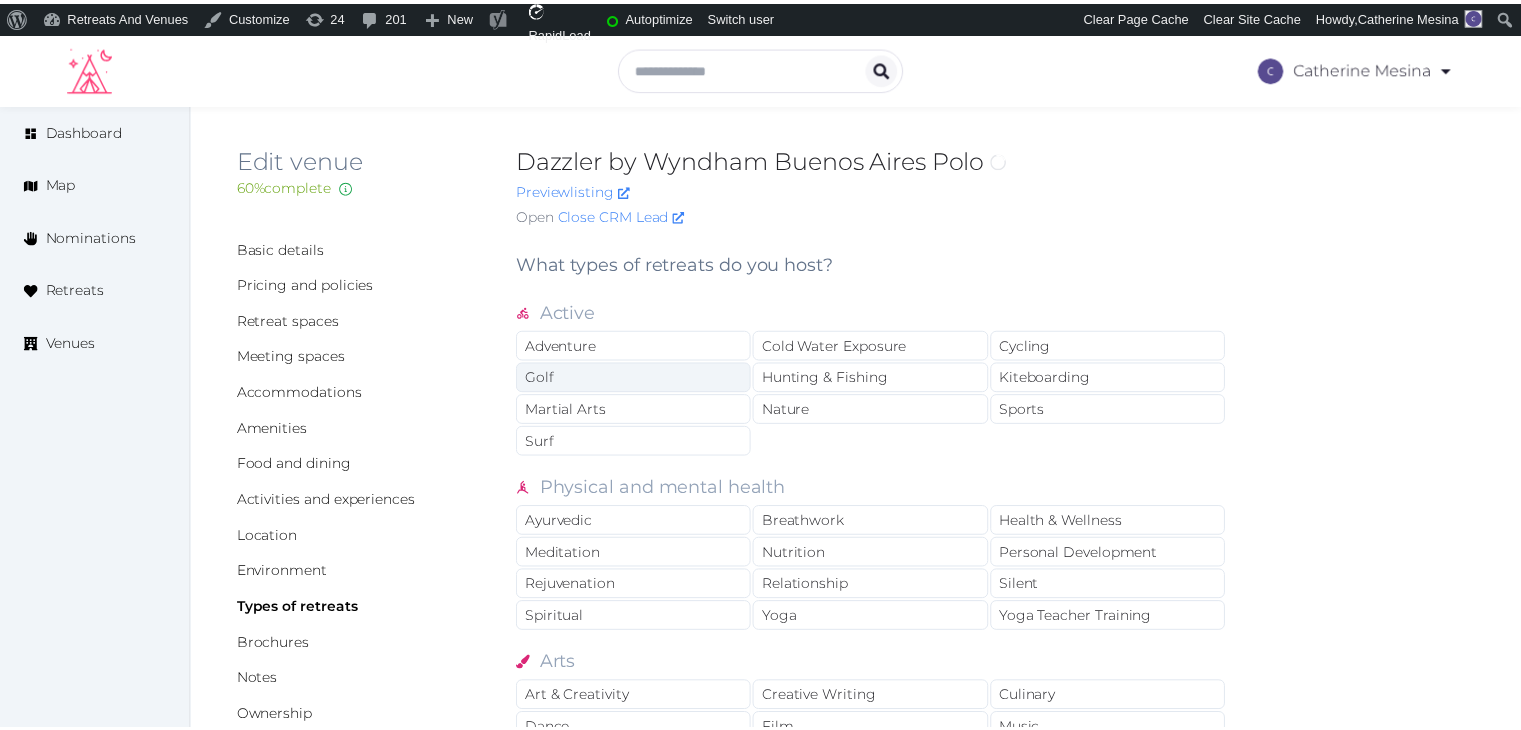 scroll, scrollTop: 0, scrollLeft: 0, axis: both 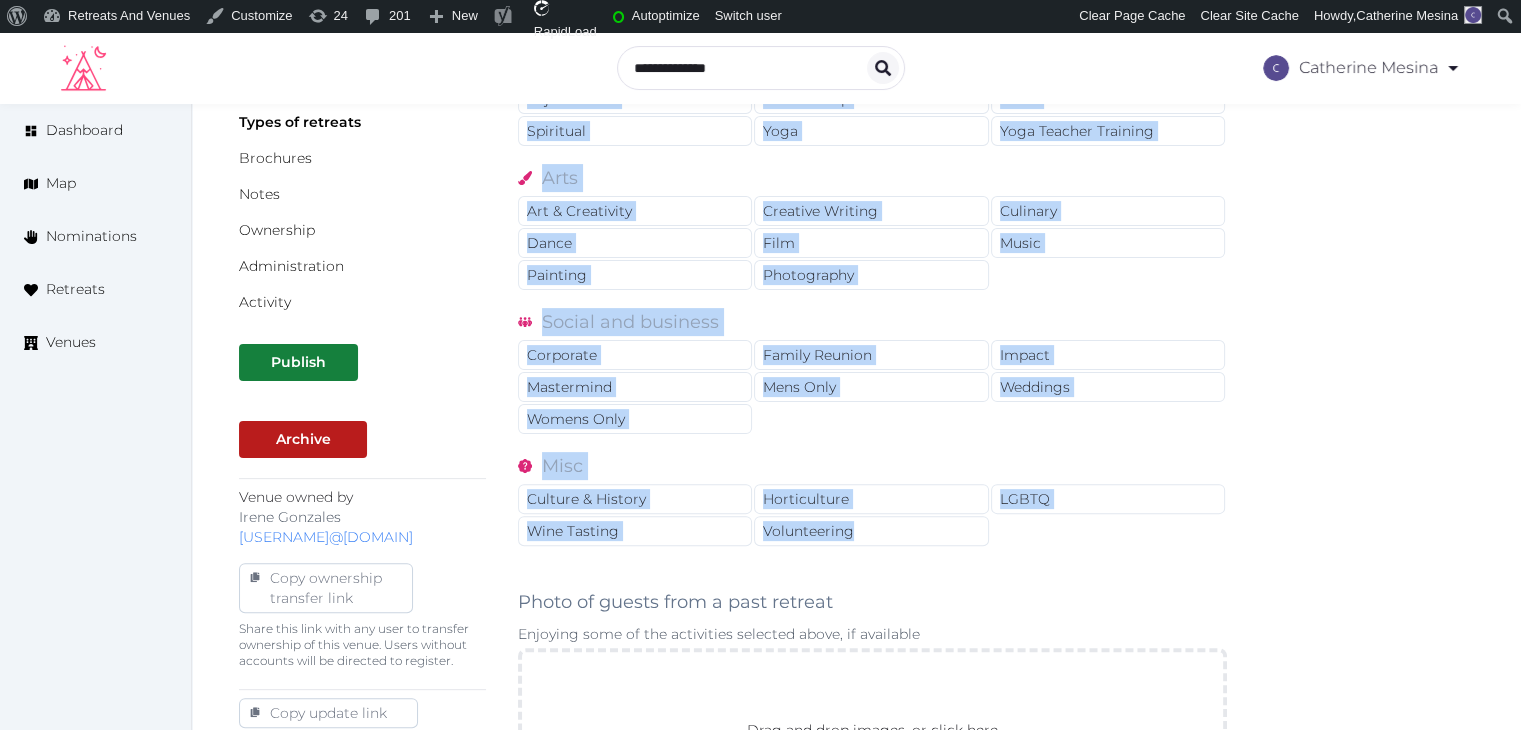 drag, startPoint x: 515, startPoint y: 255, endPoint x: 954, endPoint y: 540, distance: 523.3985 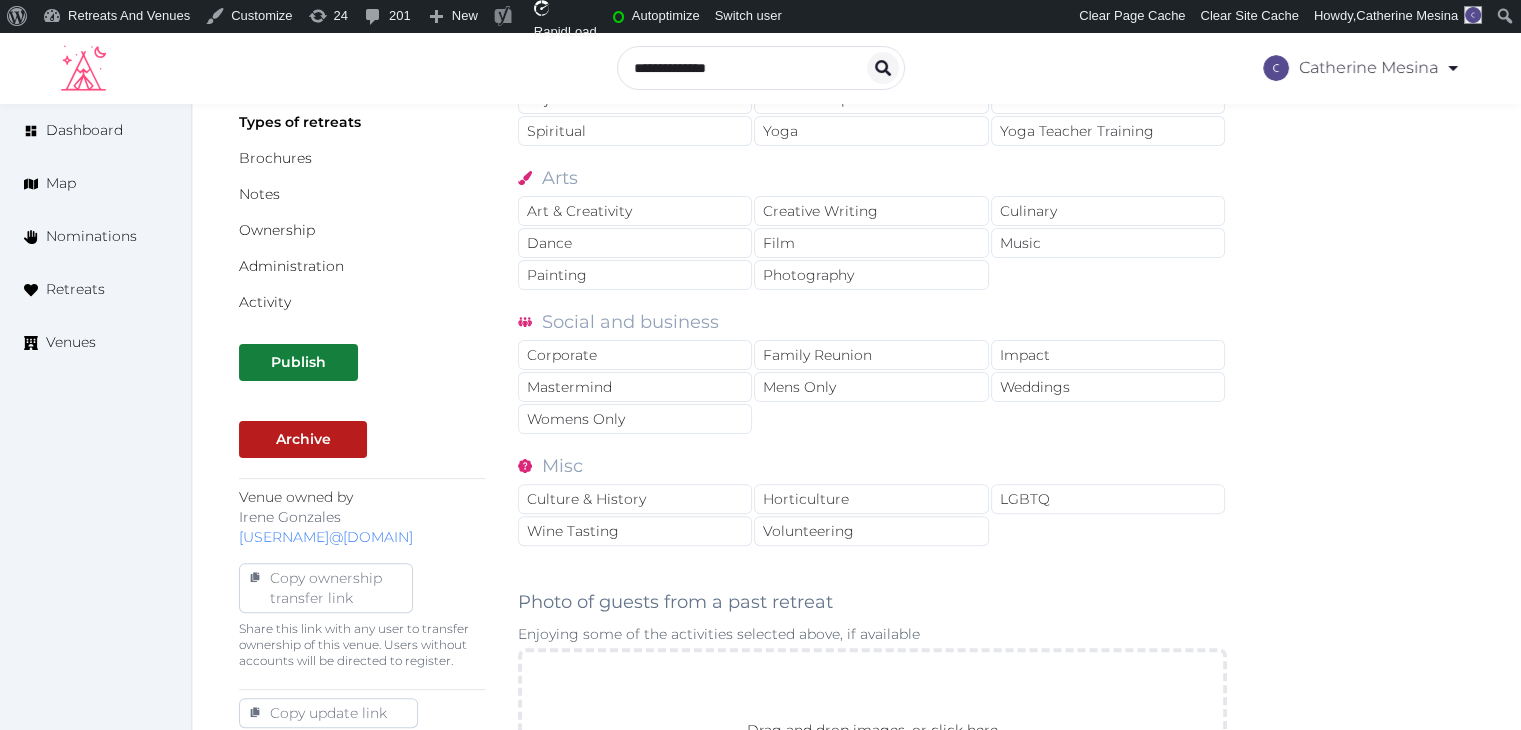 click on "Basic details Pricing and policies Retreat spaces Meeting spaces Accommodations Amenities Food and dining Activities and experiences Location Environment Types of retreats Brochures Notes Ownership Administration Activity Publish Archive Venue owned by [FIRST] [LAST] [USERNAME]@[DOMAIN] Copy ownership transfer link Share this link with any user to transfer ownership of this venue. Users without accounts will be directed to register. Copy update link Share this link with venue owners to encourage them to update their venue details. Copy recommended link Share this link with venue owners to let them know they have been recommended. Copy shortlist link Share this link with venue owners to let them know that they have been shortlisted. What types of retreats do you host? Active Adventure Cold Water Exposure Cycling Golf Hunting & Fishing Kiteboarding Martial Arts Nature Sports Surf Physical and mental health Ayurvedic Breathwork Health & Wellness Meditation Nutrition Personal Development Rejuvenation Relationship" at bounding box center [856, 430] 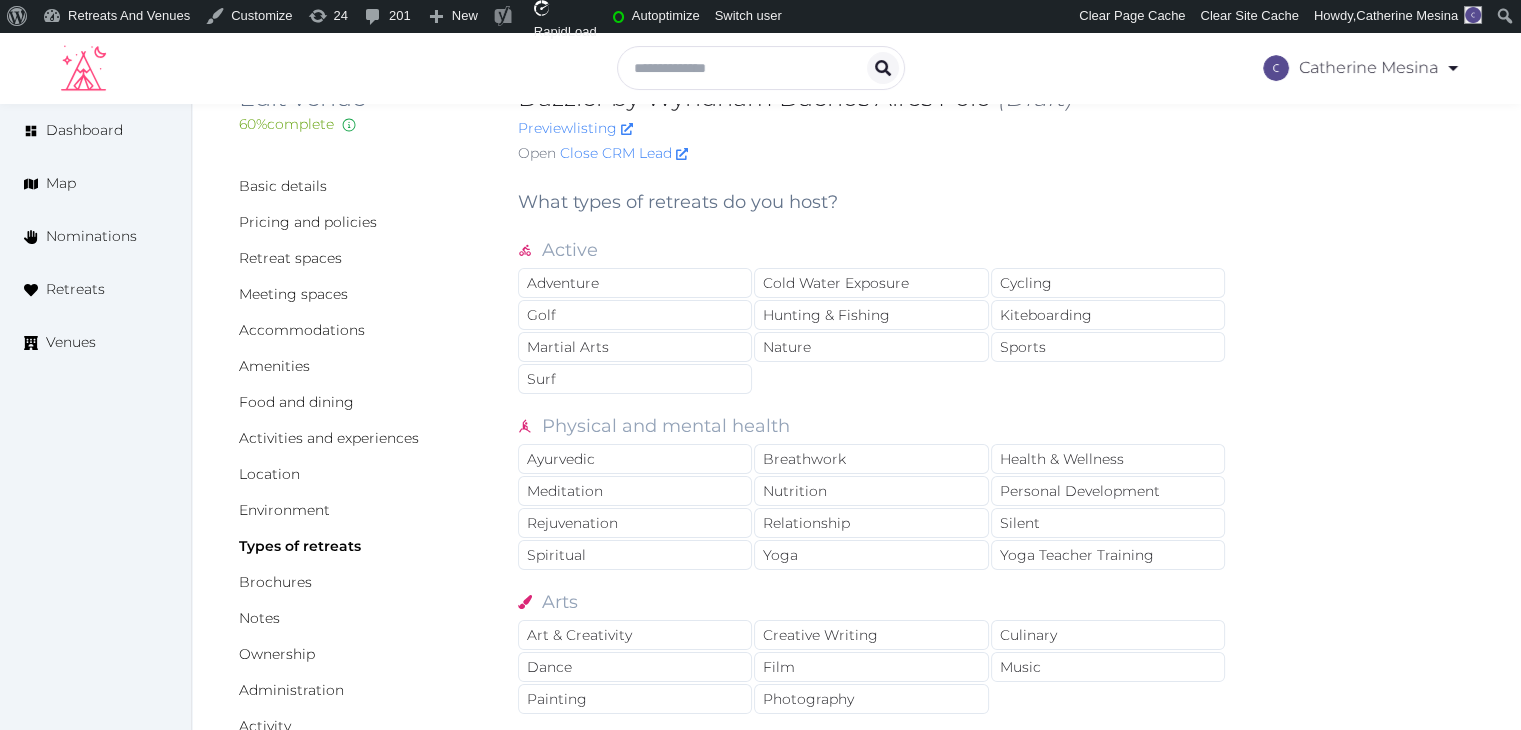 scroll, scrollTop: 0, scrollLeft: 0, axis: both 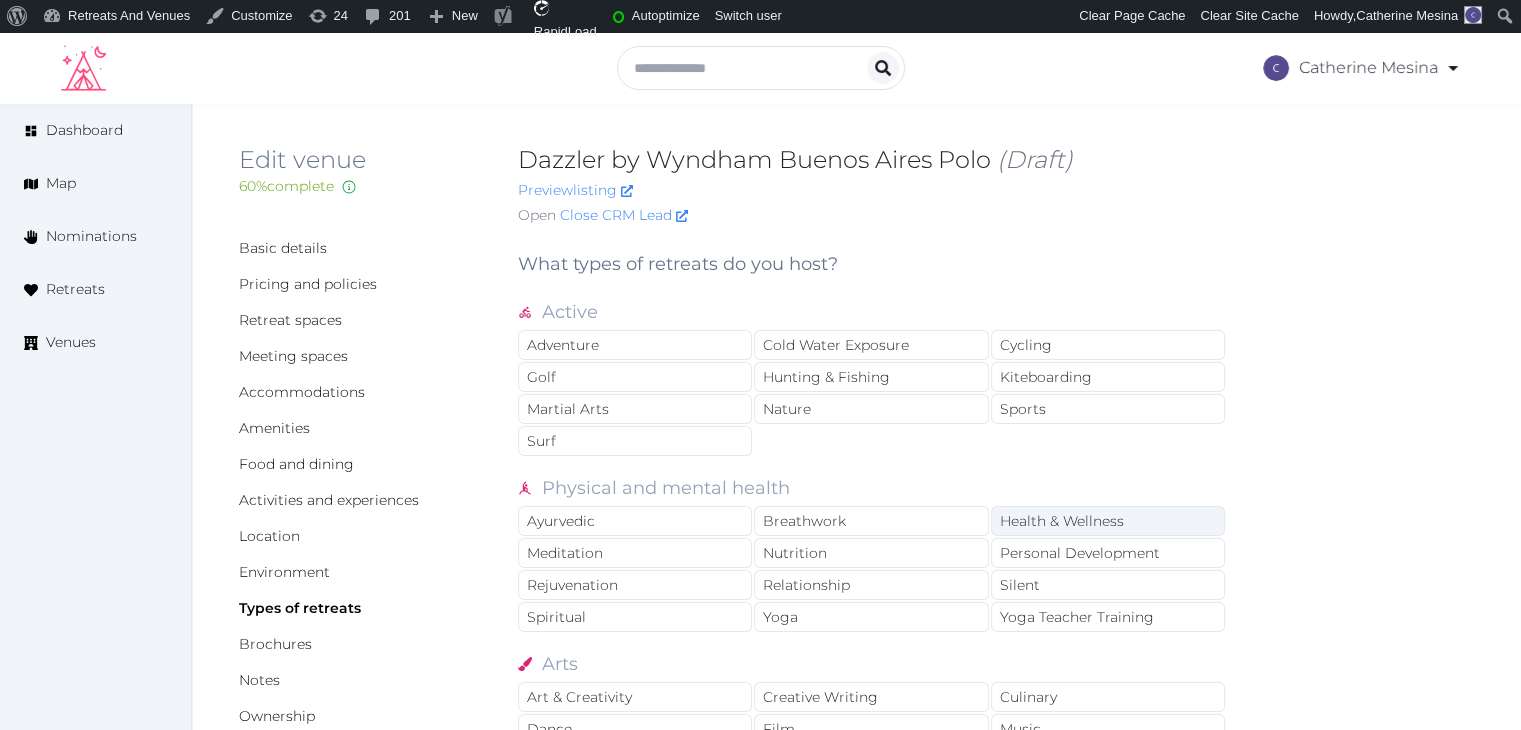 click on "Health & Wellness" at bounding box center (1108, 521) 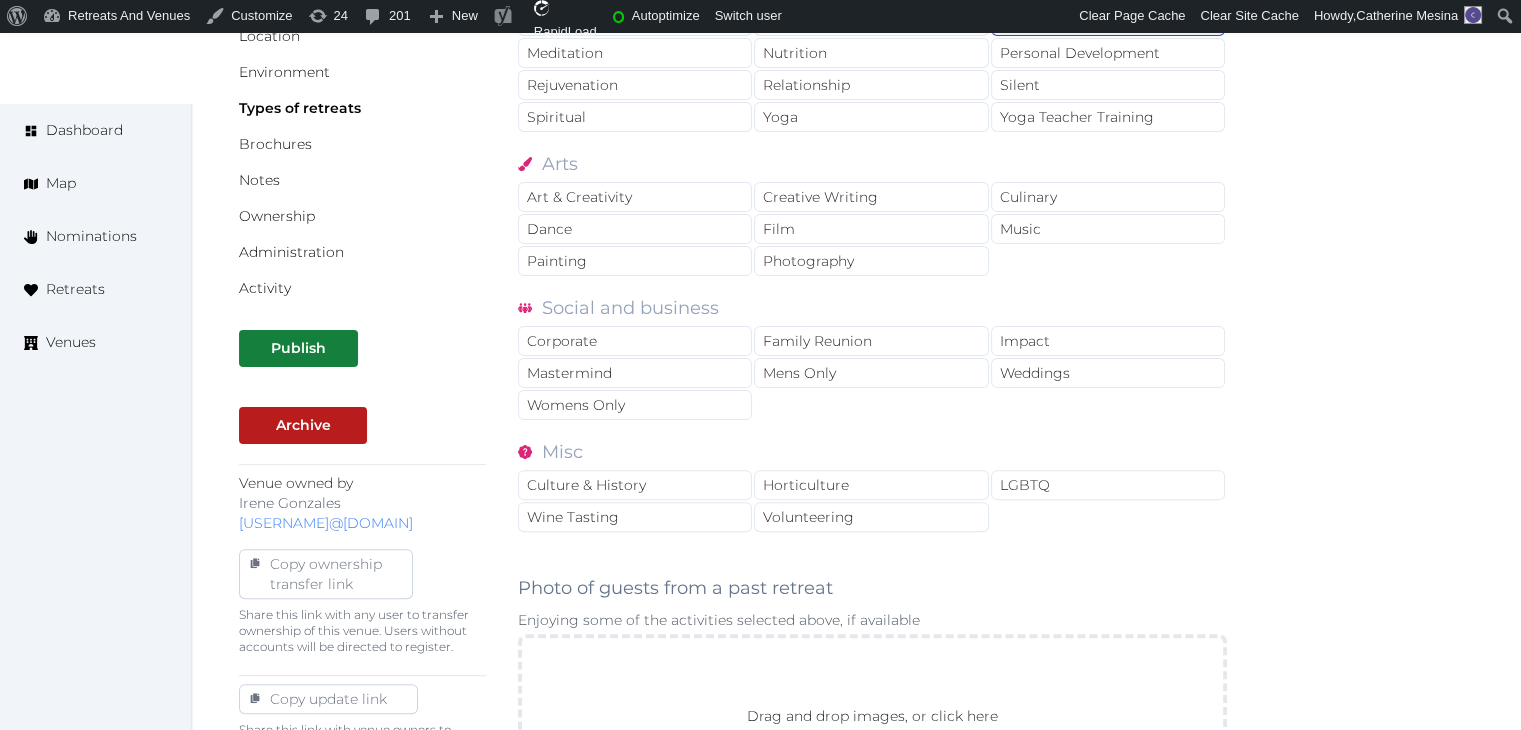 scroll, scrollTop: 895, scrollLeft: 0, axis: vertical 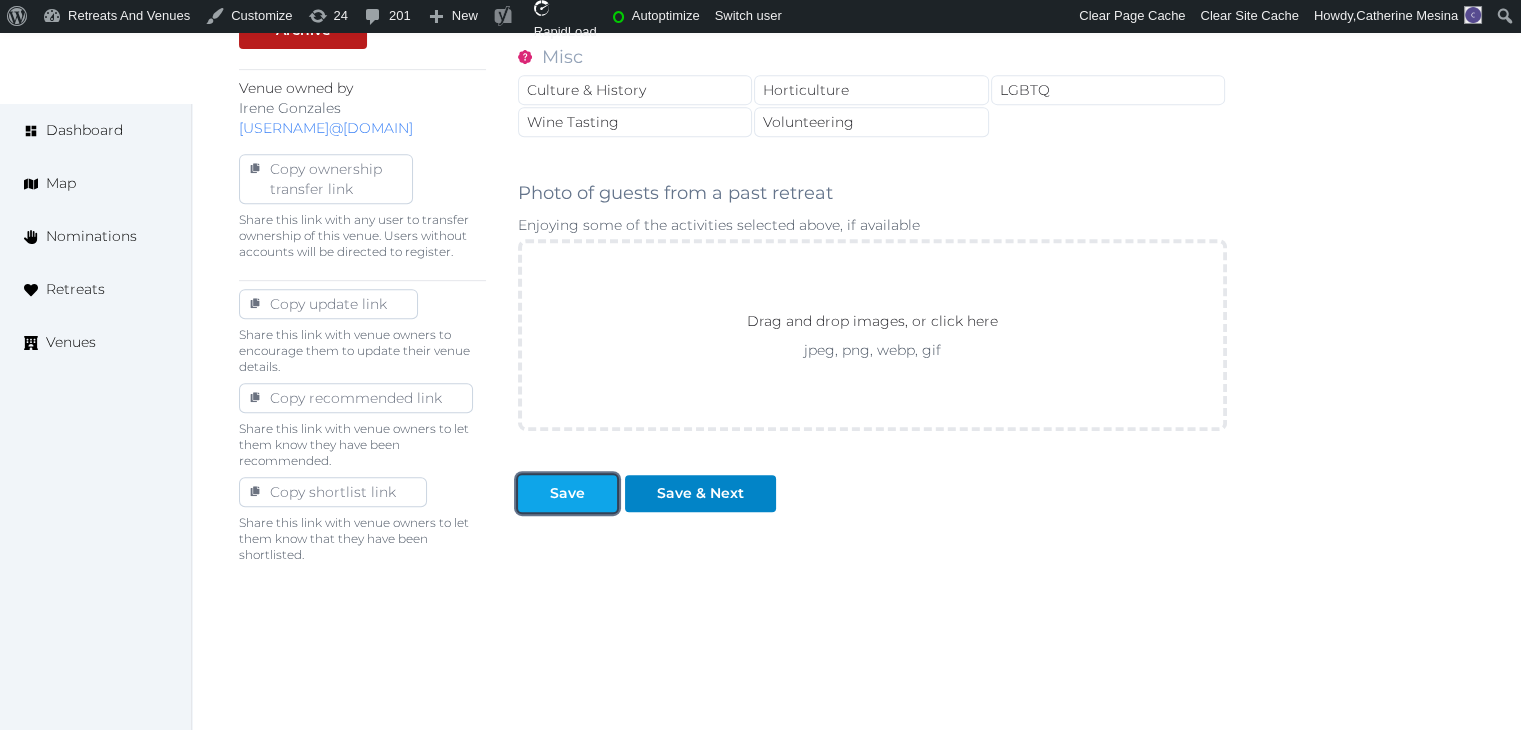 click on "Save" at bounding box center (567, 493) 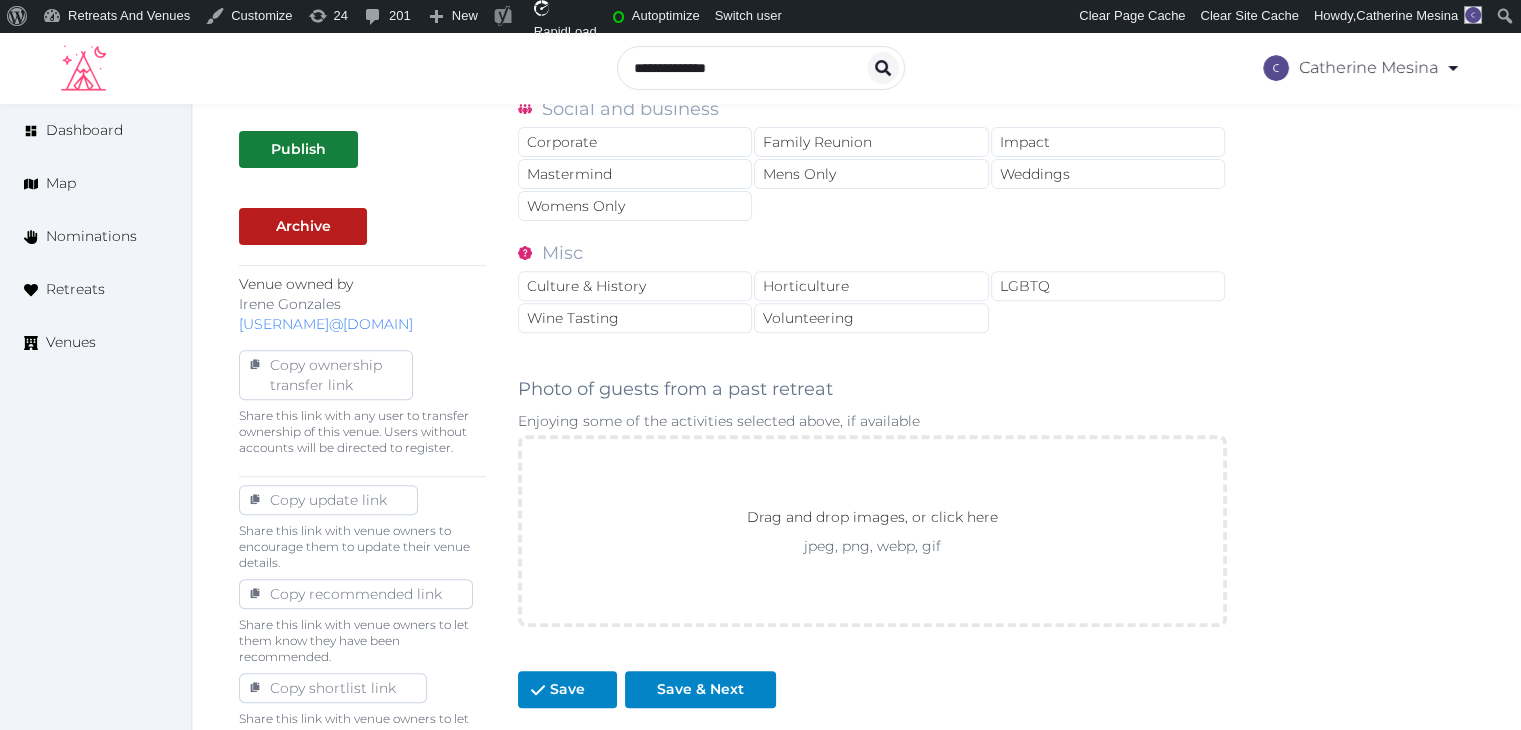 scroll, scrollTop: 695, scrollLeft: 0, axis: vertical 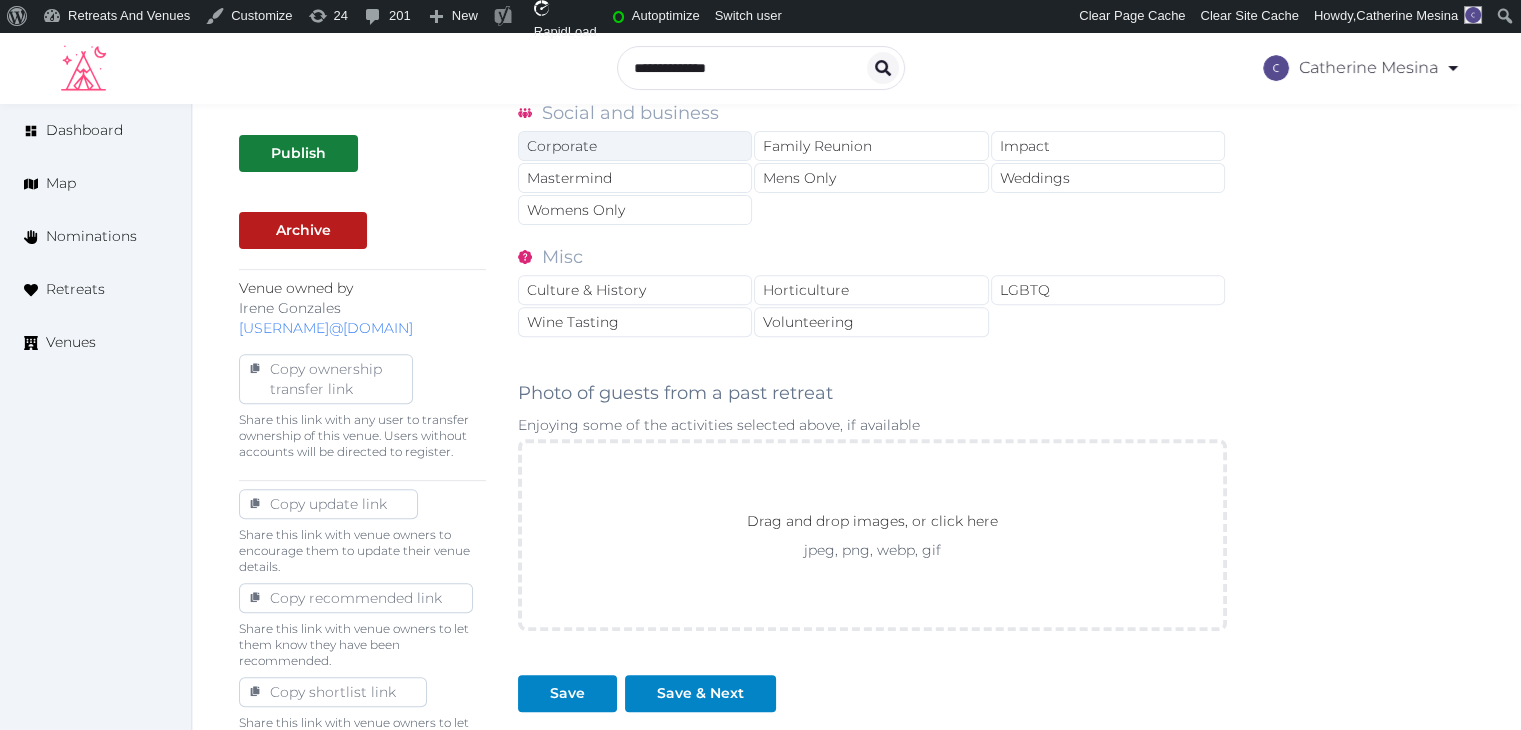 click on "Corporate" at bounding box center (635, 146) 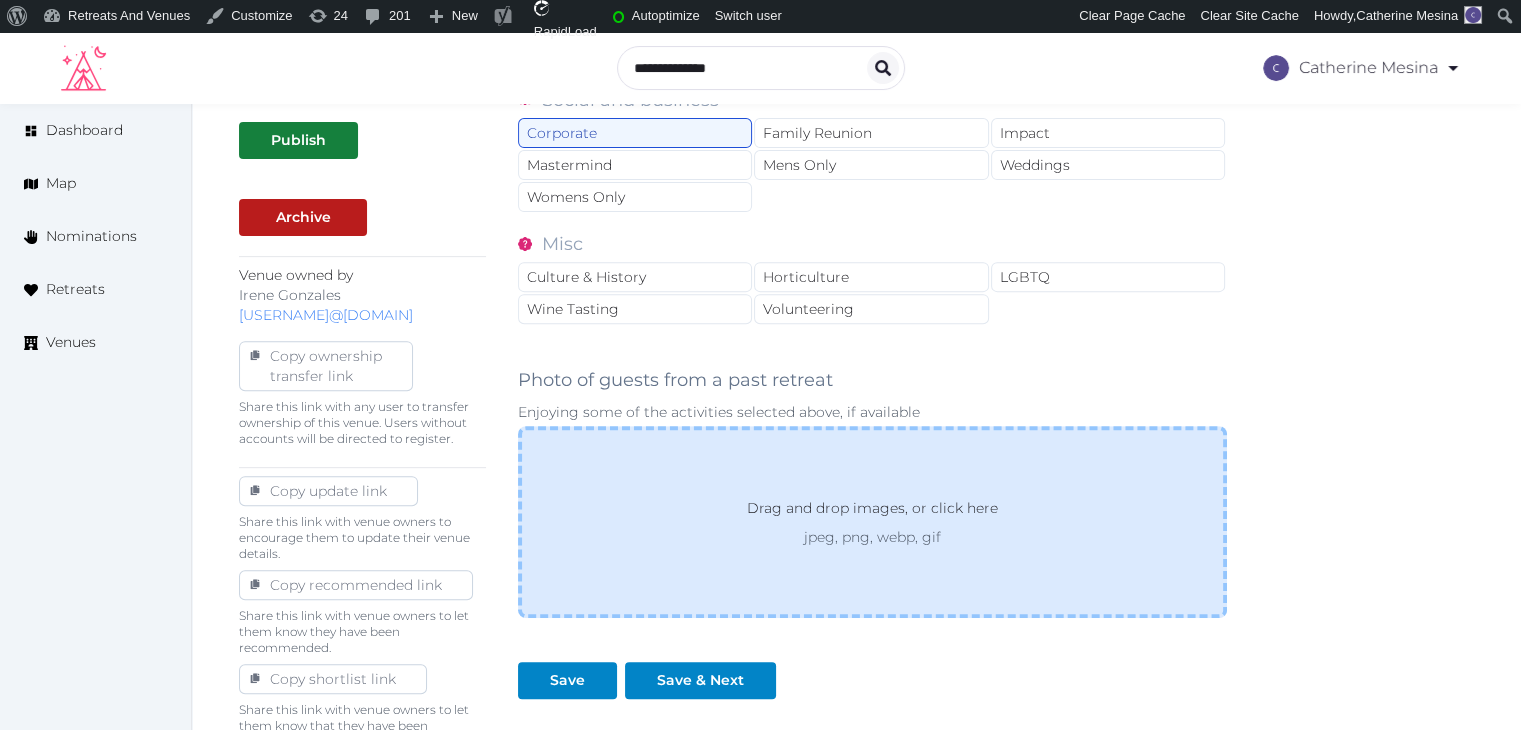 scroll, scrollTop: 795, scrollLeft: 0, axis: vertical 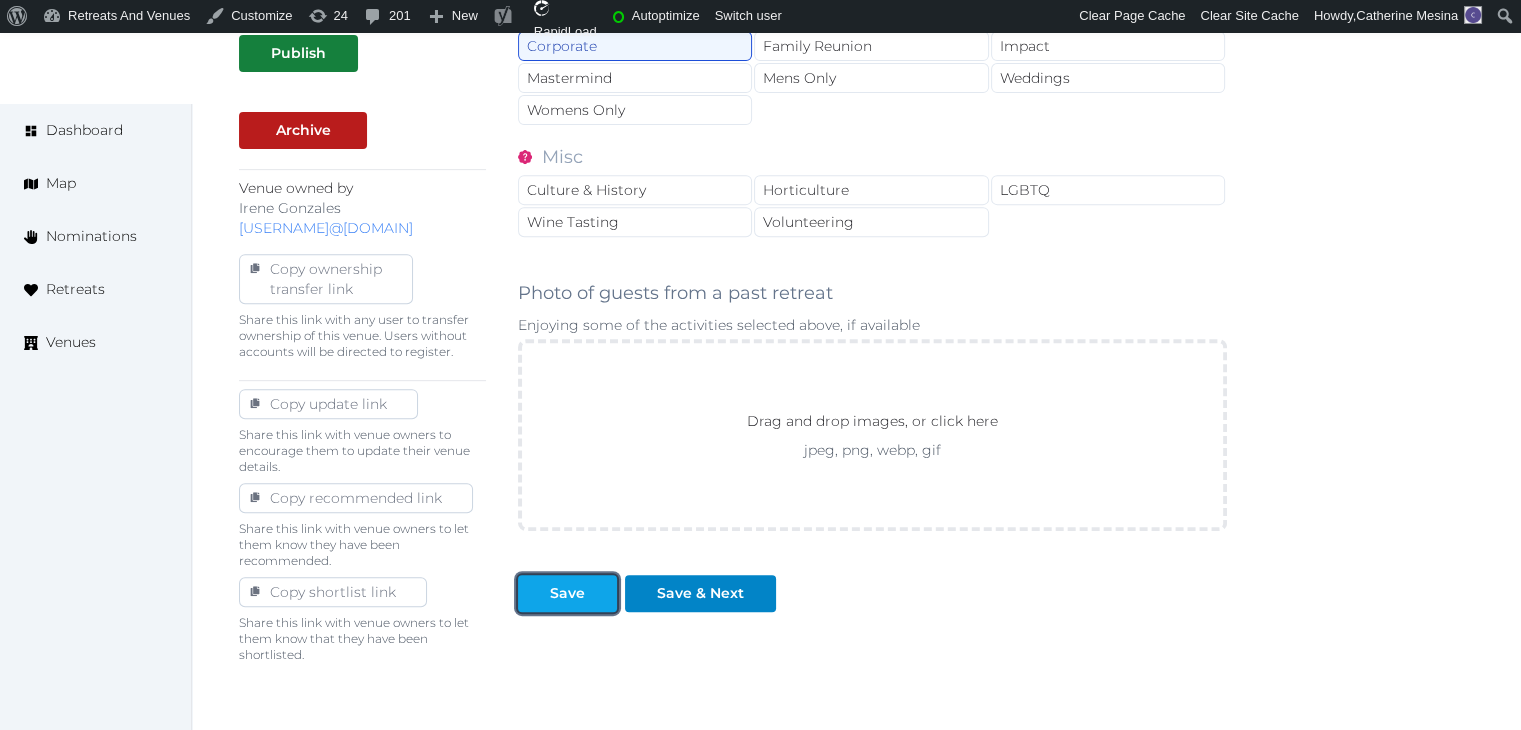 click at bounding box center [601, 593] 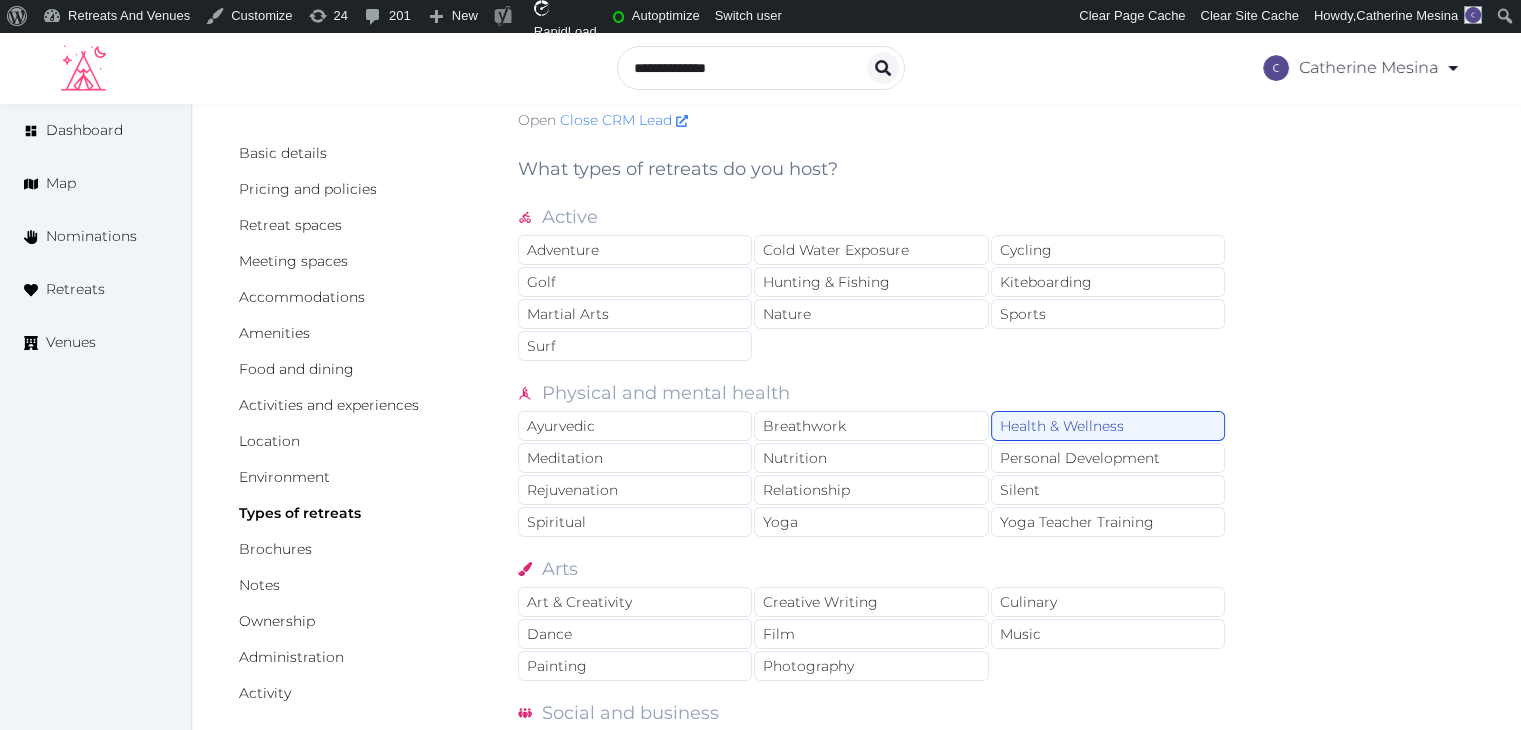 scroll, scrollTop: 0, scrollLeft: 0, axis: both 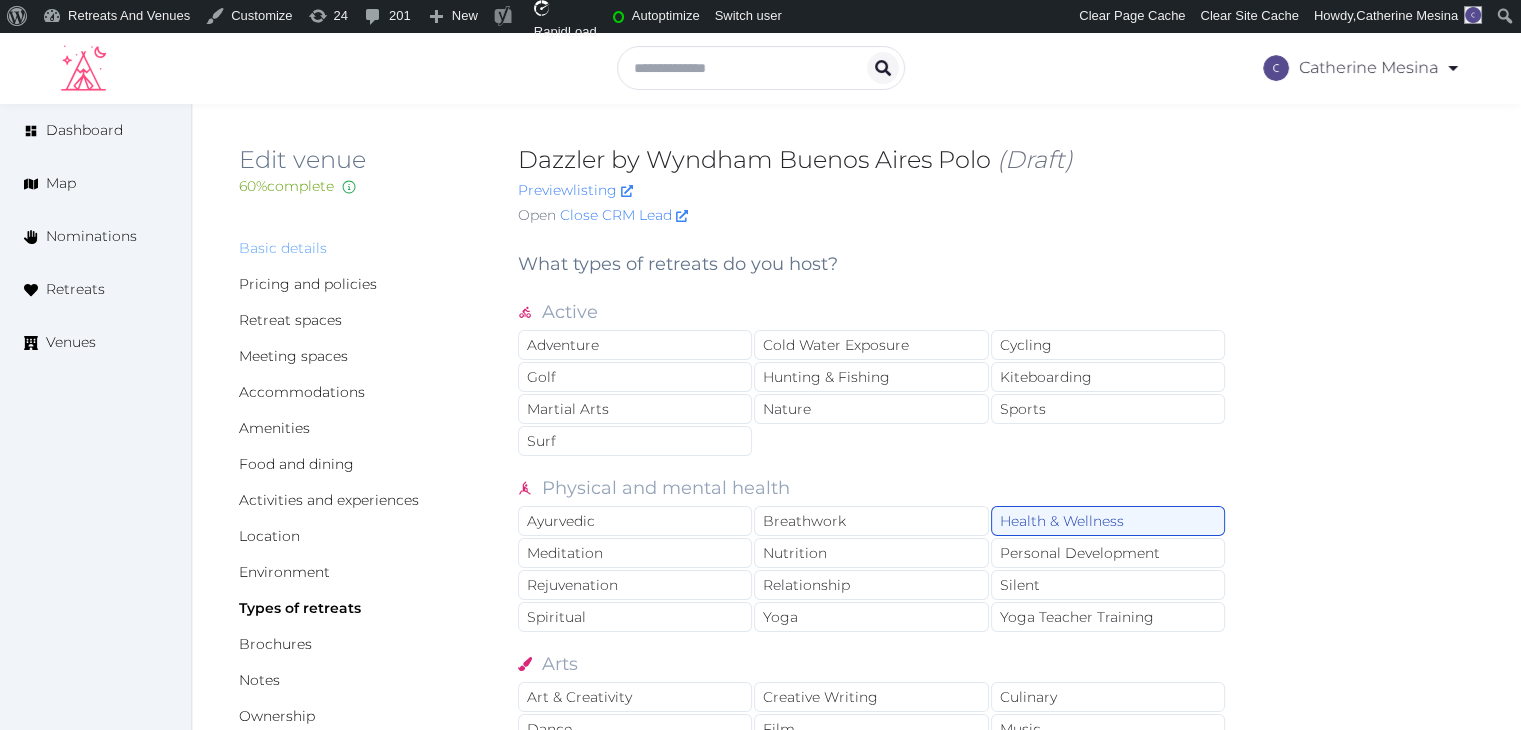 click on "Basic details" at bounding box center (283, 248) 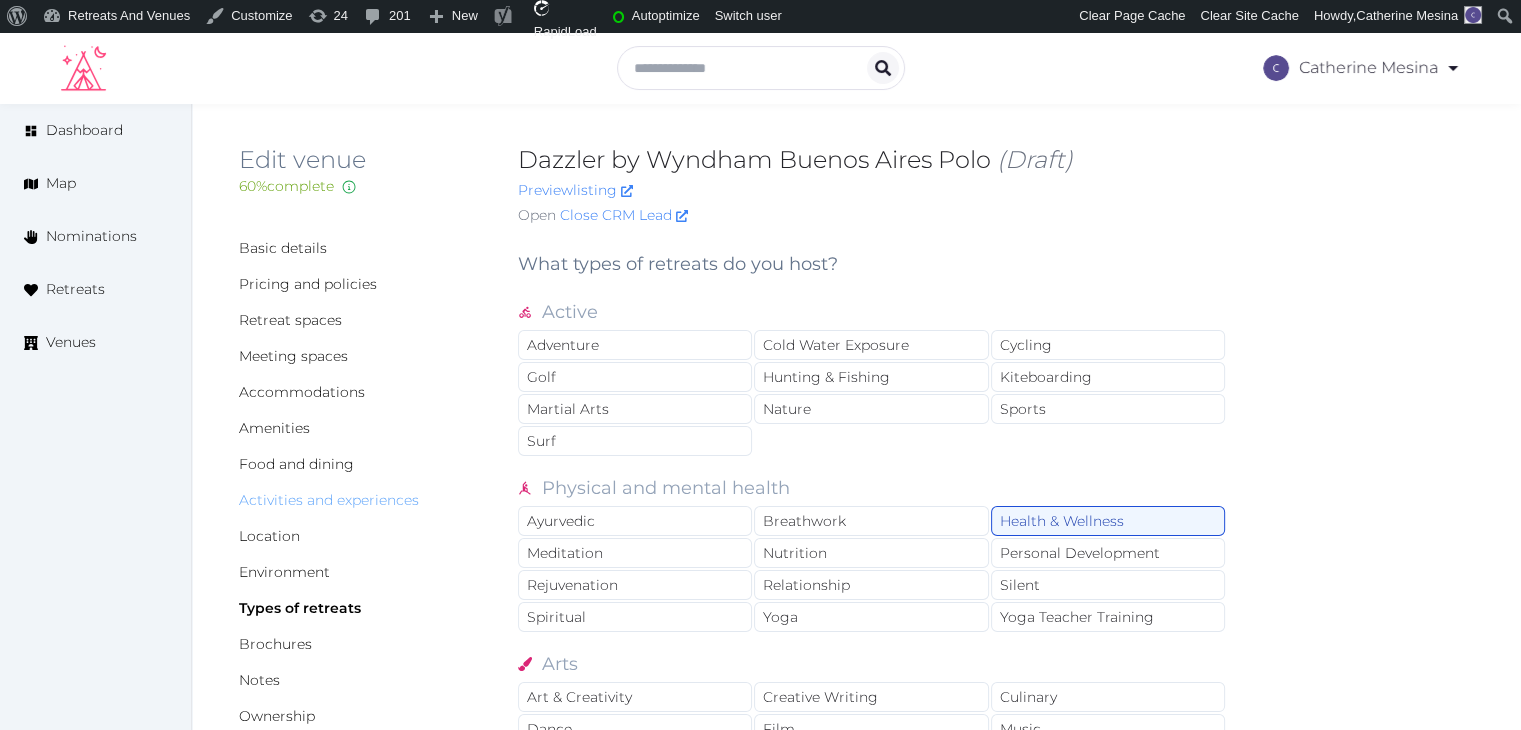click on "Activities and experiences" at bounding box center [329, 500] 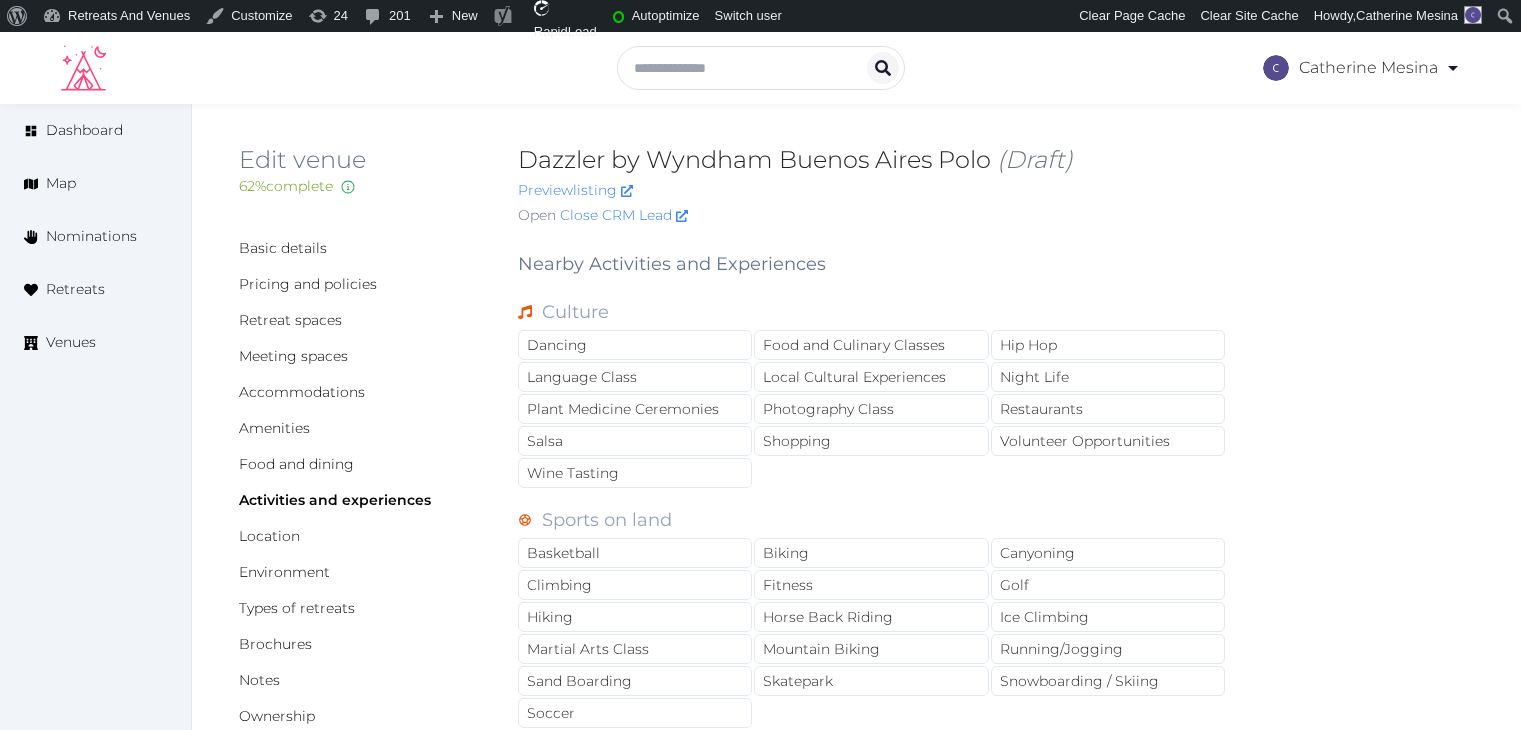 scroll, scrollTop: 0, scrollLeft: 0, axis: both 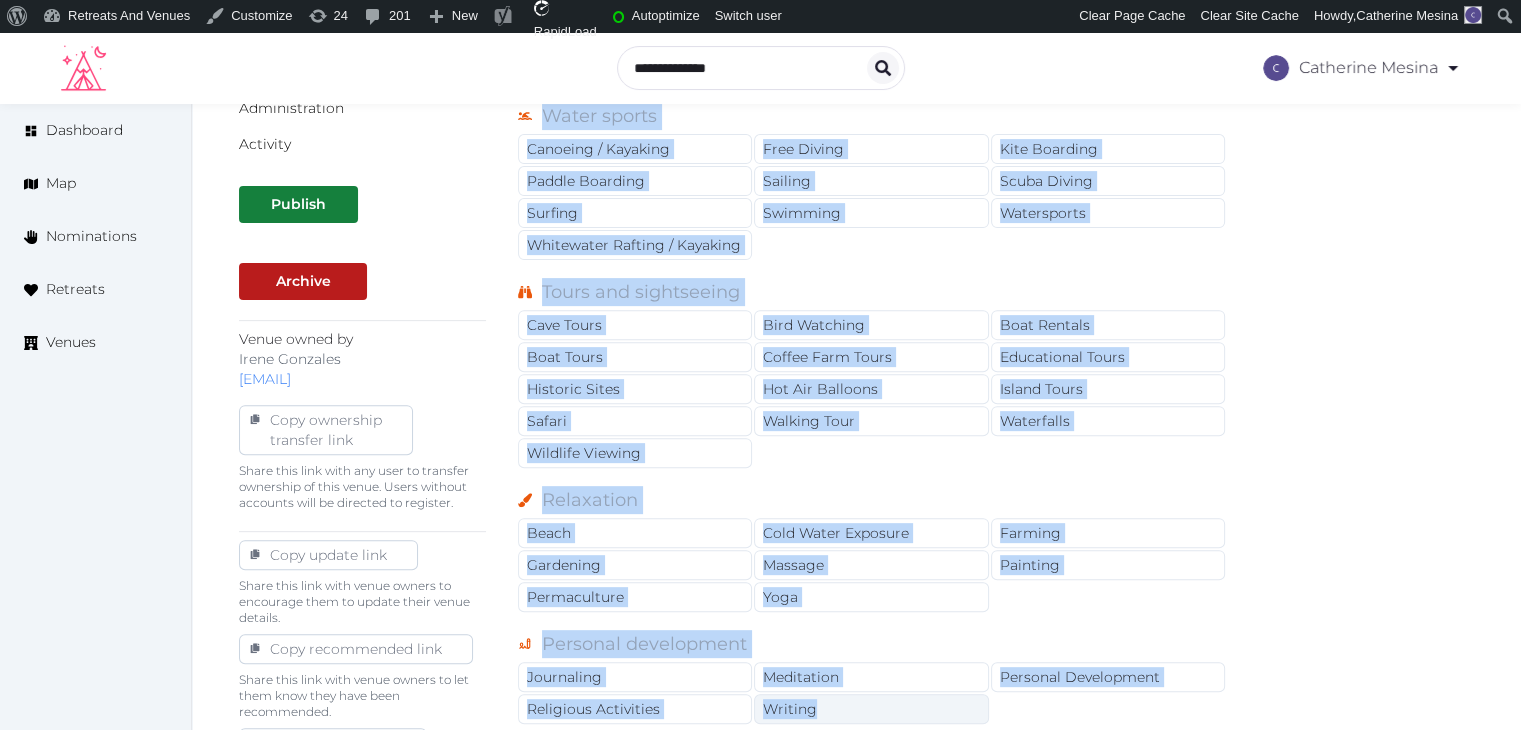 drag, startPoint x: 520, startPoint y: 261, endPoint x: 876, endPoint y: 688, distance: 555.93616 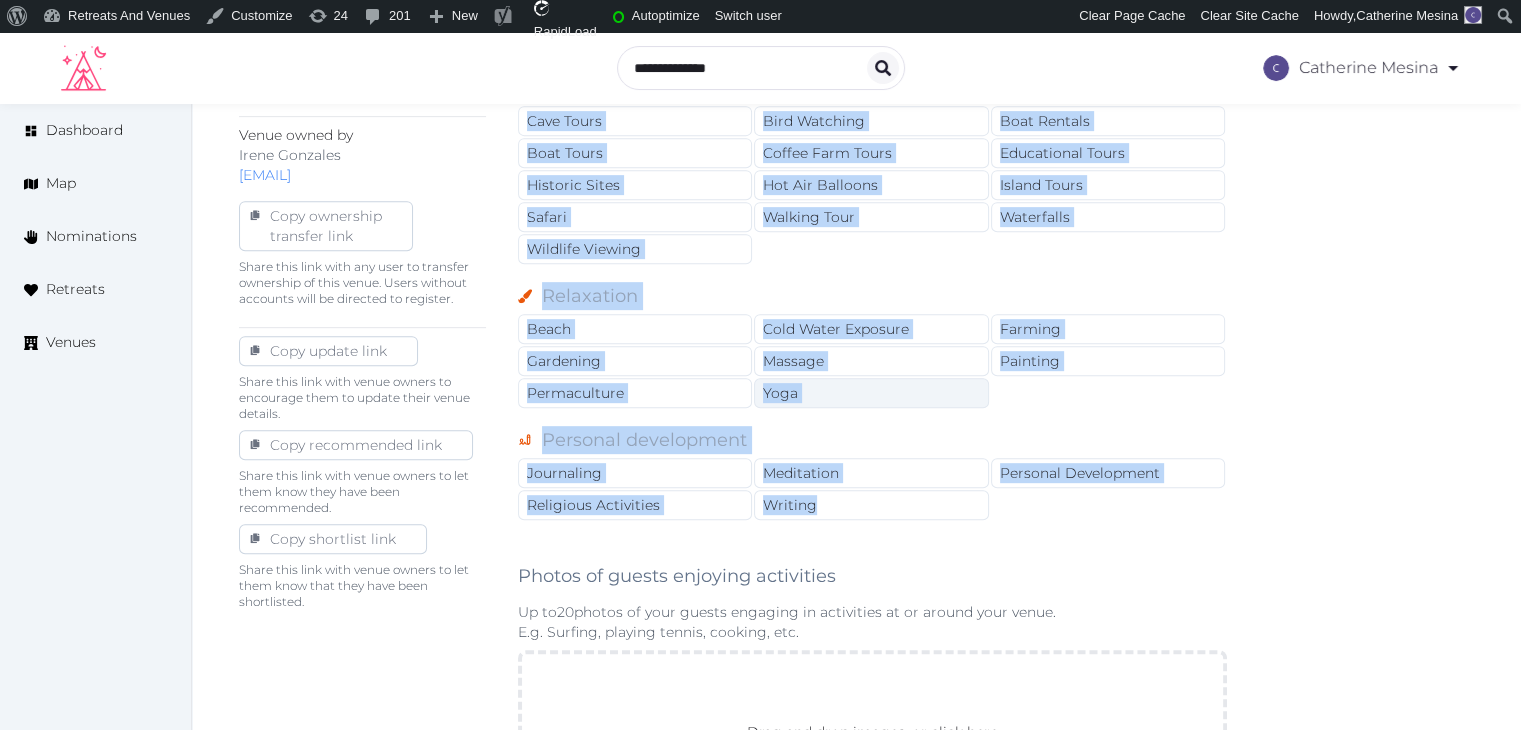 scroll, scrollTop: 944, scrollLeft: 0, axis: vertical 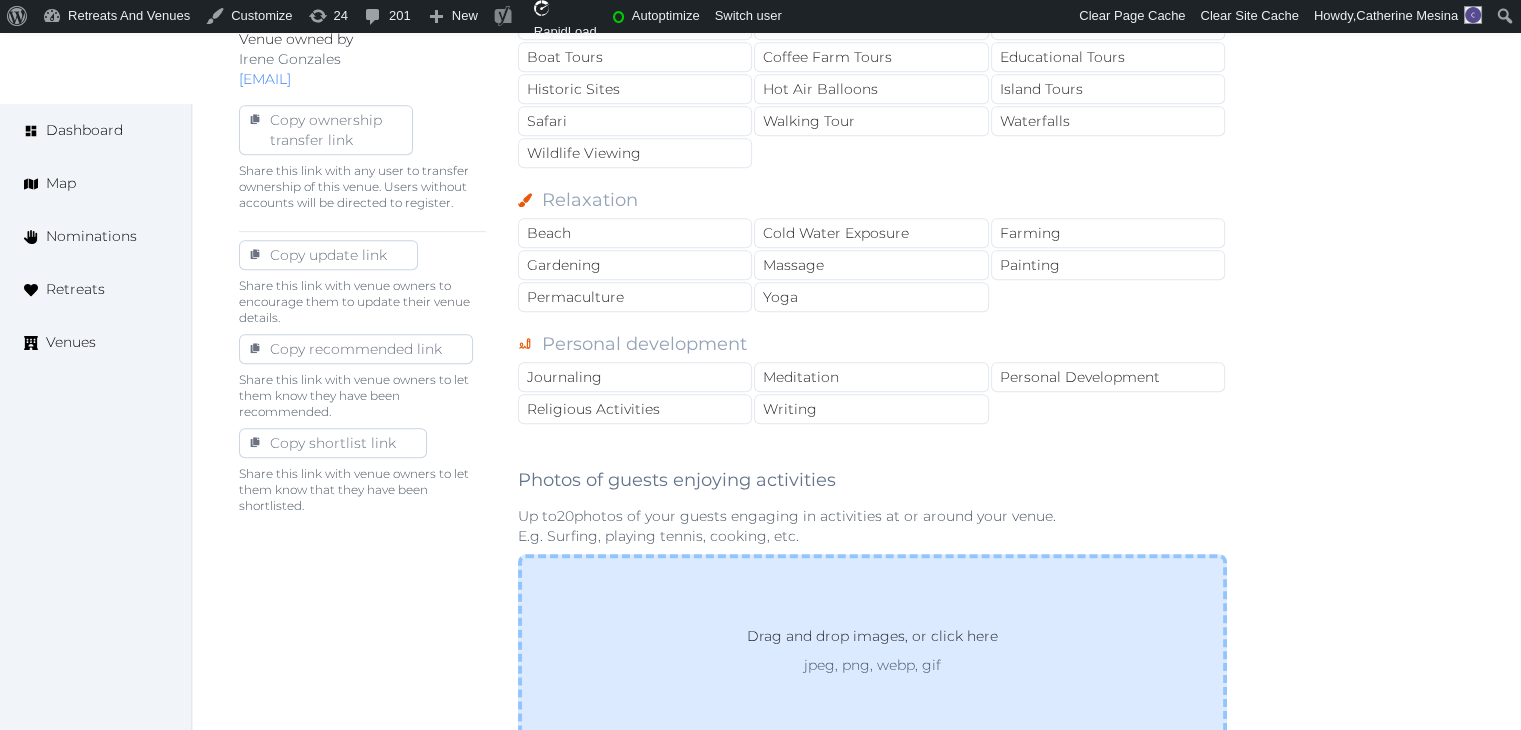 click on "Drag and drop images, or click here" at bounding box center (872, 640) 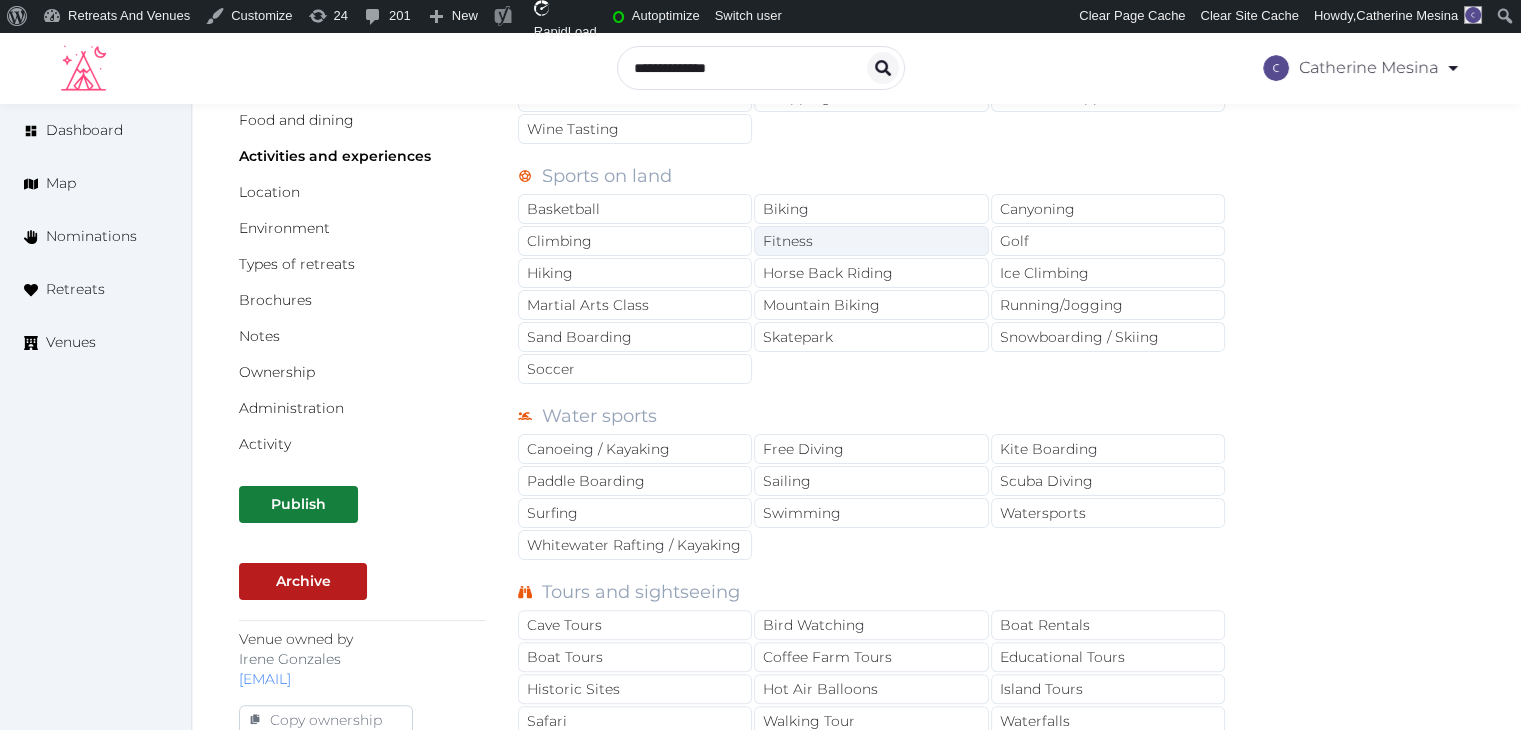 scroll, scrollTop: 44, scrollLeft: 0, axis: vertical 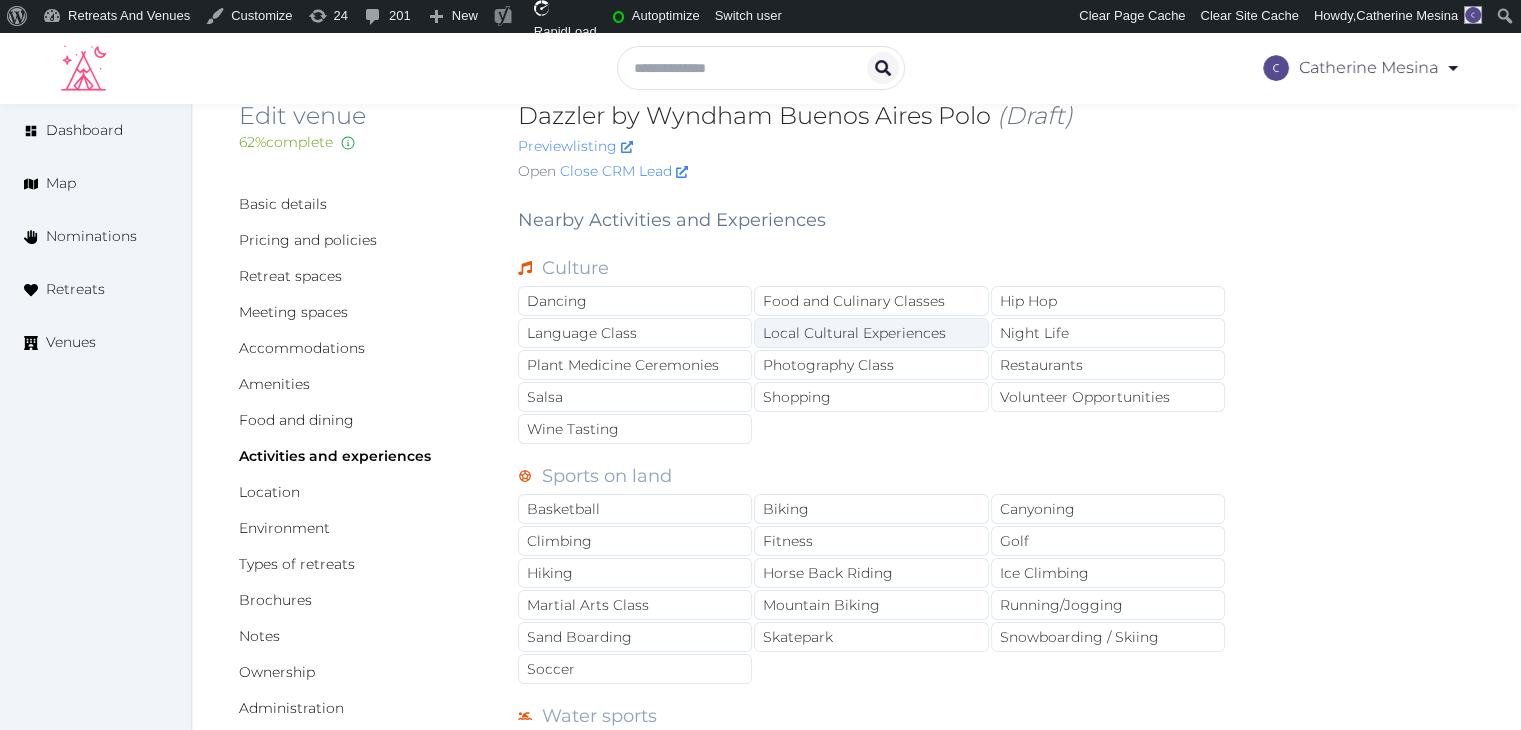 click on "Local Cultural Experiences" at bounding box center [871, 333] 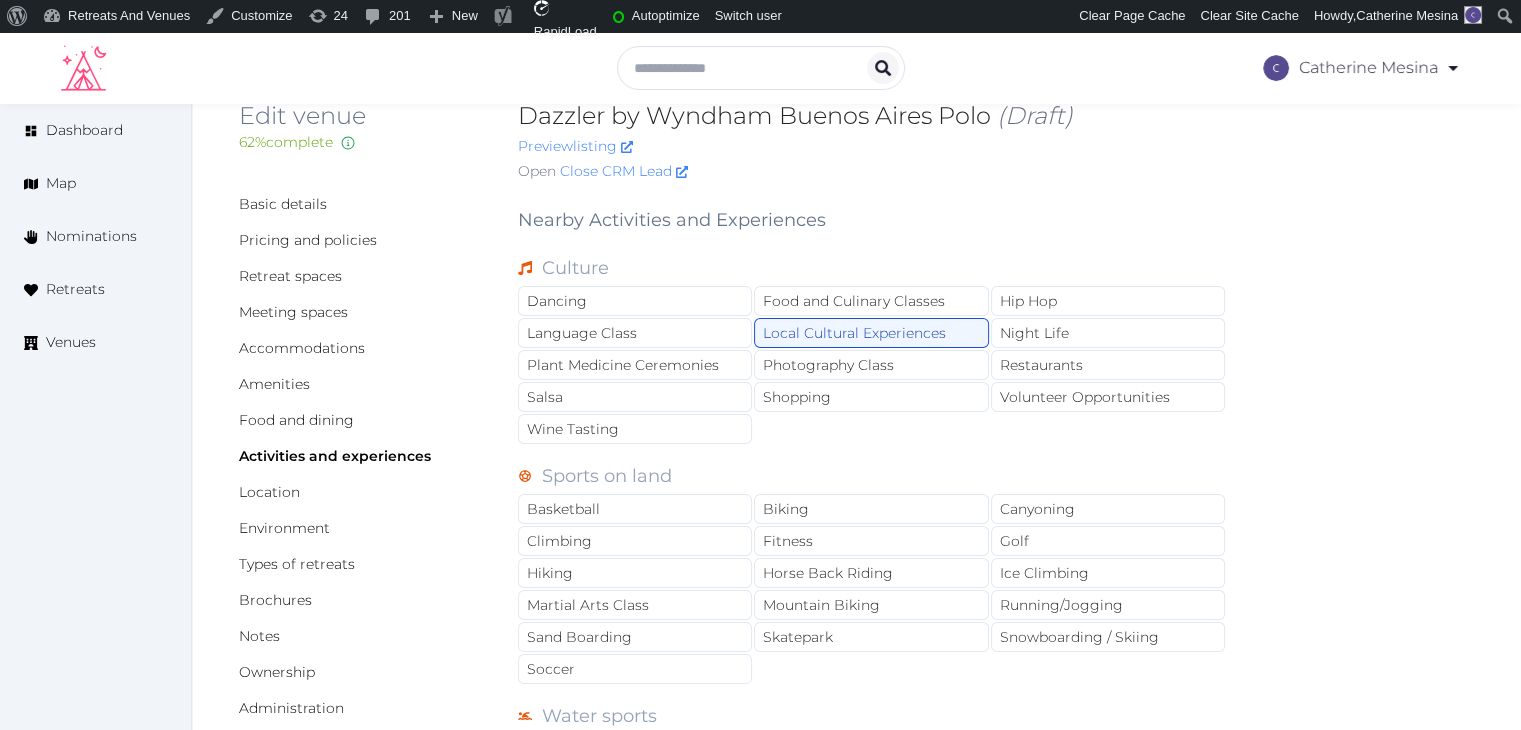 scroll, scrollTop: 344, scrollLeft: 0, axis: vertical 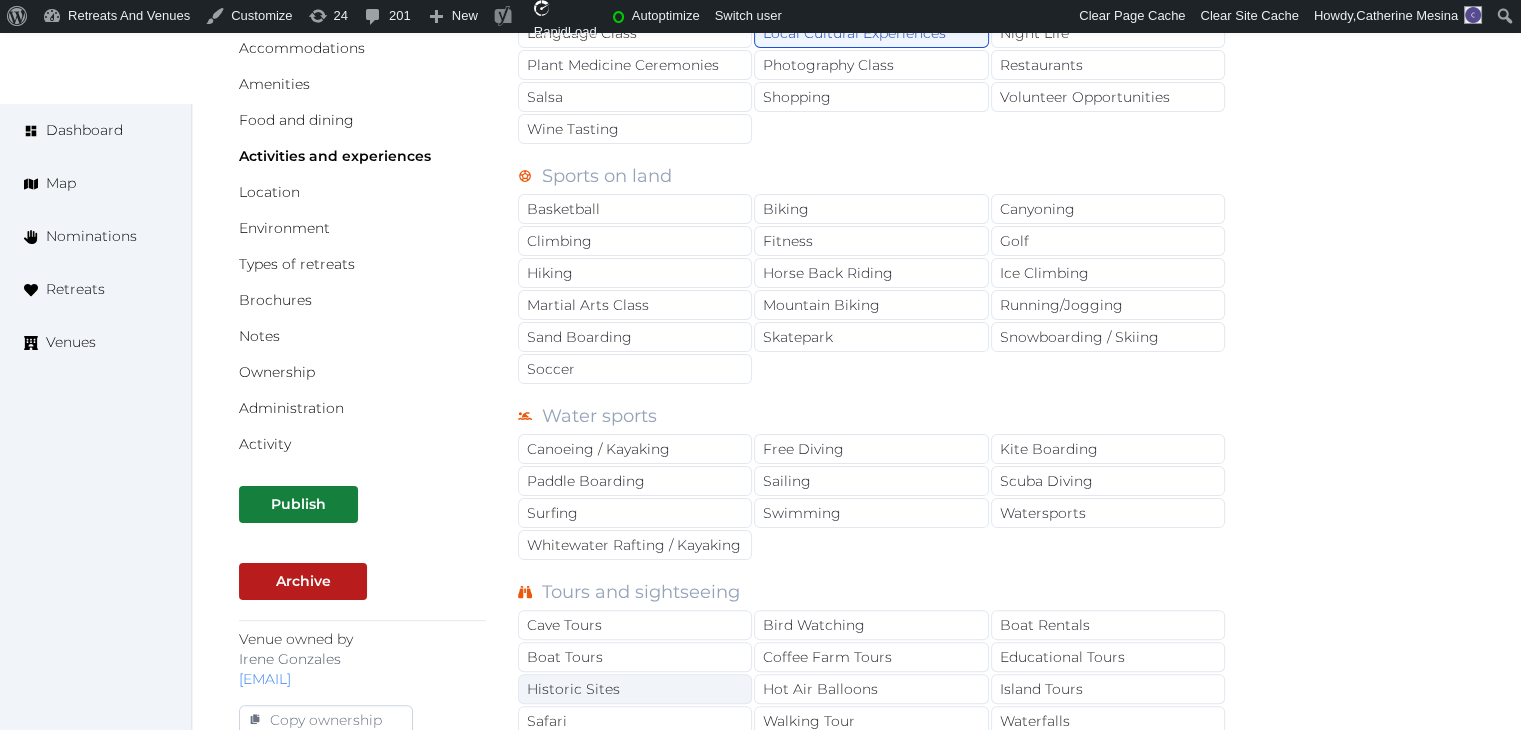 click on "Historic Sites" at bounding box center (635, 689) 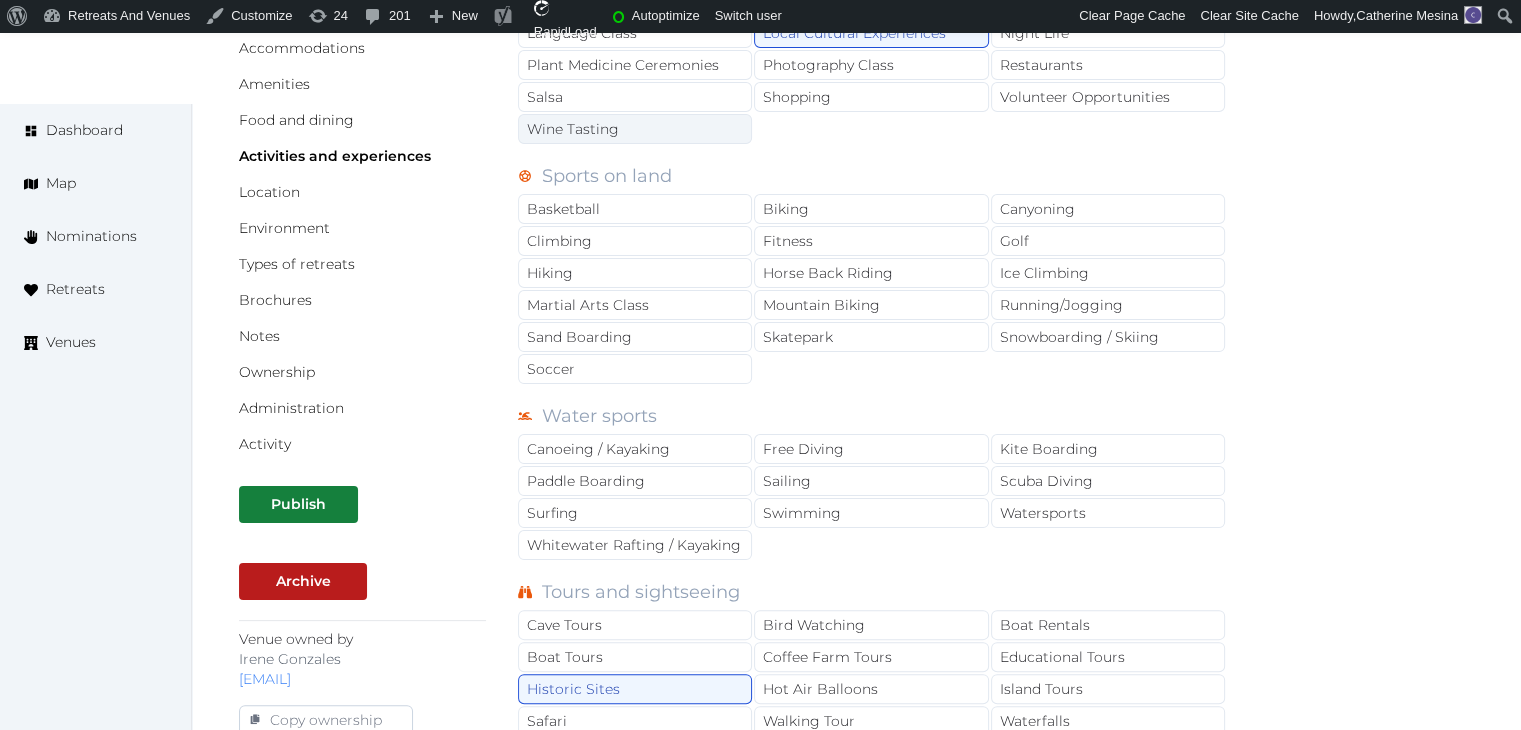 click on "Wine Tasting" at bounding box center (635, 129) 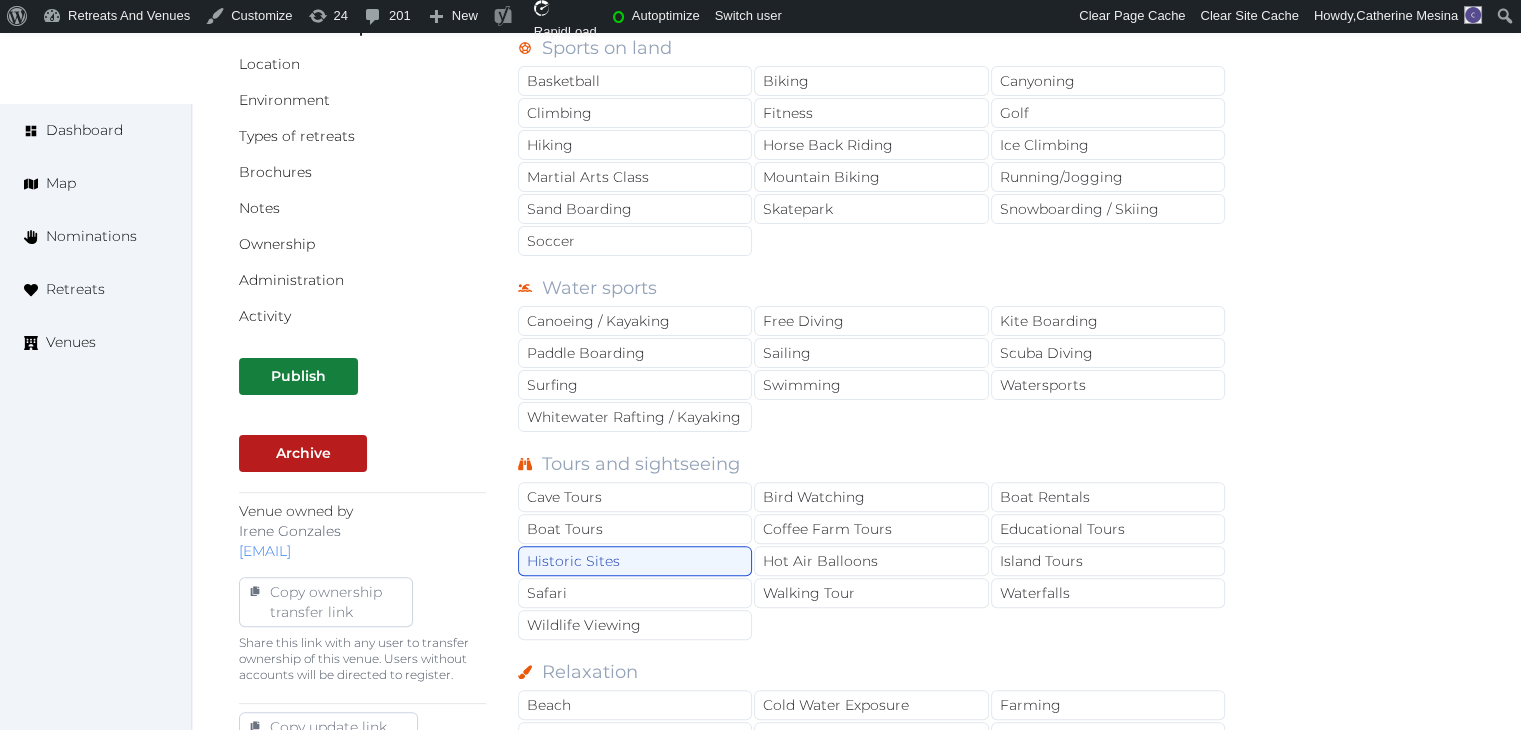 scroll, scrollTop: 544, scrollLeft: 0, axis: vertical 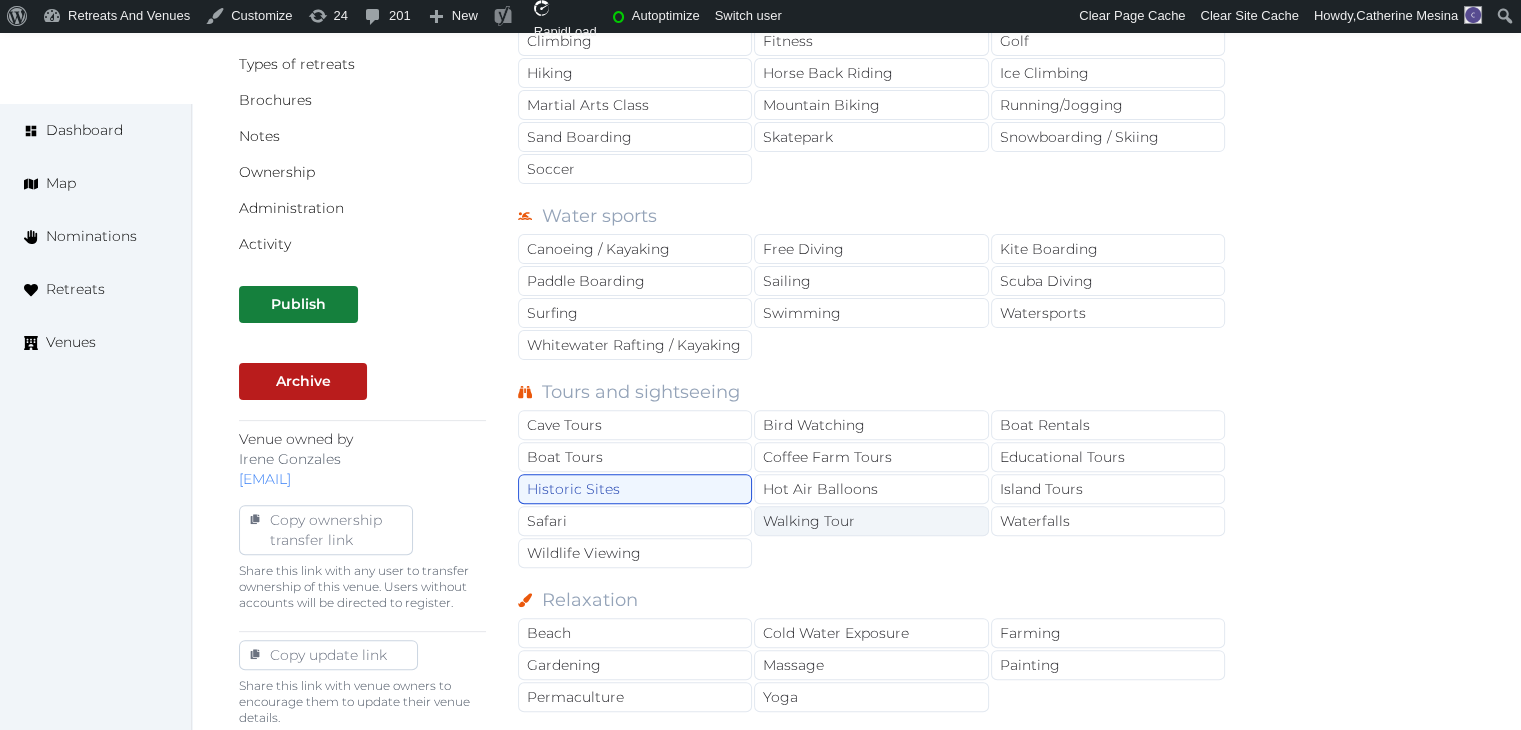 click on "Walking Tour" at bounding box center [871, 521] 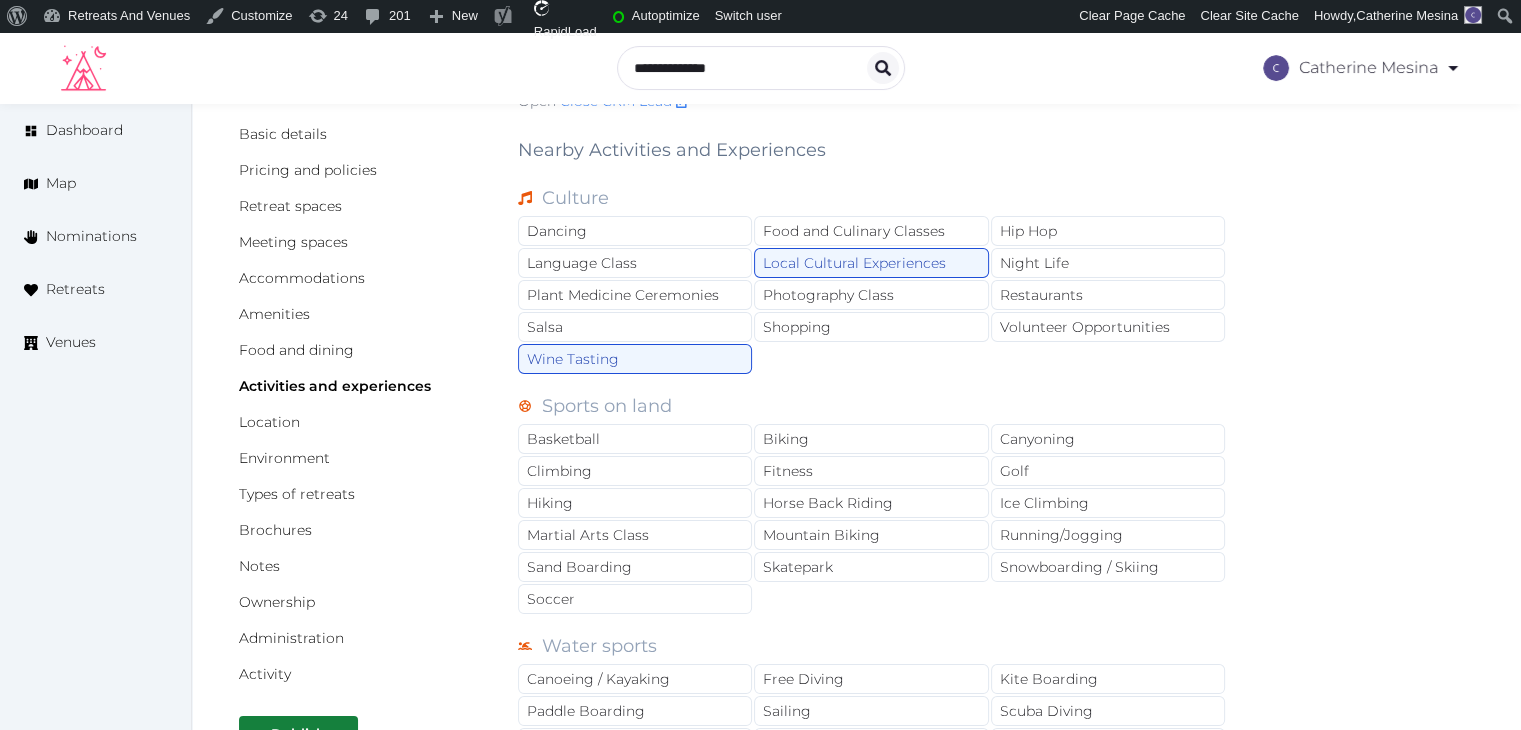 scroll, scrollTop: 0, scrollLeft: 0, axis: both 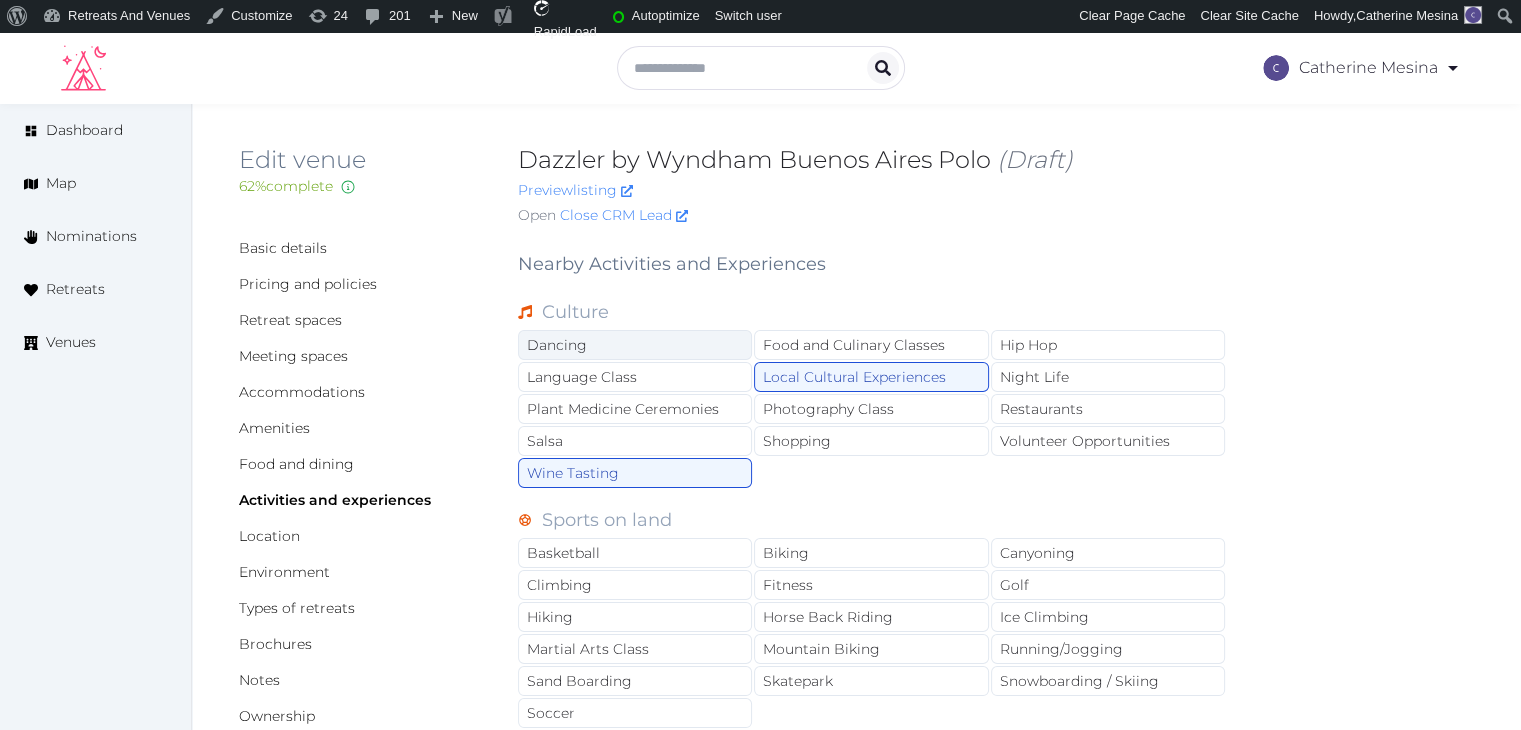 click on "Dancing" at bounding box center [635, 345] 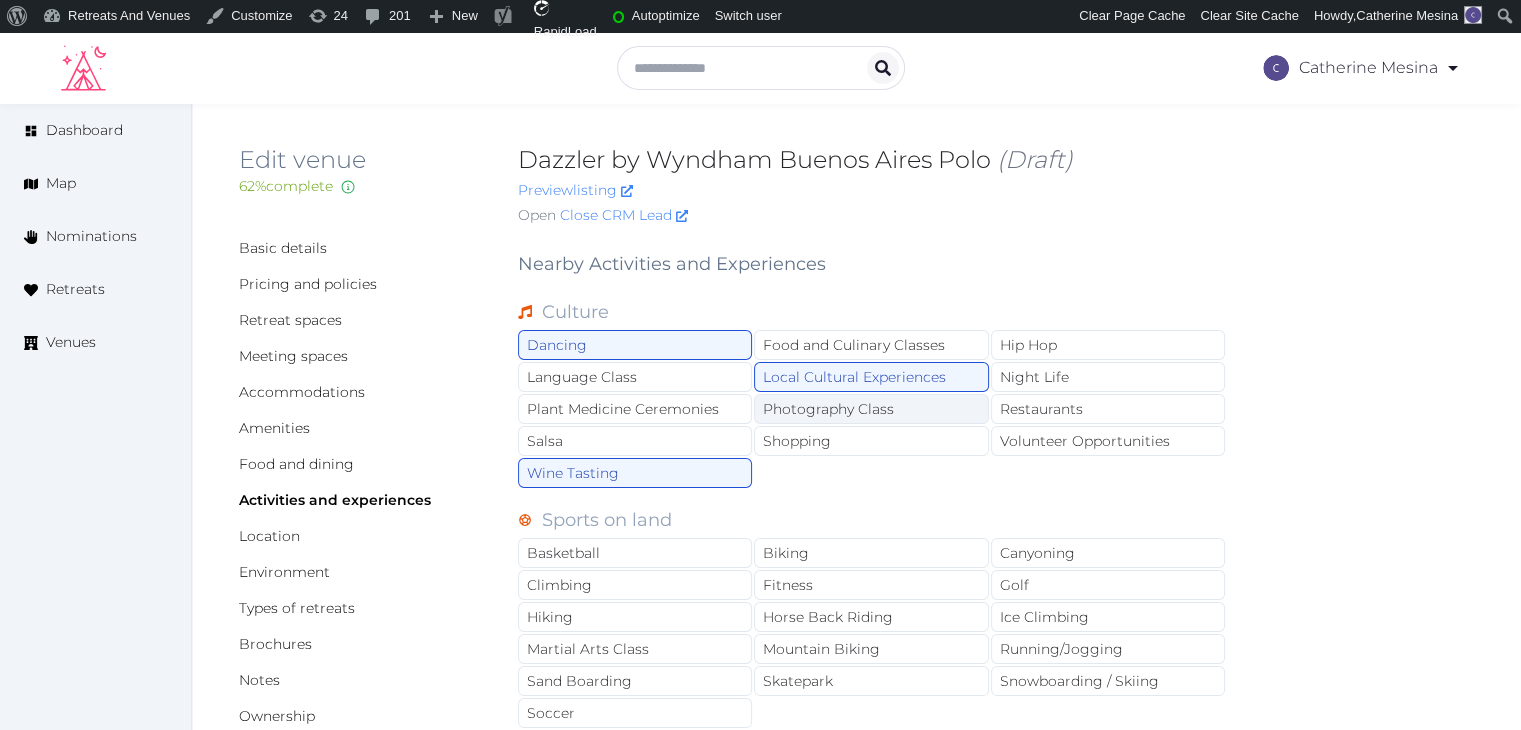drag, startPoint x: 863, startPoint y: 412, endPoint x: 932, endPoint y: 223, distance: 201.20139 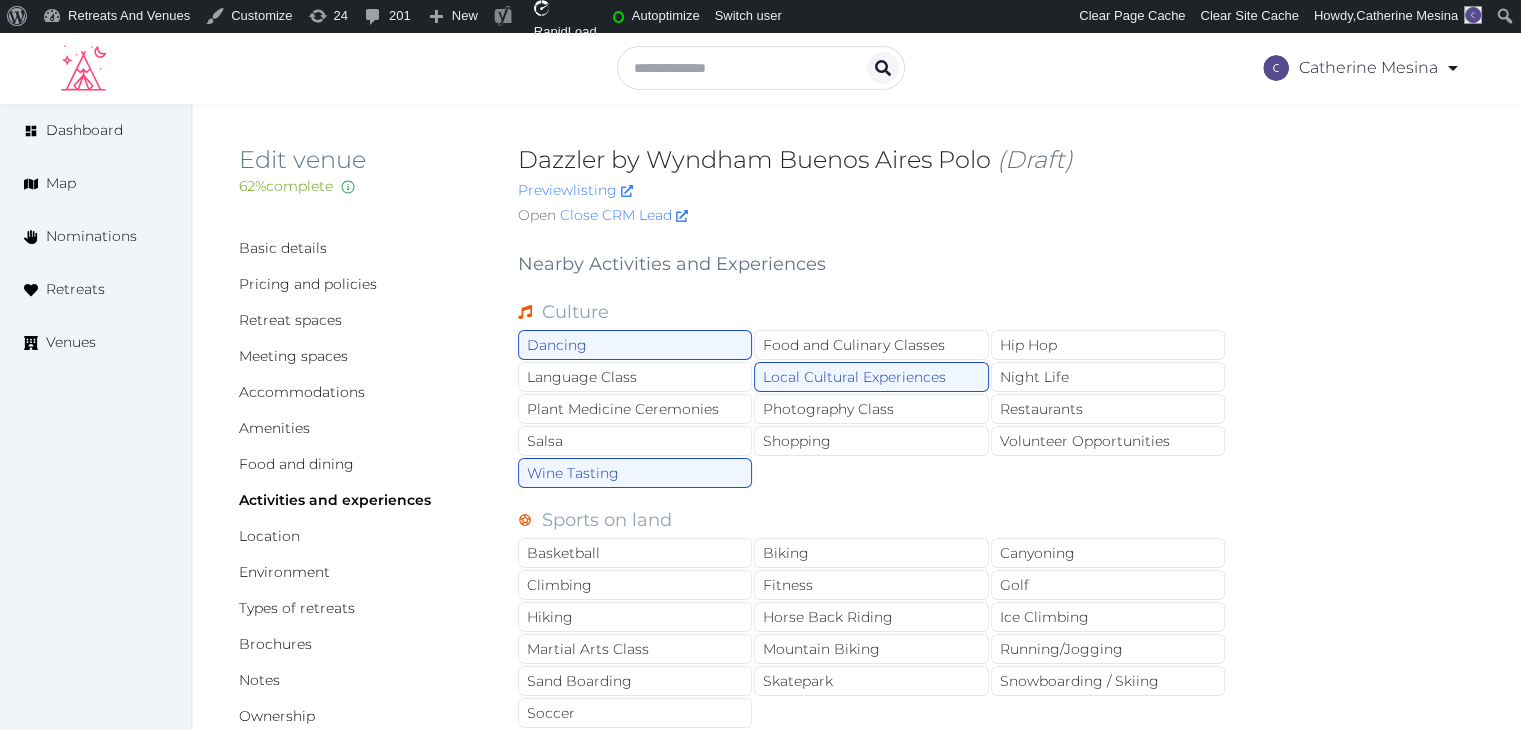 click on "Photography Class" at bounding box center [871, 409] 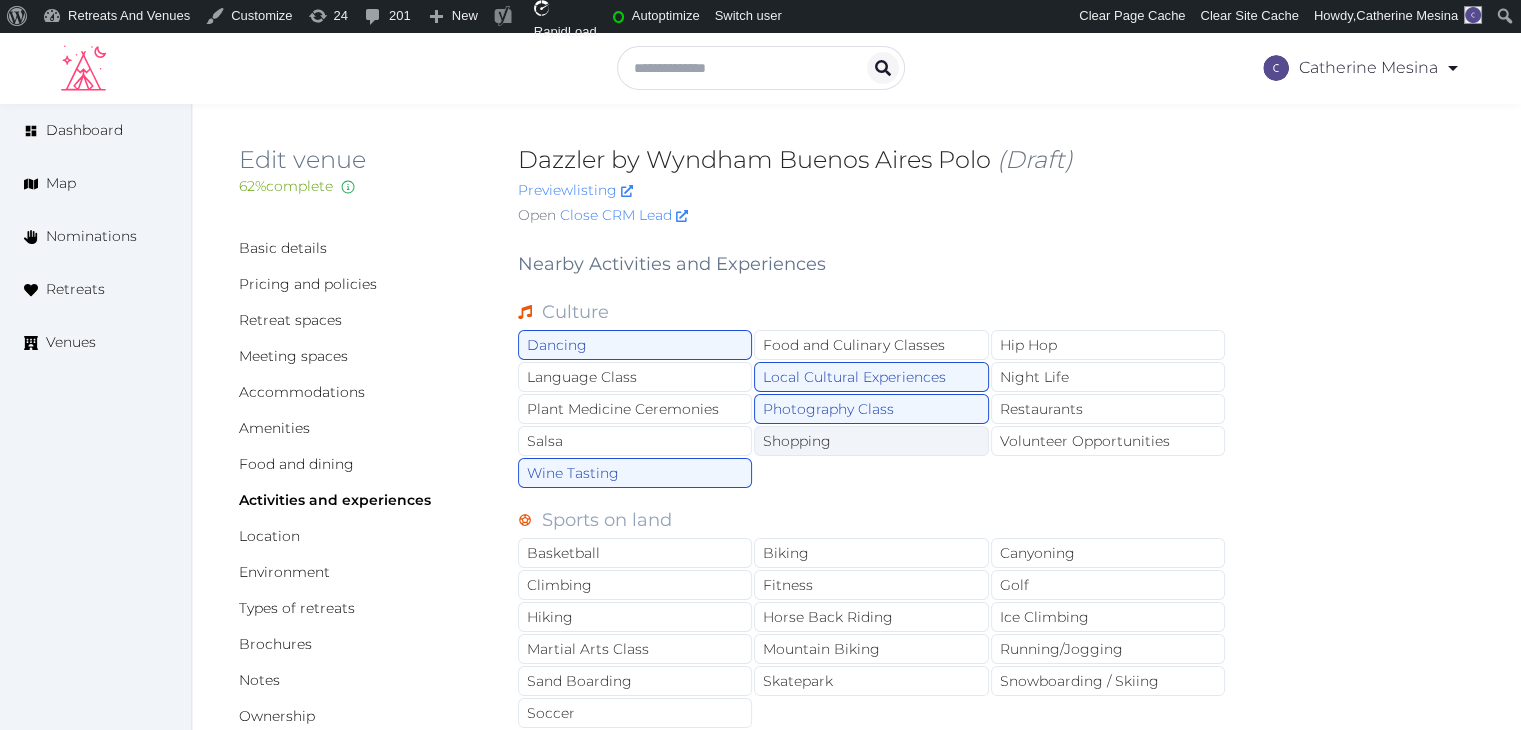 click on "Shopping" at bounding box center [871, 441] 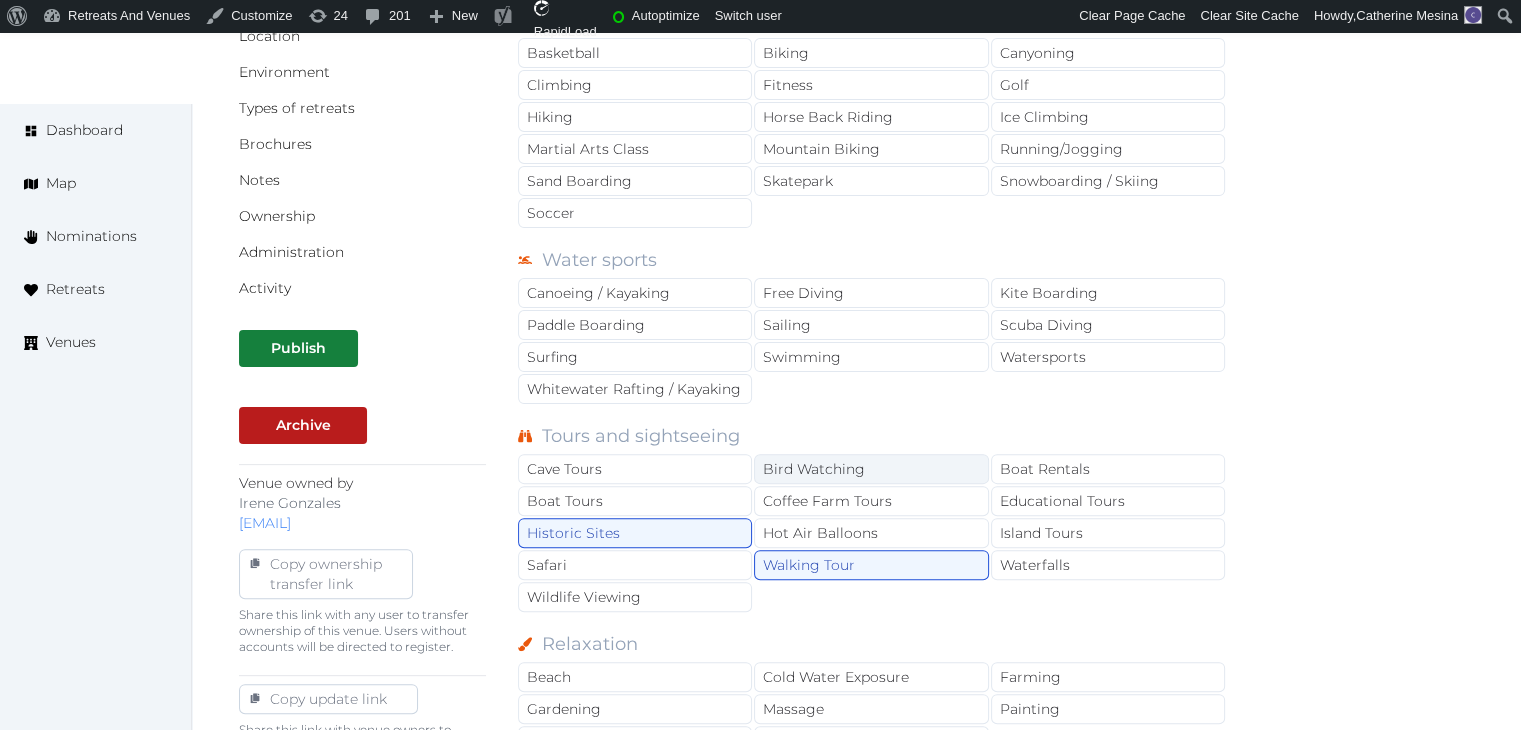 scroll, scrollTop: 800, scrollLeft: 0, axis: vertical 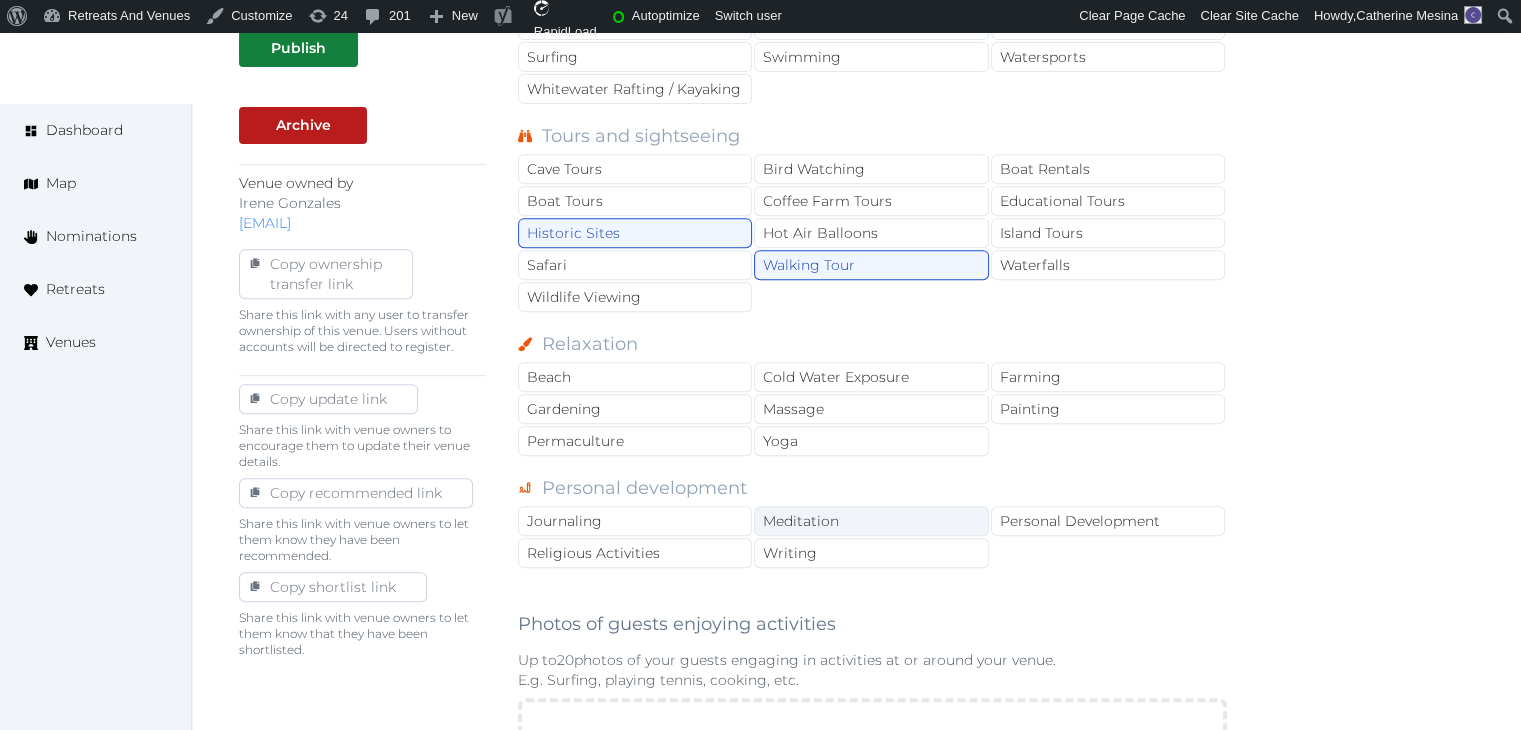 click on "Meditation" at bounding box center (871, 521) 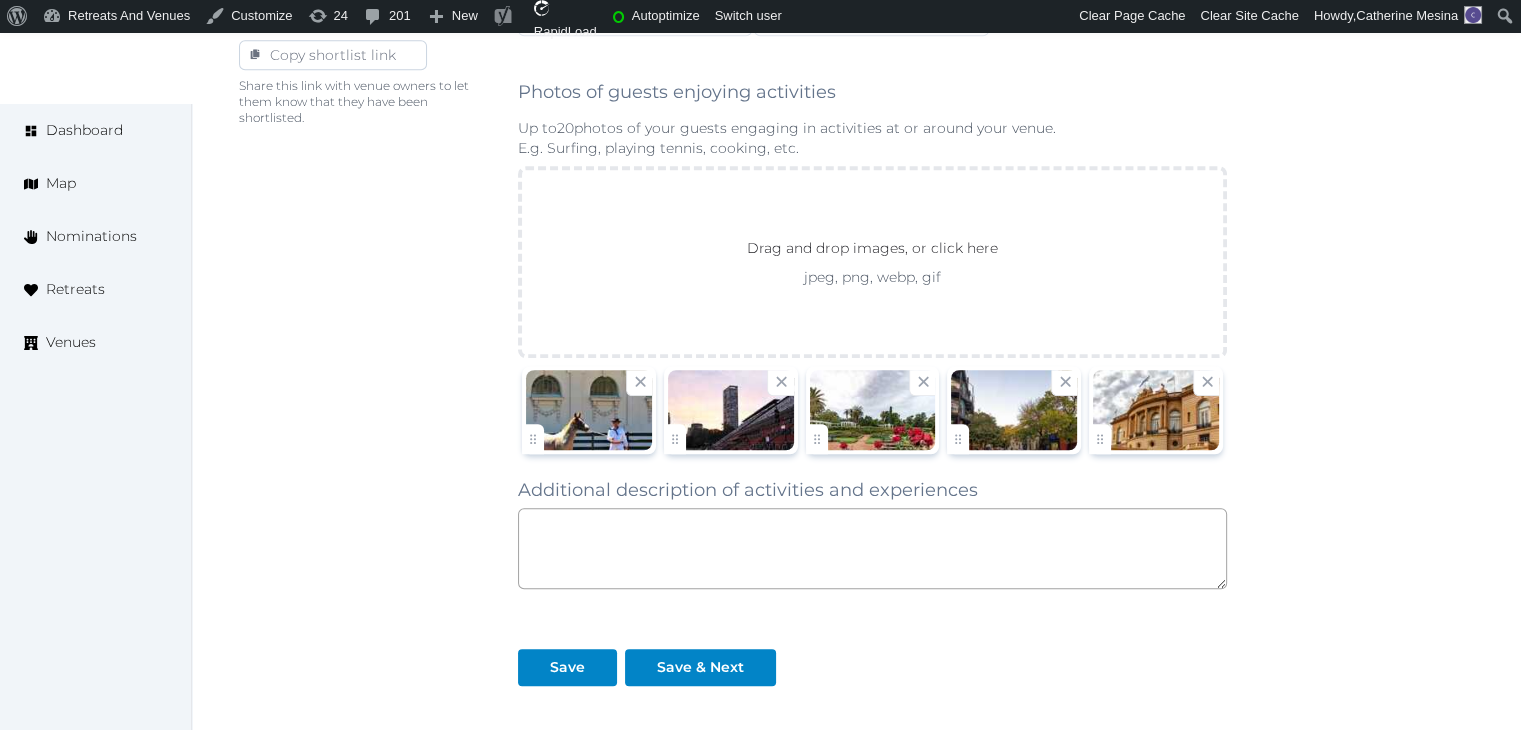 scroll, scrollTop: 1400, scrollLeft: 0, axis: vertical 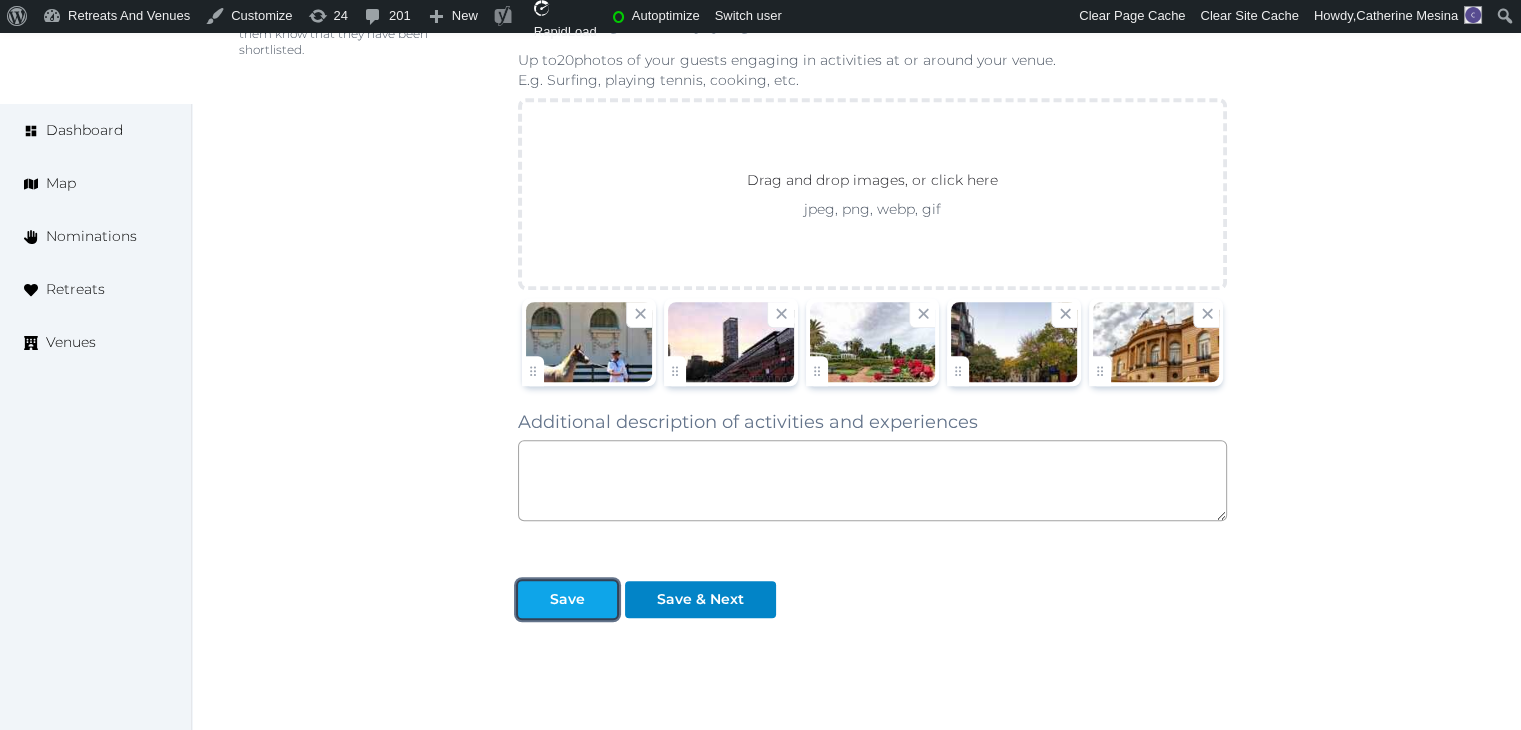 click on "Save" at bounding box center (567, 599) 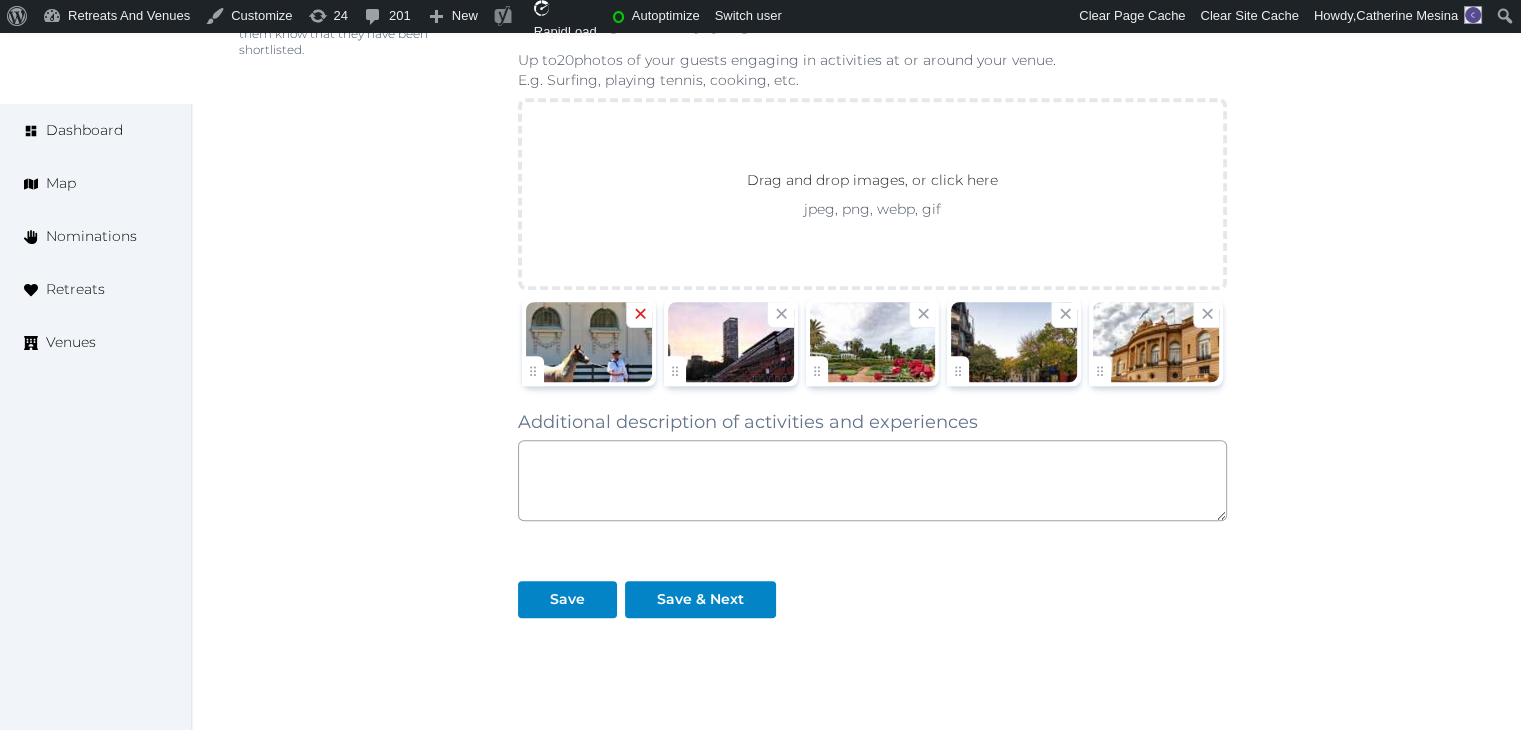click 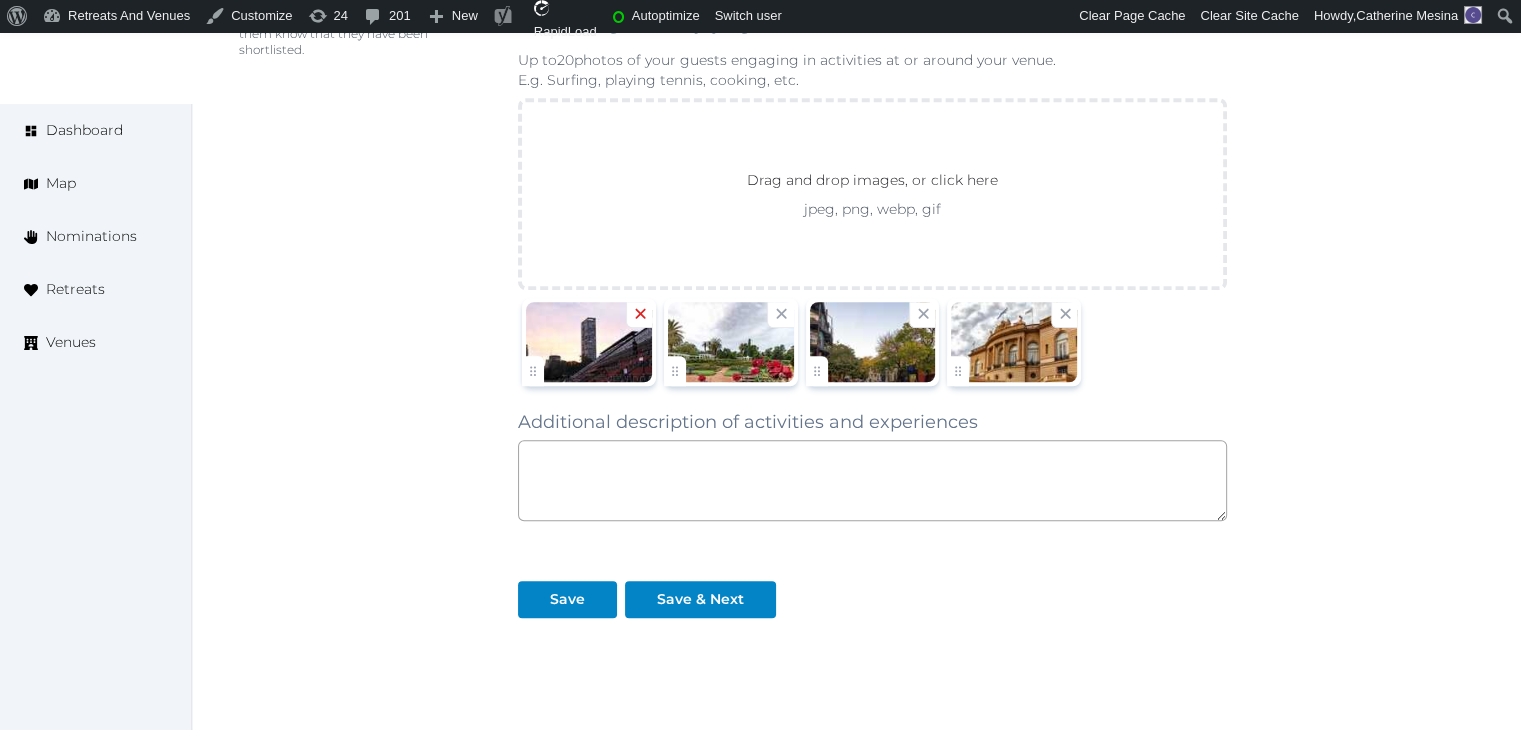 click 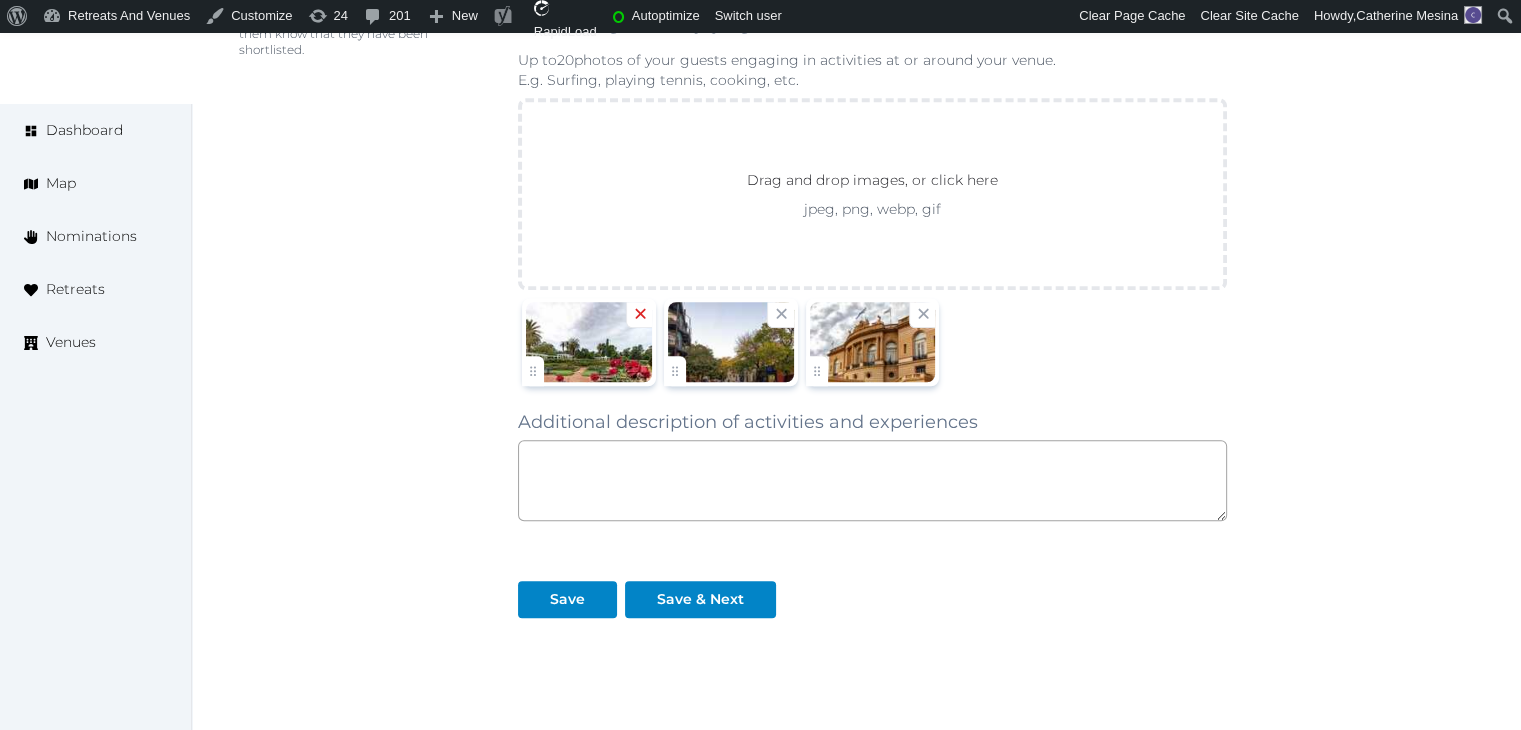 click 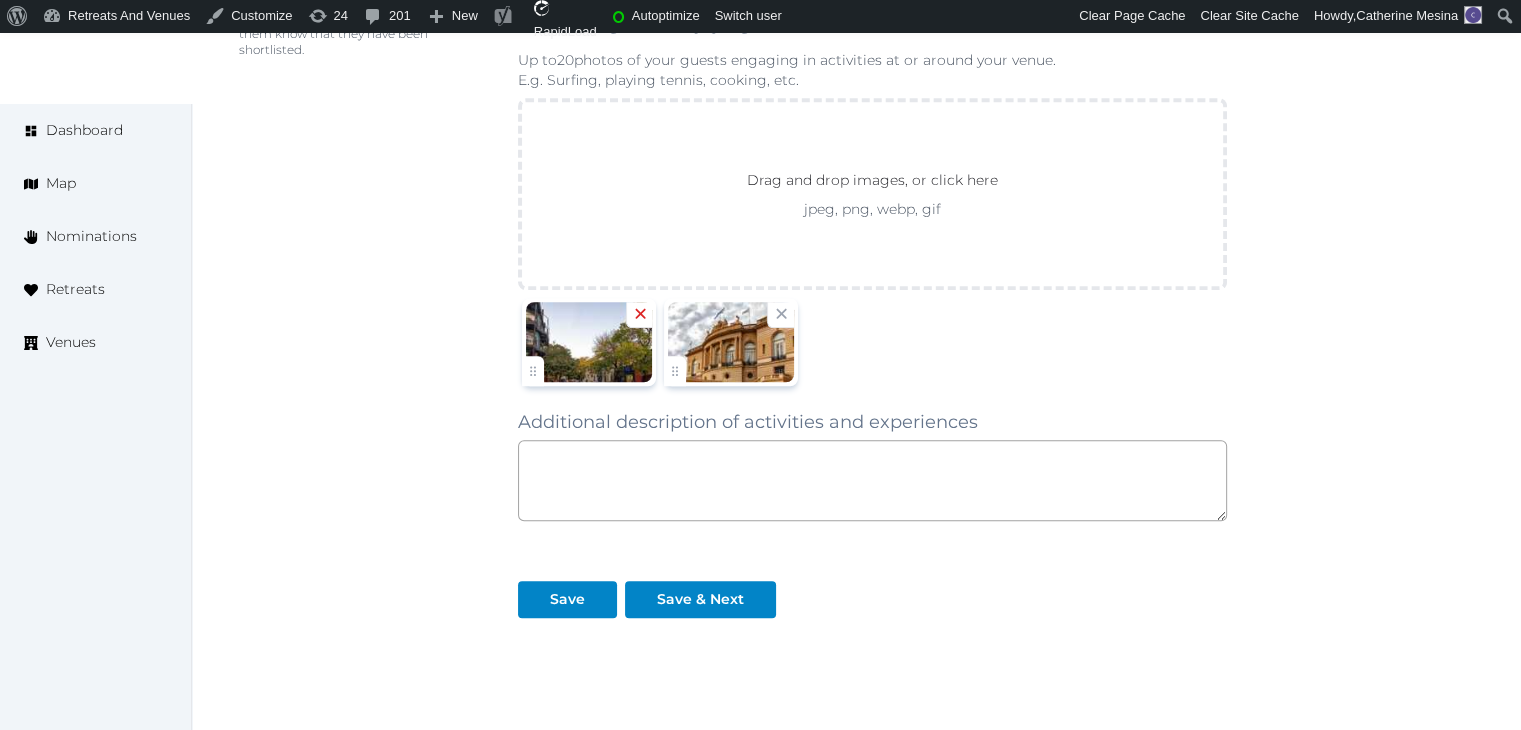 click 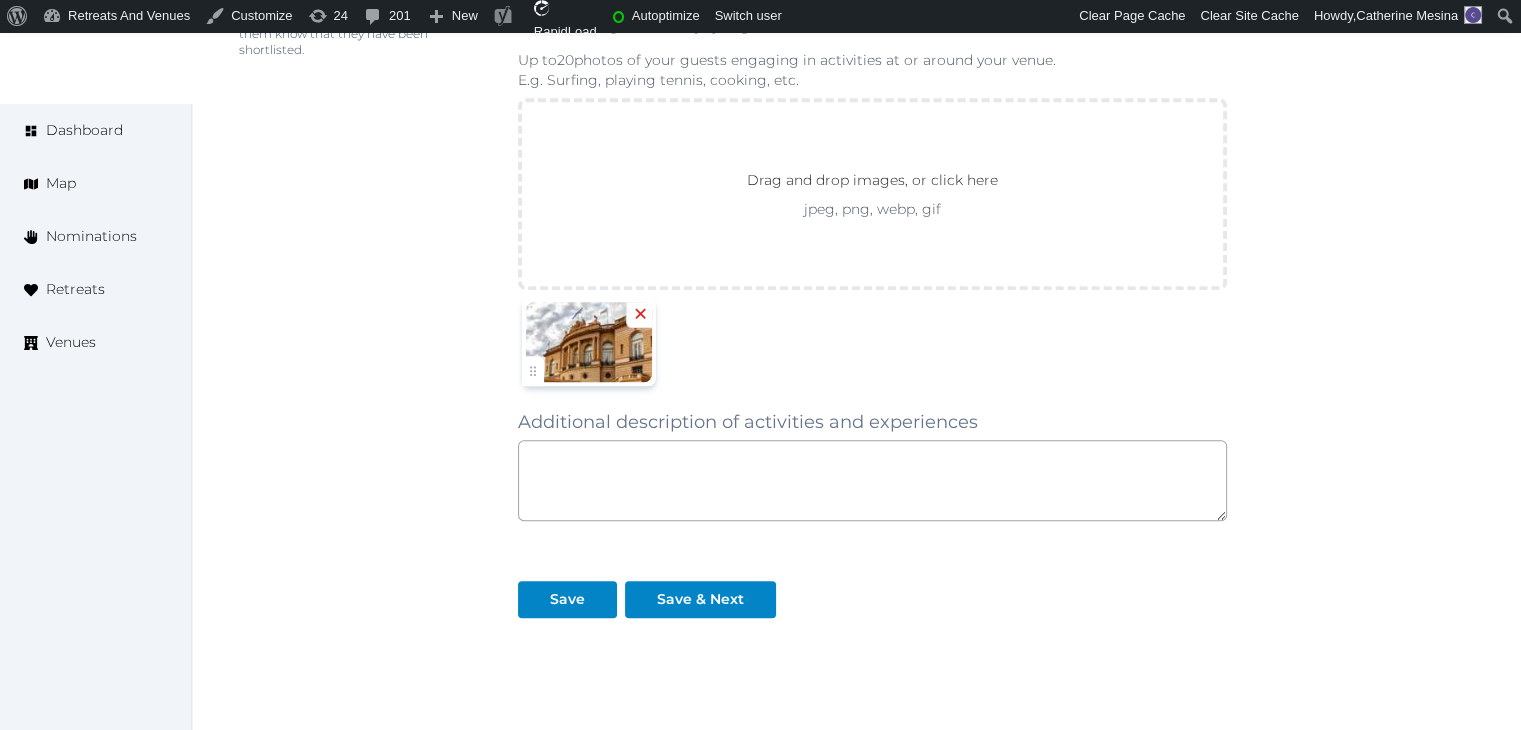 click 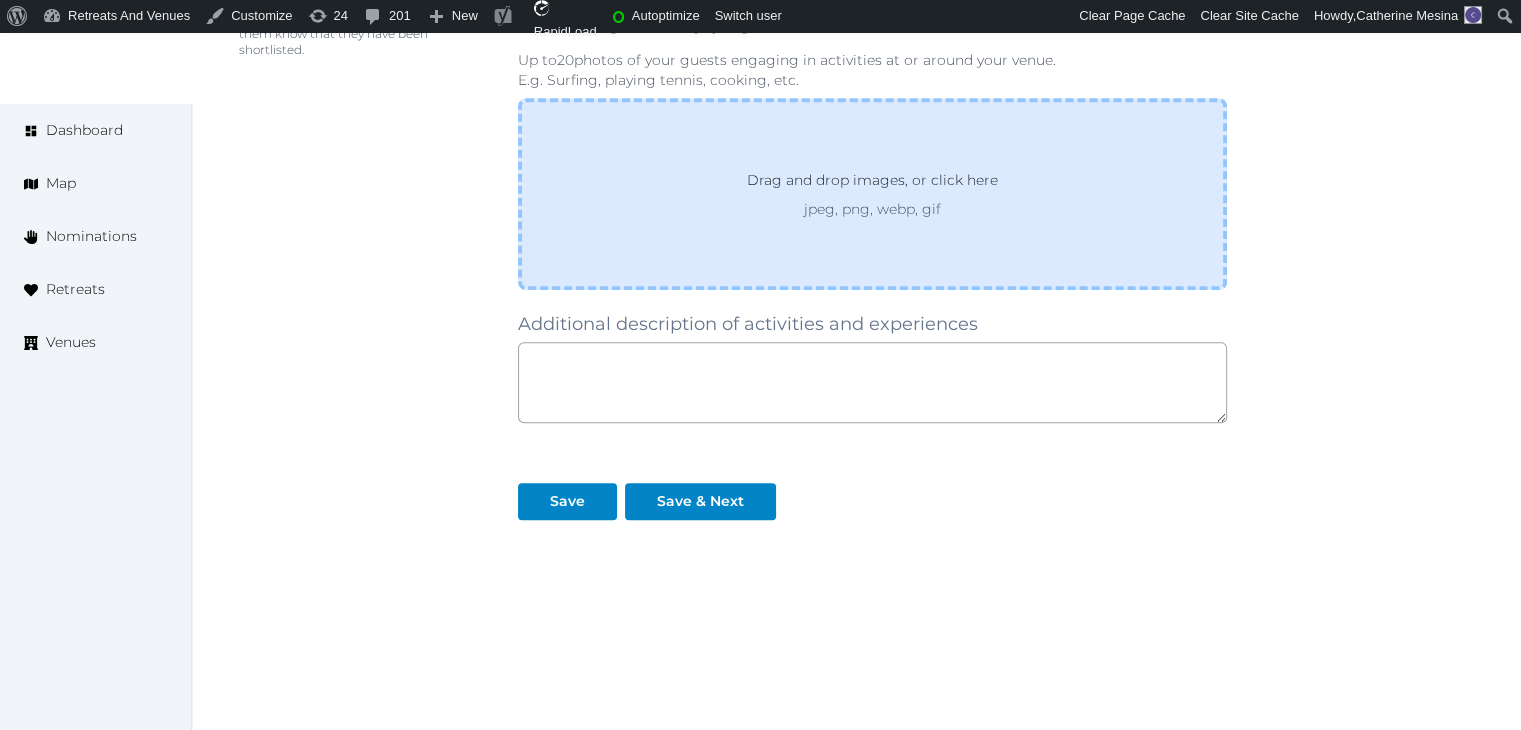 click on "jpeg, png, webp, gif" at bounding box center [872, 209] 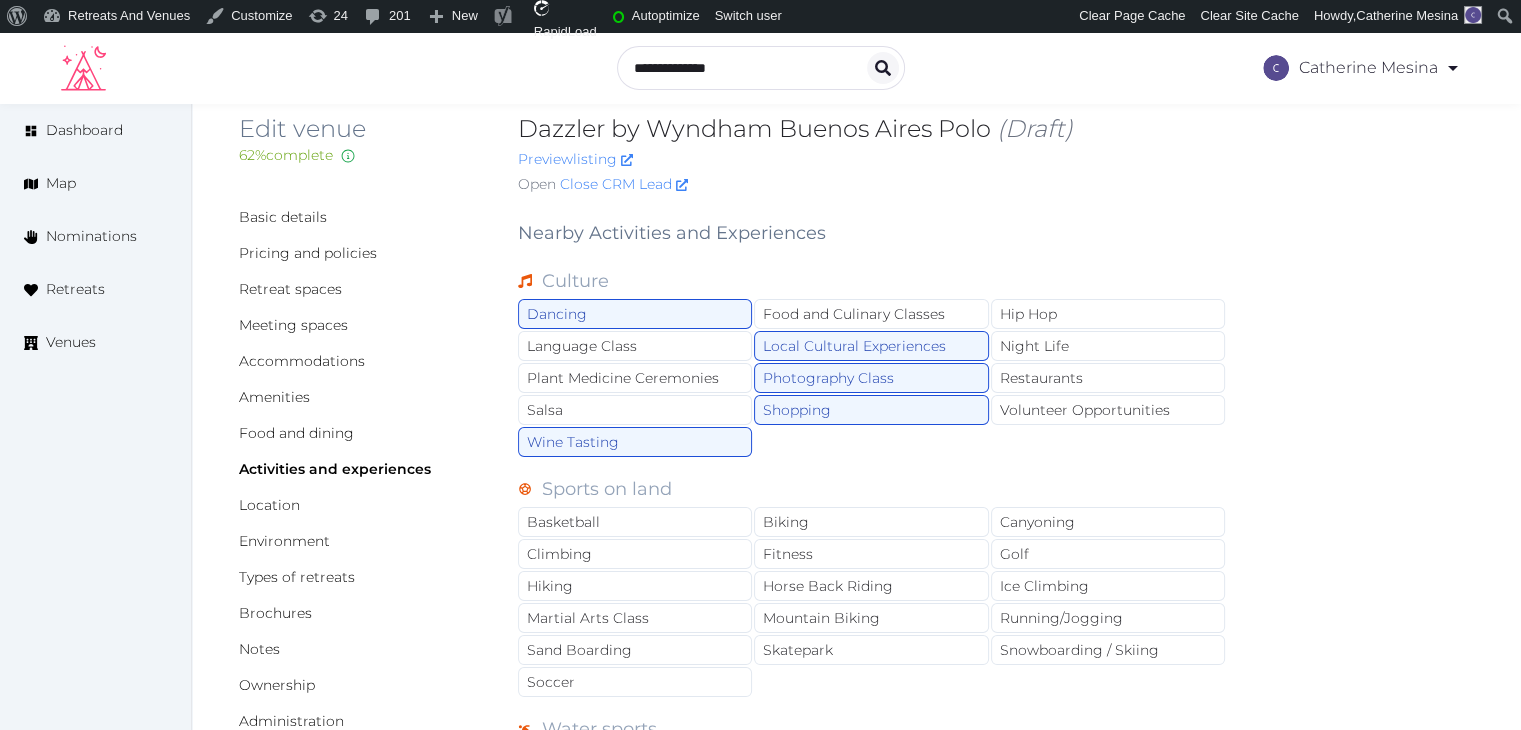 scroll, scrollTop: 0, scrollLeft: 0, axis: both 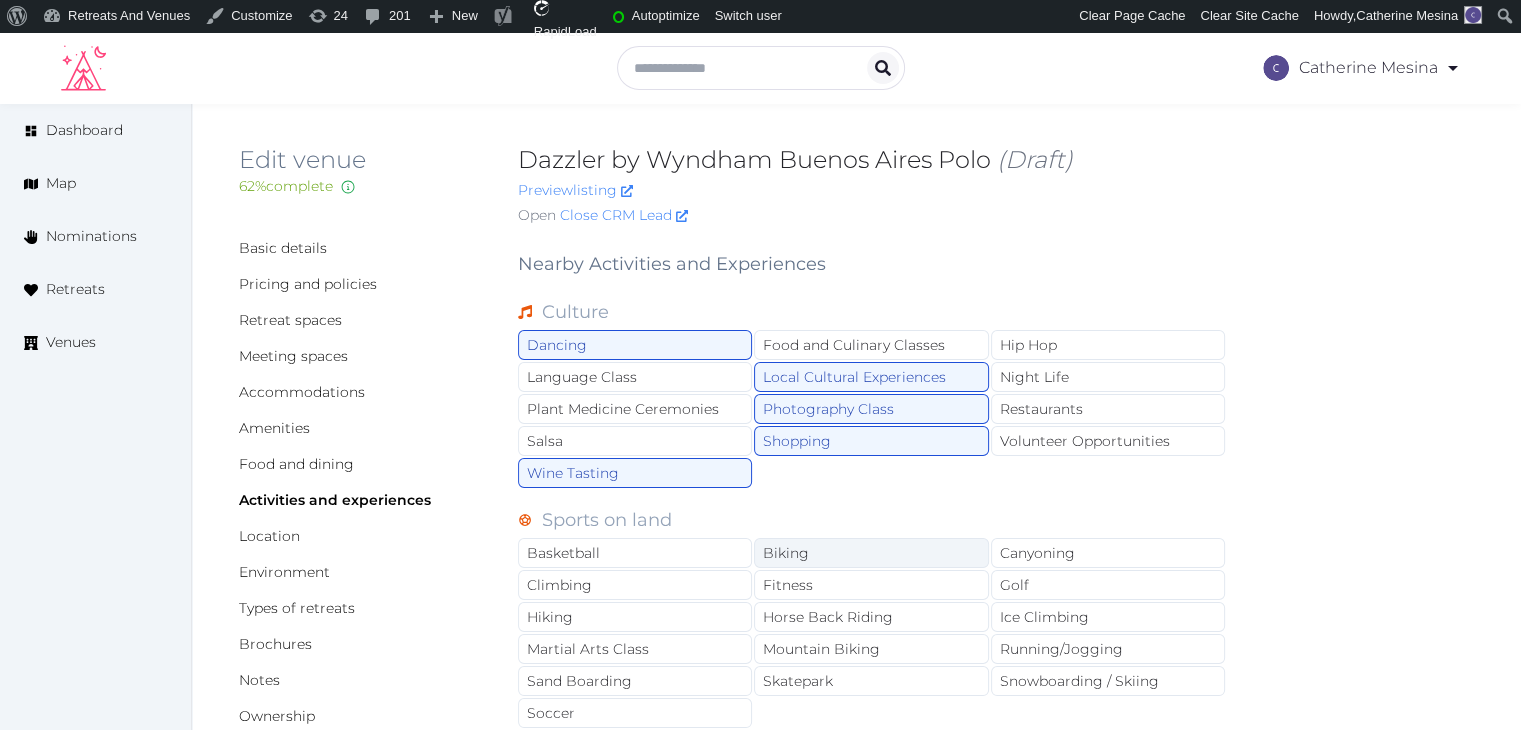 click on "Biking" at bounding box center [871, 553] 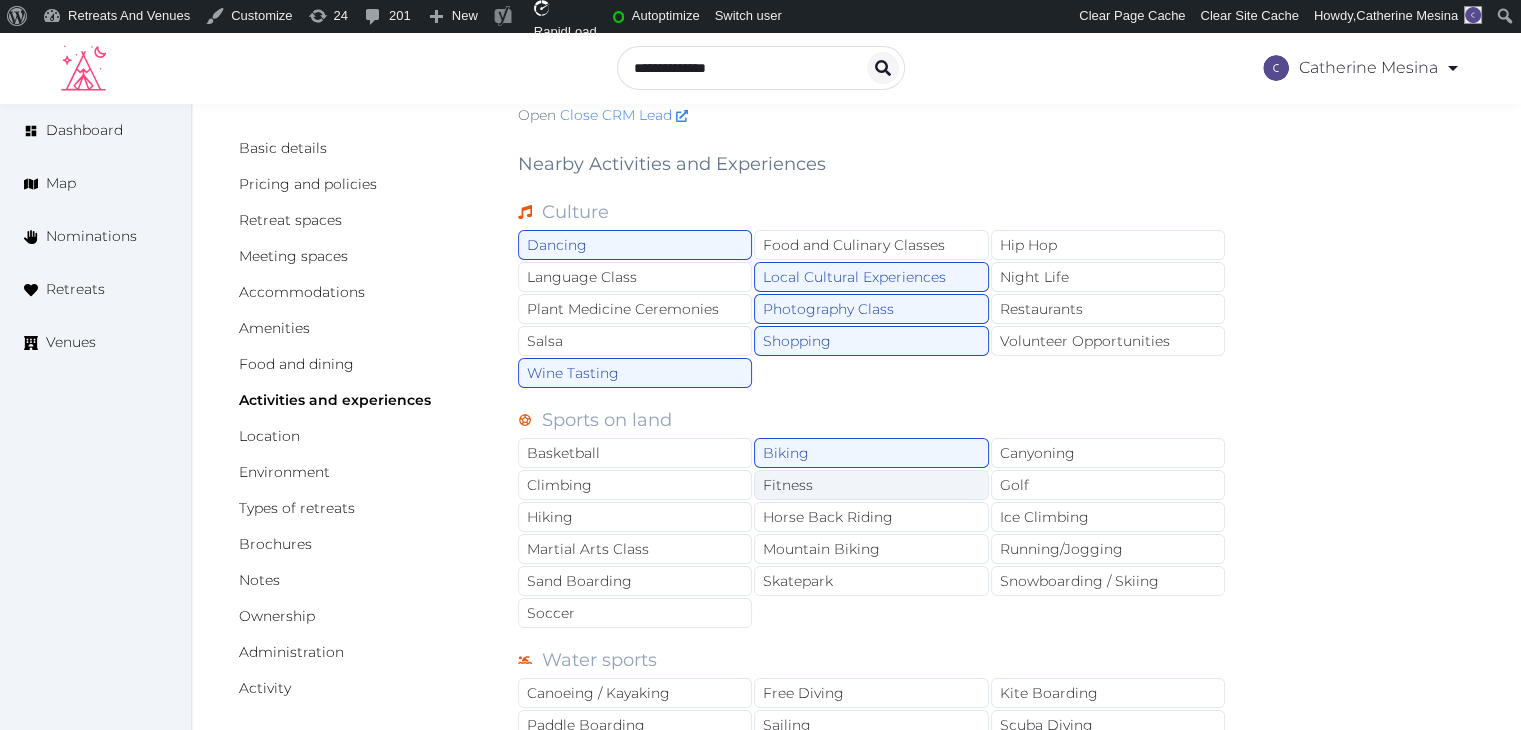 click on "Fitness" at bounding box center [871, 485] 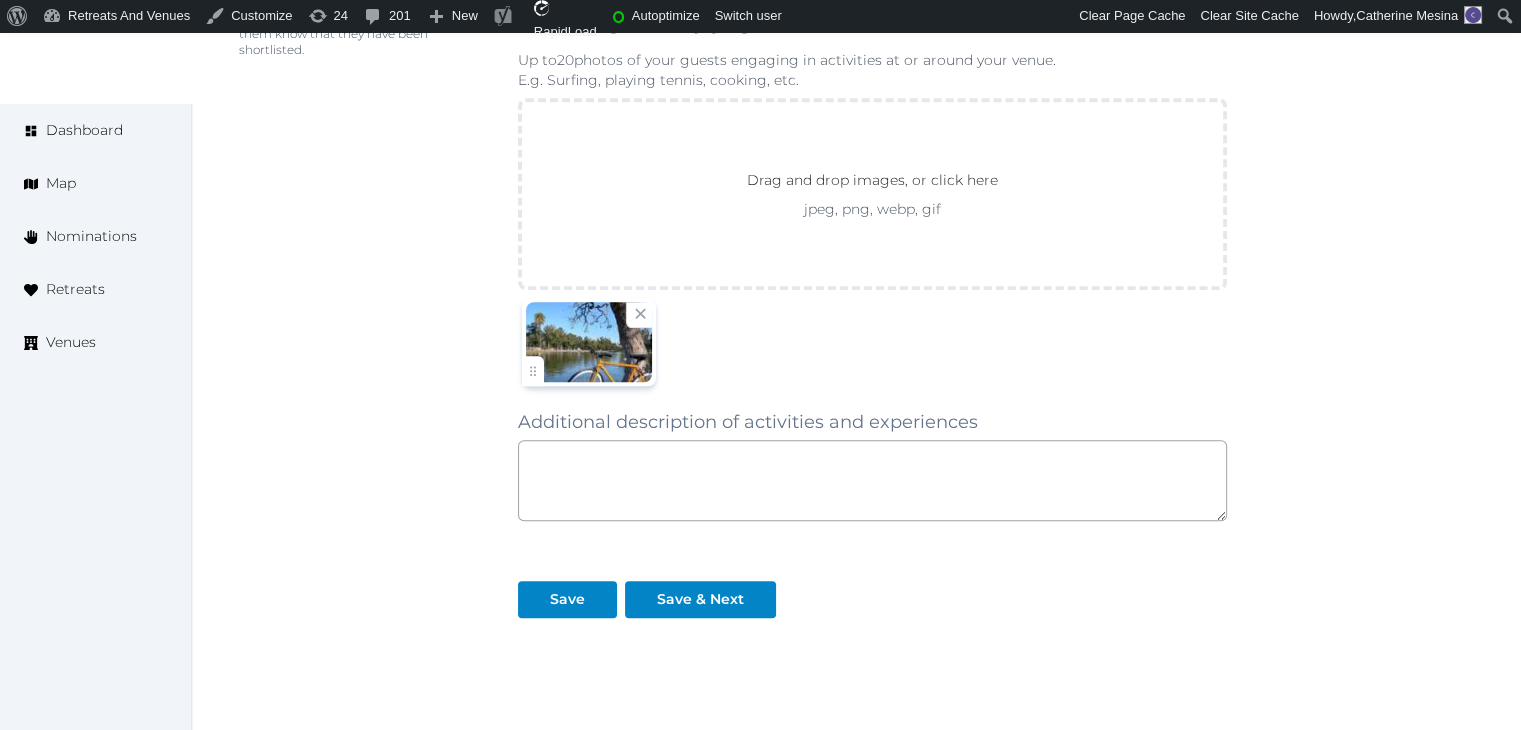 scroll, scrollTop: 1501, scrollLeft: 0, axis: vertical 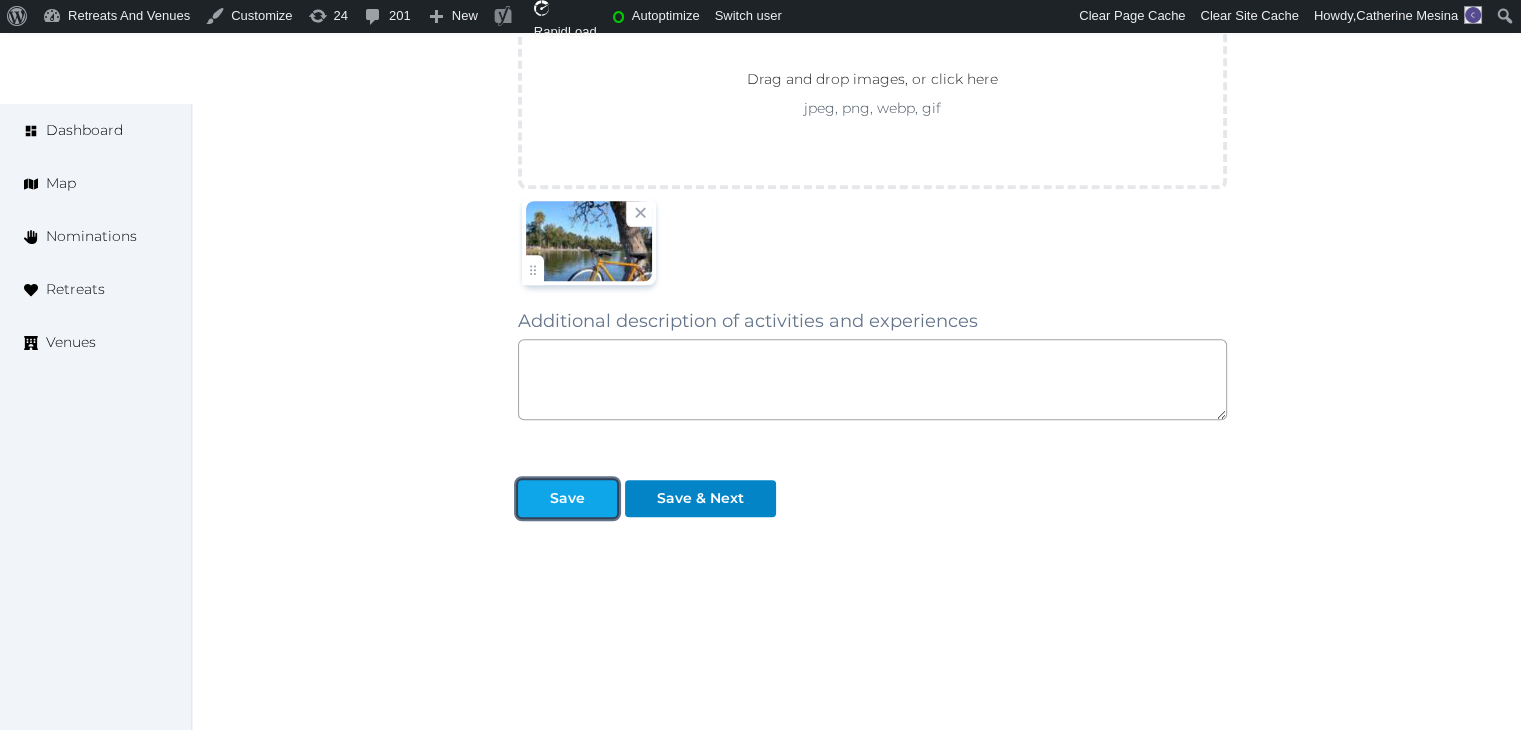 click at bounding box center [601, 498] 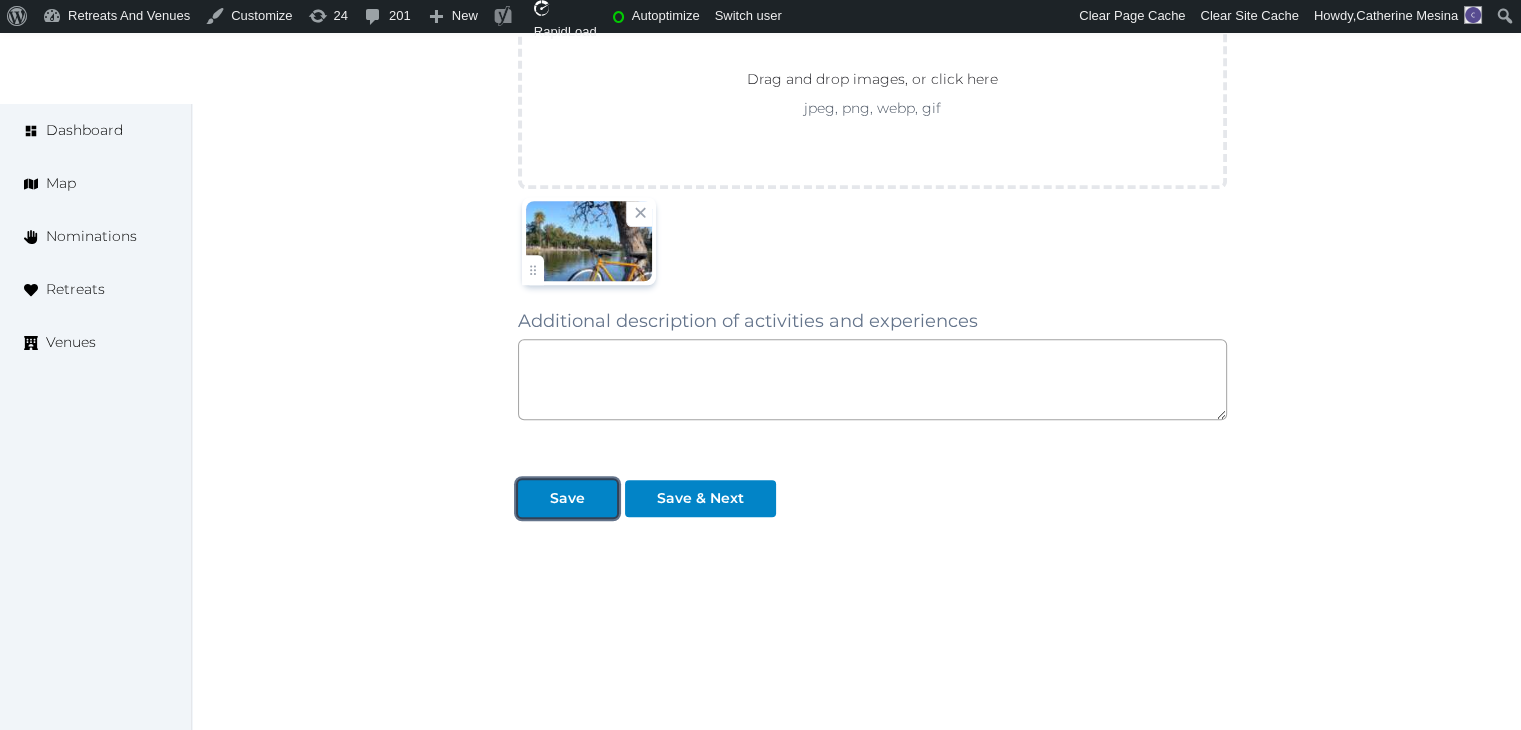 drag, startPoint x: 551, startPoint y: 474, endPoint x: 676, endPoint y: 649, distance: 215.05814 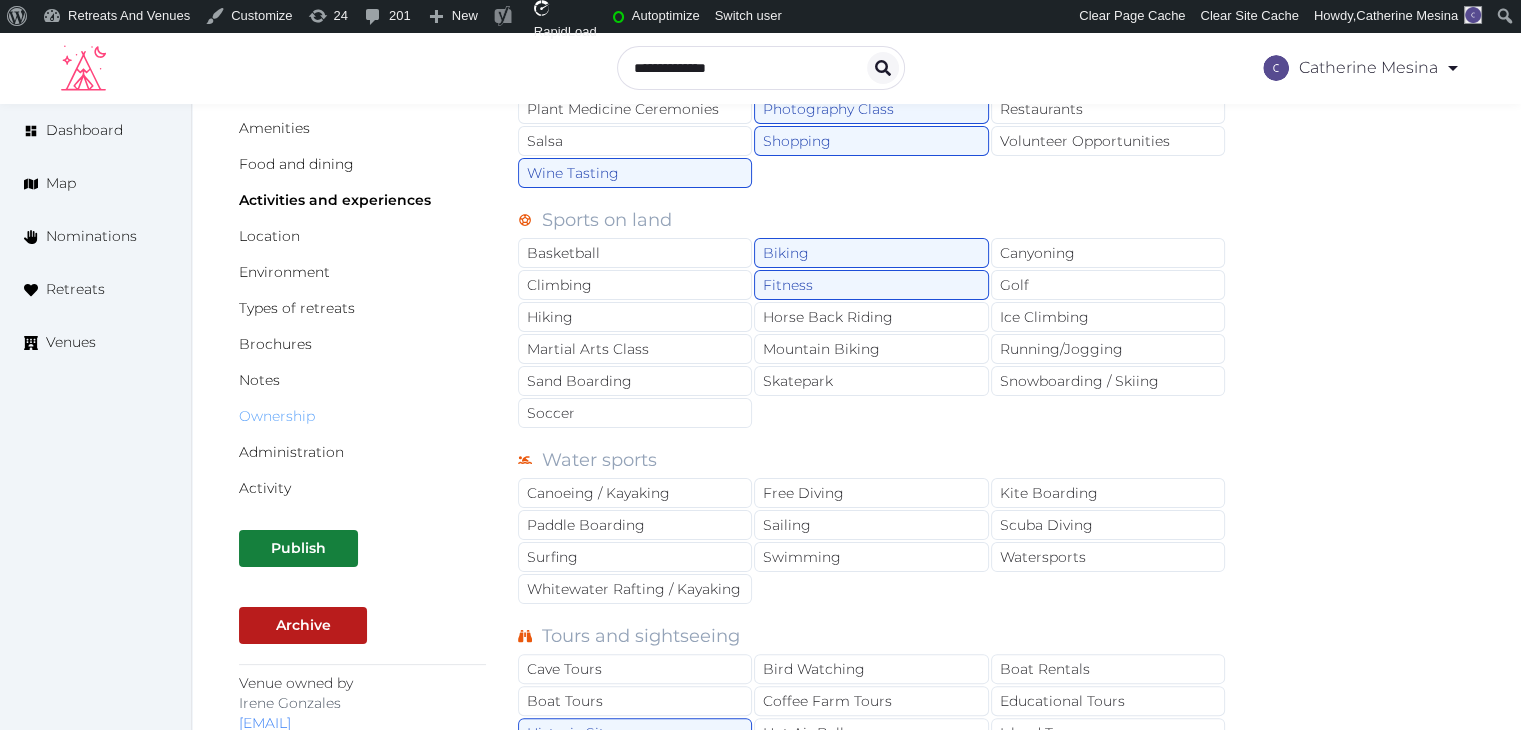 scroll, scrollTop: 0, scrollLeft: 0, axis: both 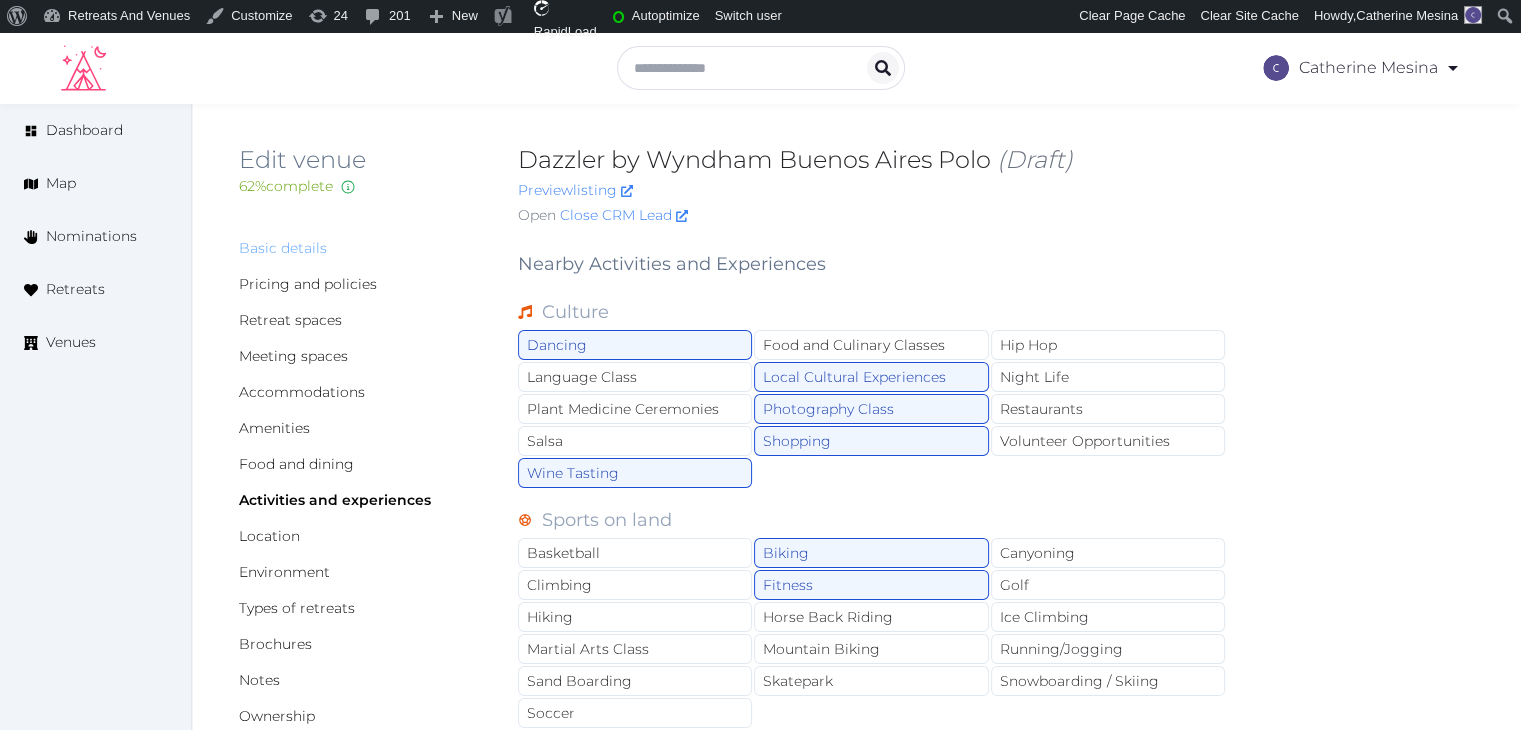 click on "Basic details" at bounding box center [283, 248] 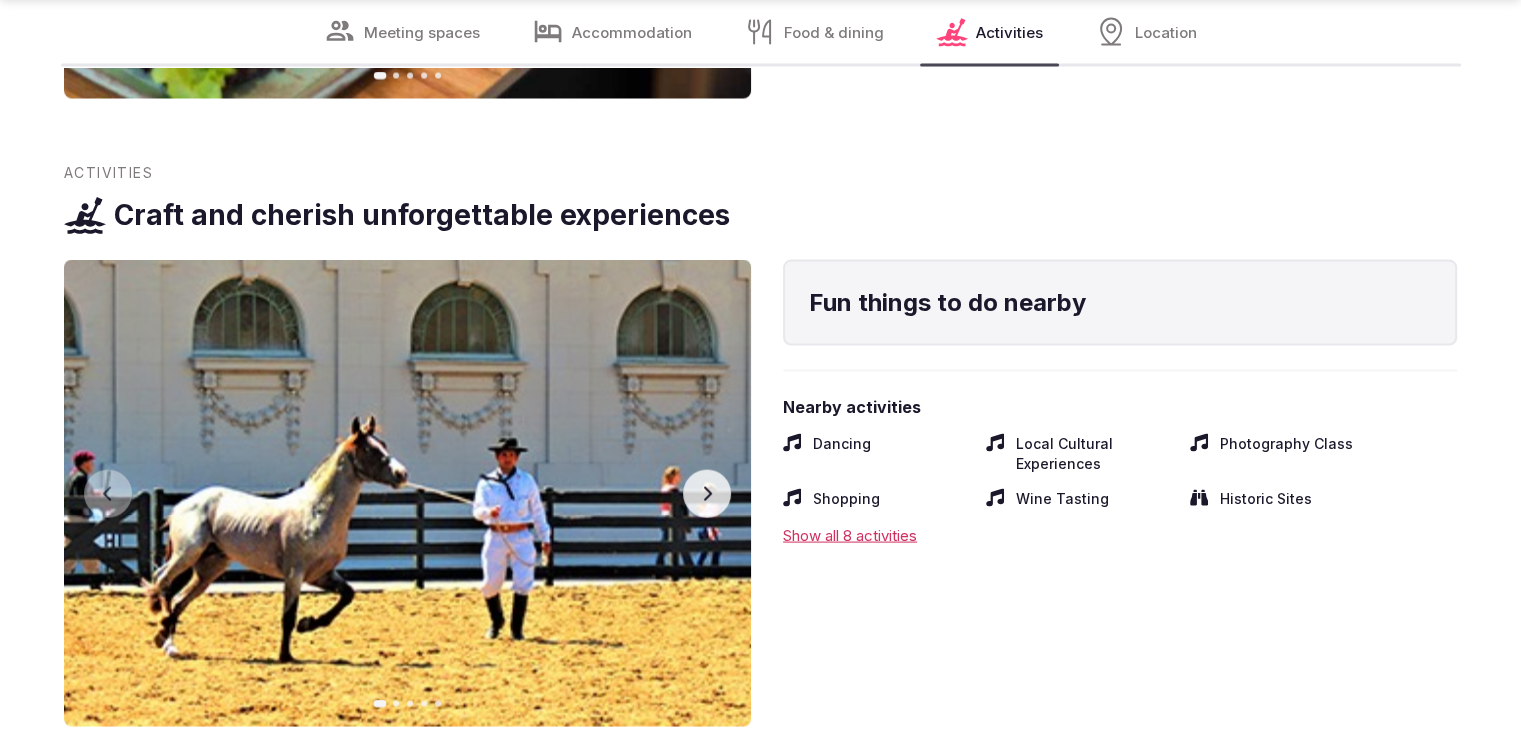 scroll, scrollTop: 3926, scrollLeft: 0, axis: vertical 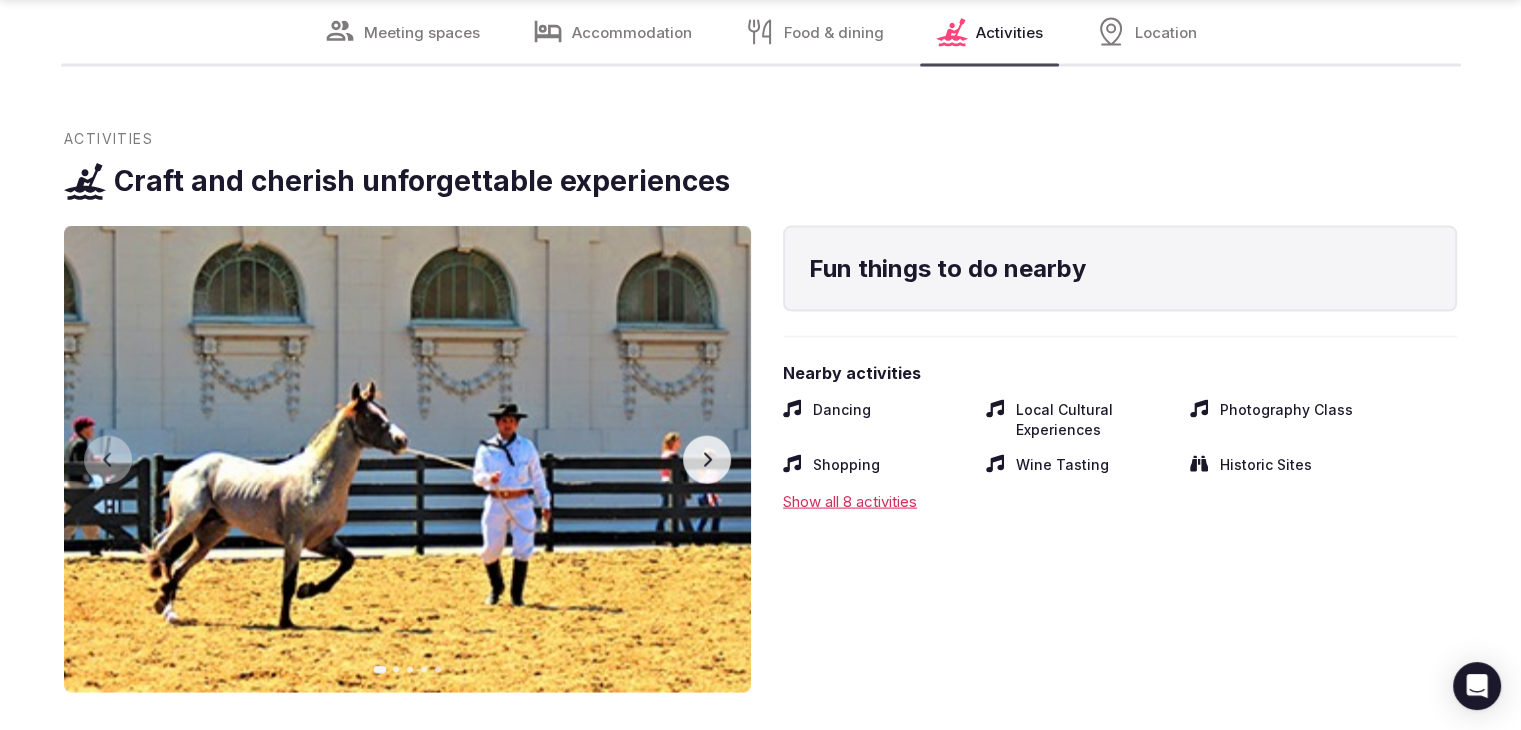 click on "Next slide" at bounding box center [707, 460] 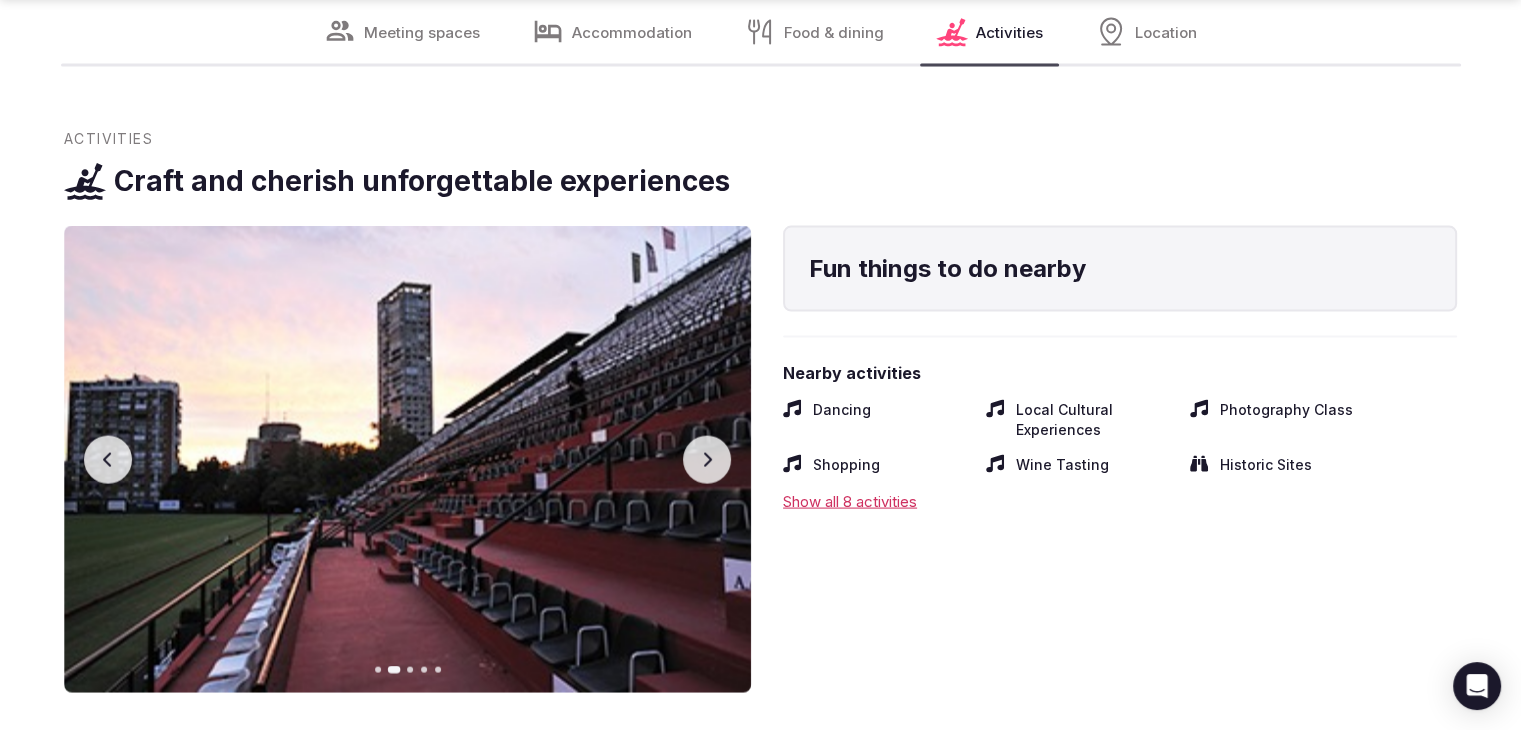 click on "Next slide" at bounding box center [707, 460] 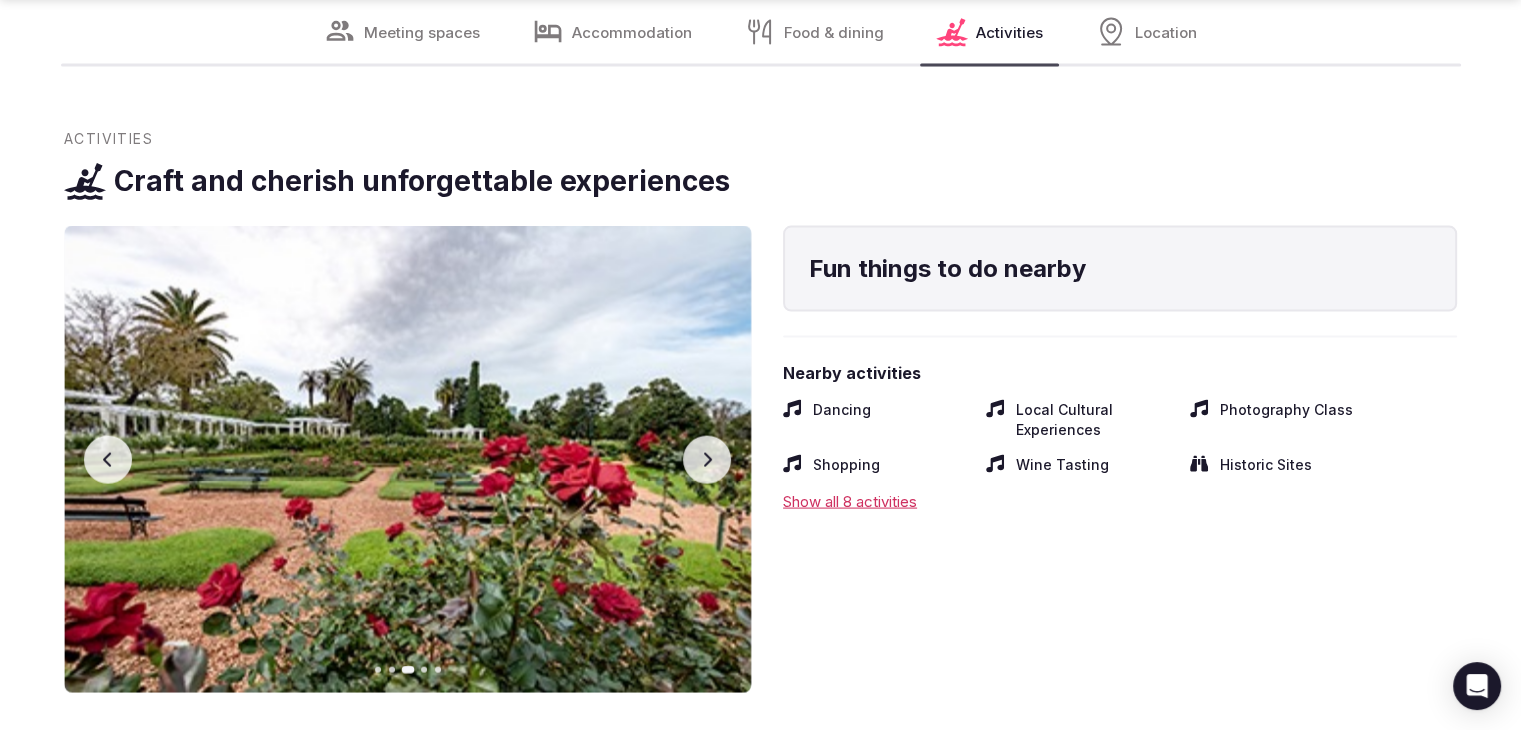 click on "Next slide" at bounding box center [707, 460] 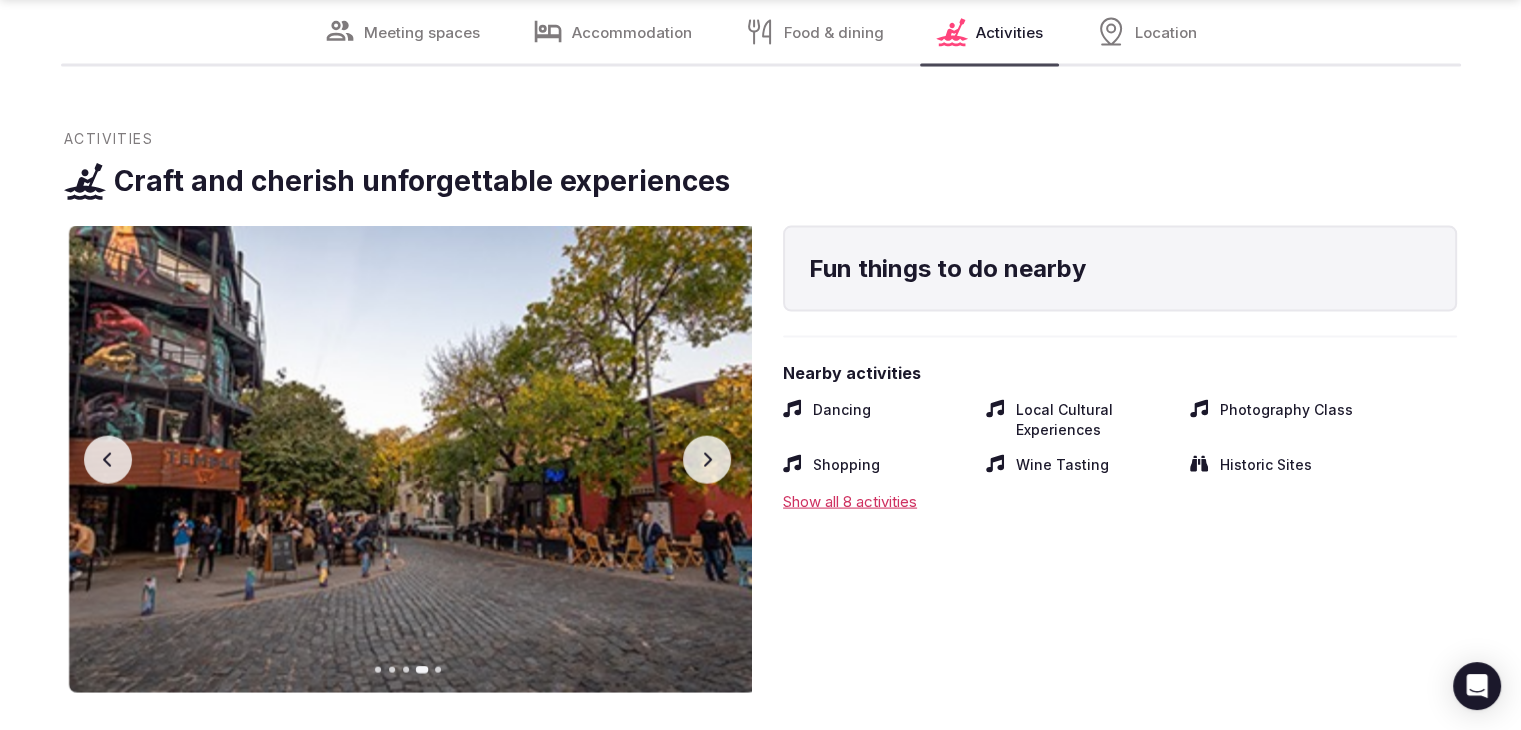 click on "Next slide" at bounding box center (707, 460) 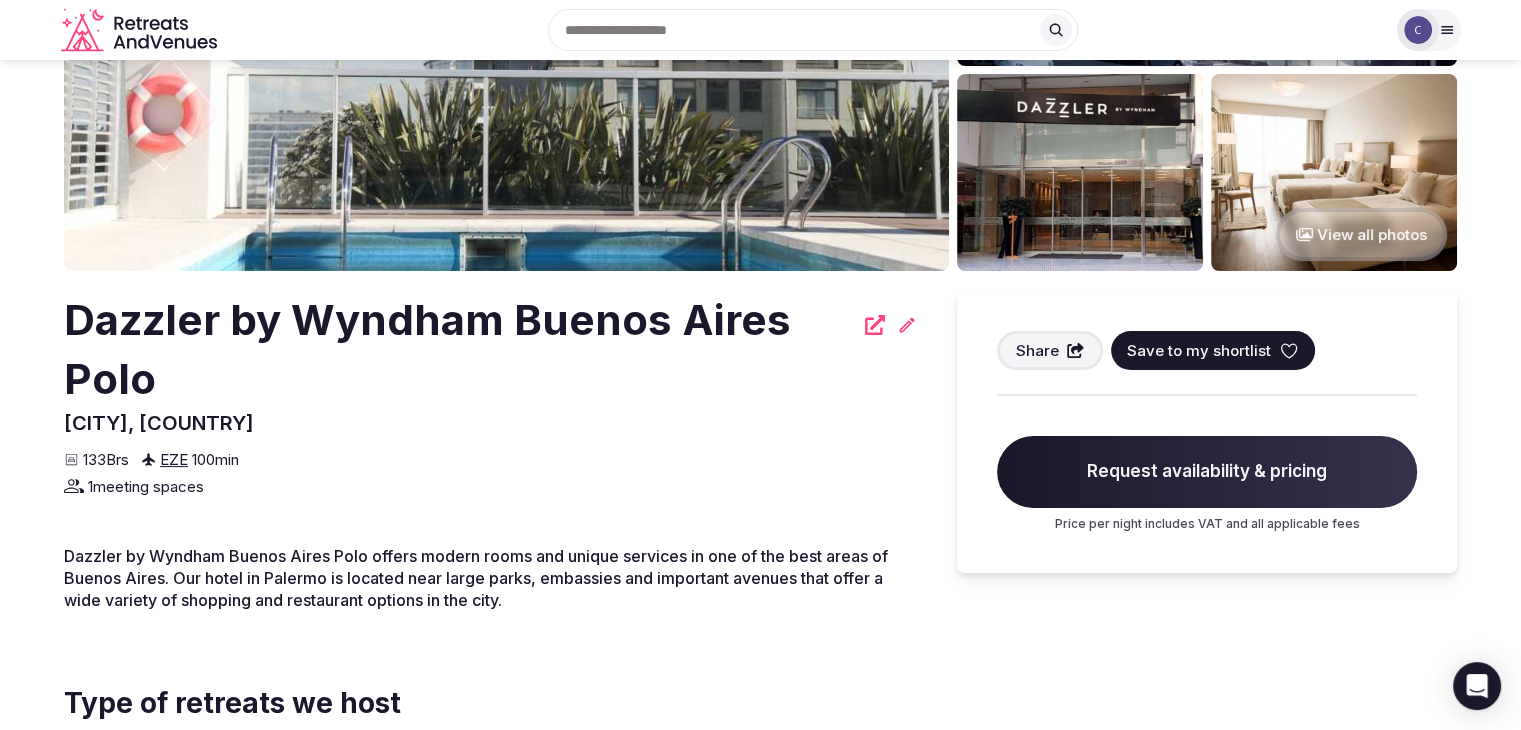 scroll, scrollTop: 148, scrollLeft: 0, axis: vertical 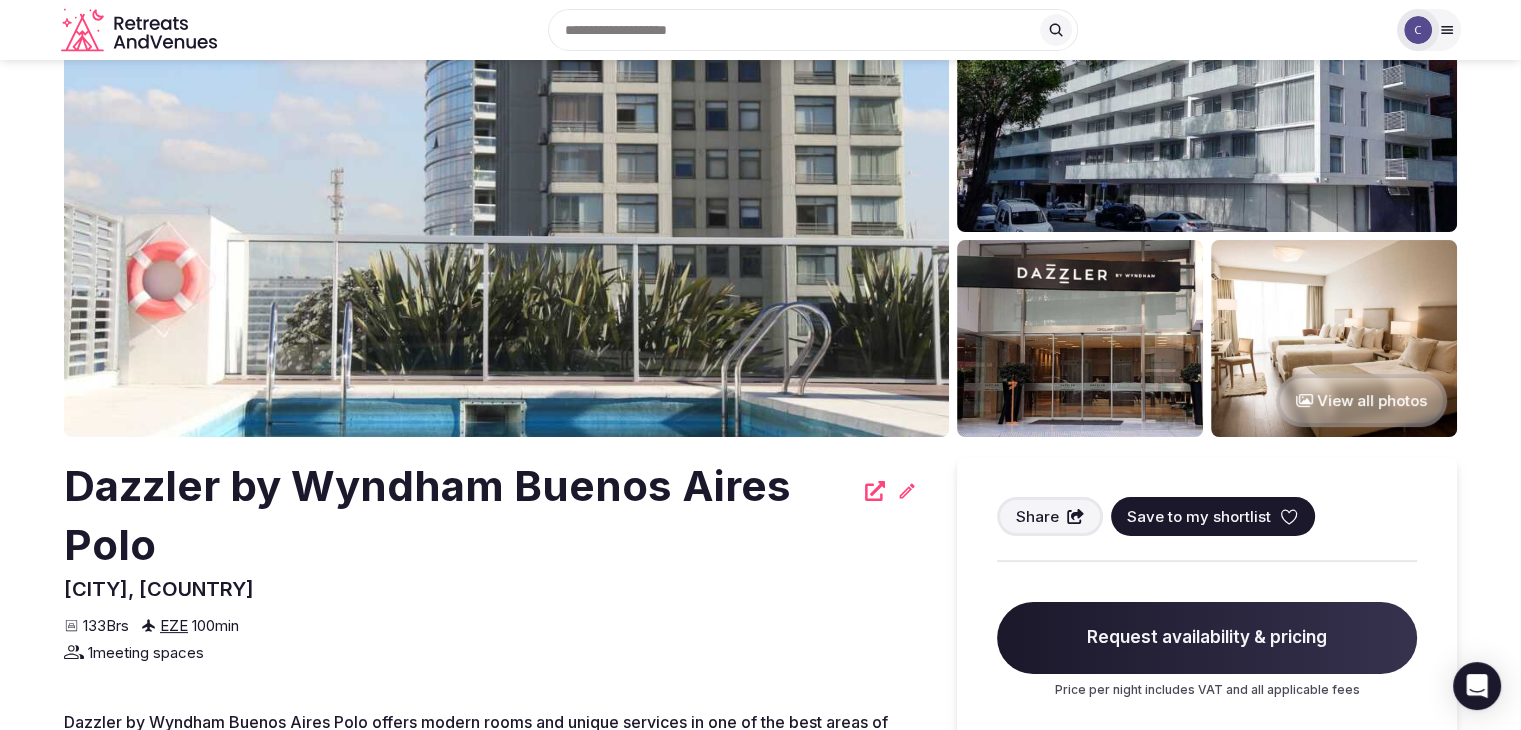 click on "Dazzler by Wyndham Buenos Aires Polo" at bounding box center (458, 516) 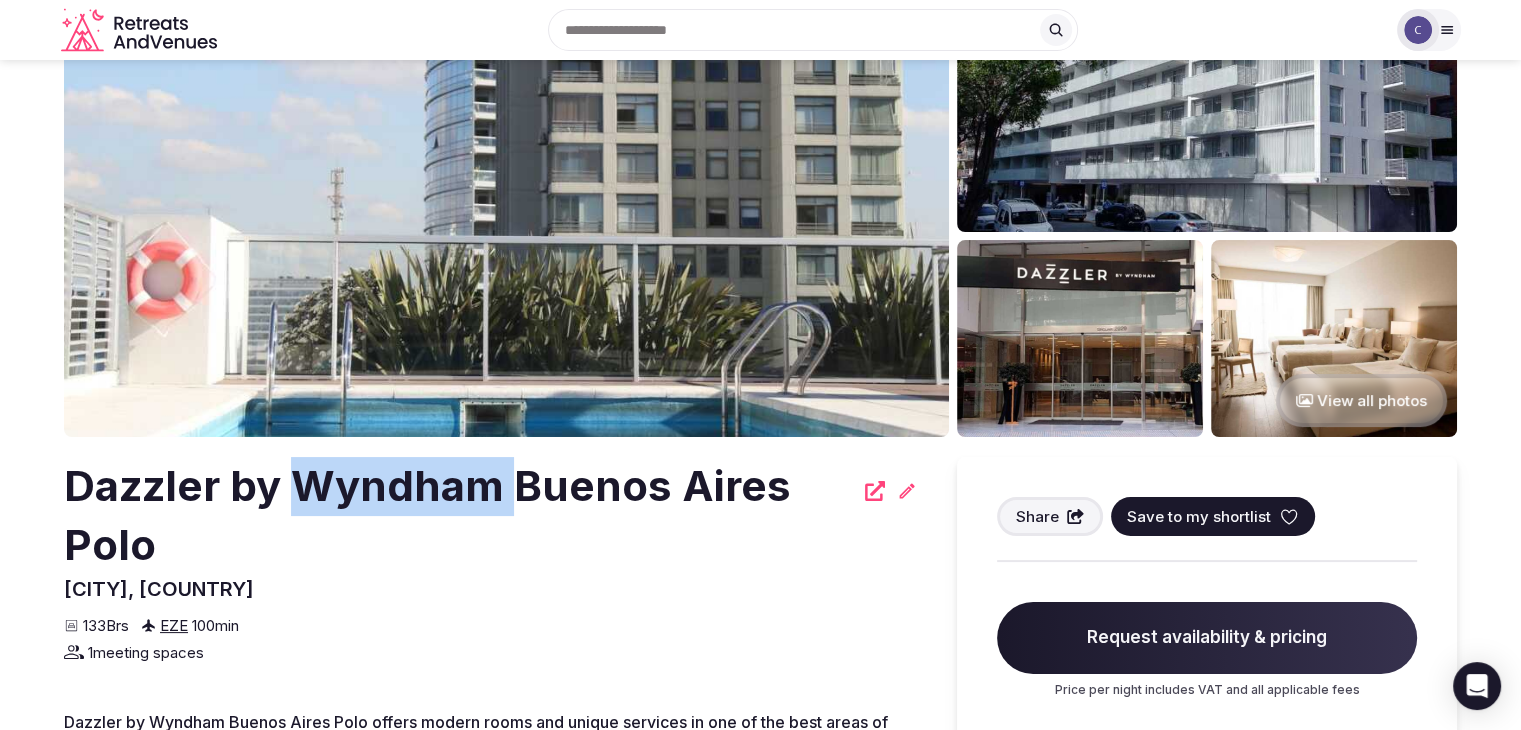 click on "Dazzler by Wyndham Buenos Aires Polo" at bounding box center [458, 516] 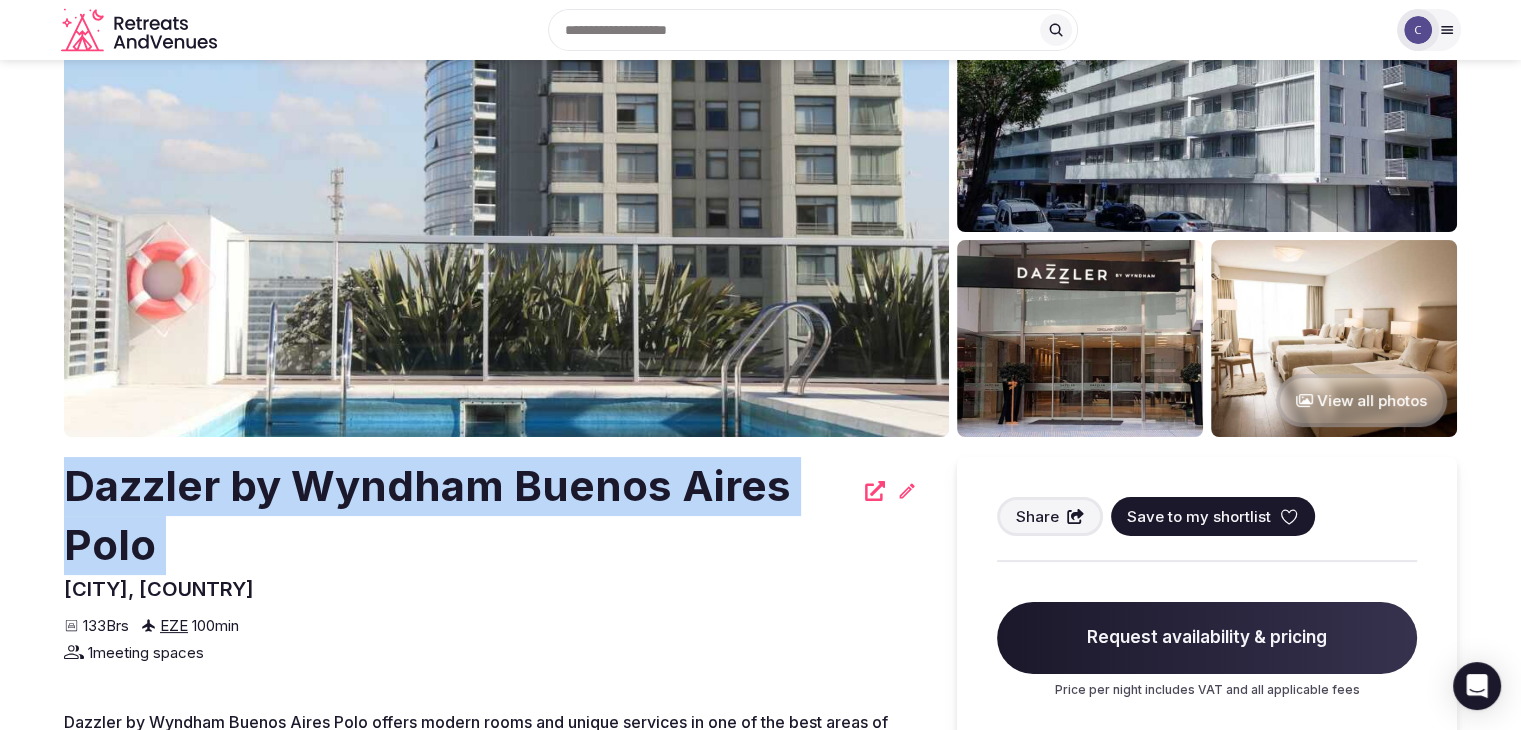 click on "Dazzler by Wyndham Buenos Aires Polo" at bounding box center (458, 516) 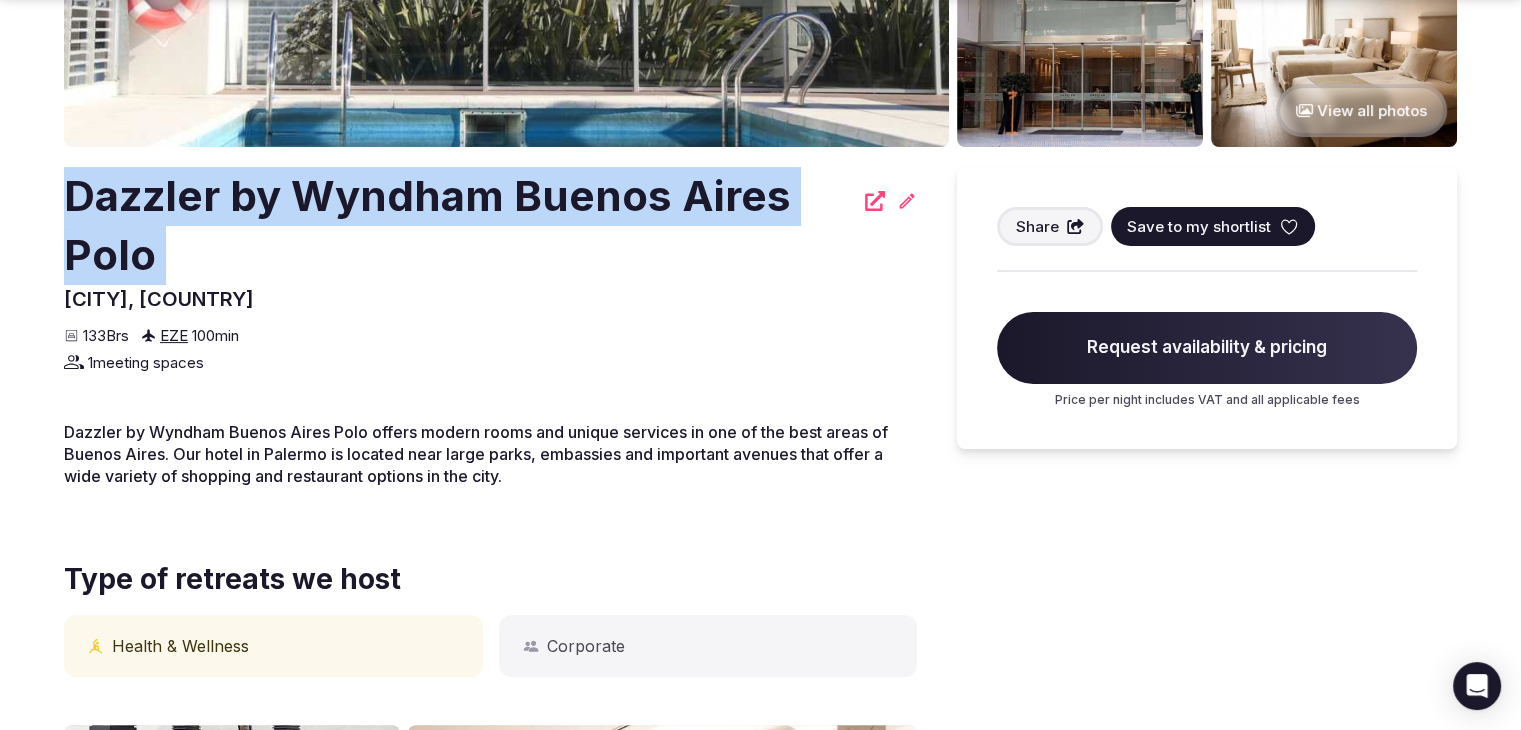 scroll, scrollTop: 448, scrollLeft: 0, axis: vertical 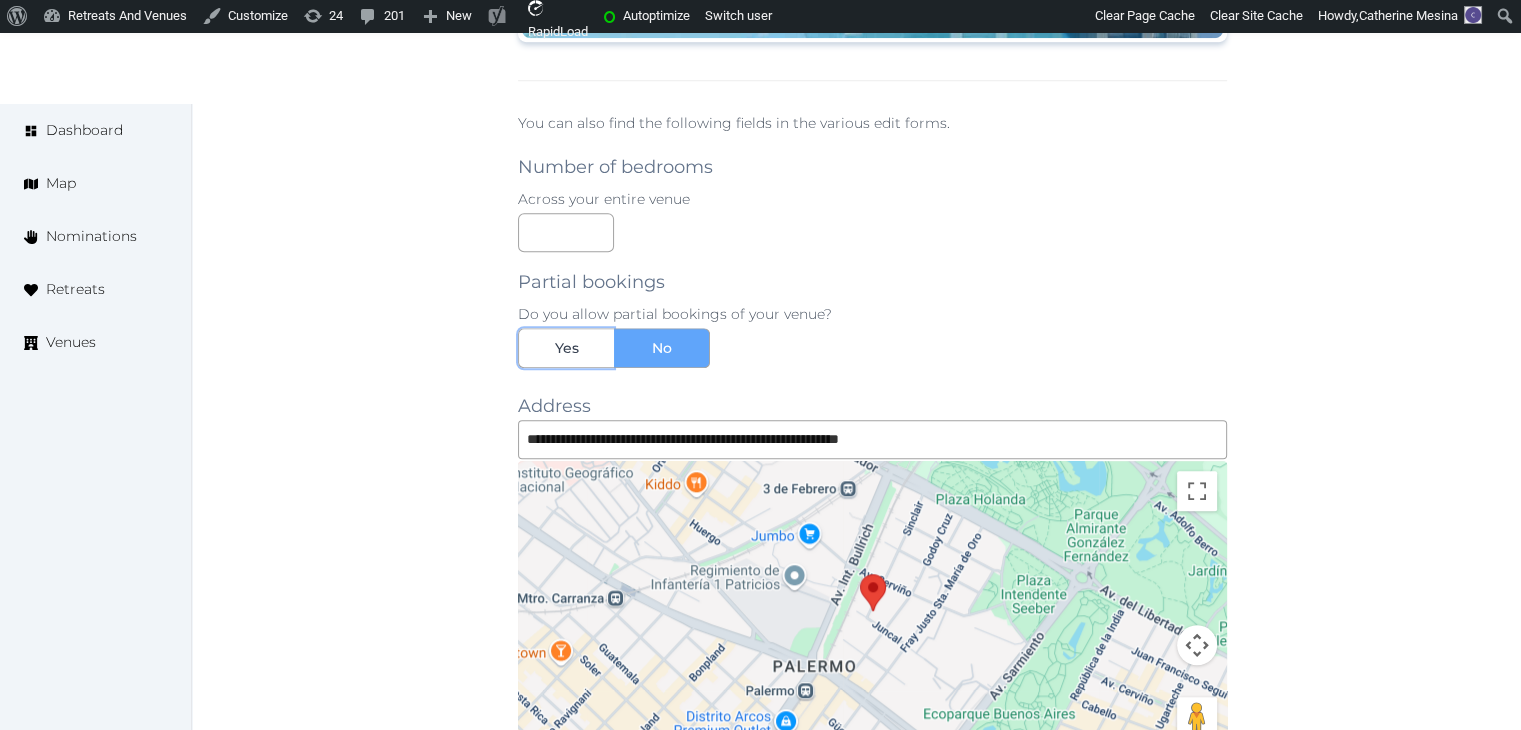 click on "Yes" at bounding box center [567, 348] 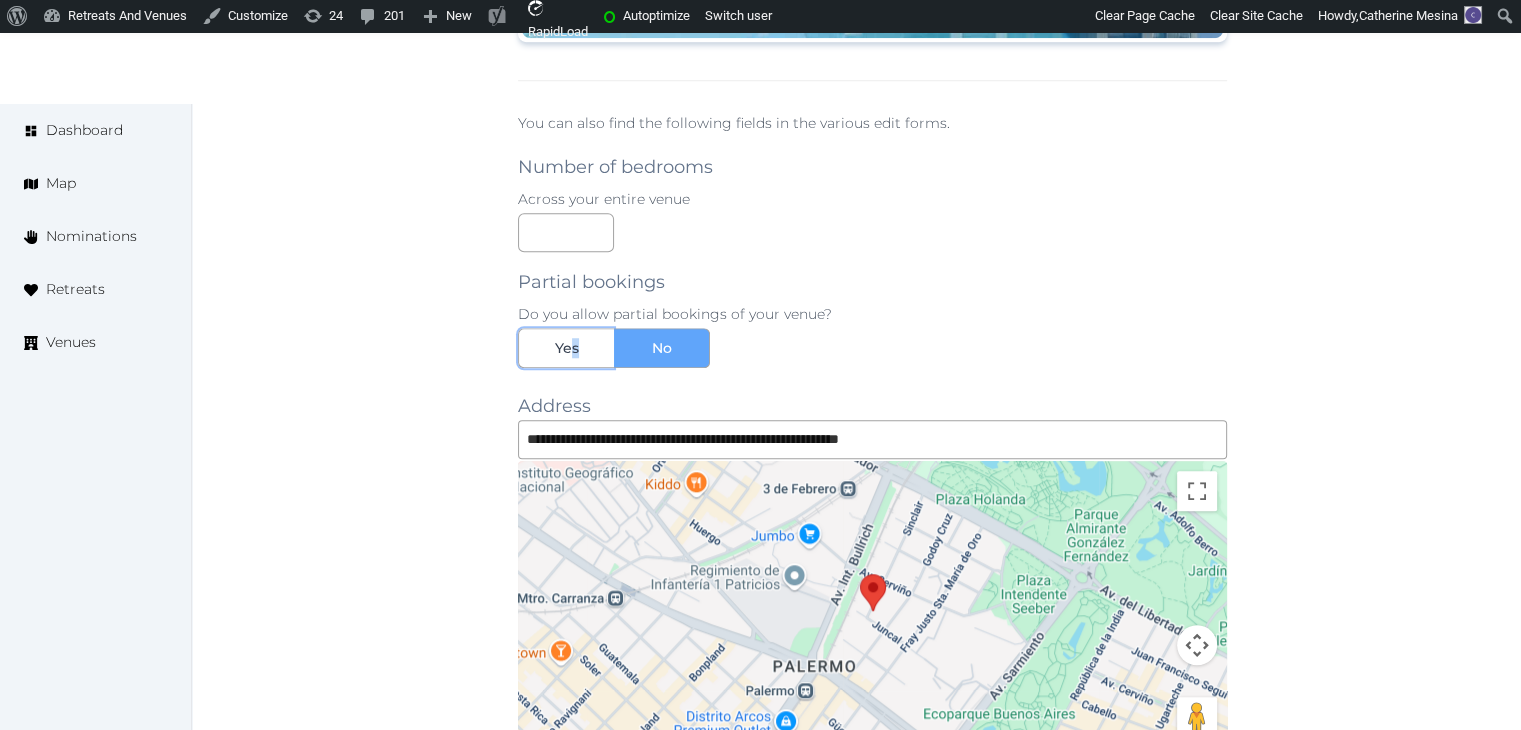 click on "Yes" at bounding box center [566, 348] 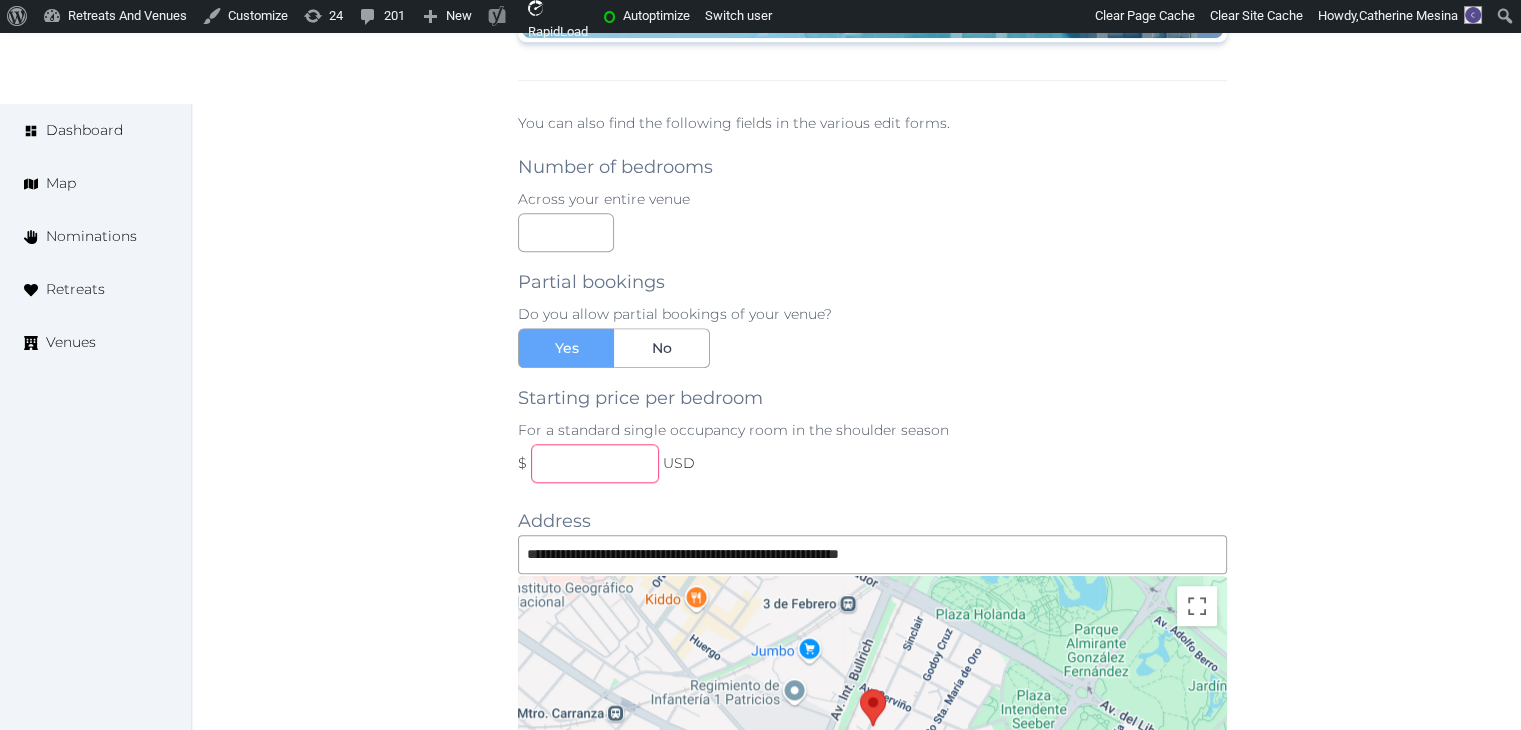 click at bounding box center (595, 463) 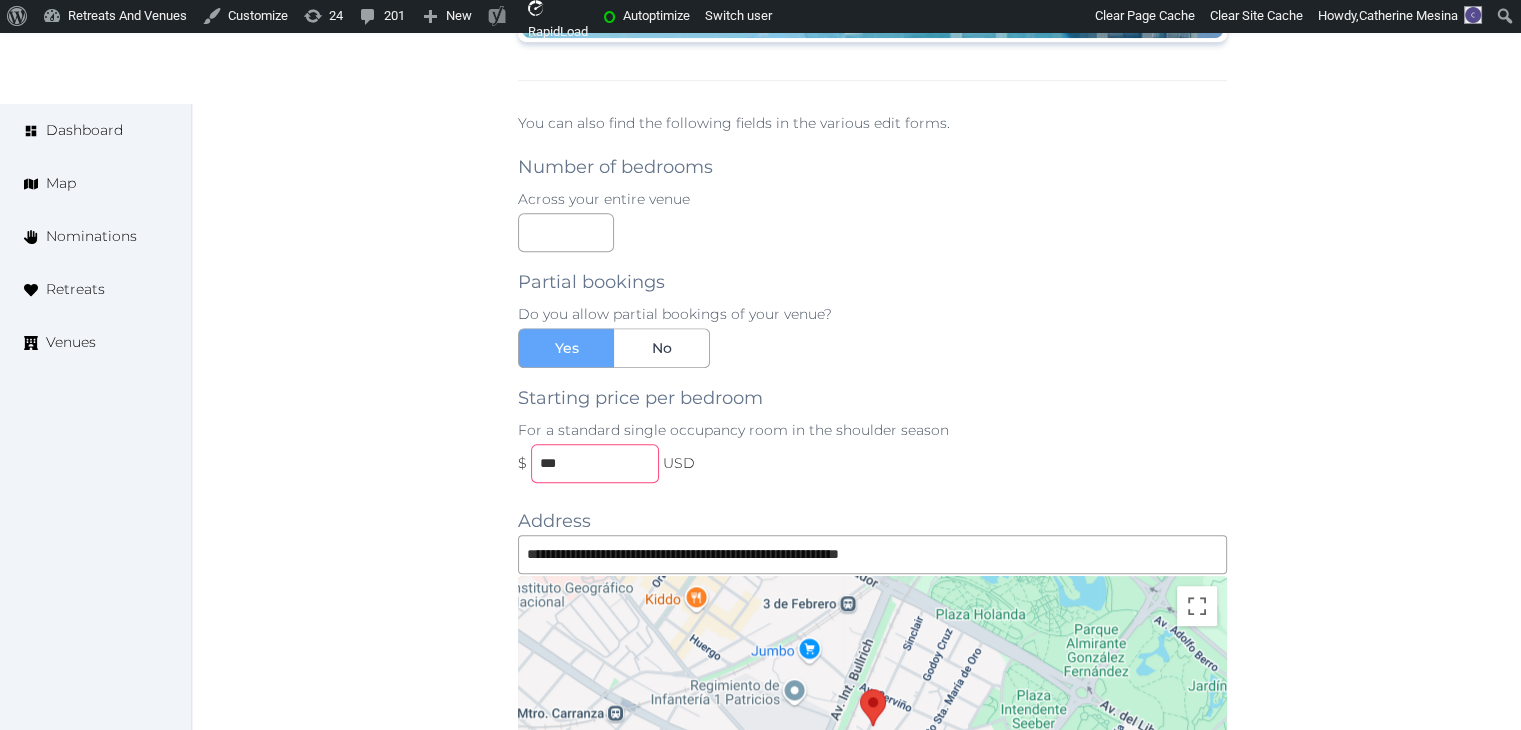 type on "***" 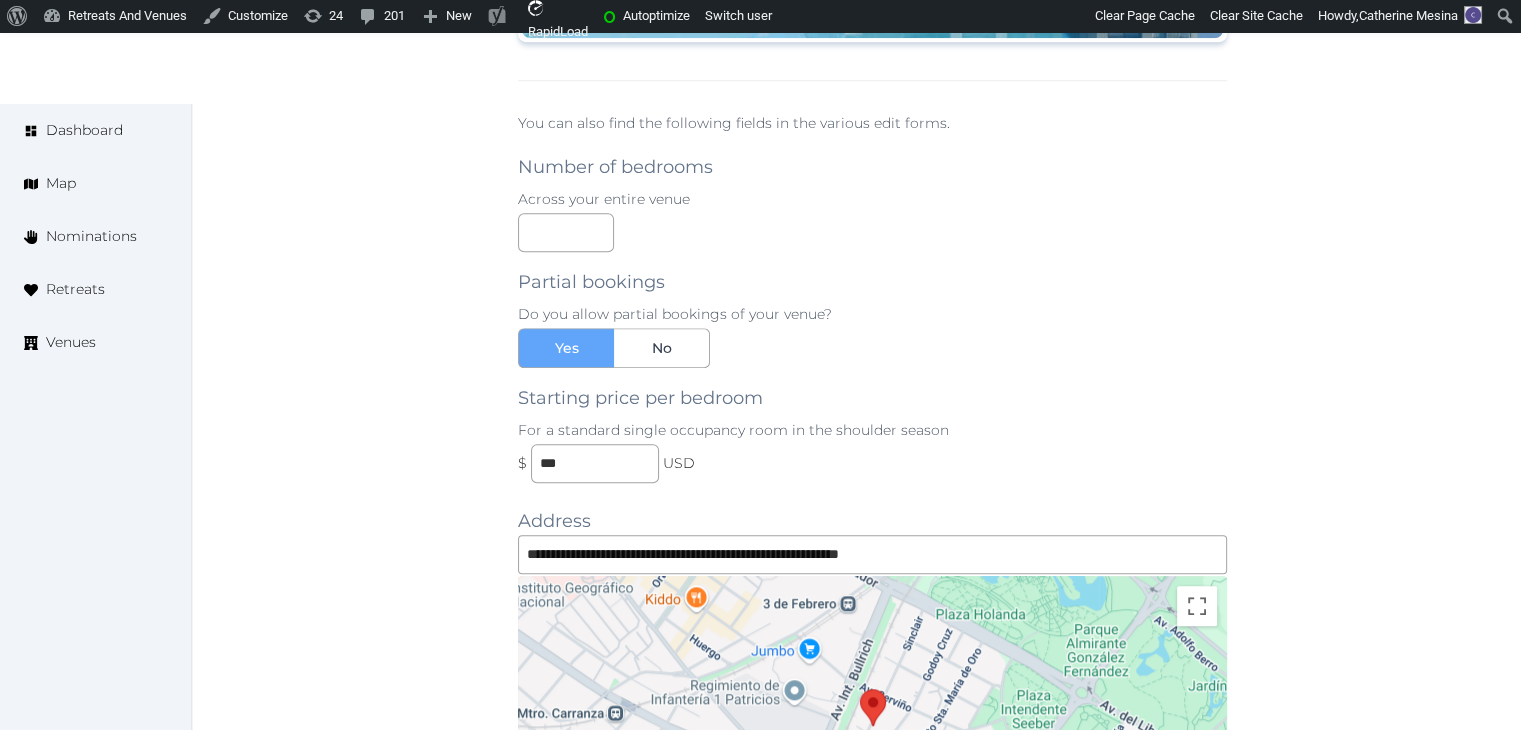 click on "Partial bookings Do you allow partial bookings of your venue? Yes No Starting price per bedroom For a standard single occupancy room in the shoulder season $ *** USD" at bounding box center (872, 367) 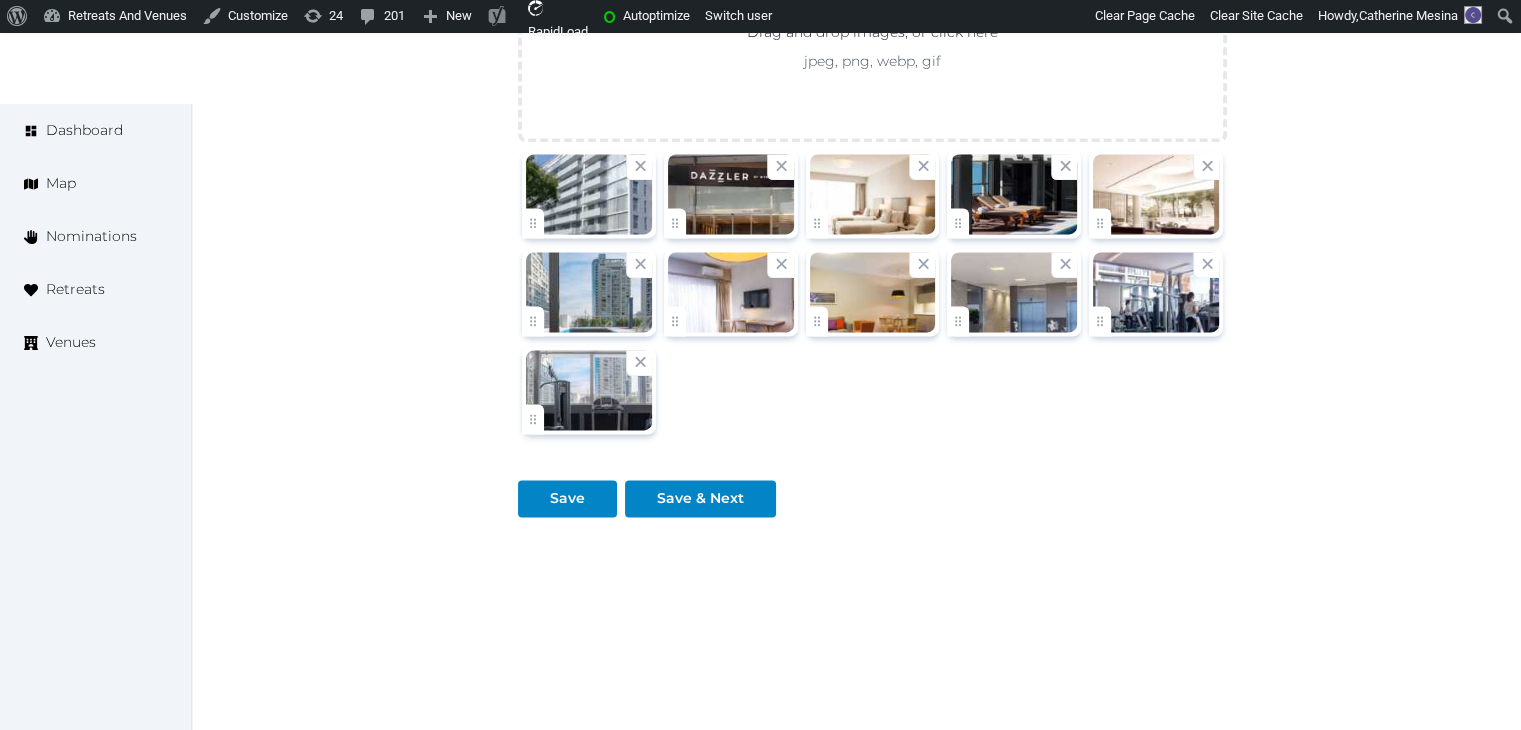 scroll, scrollTop: 2726, scrollLeft: 0, axis: vertical 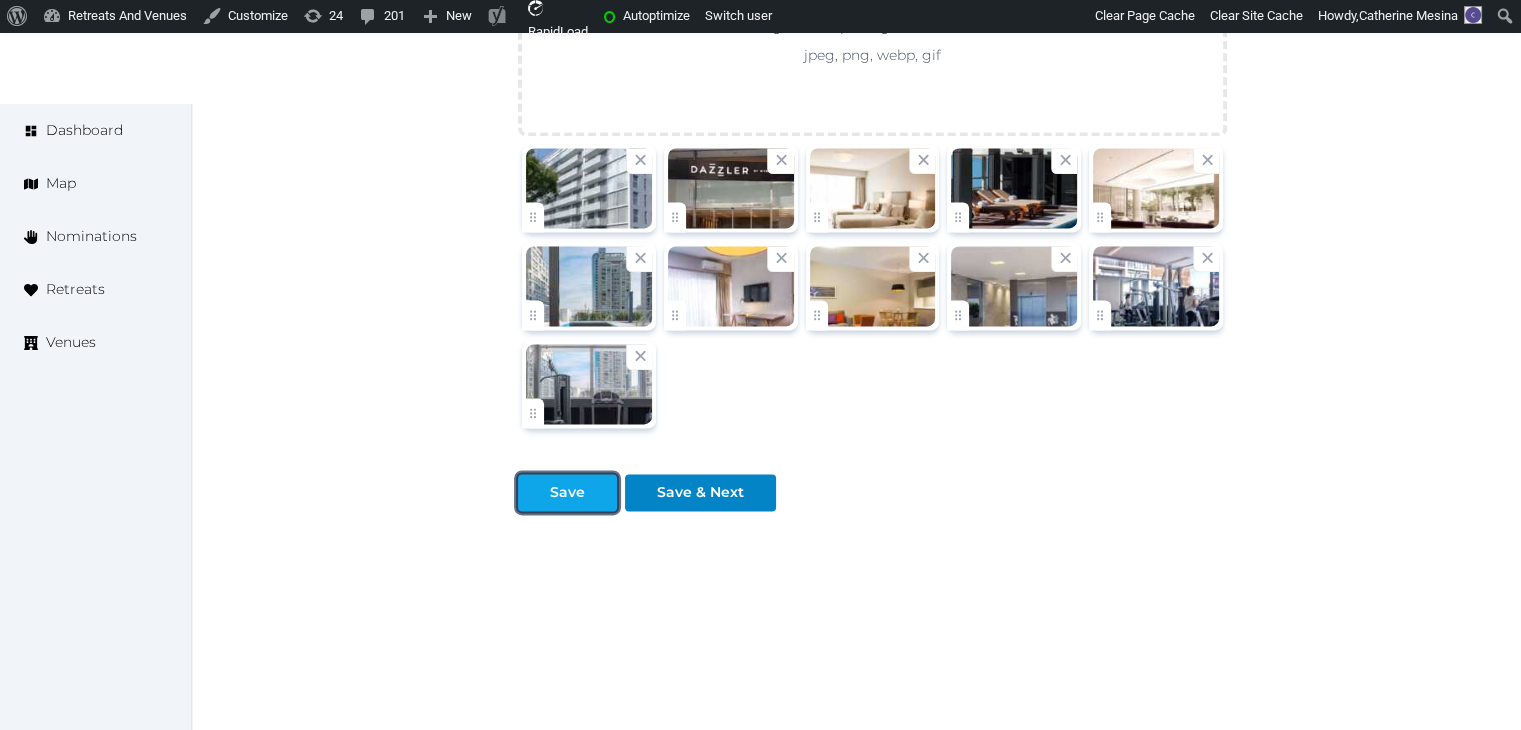 click on "Save" at bounding box center (567, 492) 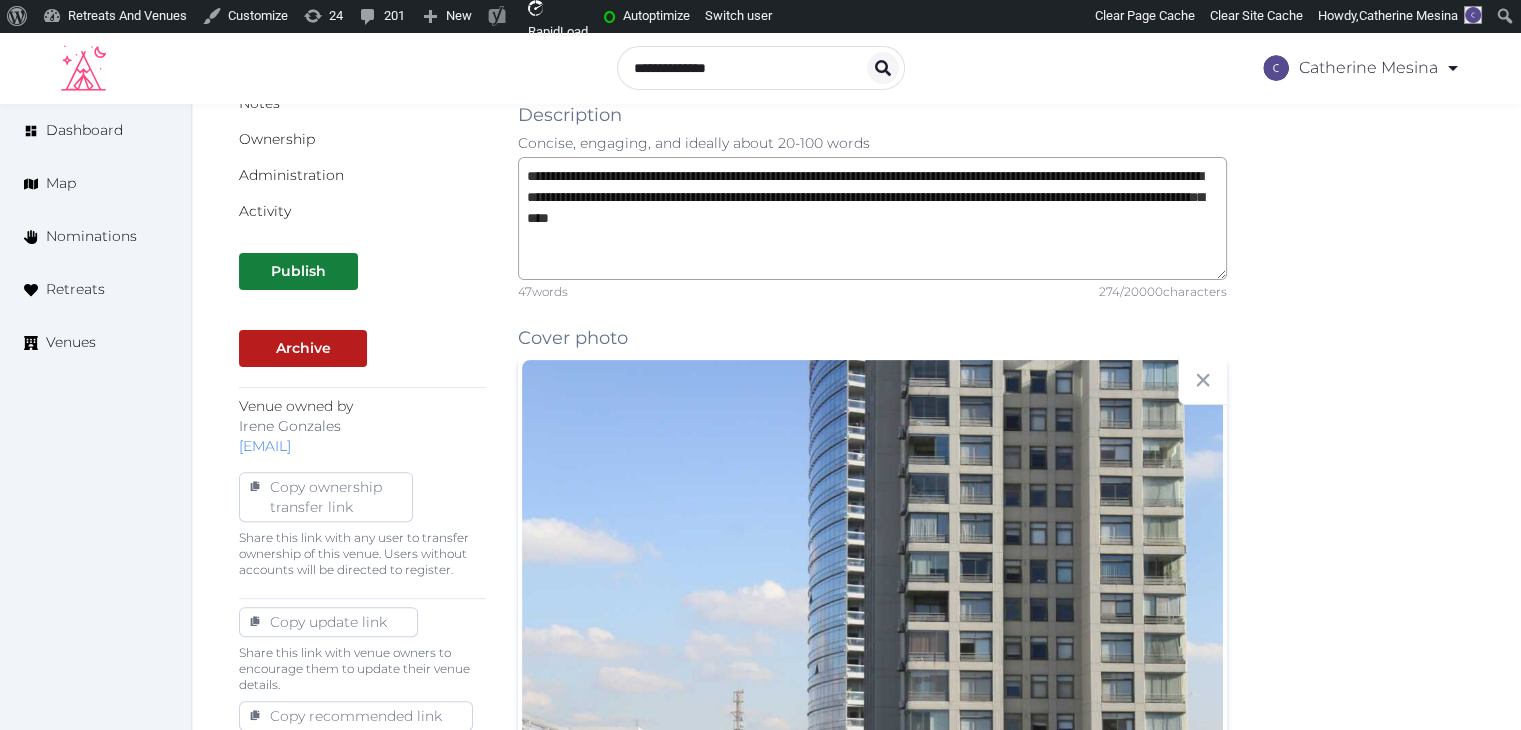 scroll, scrollTop: 426, scrollLeft: 0, axis: vertical 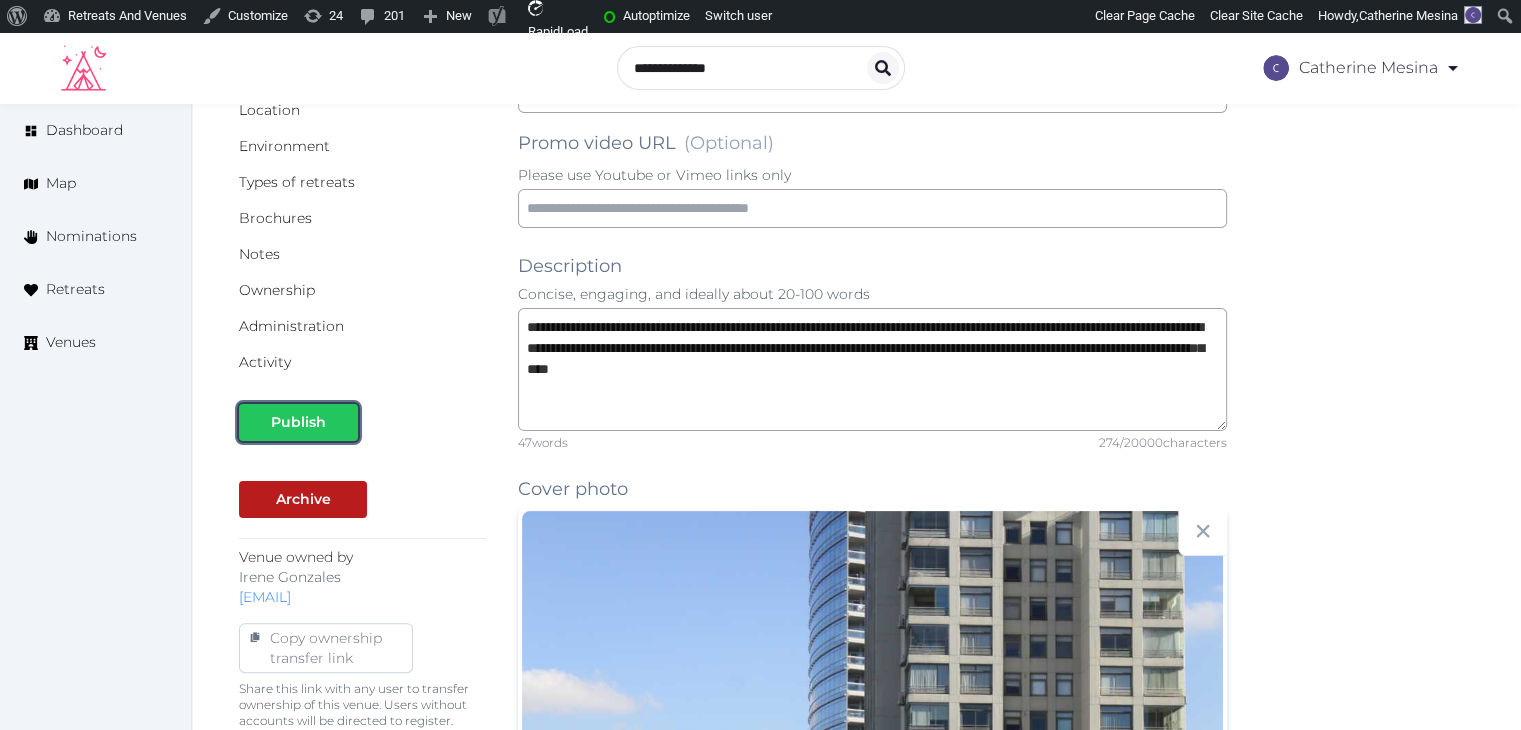 click on "Publish" at bounding box center [298, 422] 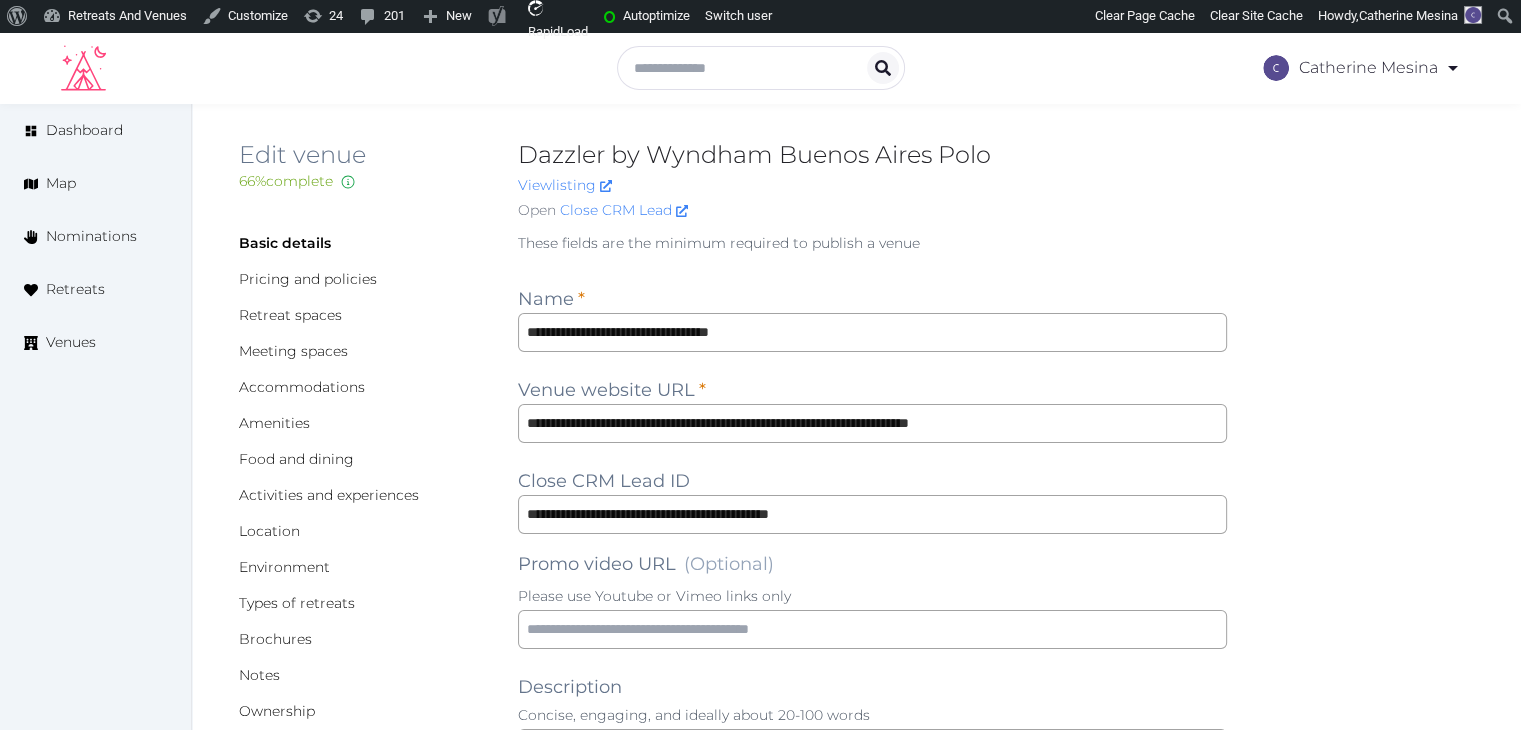 scroll, scrollTop: 0, scrollLeft: 0, axis: both 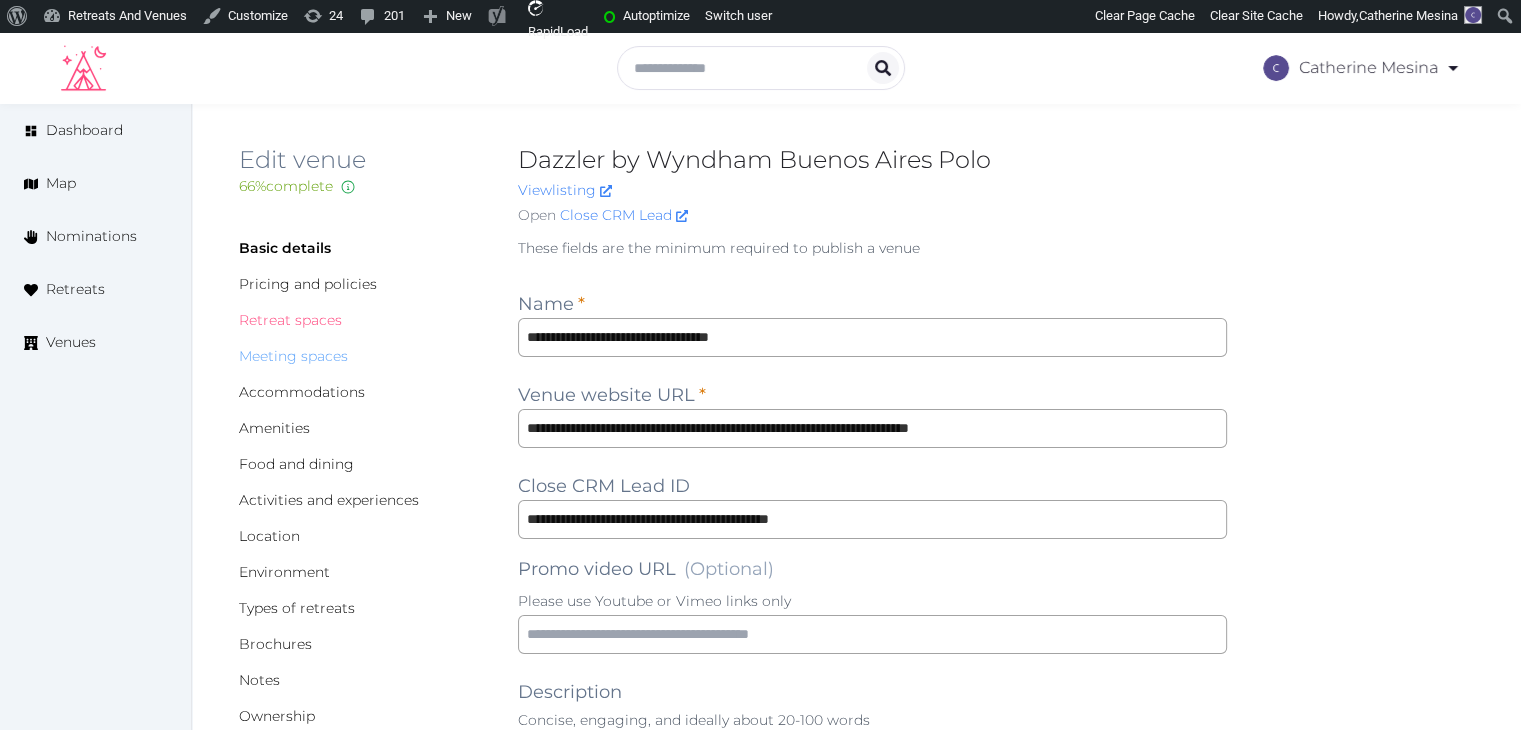 click on "Retreat spaces" at bounding box center (290, 320) 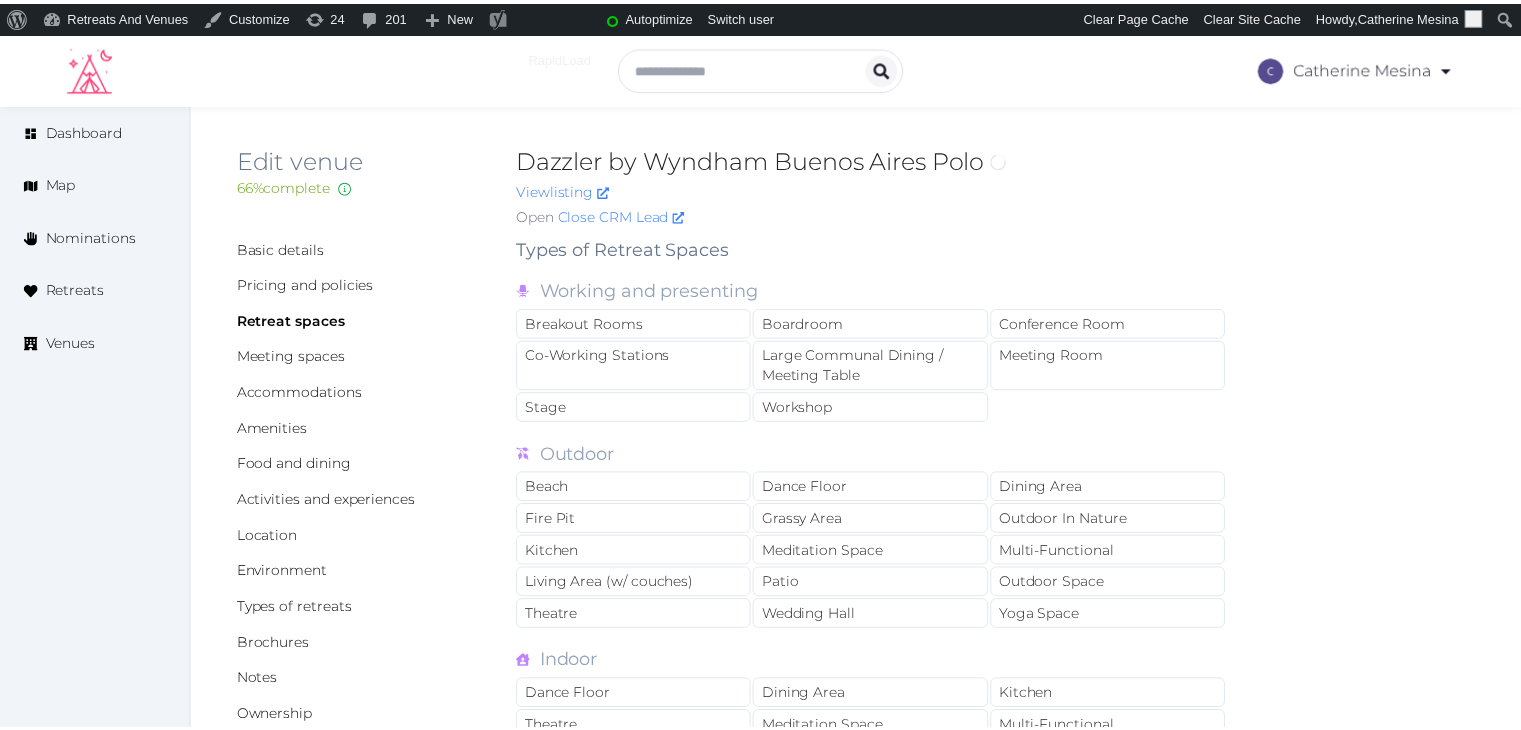 scroll, scrollTop: 0, scrollLeft: 0, axis: both 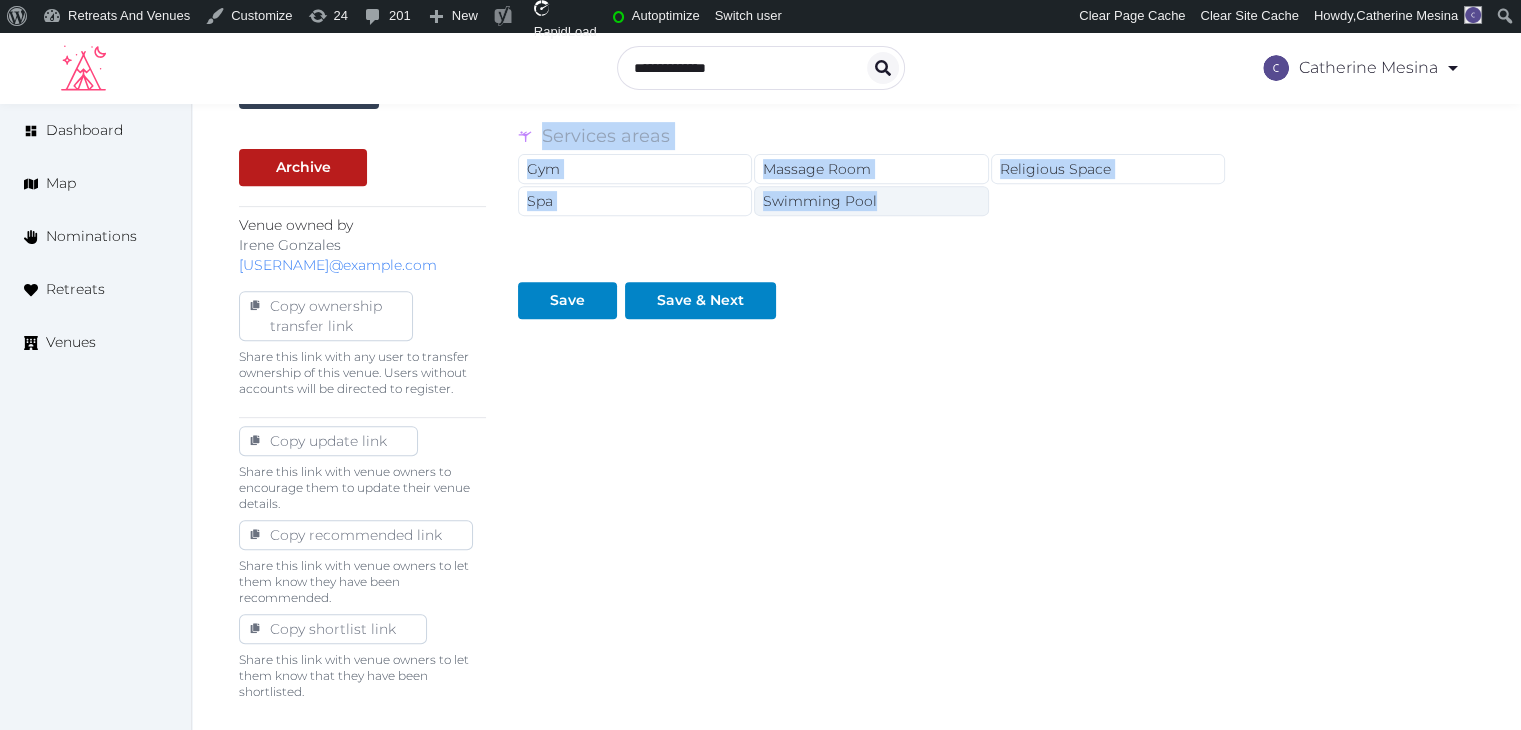 drag, startPoint x: 543, startPoint y: 293, endPoint x: 902, endPoint y: 189, distance: 373.76062 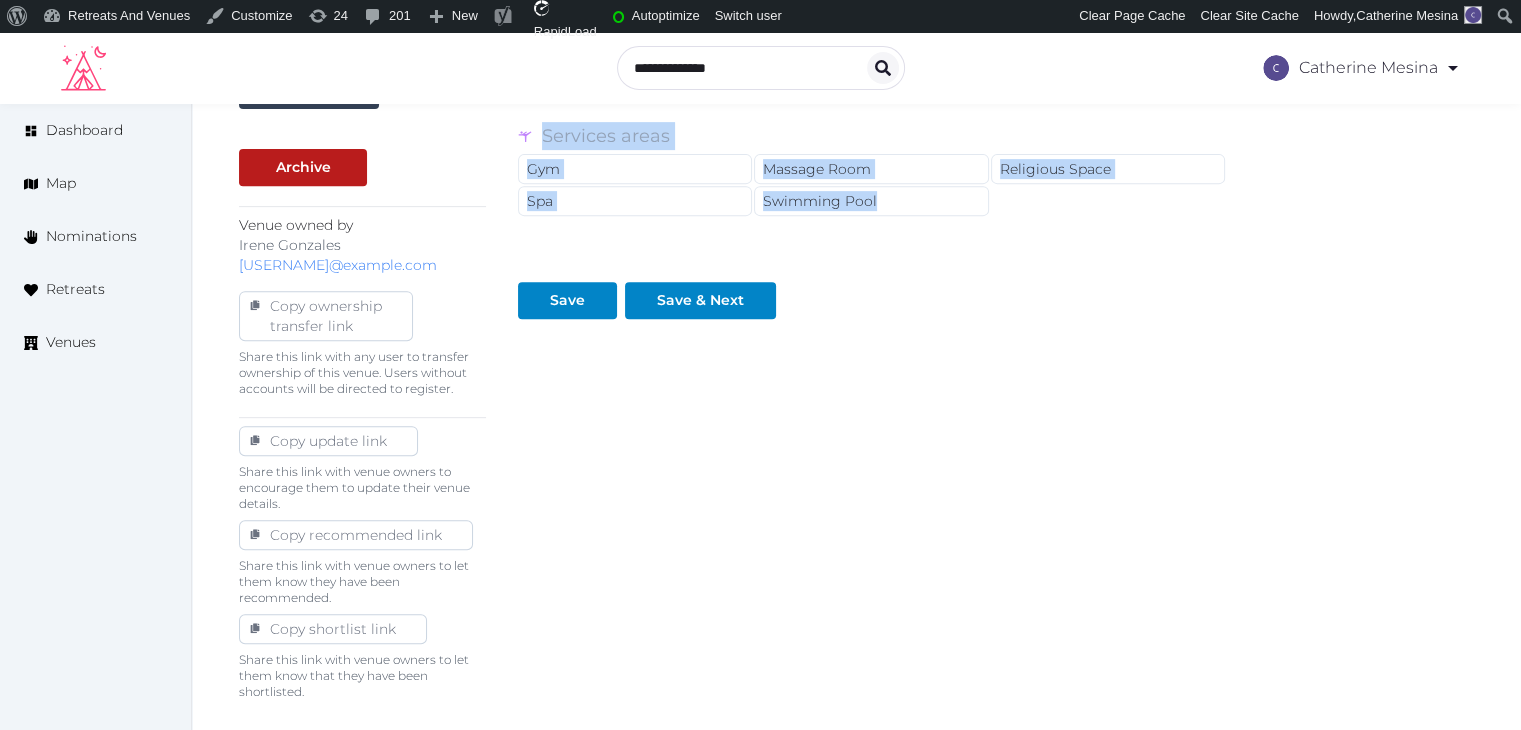 copy on "Types of Retreat Spaces Working and presenting Breakout Rooms Boardroom Conference Room Co-Working Stations Large Communal Dining / Meeting Table Meeting Room Stage Workshop Outdoor Beach Dance Floor Dining Area Fire Pit Grassy Area Outdoor In Nature Kitchen Meditation Space Multi-Functional Living Area (w/ couches) Patio Outdoor Space Theatre Wedding Hall Yoga Space Indoor Dance Floor Dining Area Kitchen Theatre Meditation Space Multi-Functional Living Area (w/ couches) Wedding Hall Yoga Space Covered outdoor spaces Outdoor Space Meditation Space Multi-Functional Yoga Space Services areas Gym Massage Room Religious Space Spa Swimming Pool" 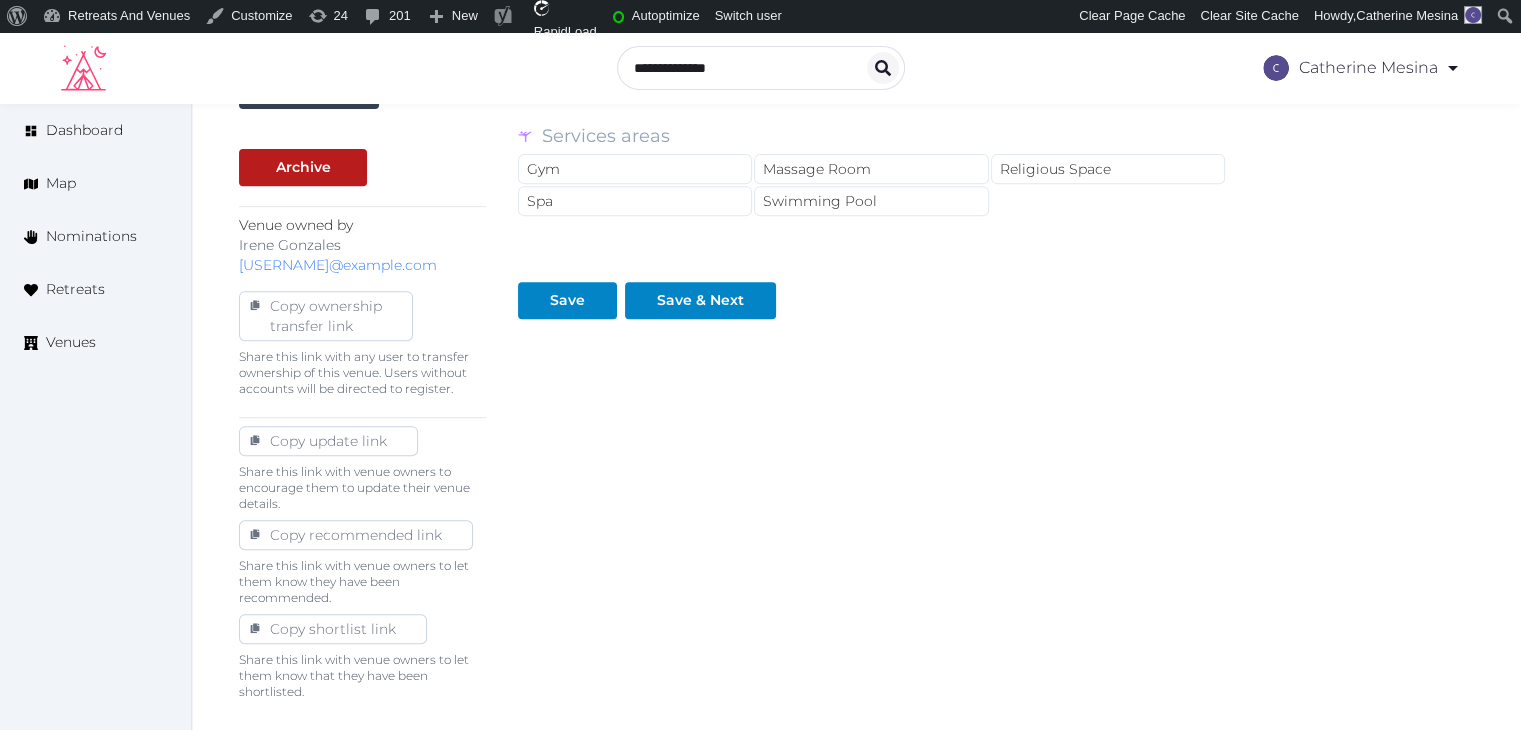 click on "Types of Retreat Spaces Working and presenting Breakout Rooms Boardroom Conference Room Co-Working Stations Large Communal Dining / Meeting Table Meeting Room Stage Workshop Outdoor Beach Dance Floor Dining Area Fire Pit Grassy Area Outdoor In Nature Kitchen Meditation Space Multi-Functional Living Area (w/ couches) Patio Outdoor Space Theatre Wedding Hall Yoga Space Indoor Dance Floor Dining Area Kitchen Theatre Meditation Space Multi-Functional Living Area (w/ couches) Wedding Hall Yoga Space Covered outdoor spaces Outdoor Space Meditation Space Multi-Functional Yoga Space Services areas Gym Massage Room Religious Space Spa Swimming Pool Save  Save & Next" at bounding box center (872, 76) 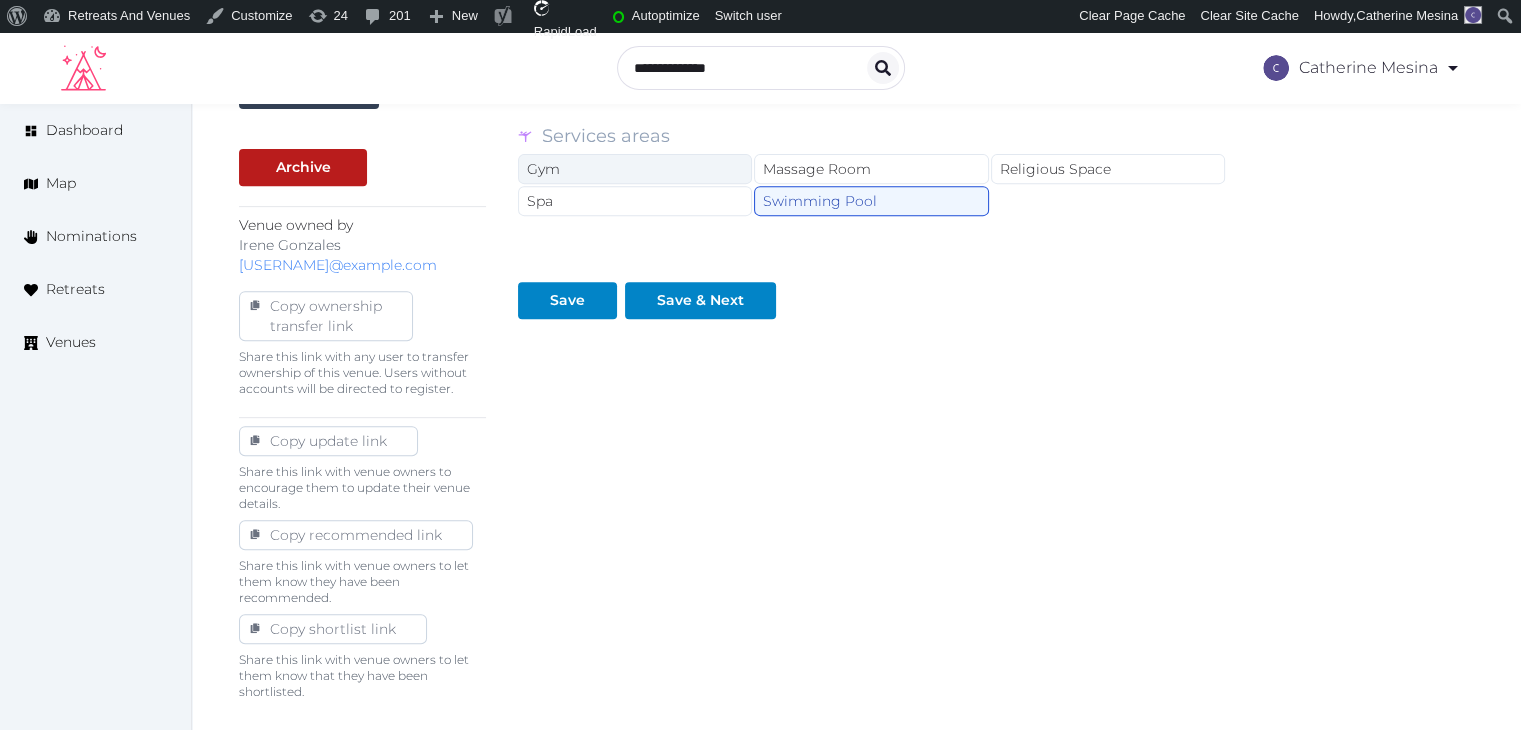 click on "Gym" at bounding box center [635, 169] 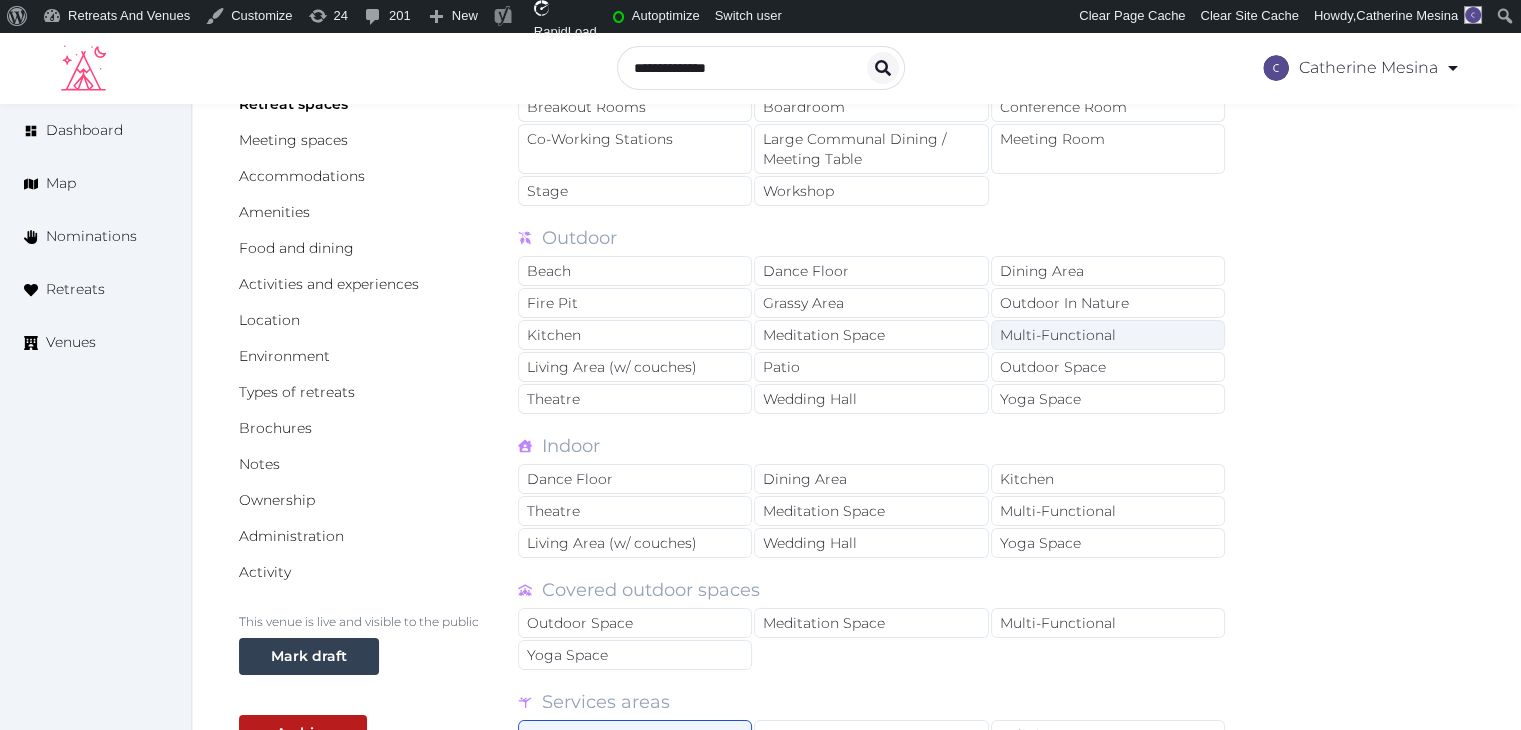 scroll, scrollTop: 182, scrollLeft: 0, axis: vertical 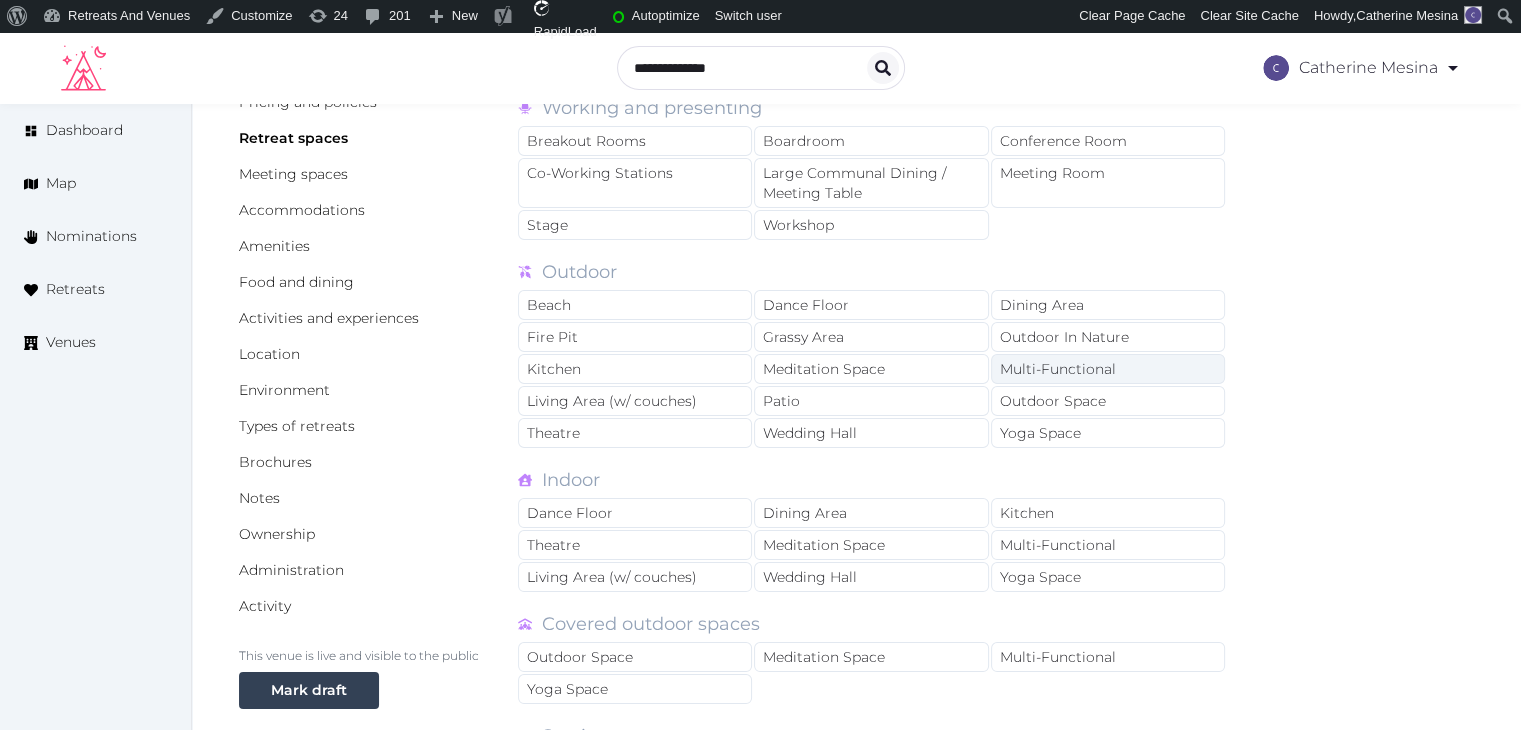 click on "Multi-Functional" at bounding box center [1108, 369] 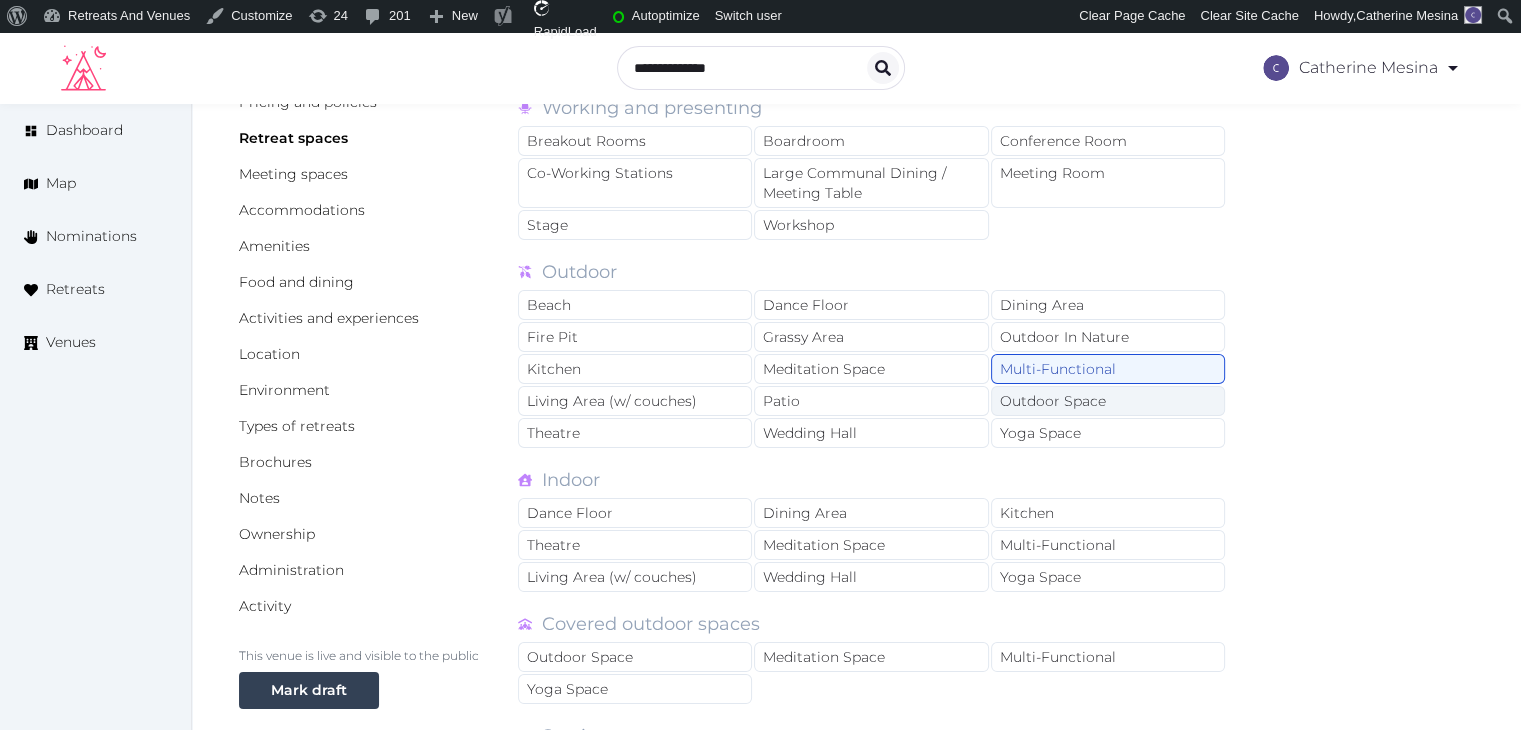 click on "Outdoor Space" at bounding box center [1108, 401] 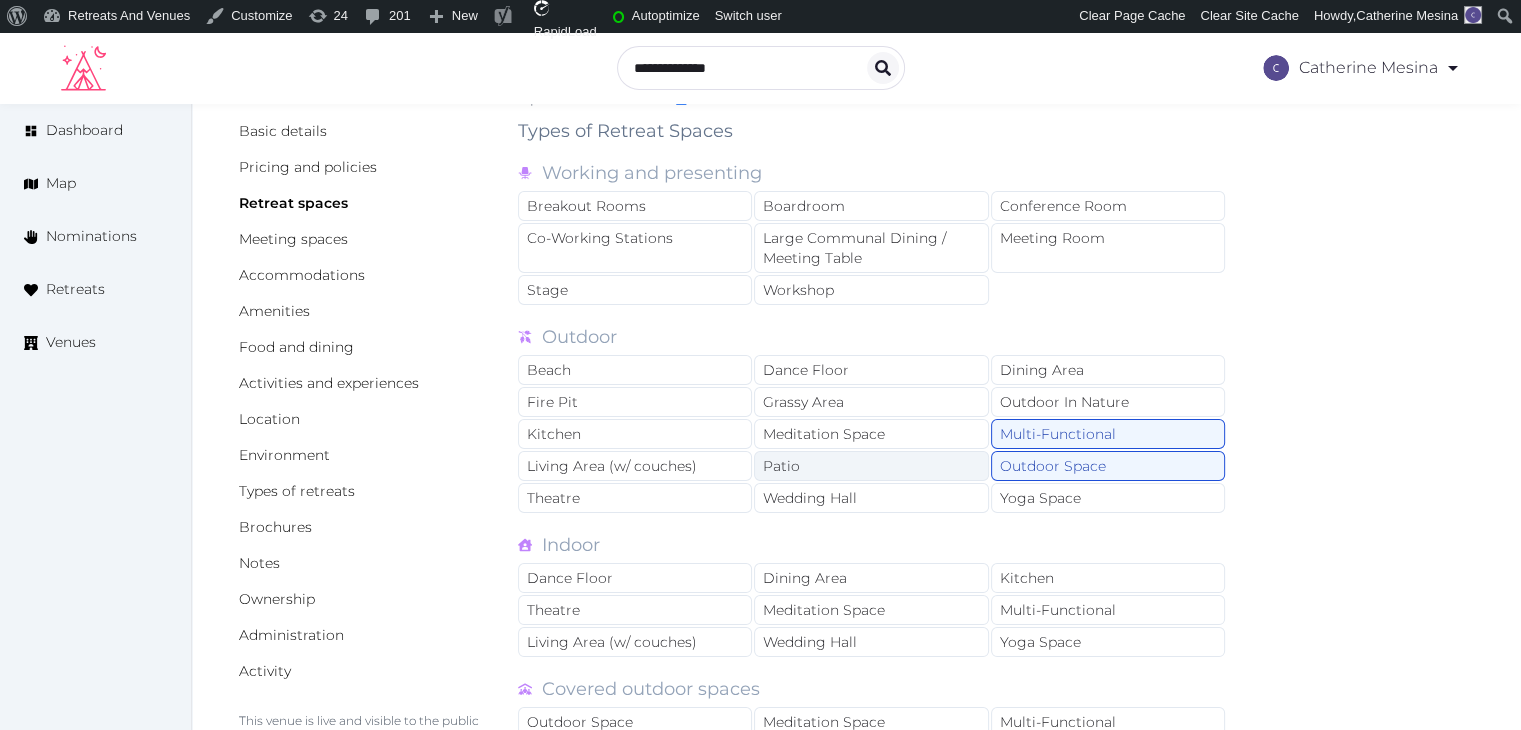 scroll, scrollTop: 82, scrollLeft: 0, axis: vertical 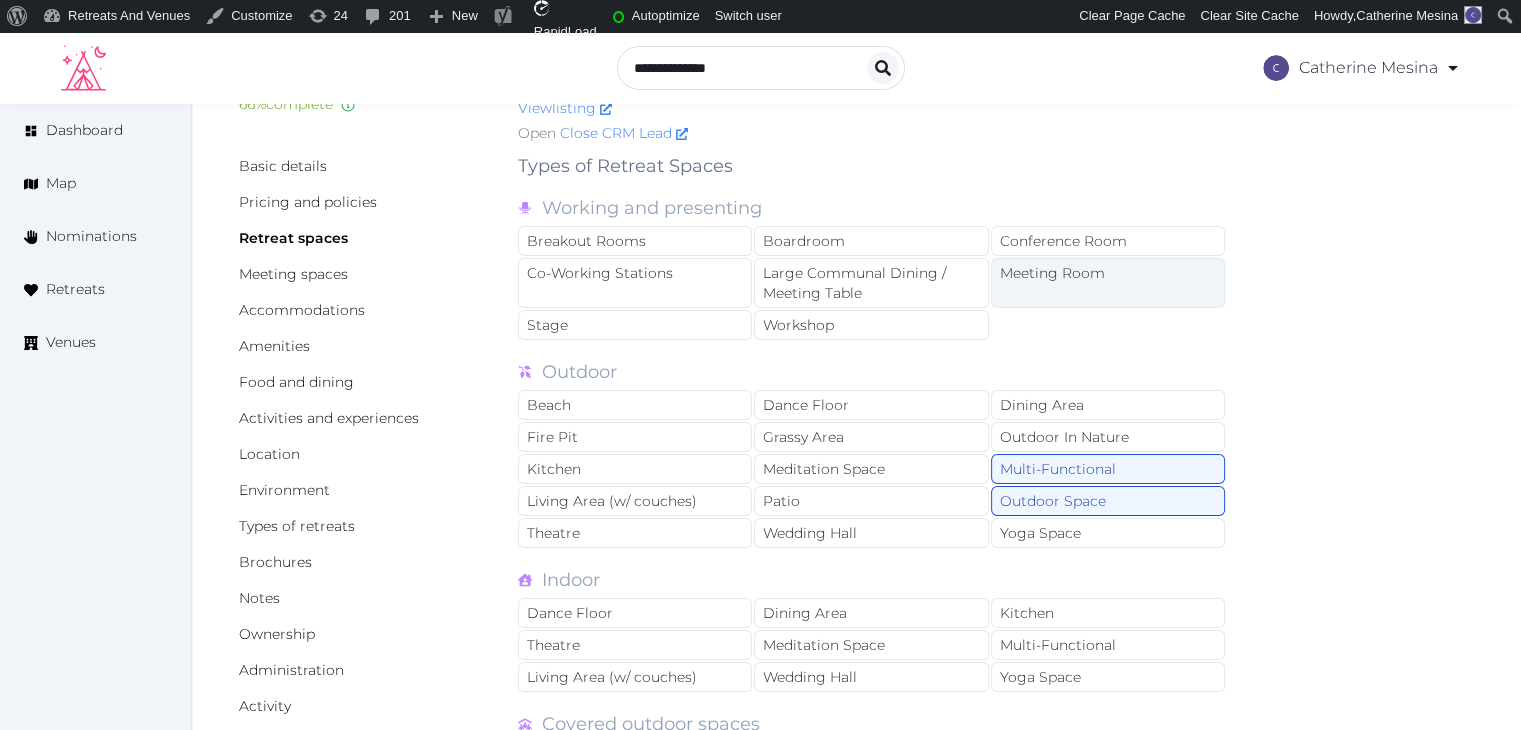 click on "Meeting Room" at bounding box center (1108, 283) 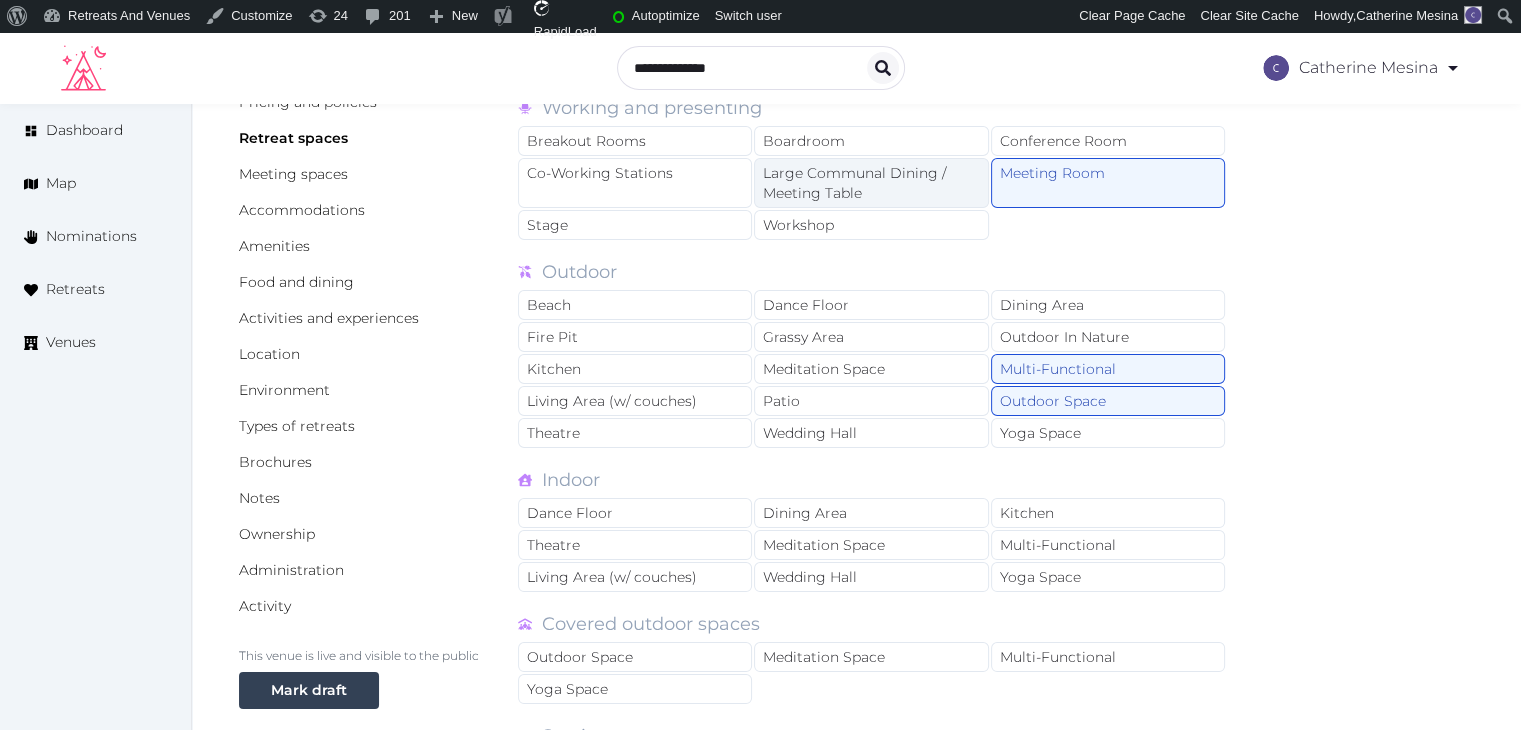 click on "Large Communal Dining / Meeting Table" at bounding box center [871, 183] 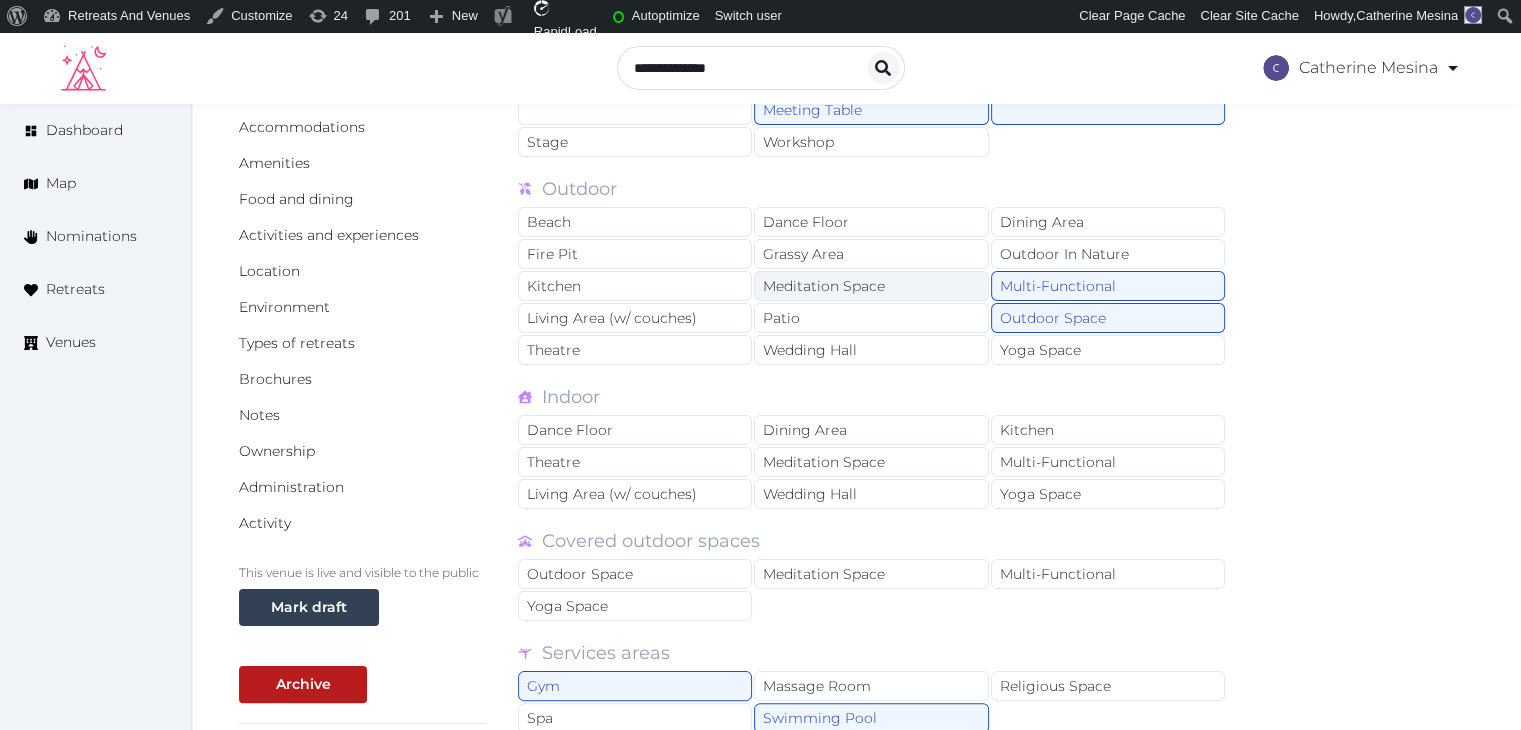 scroll, scrollTop: 382, scrollLeft: 0, axis: vertical 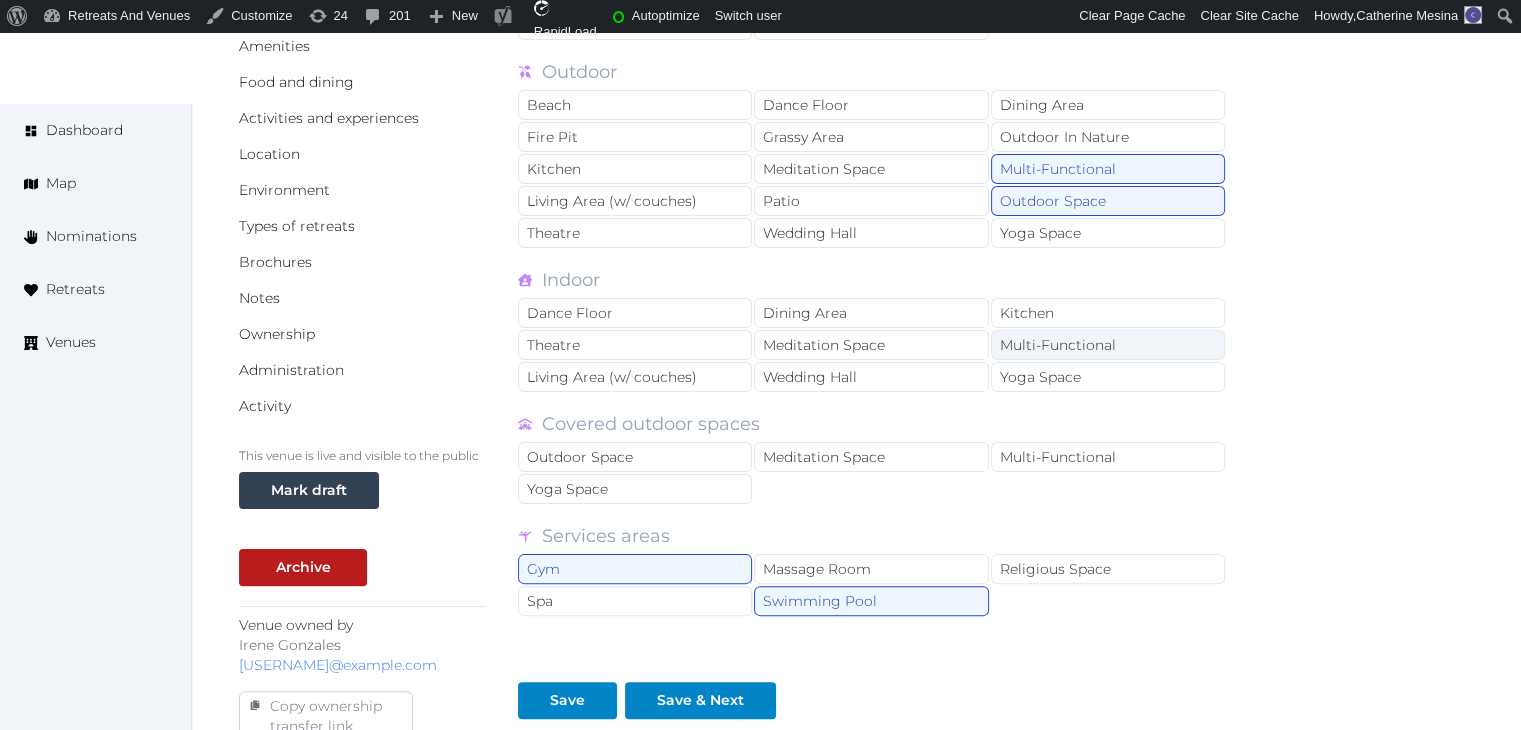 click on "Multi-Functional" at bounding box center (1108, 345) 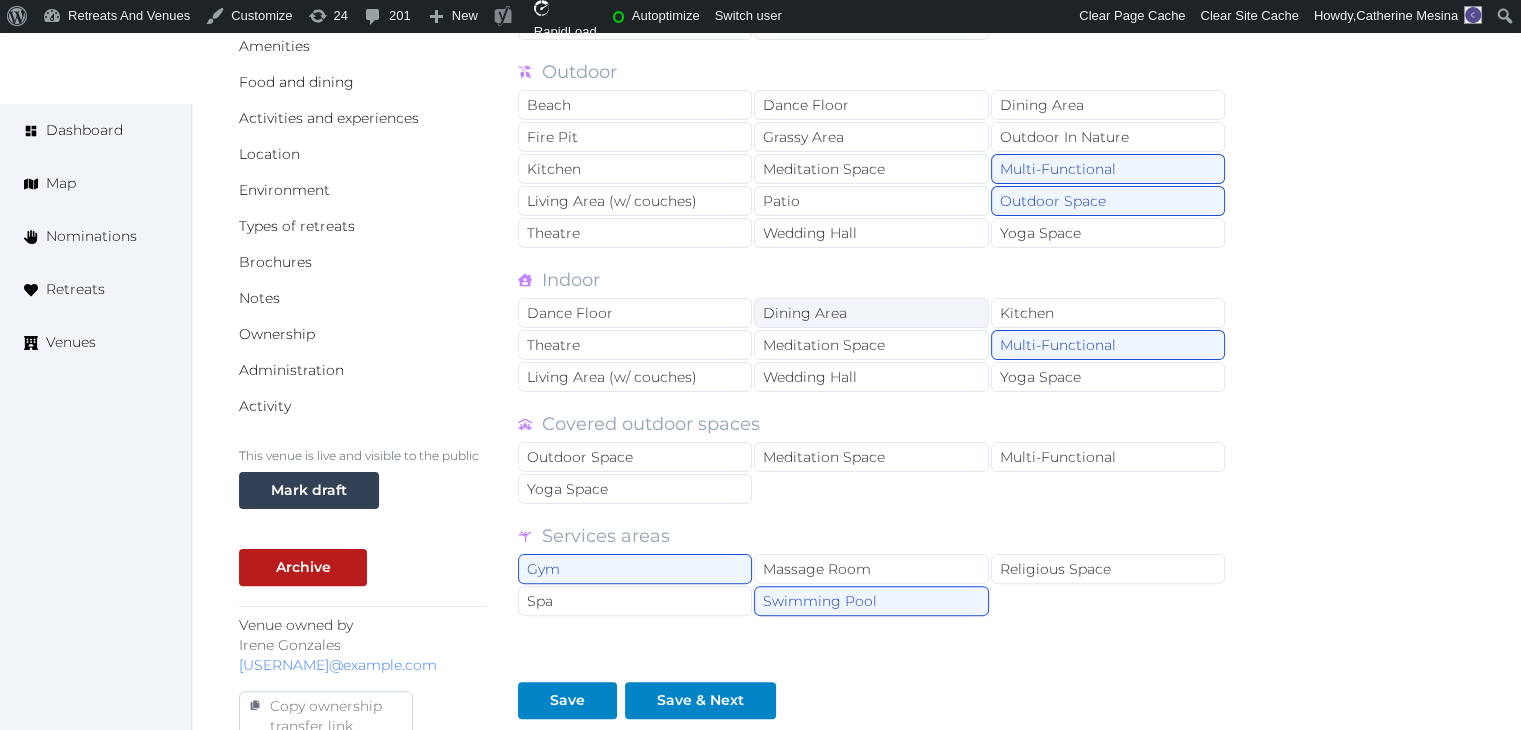 click on "Dining Area" at bounding box center (871, 313) 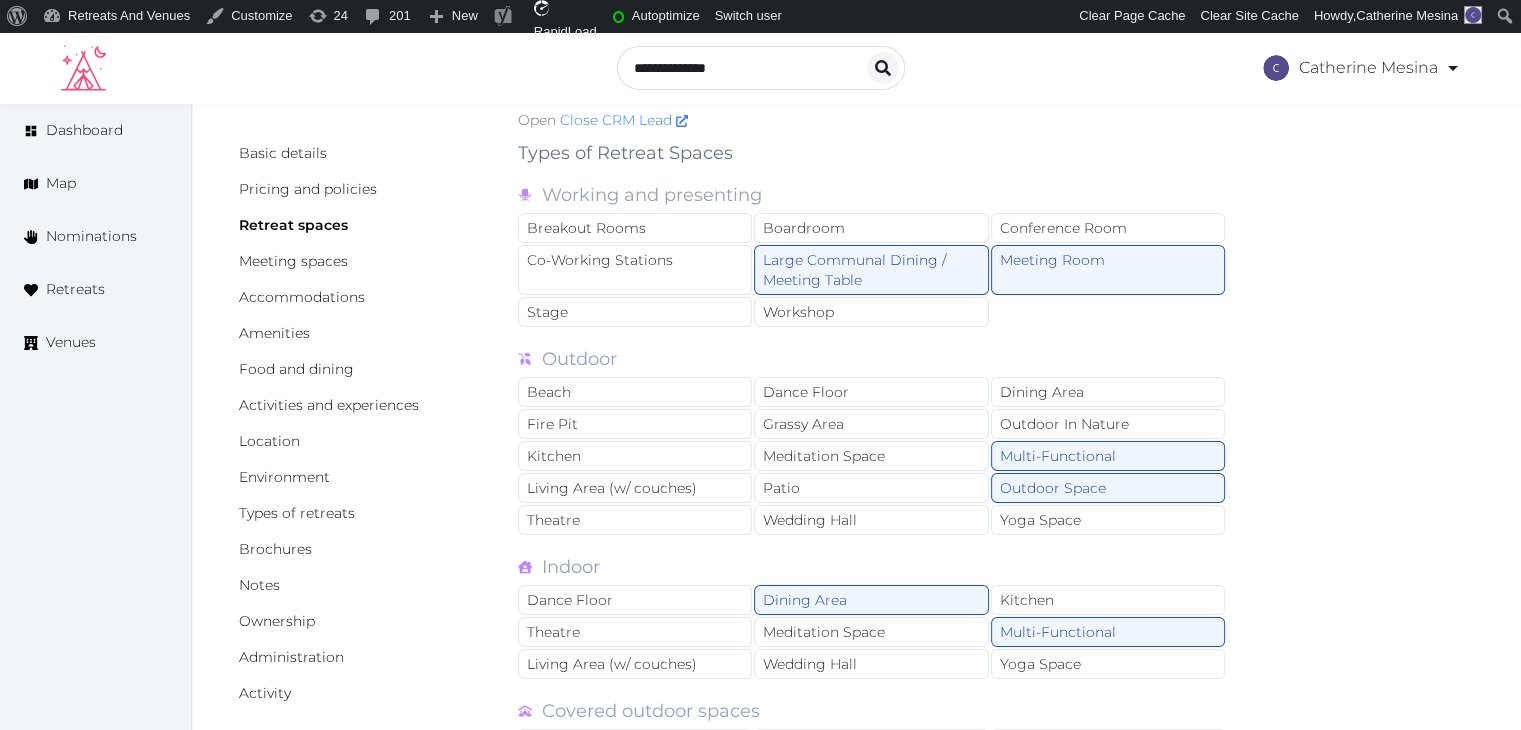 scroll, scrollTop: 82, scrollLeft: 0, axis: vertical 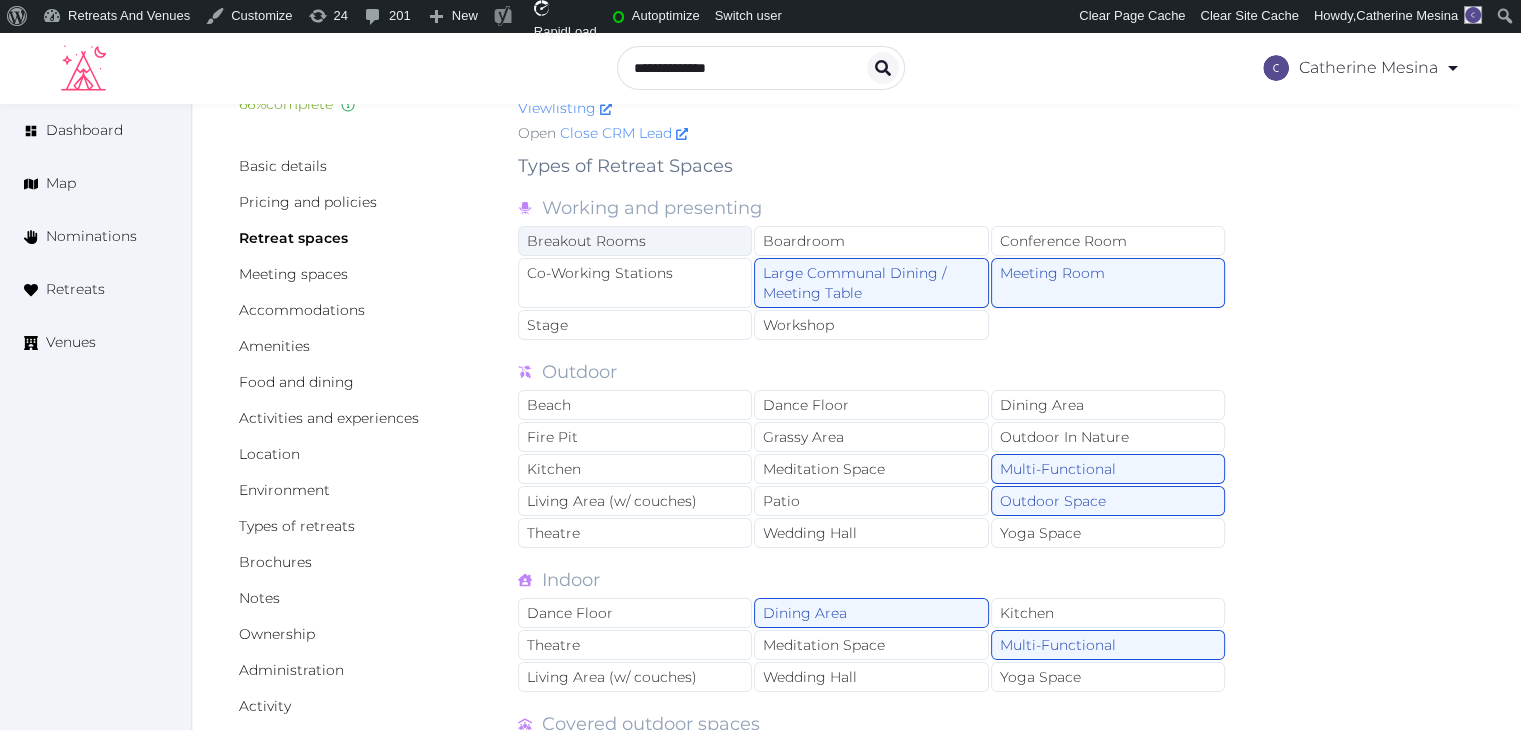 click on "Breakout Rooms" at bounding box center [635, 241] 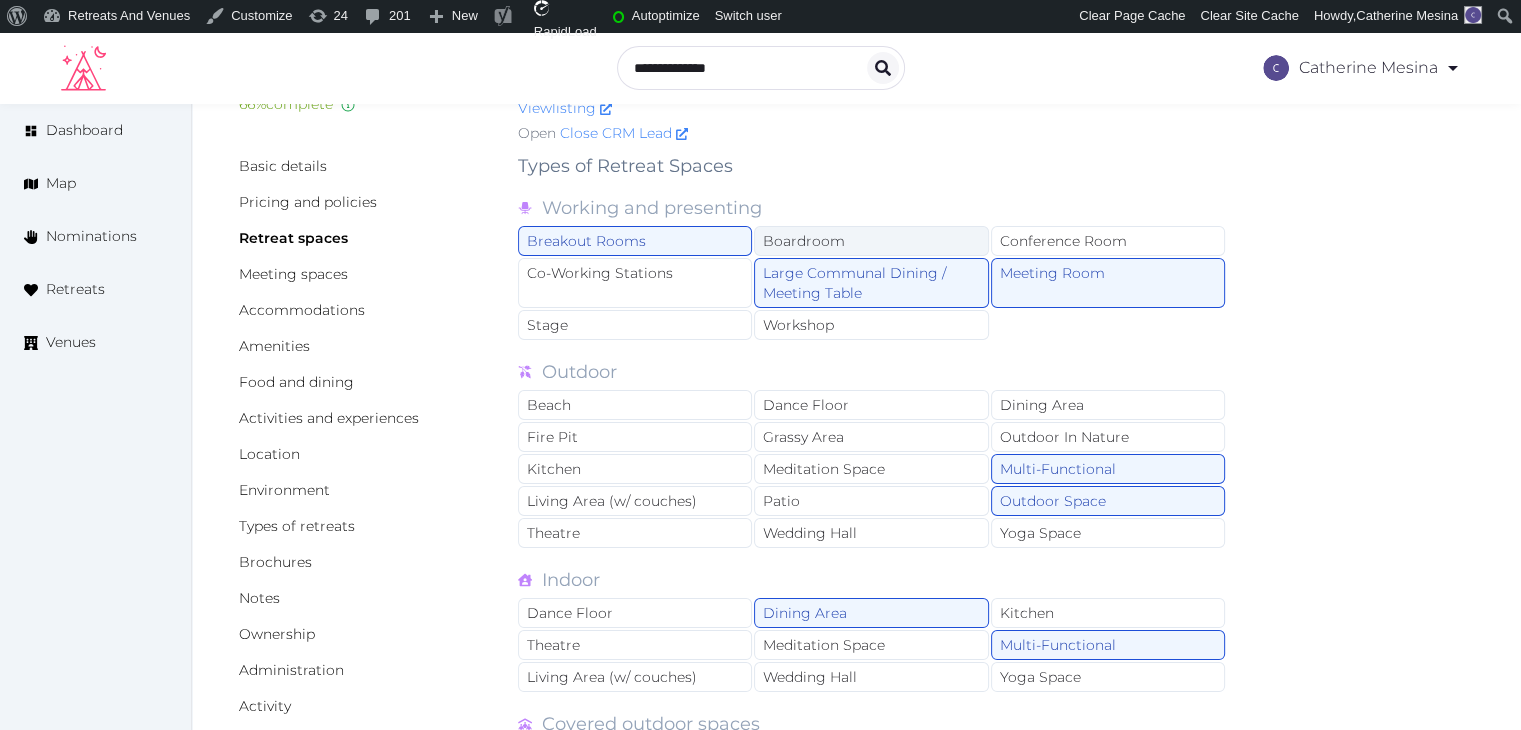 click on "Boardroom" at bounding box center [871, 241] 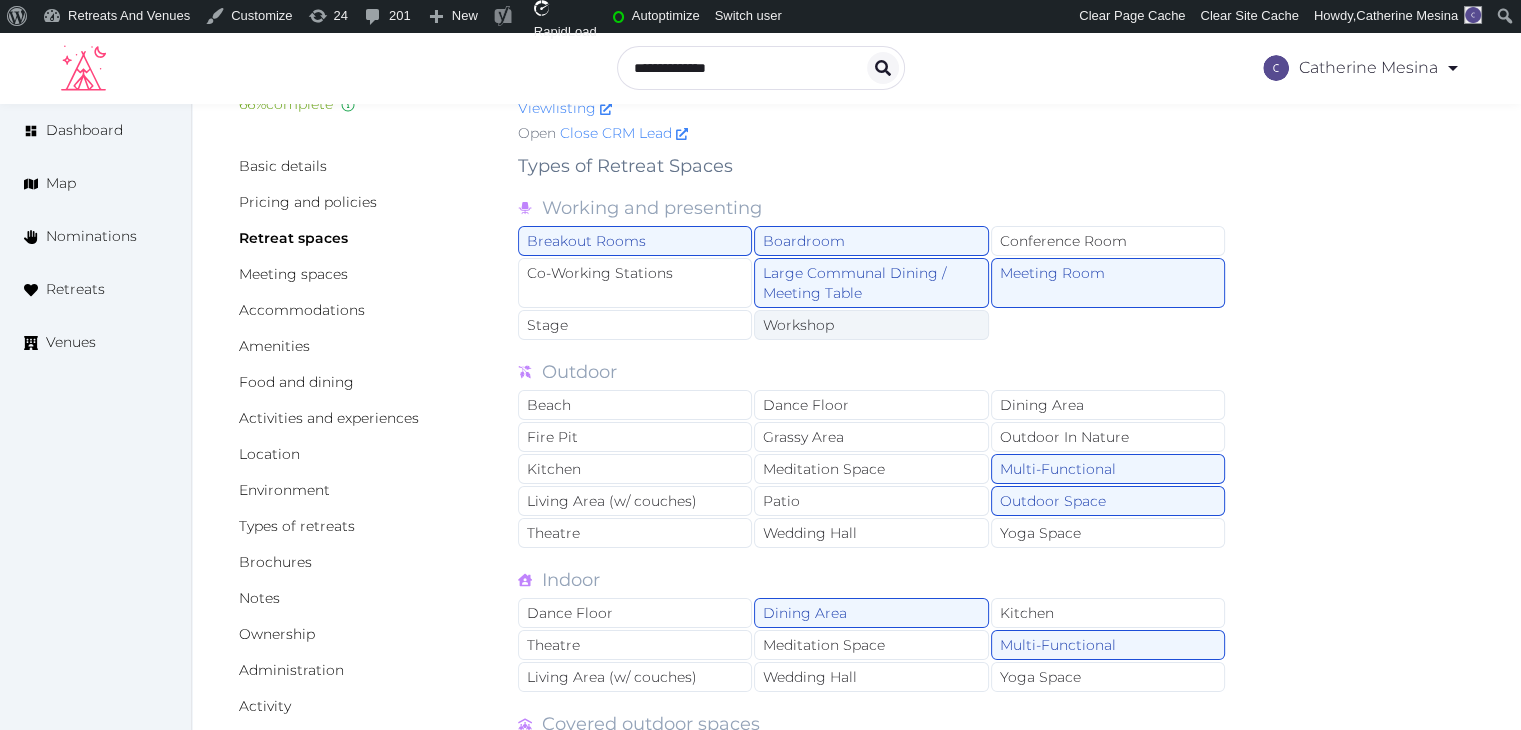 click on "Workshop" at bounding box center (871, 325) 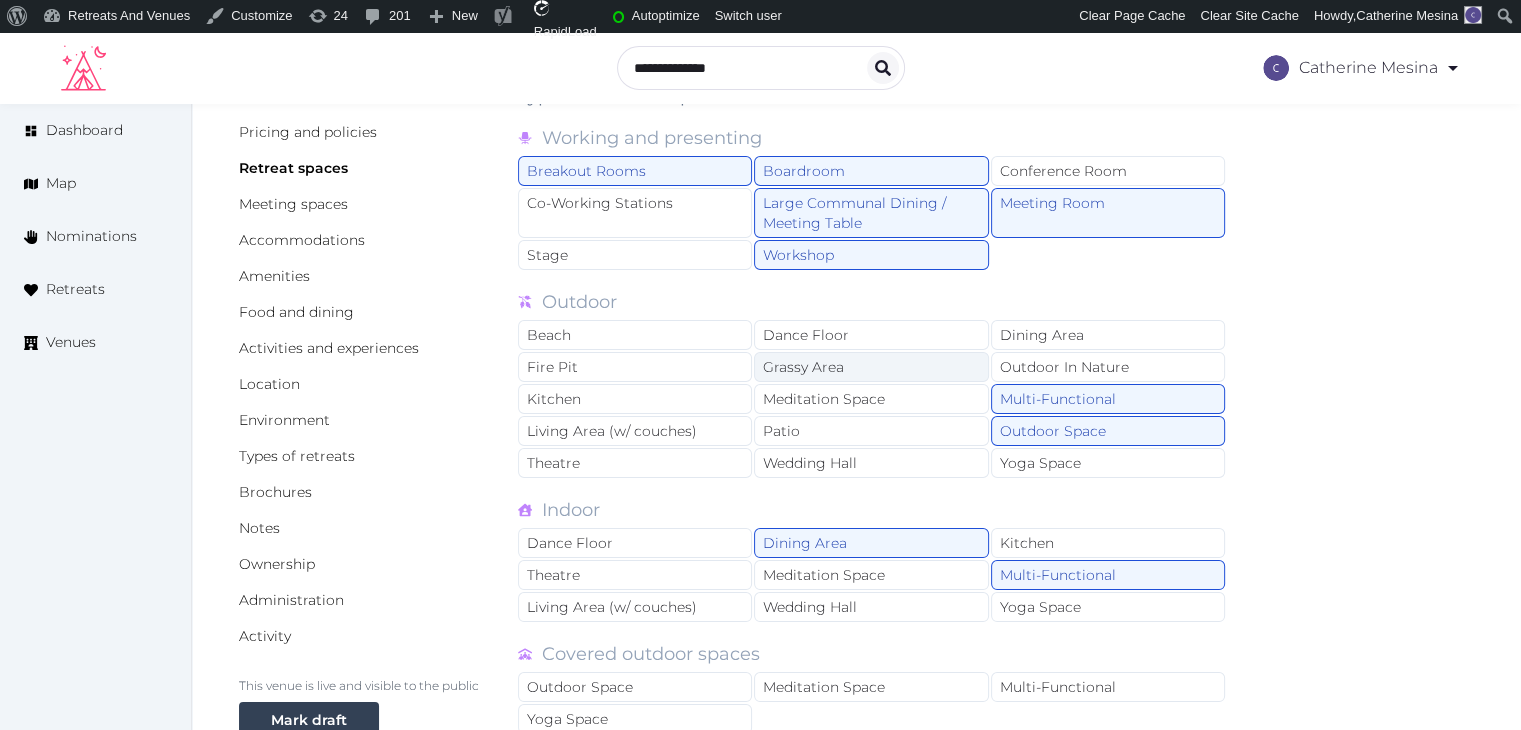 scroll, scrollTop: 182, scrollLeft: 0, axis: vertical 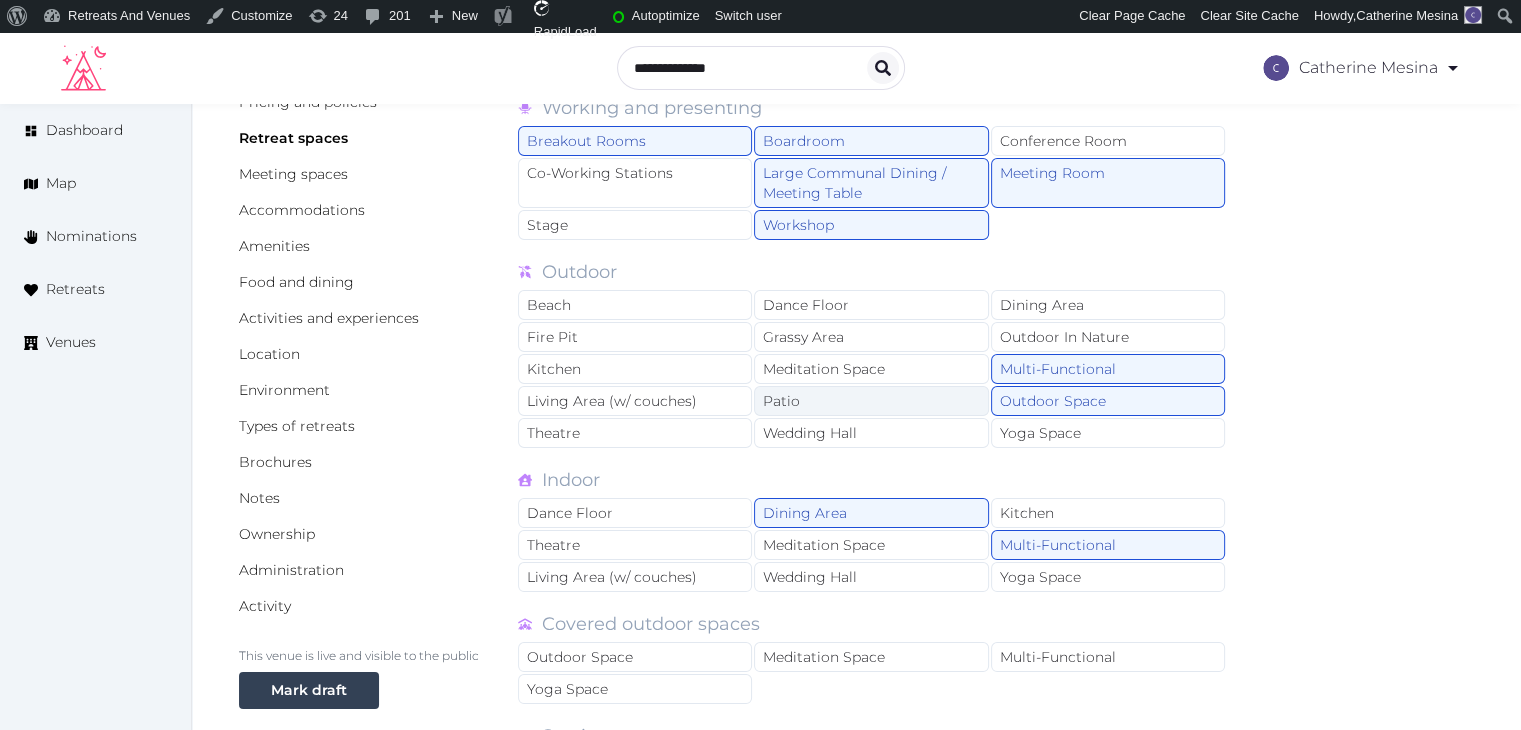 drag, startPoint x: 1051, startPoint y: 433, endPoint x: 972, endPoint y: 404, distance: 84.15462 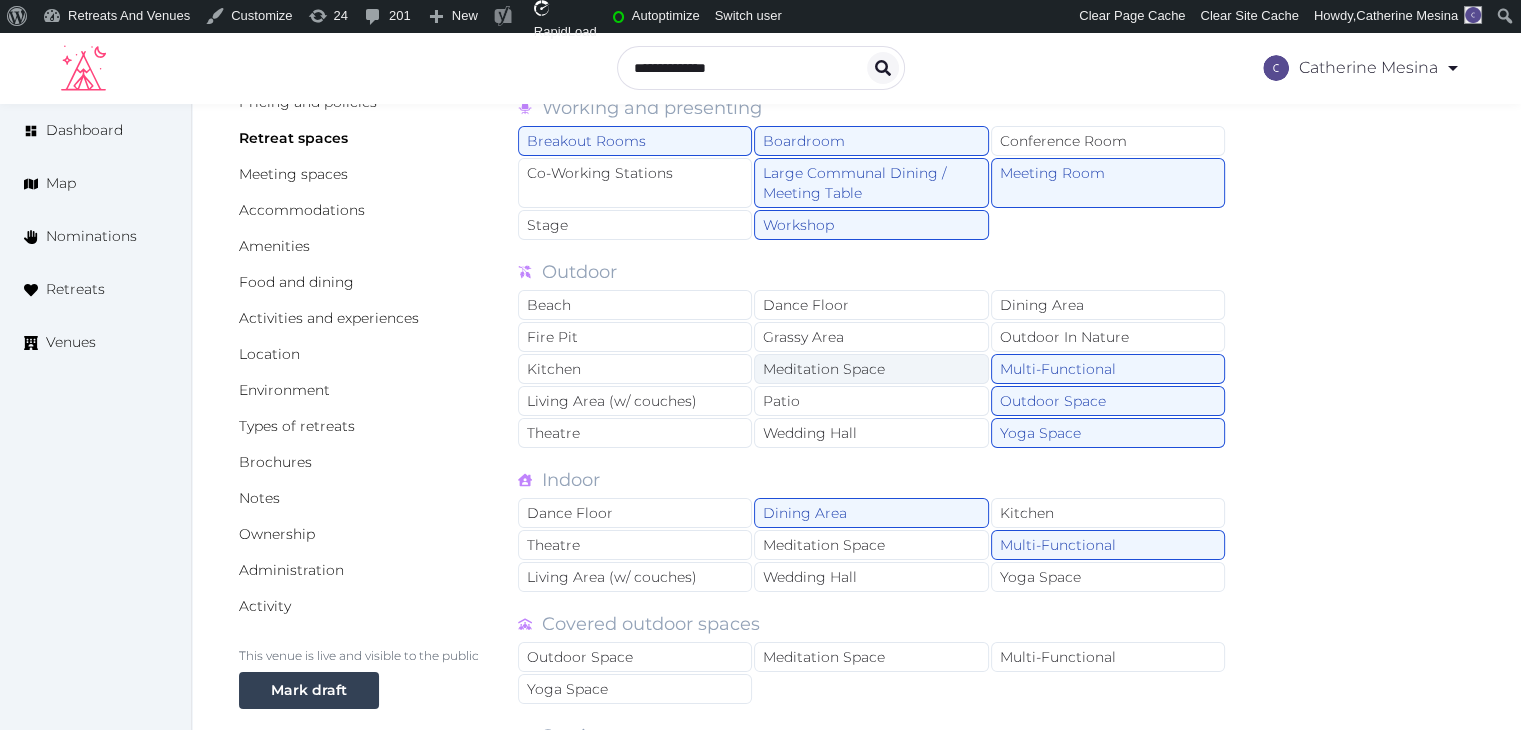 click on "Meditation Space" at bounding box center [871, 369] 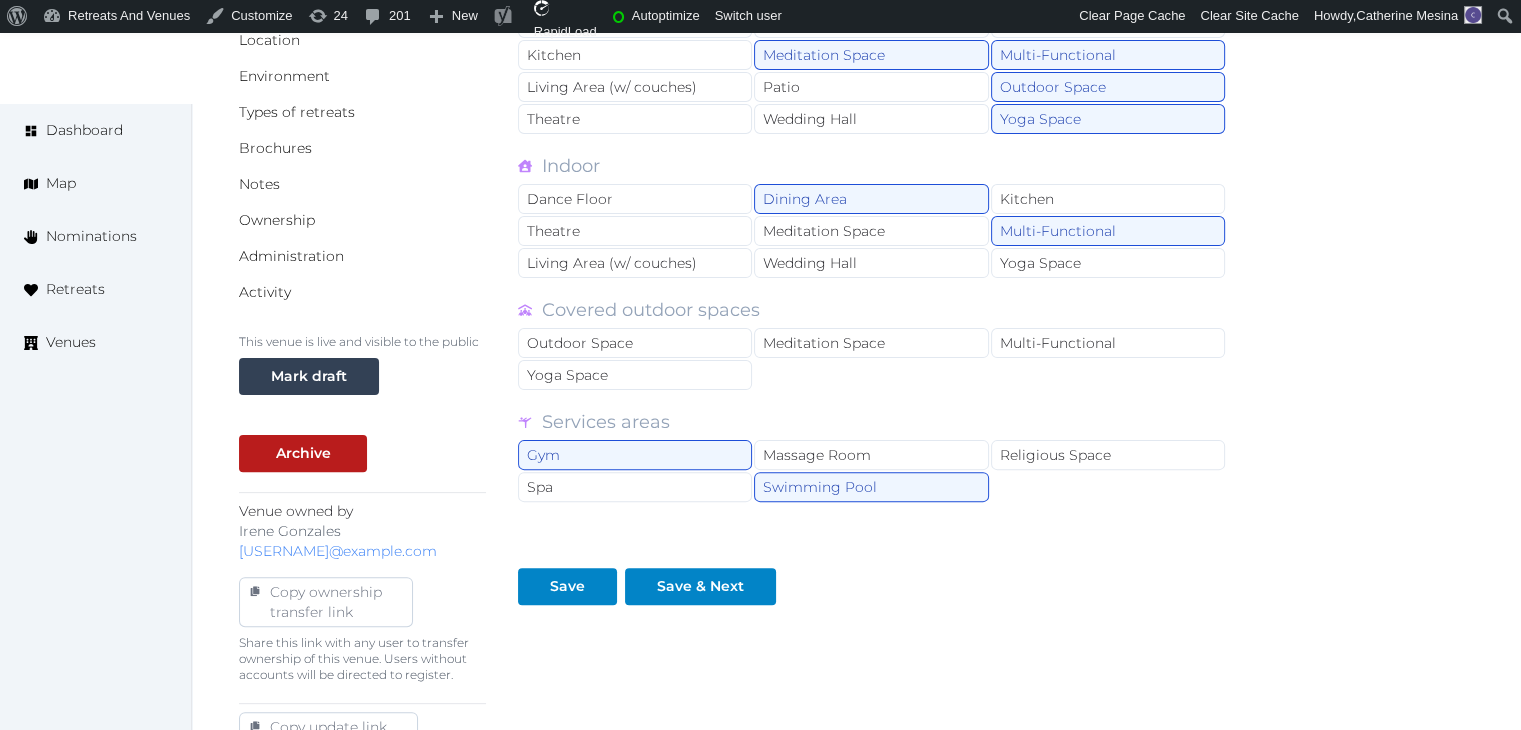 scroll, scrollTop: 582, scrollLeft: 0, axis: vertical 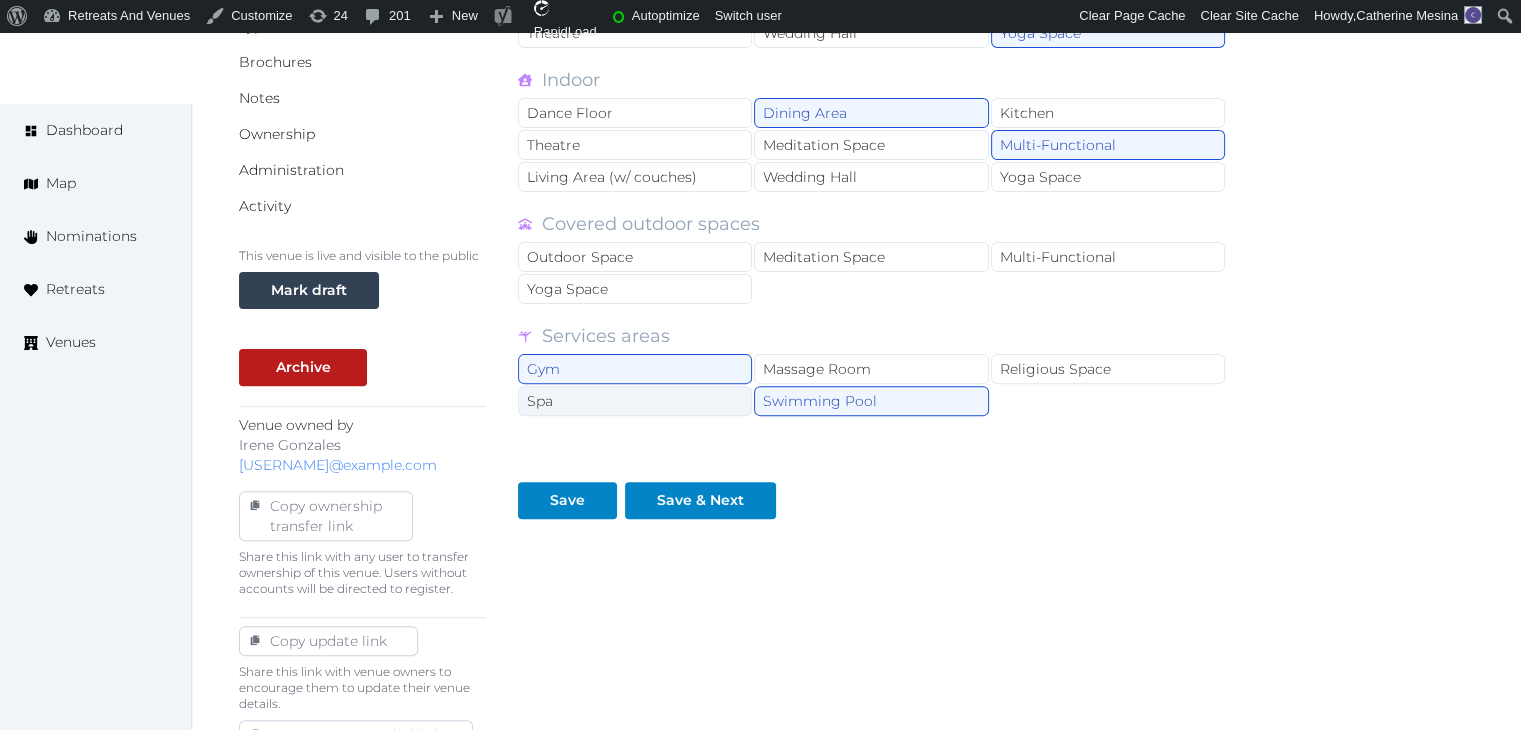 click on "Spa" at bounding box center (635, 401) 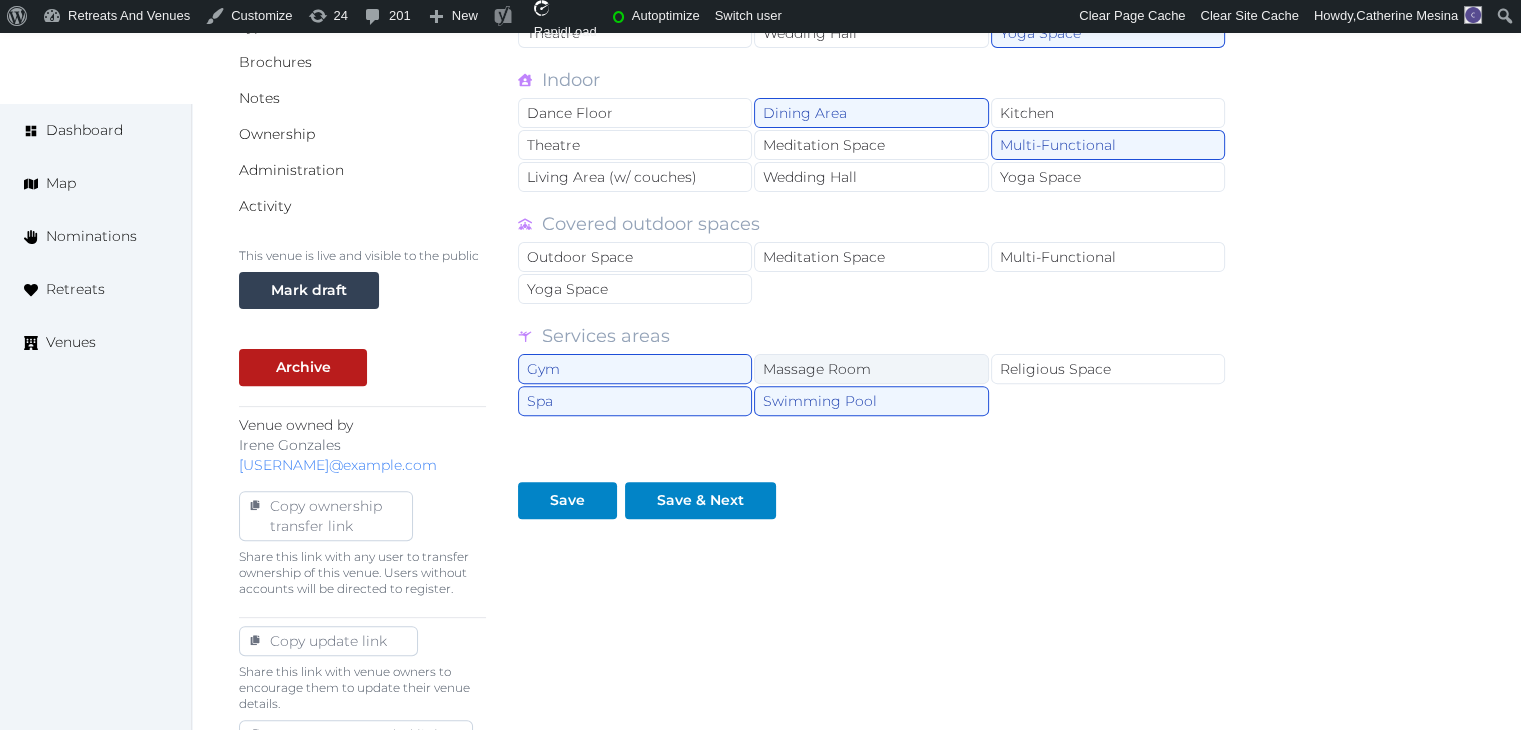 click on "Massage Room" at bounding box center (871, 369) 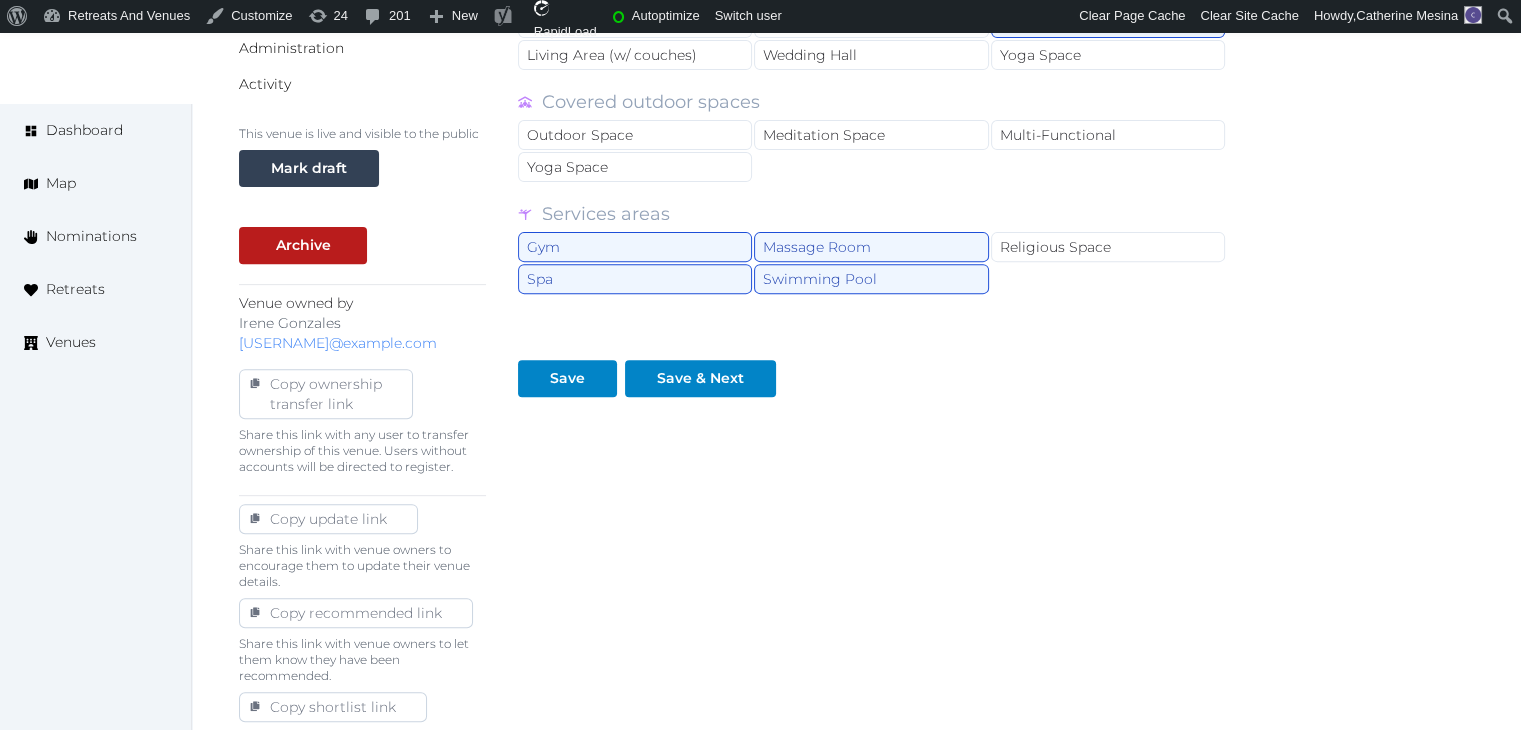 scroll, scrollTop: 782, scrollLeft: 0, axis: vertical 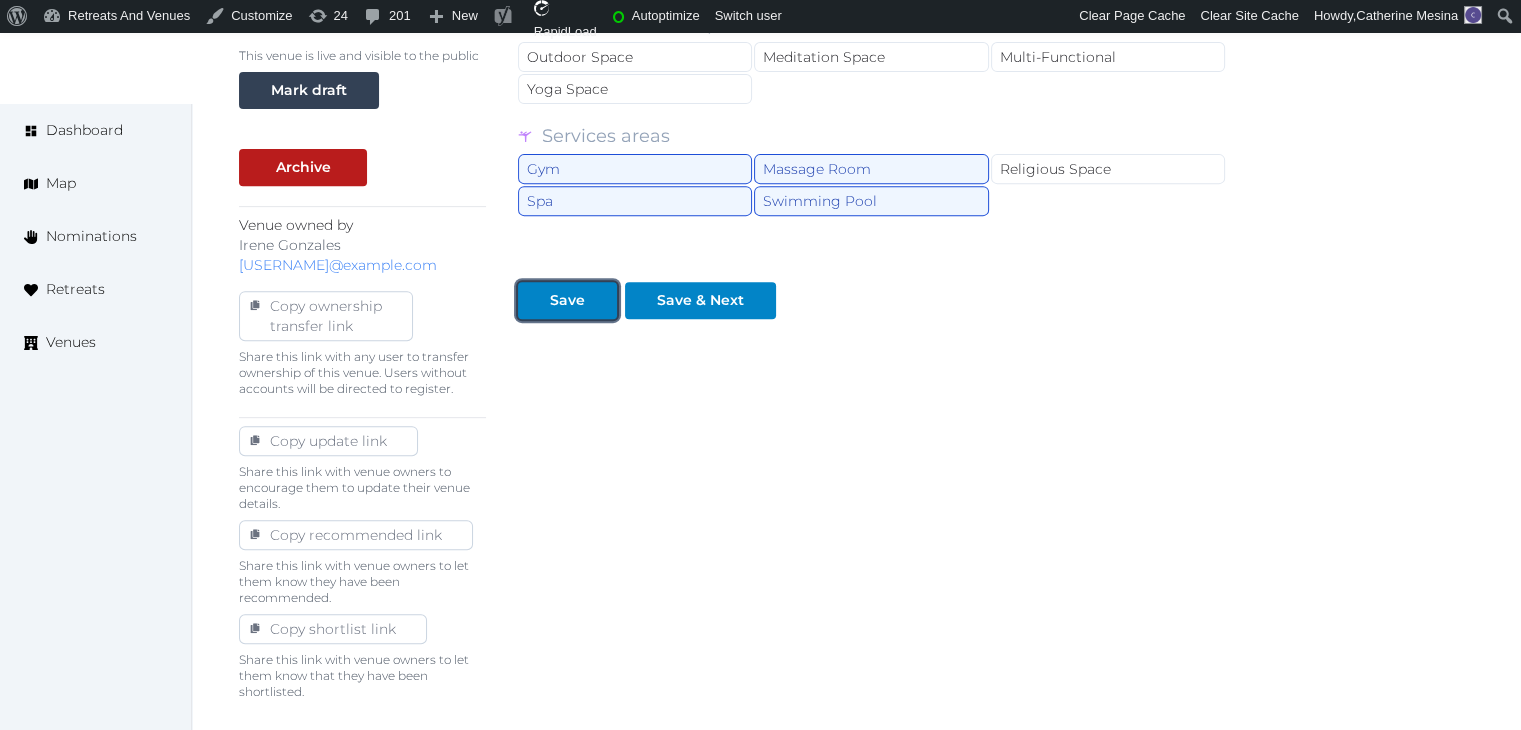 drag, startPoint x: 568, startPoint y: 301, endPoint x: 560, endPoint y: 328, distance: 28.160255 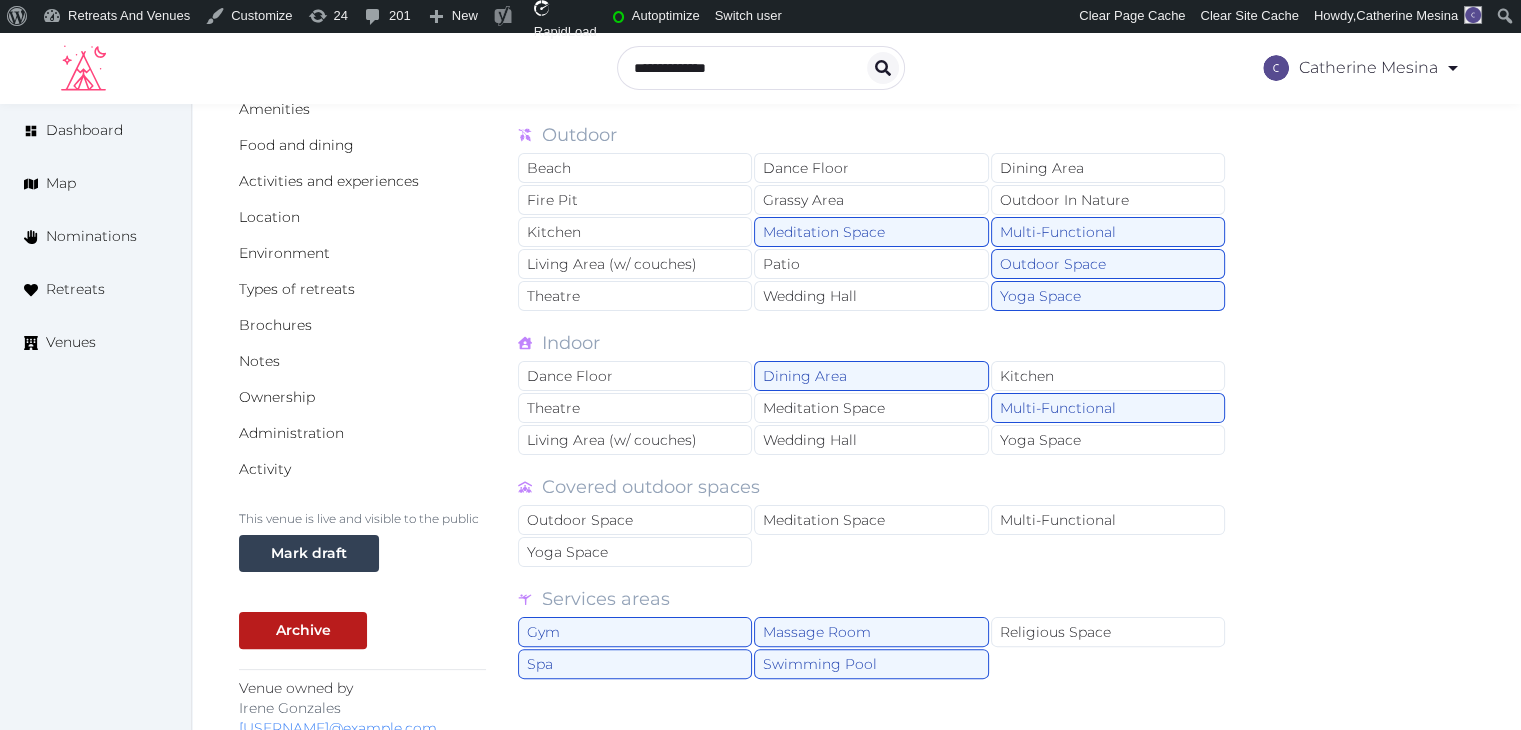scroll, scrollTop: 182, scrollLeft: 0, axis: vertical 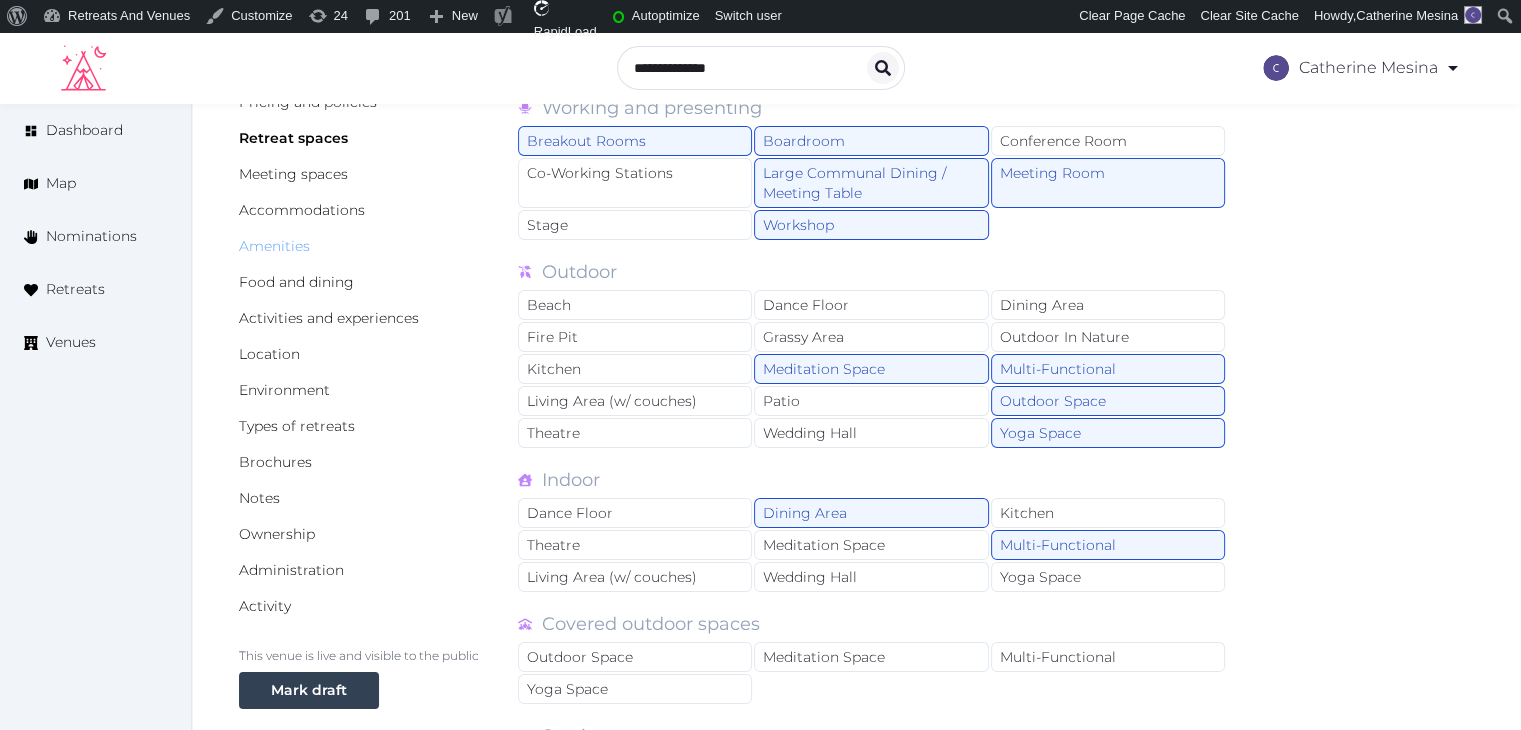click on "Amenities" at bounding box center (274, 246) 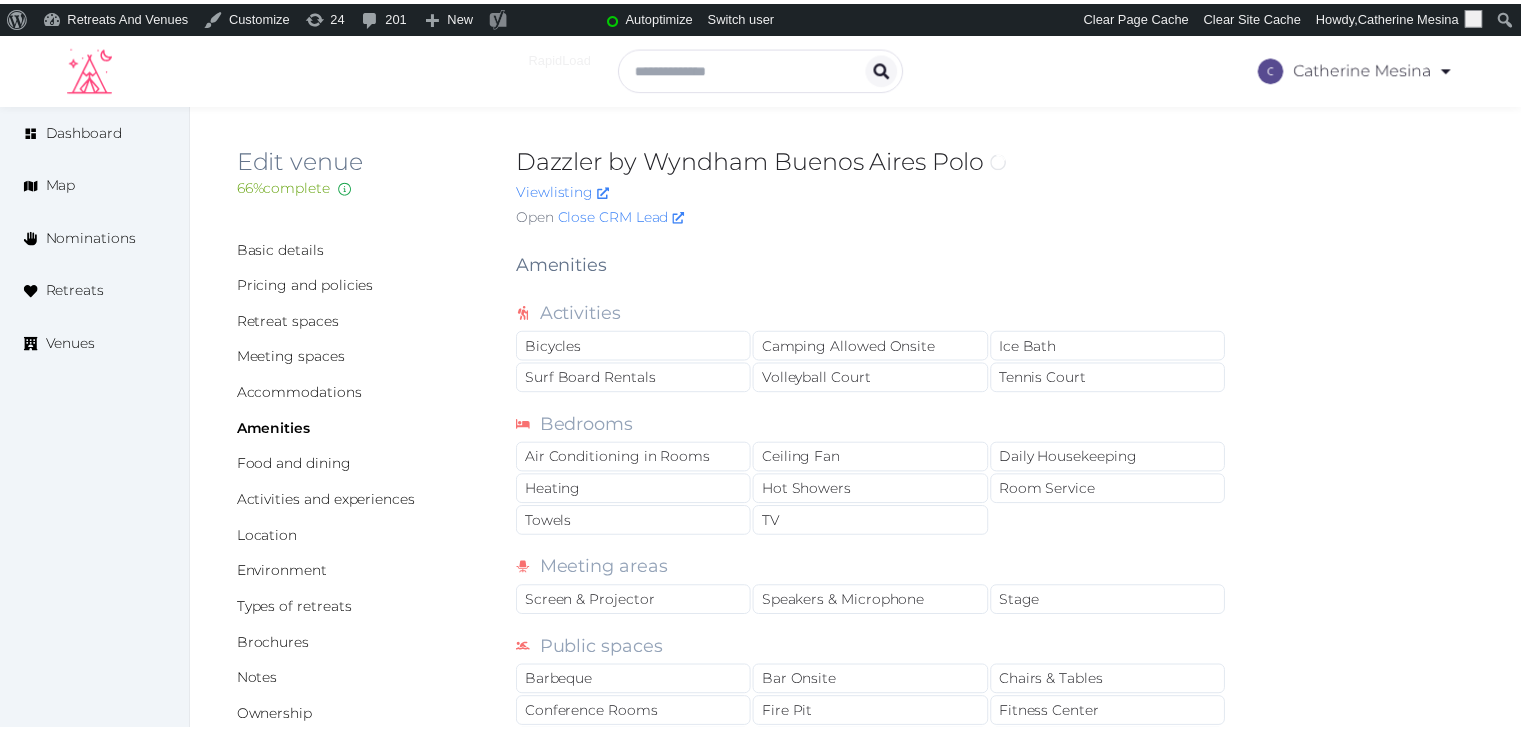scroll, scrollTop: 0, scrollLeft: 0, axis: both 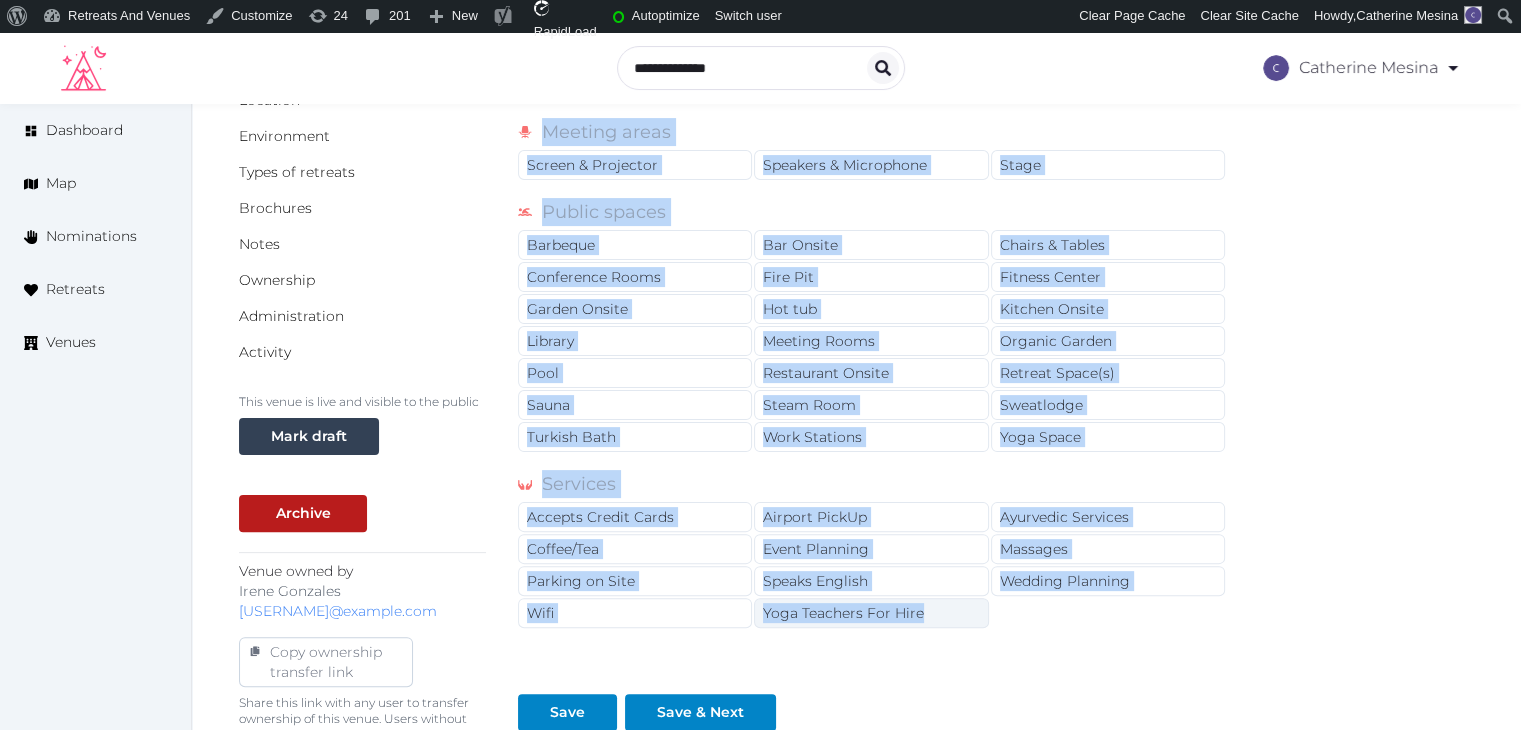 drag, startPoint x: 517, startPoint y: 261, endPoint x: 942, endPoint y: 609, distance: 549.29865 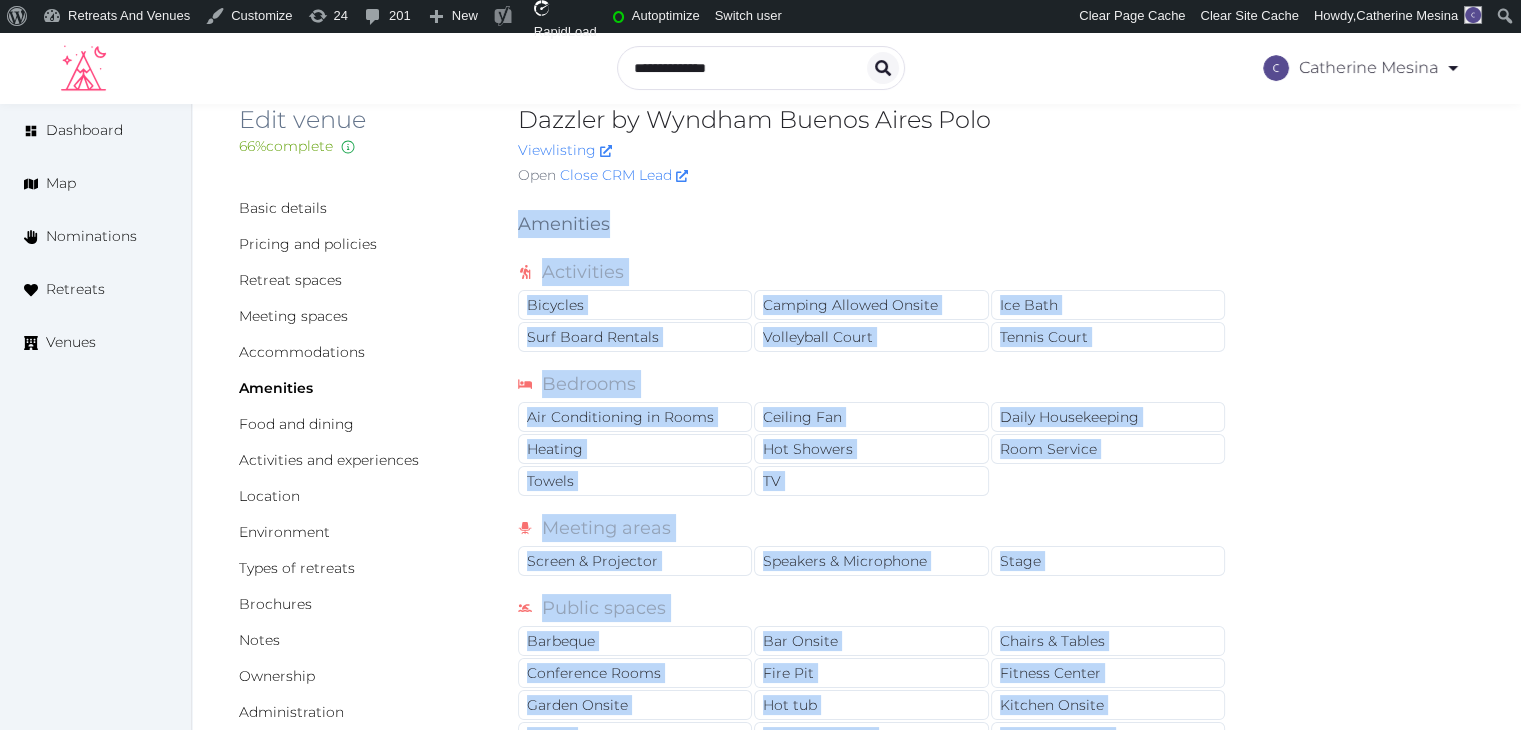 scroll, scrollTop: 36, scrollLeft: 0, axis: vertical 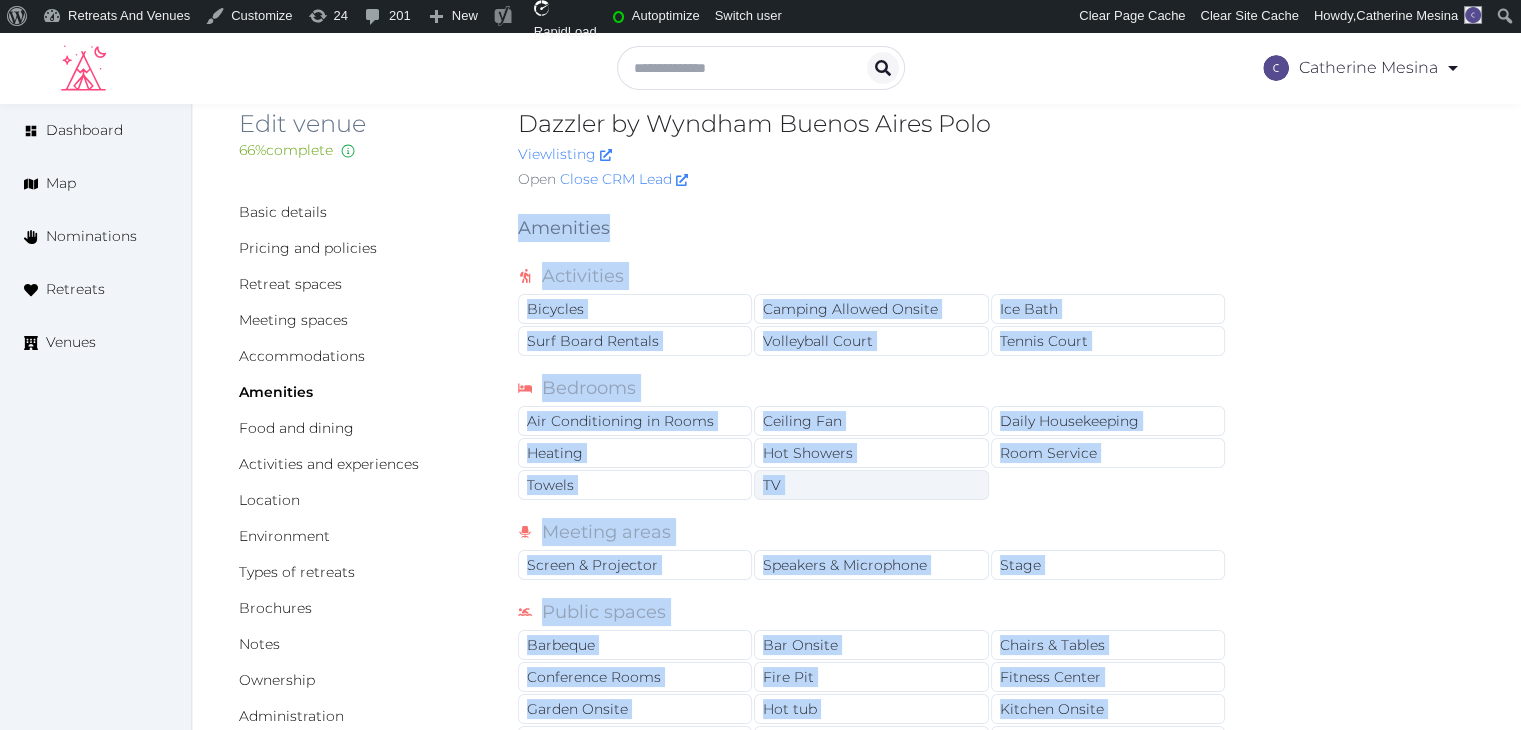 click on "TV" at bounding box center [871, 485] 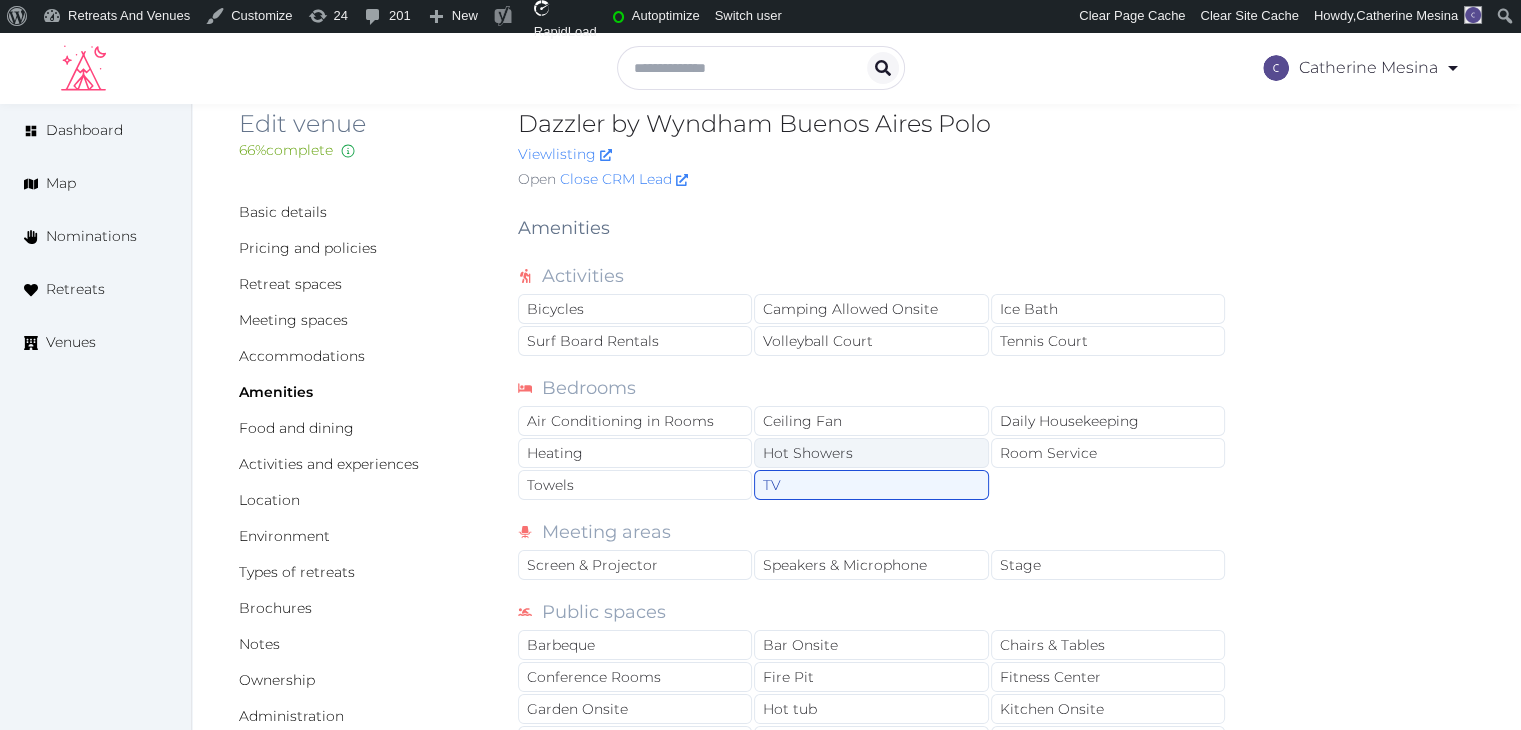 click on "Hot Showers" at bounding box center (871, 453) 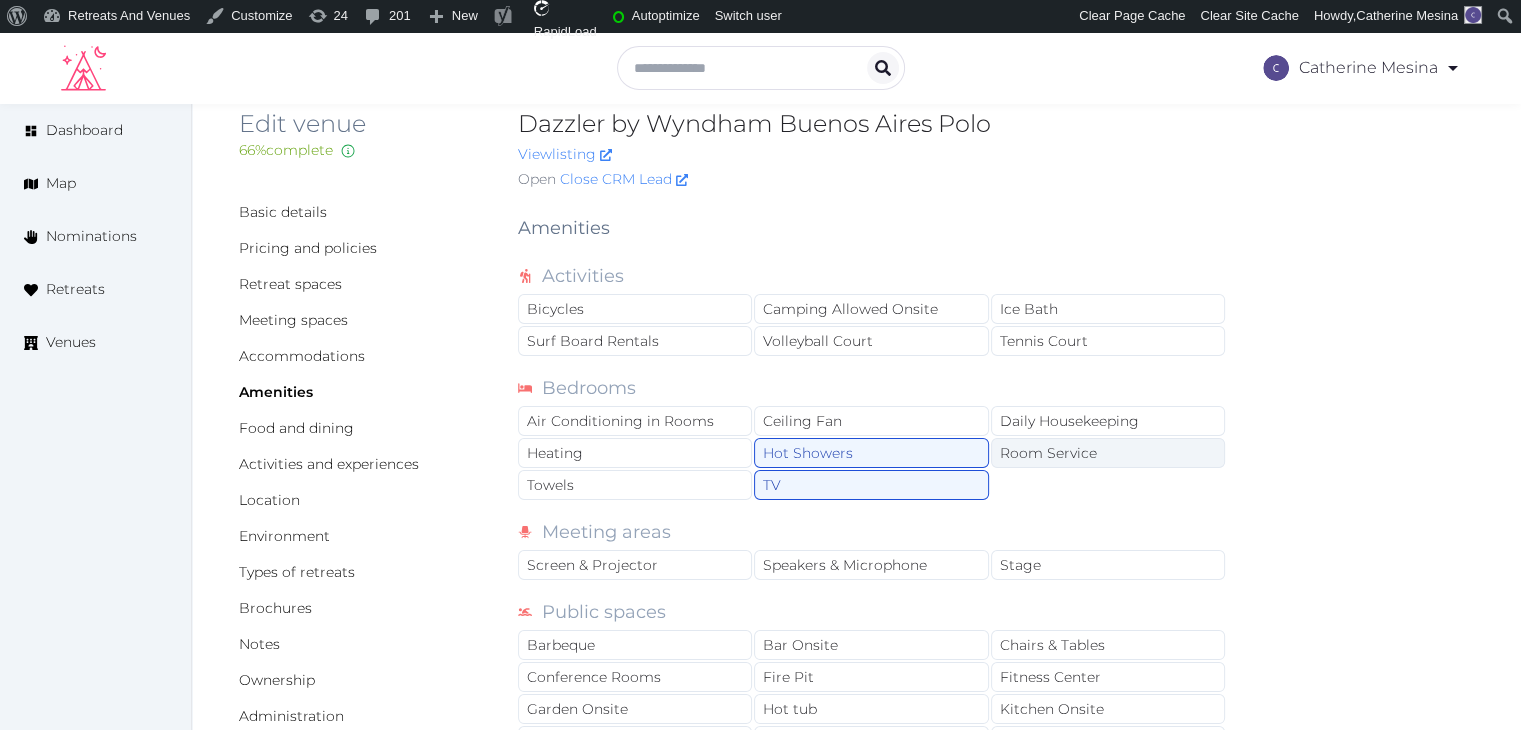 click on "Room Service" at bounding box center [1108, 453] 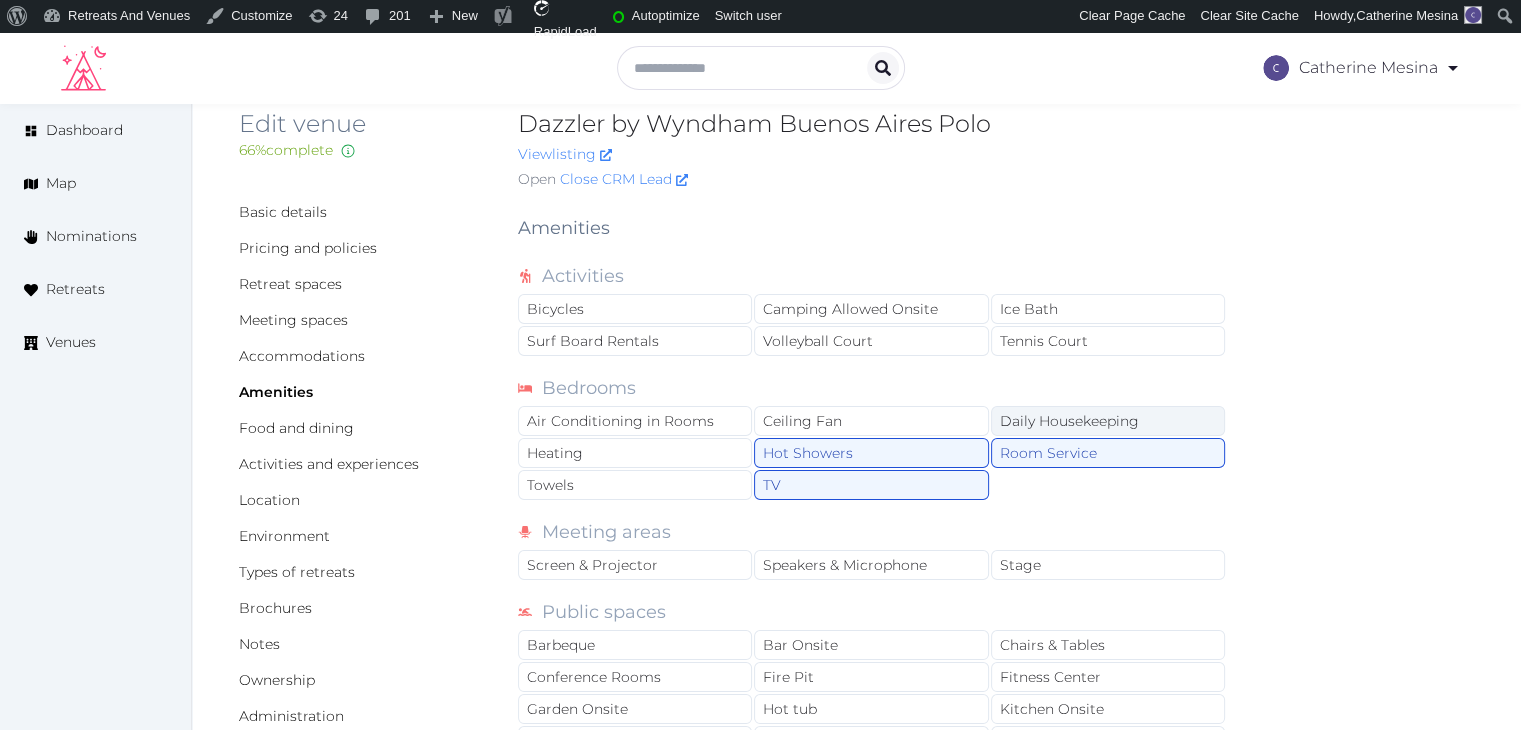 click on "Daily Housekeeping" at bounding box center (1108, 421) 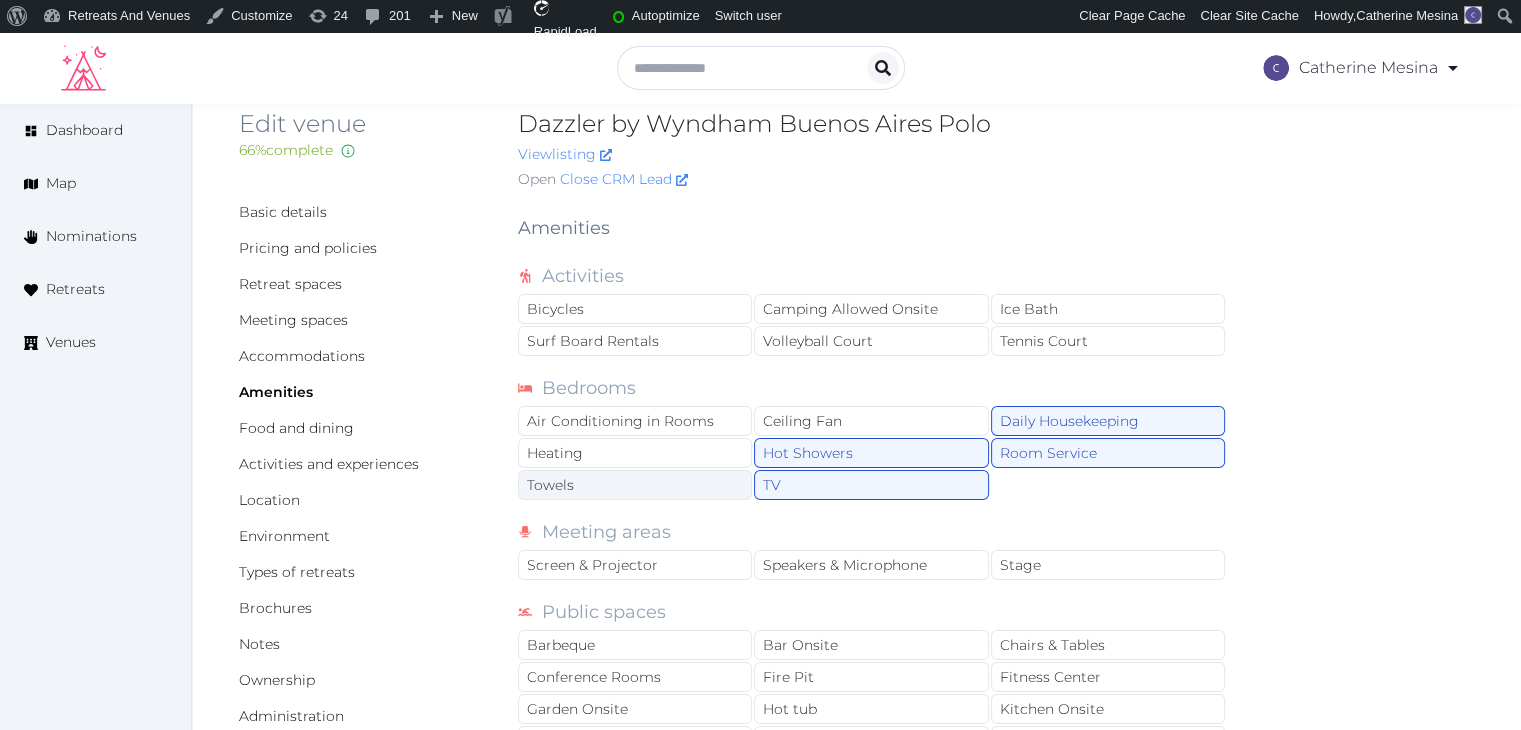 drag, startPoint x: 656, startPoint y: 486, endPoint x: 651, endPoint y: 465, distance: 21.587032 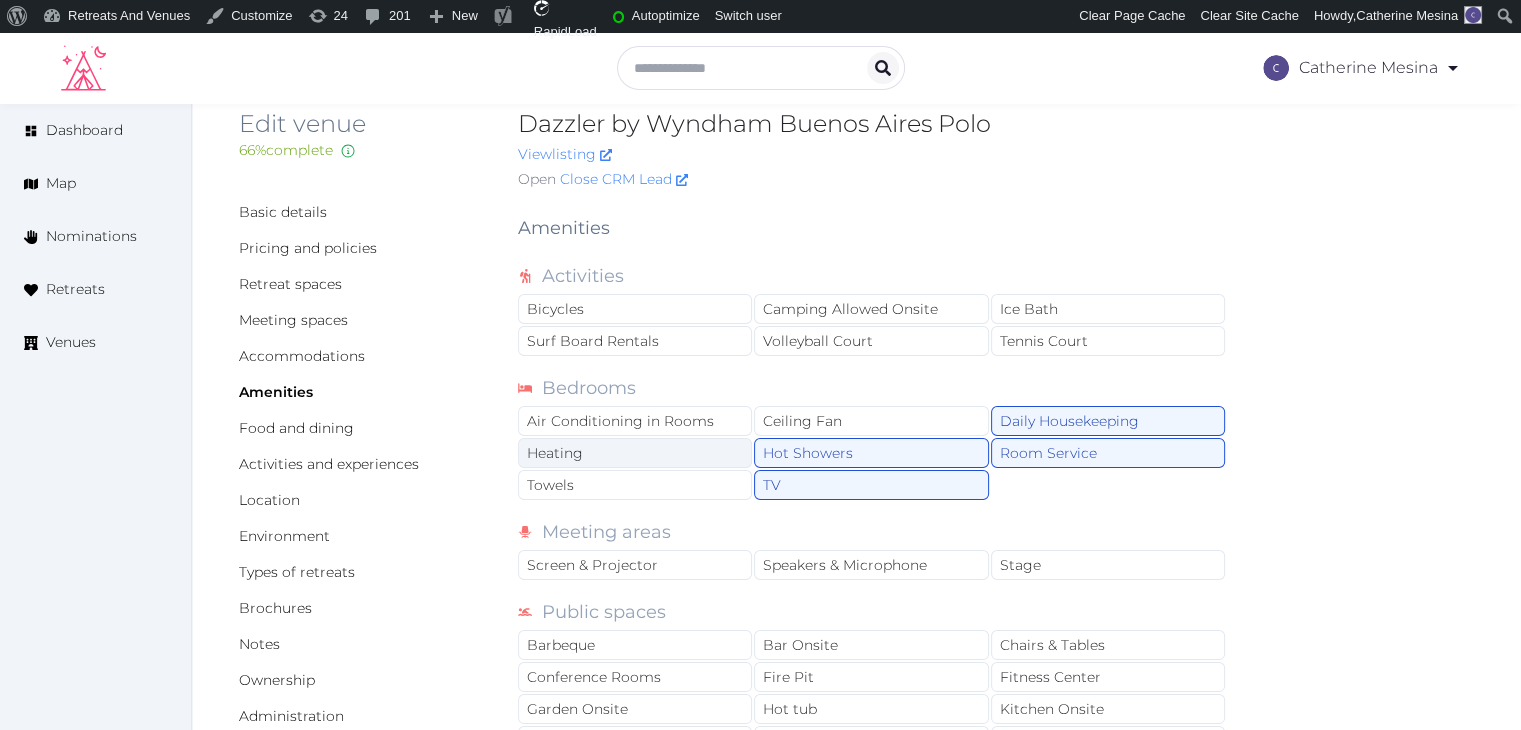 click on "Towels" at bounding box center [635, 485] 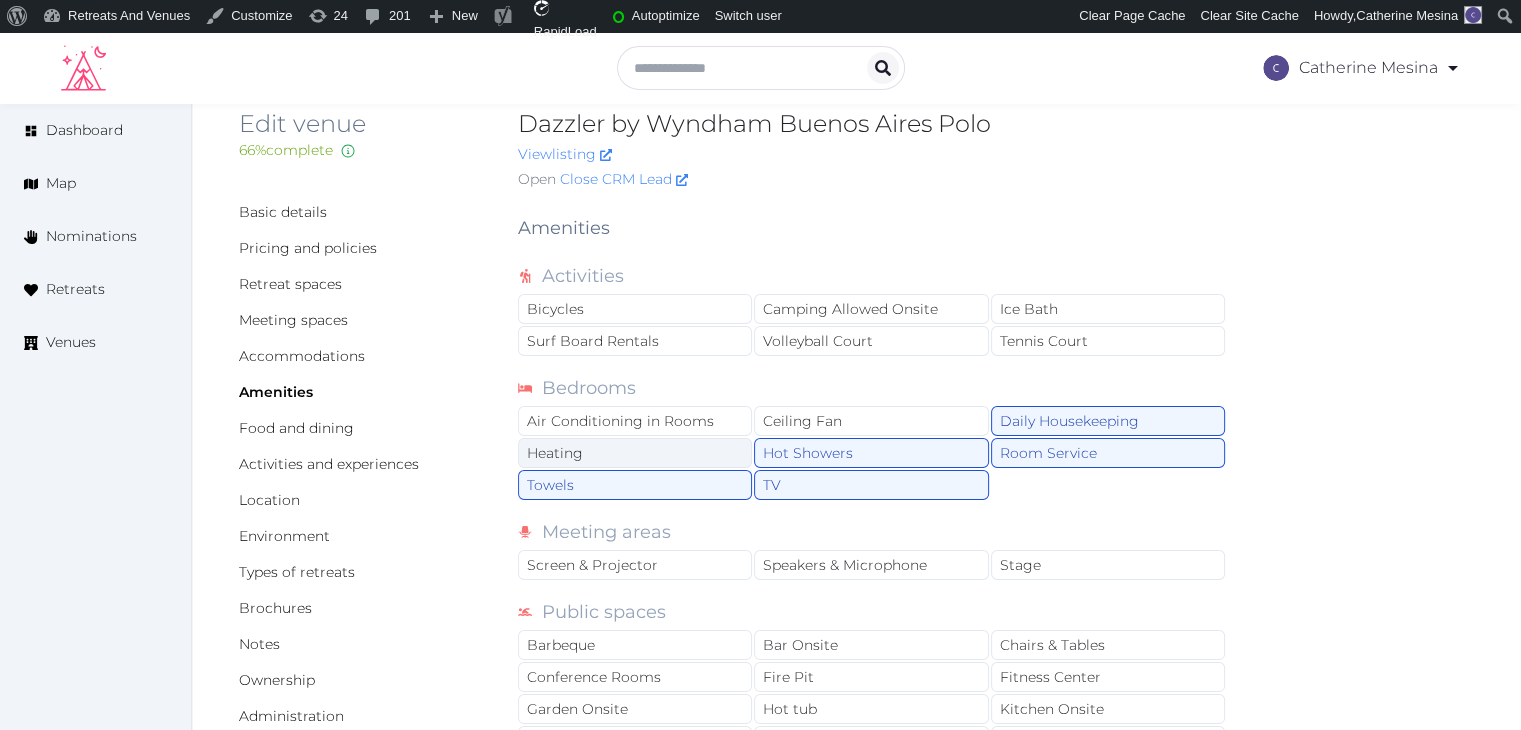 click on "Heating" at bounding box center [635, 453] 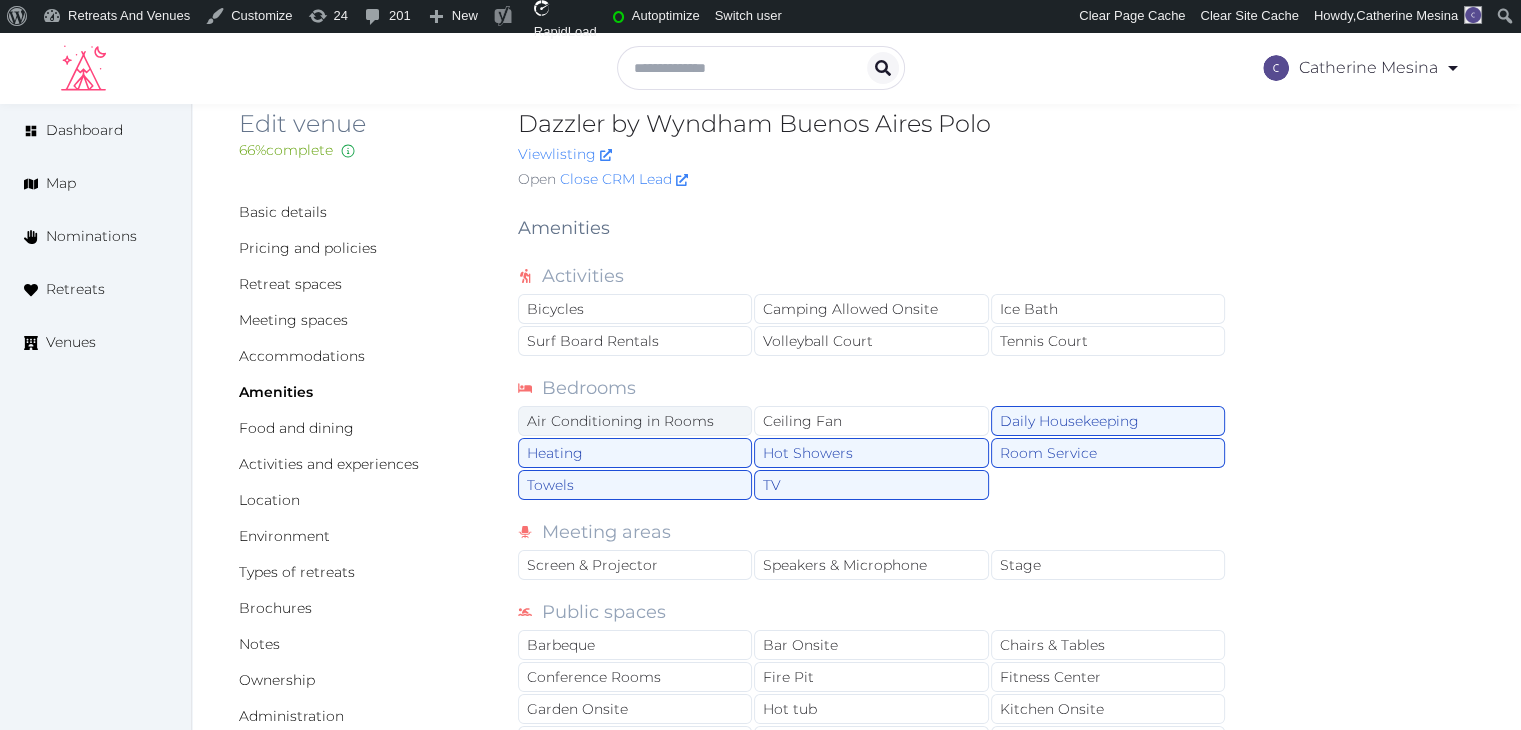 click on "Air Conditioning in Rooms" at bounding box center [635, 421] 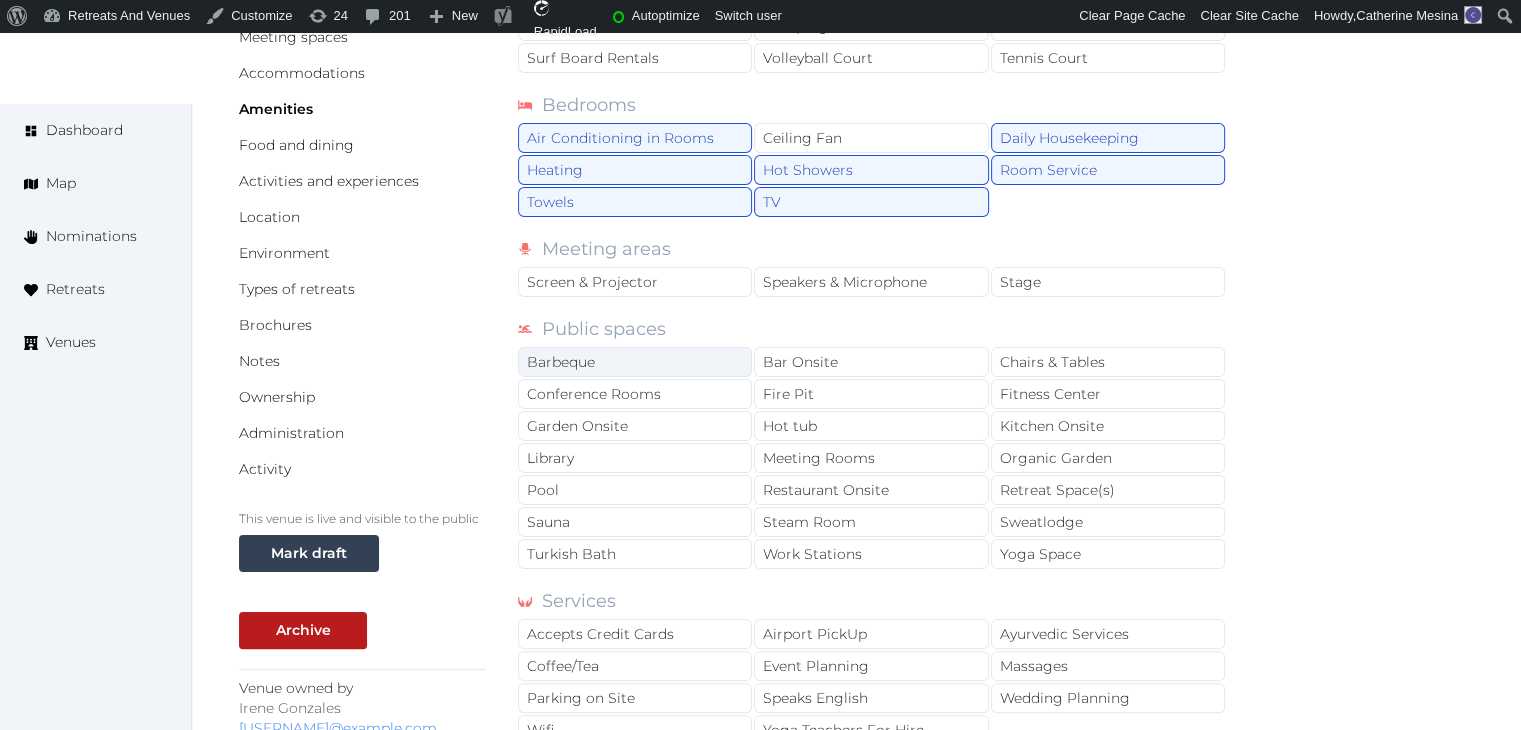 scroll, scrollTop: 436, scrollLeft: 0, axis: vertical 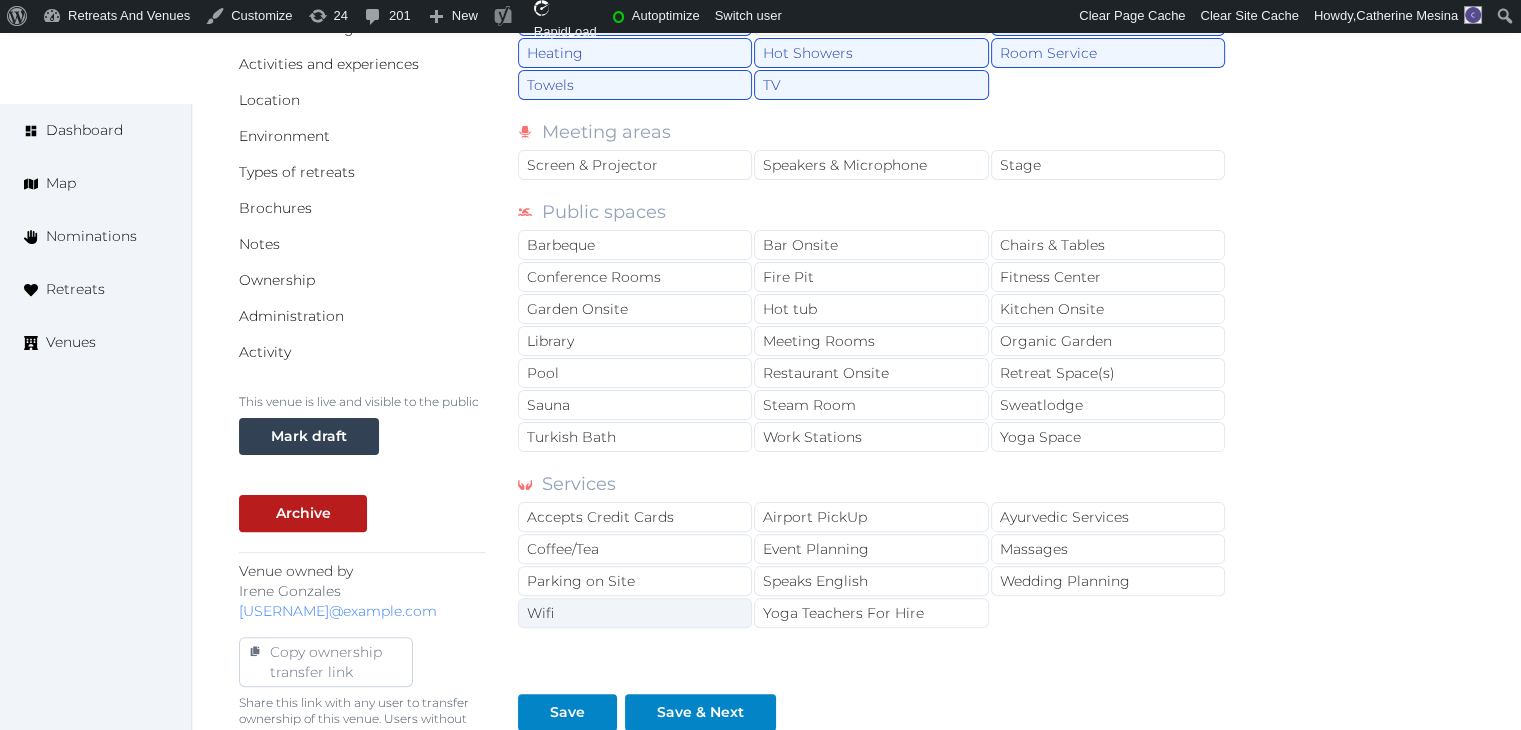 click on "Wifi" at bounding box center [635, 613] 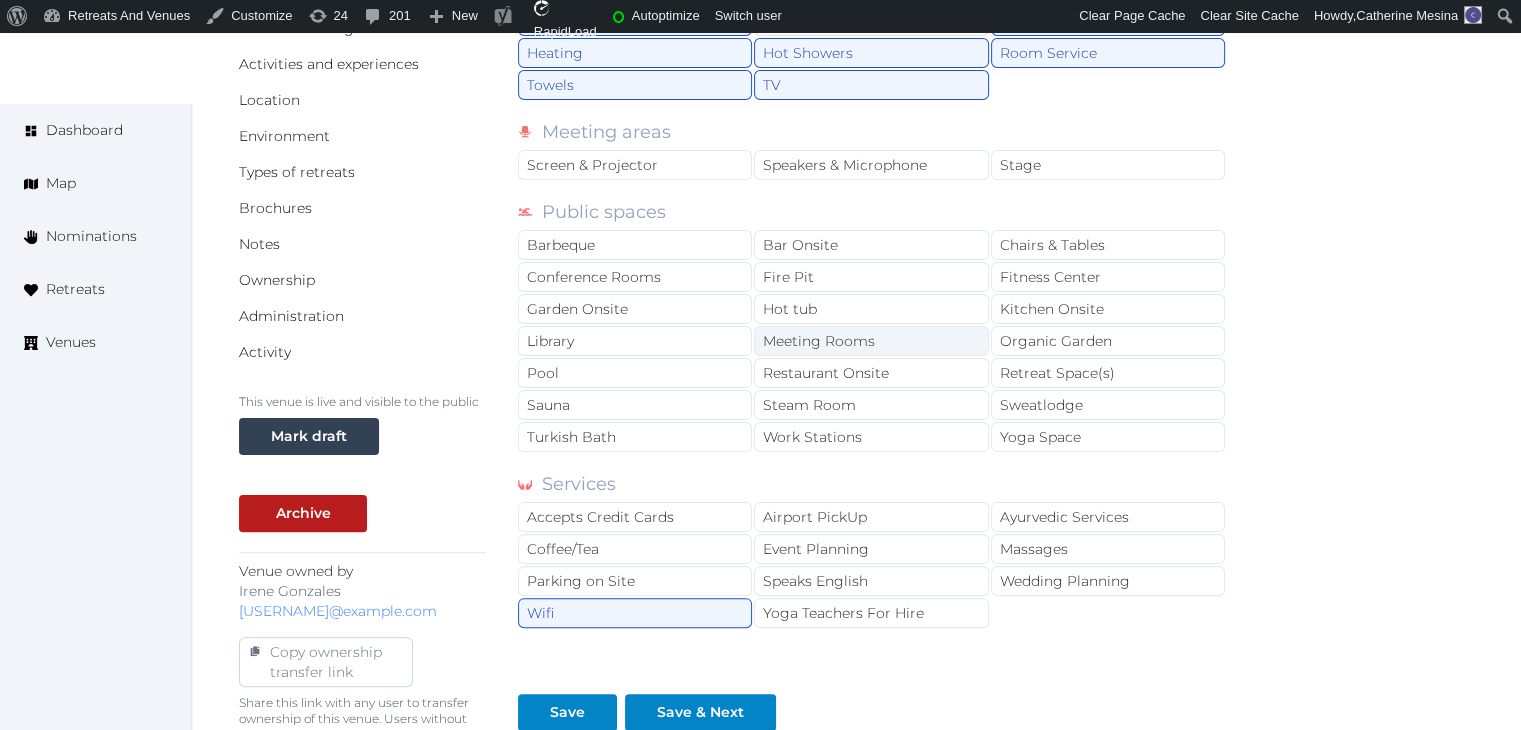 click on "Meeting Rooms" at bounding box center [871, 341] 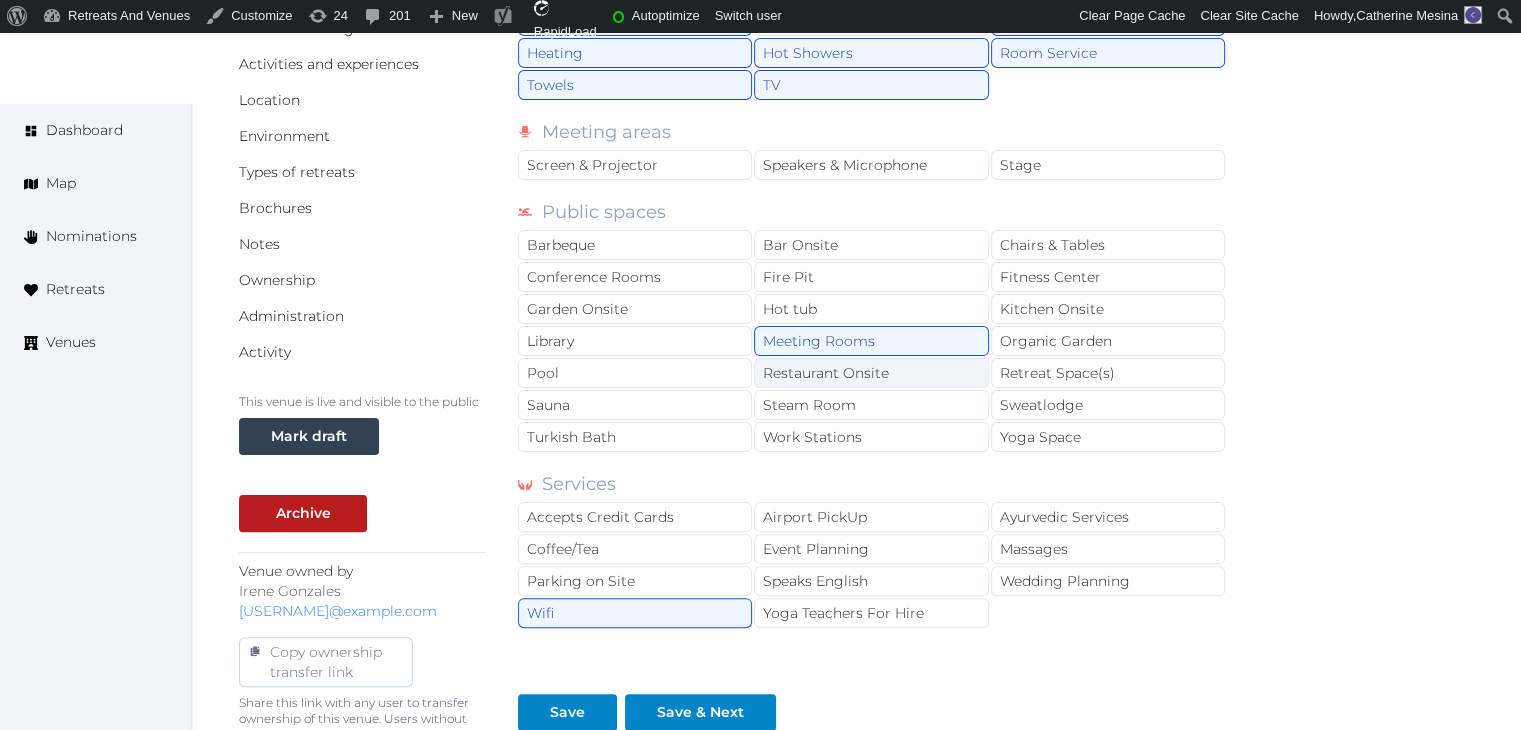 click on "Restaurant Onsite" at bounding box center (871, 373) 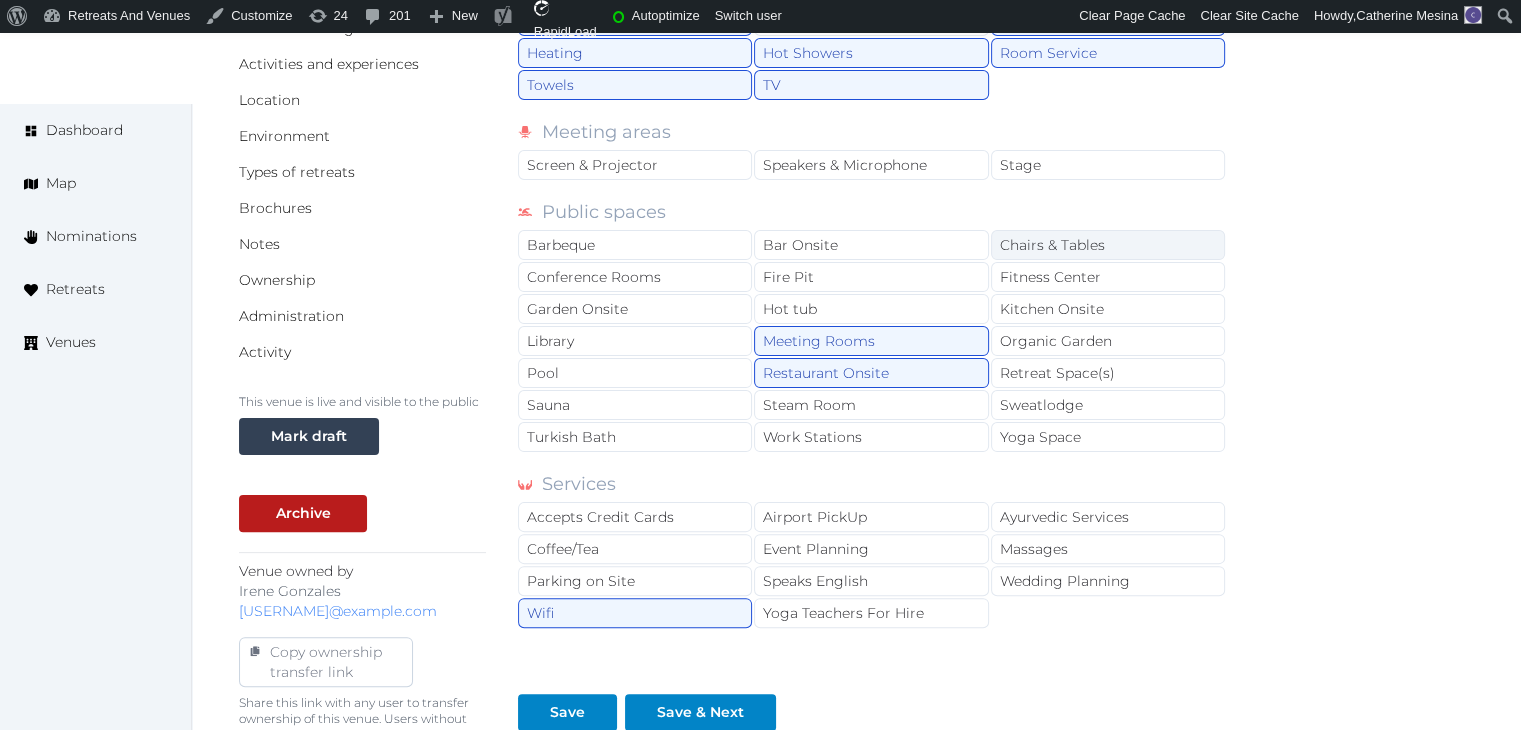 click on "Chairs & Tables" at bounding box center [1108, 245] 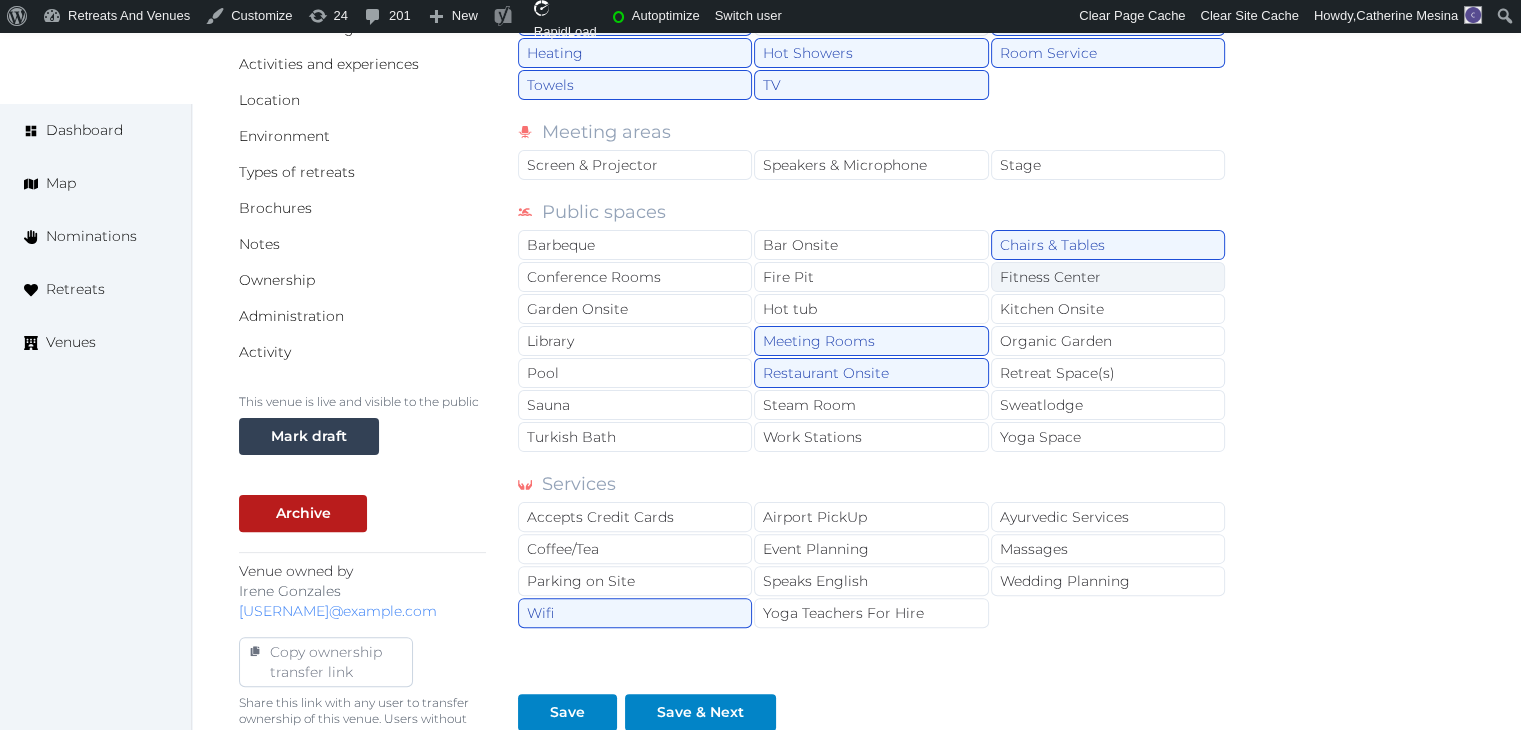 click on "Fitness Center" at bounding box center (1108, 277) 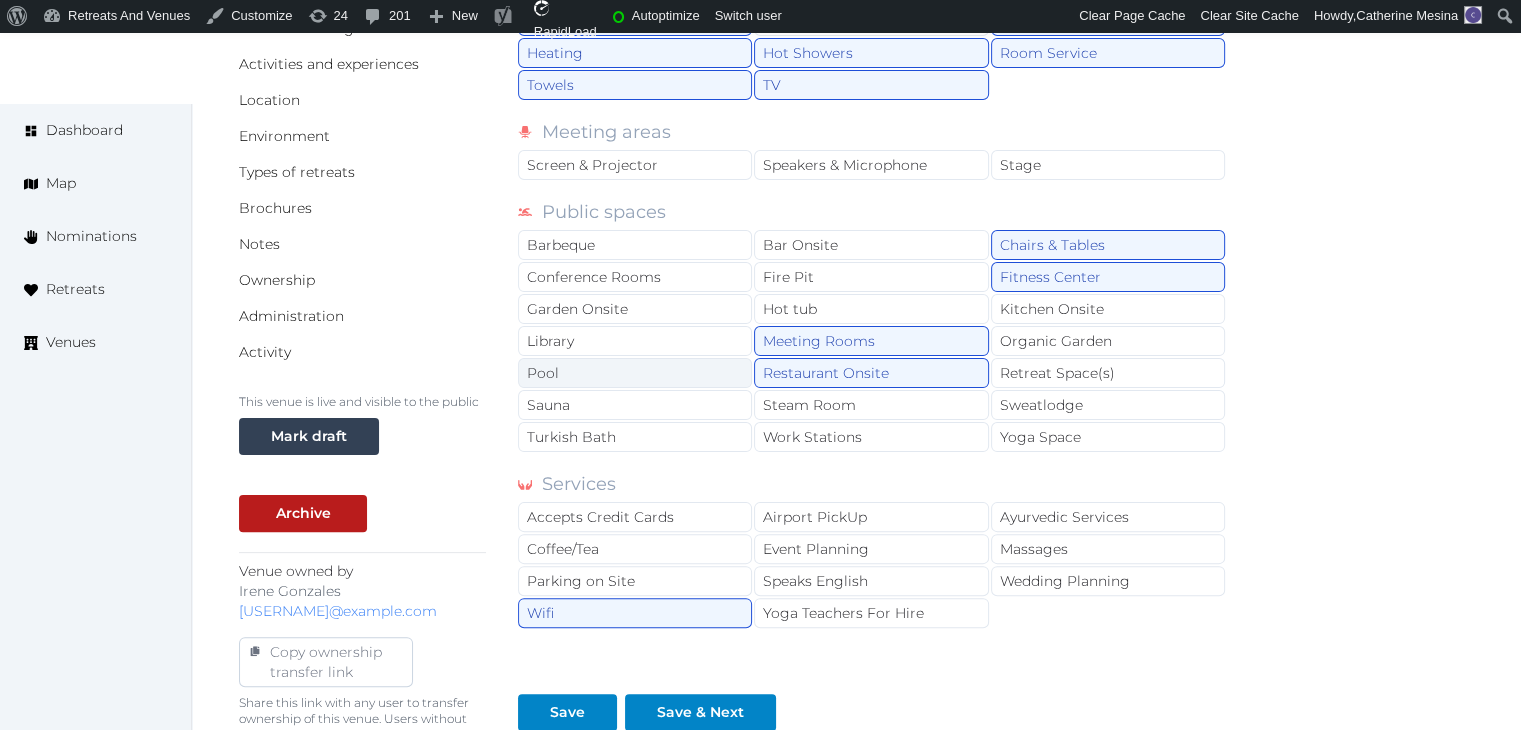 click on "Pool" at bounding box center [635, 373] 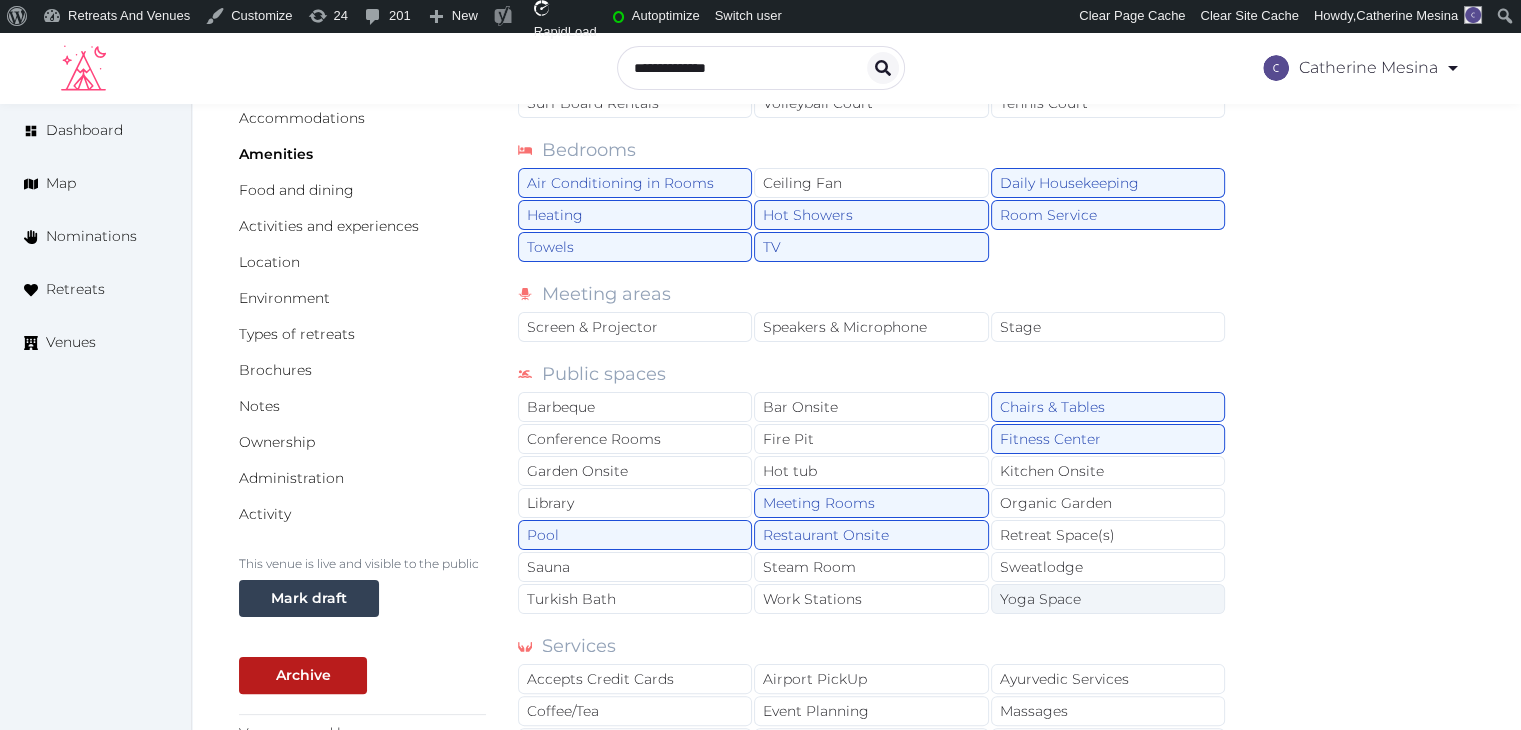 scroll, scrollTop: 36, scrollLeft: 0, axis: vertical 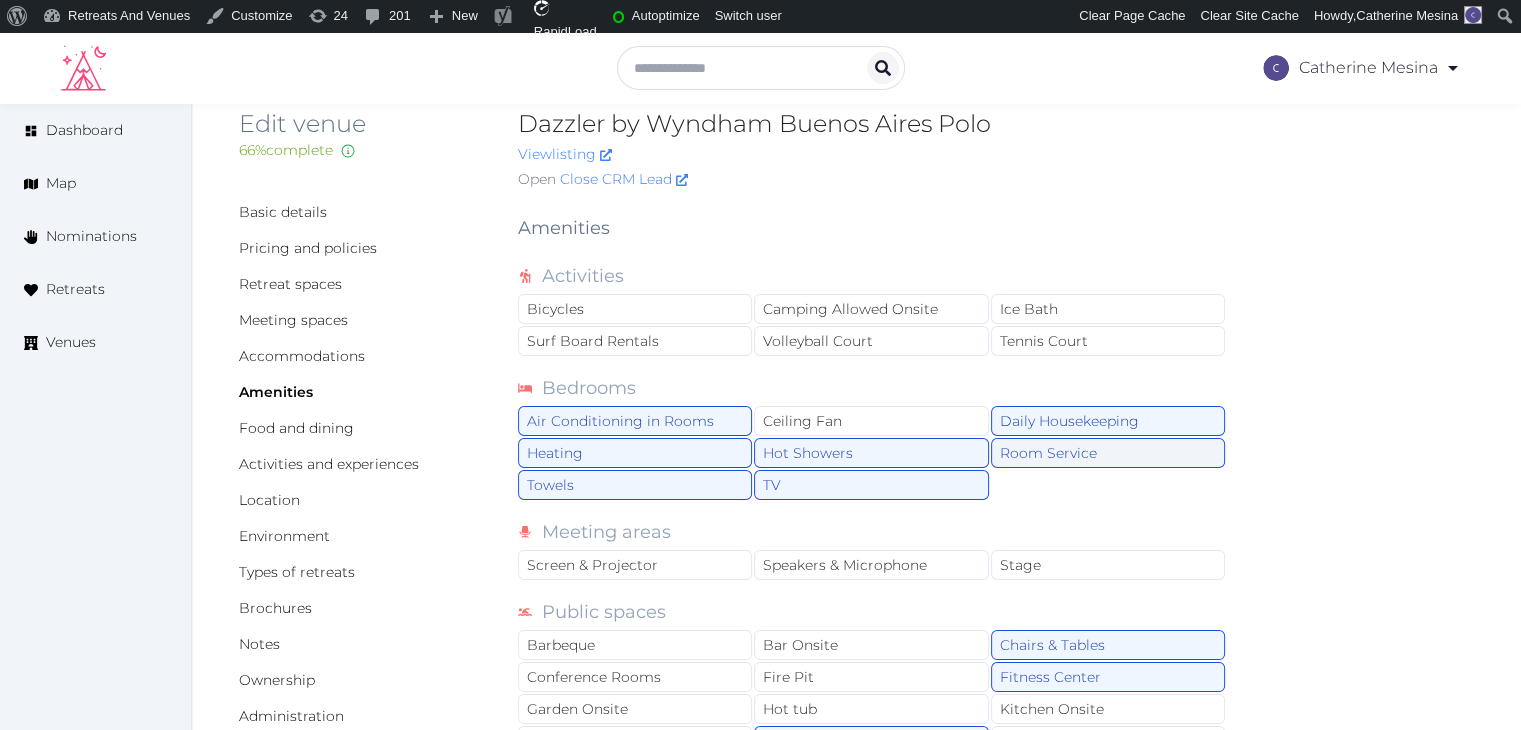 click on "Room Service" at bounding box center (1108, 453) 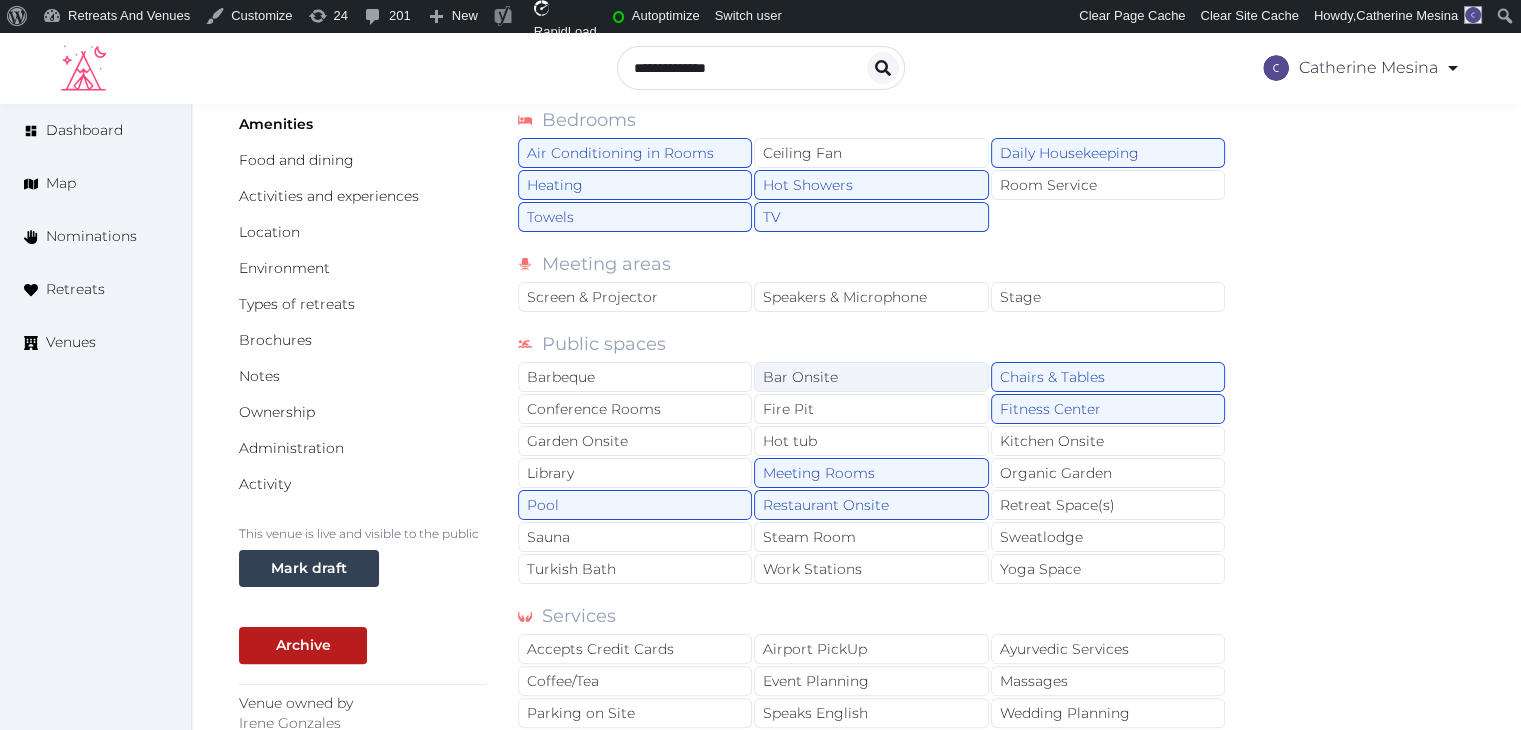 scroll, scrollTop: 336, scrollLeft: 0, axis: vertical 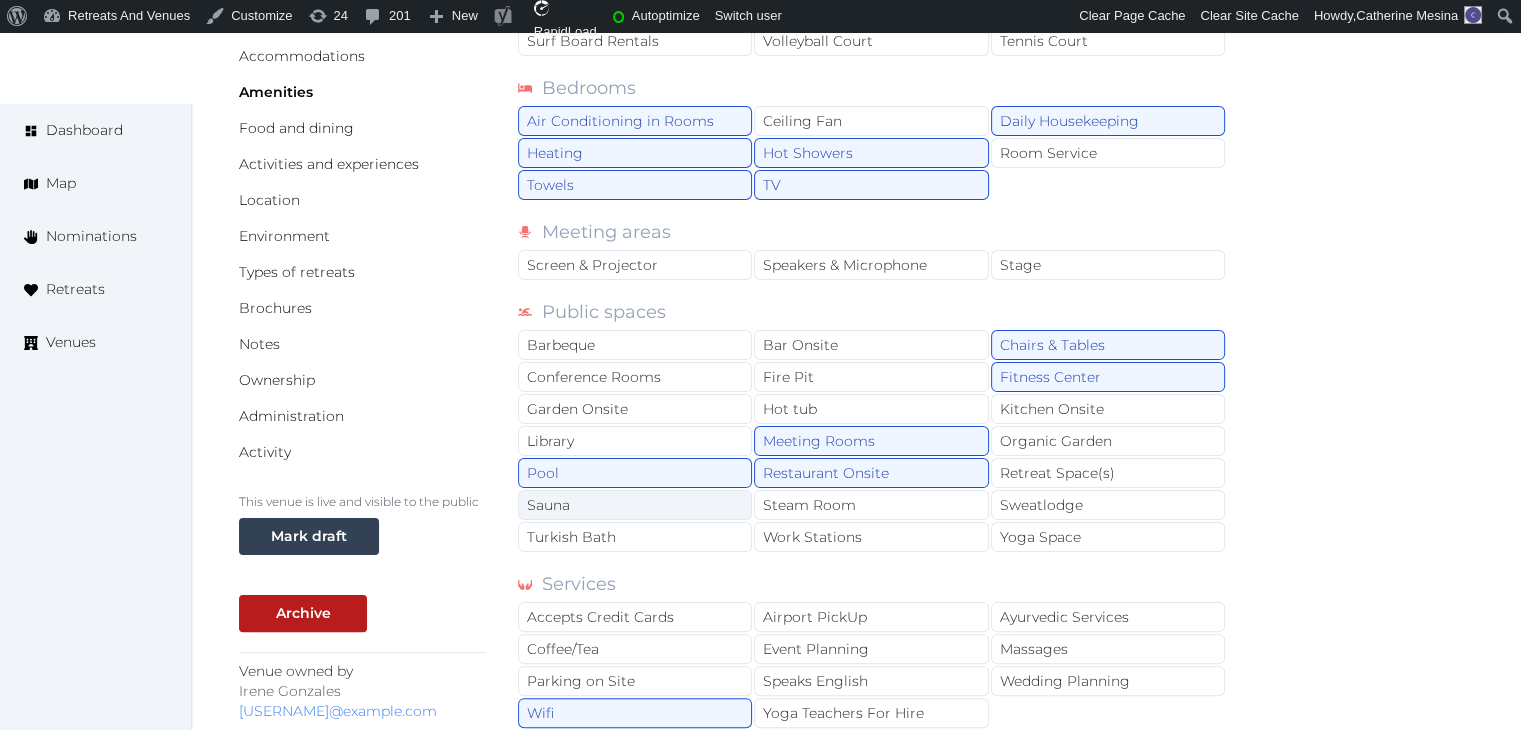 click on "Sauna" at bounding box center (635, 505) 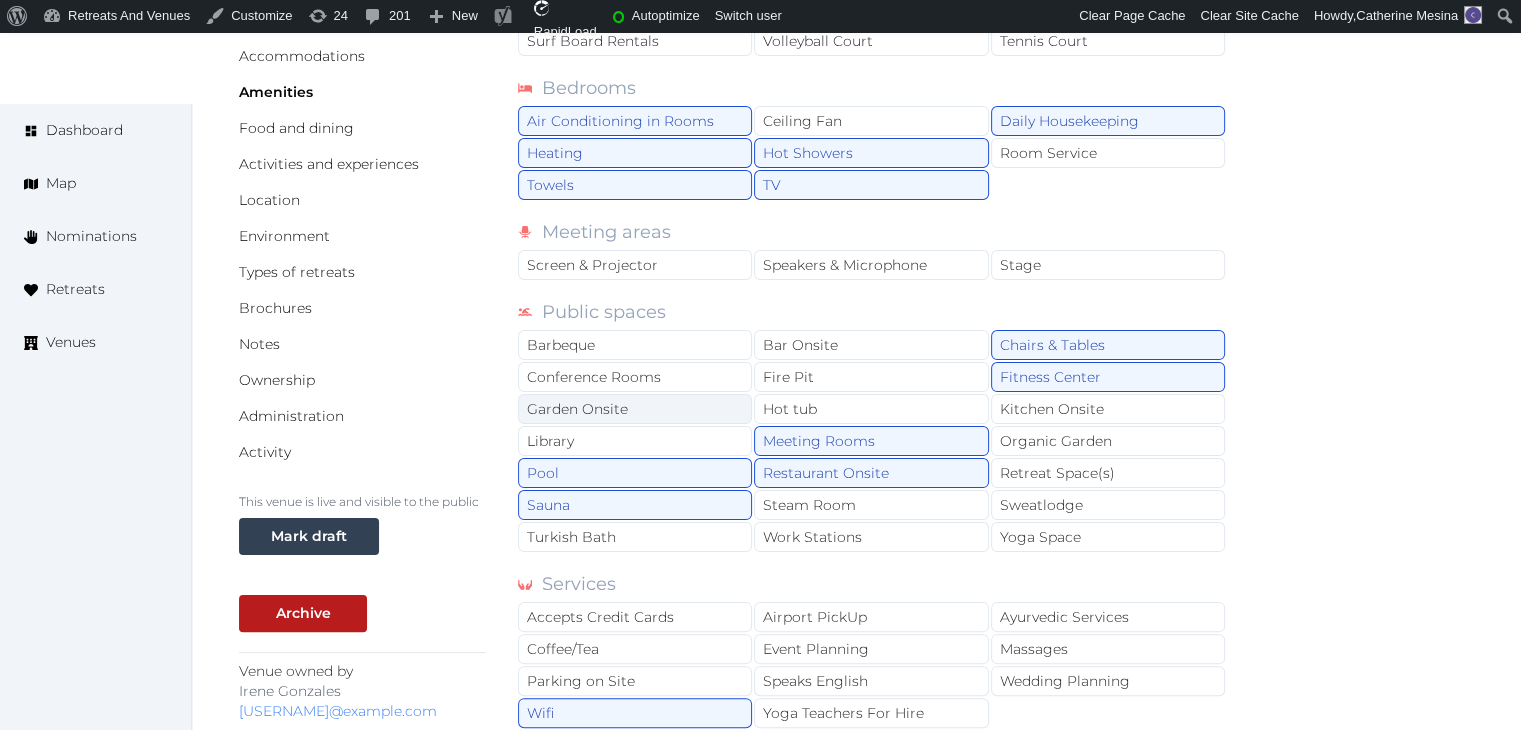 click on "Garden Onsite" at bounding box center (635, 409) 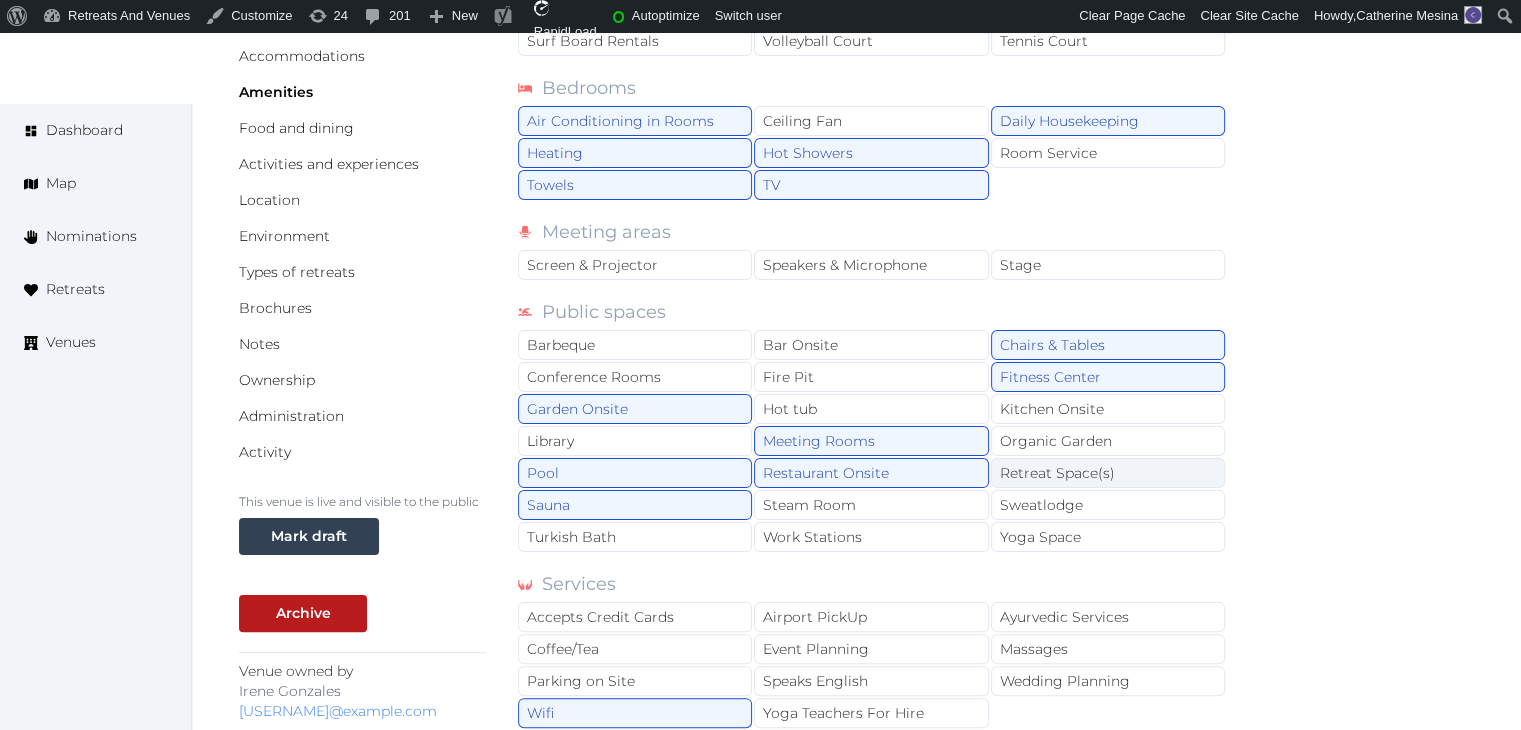click on "Retreat Space(s)" at bounding box center (1108, 473) 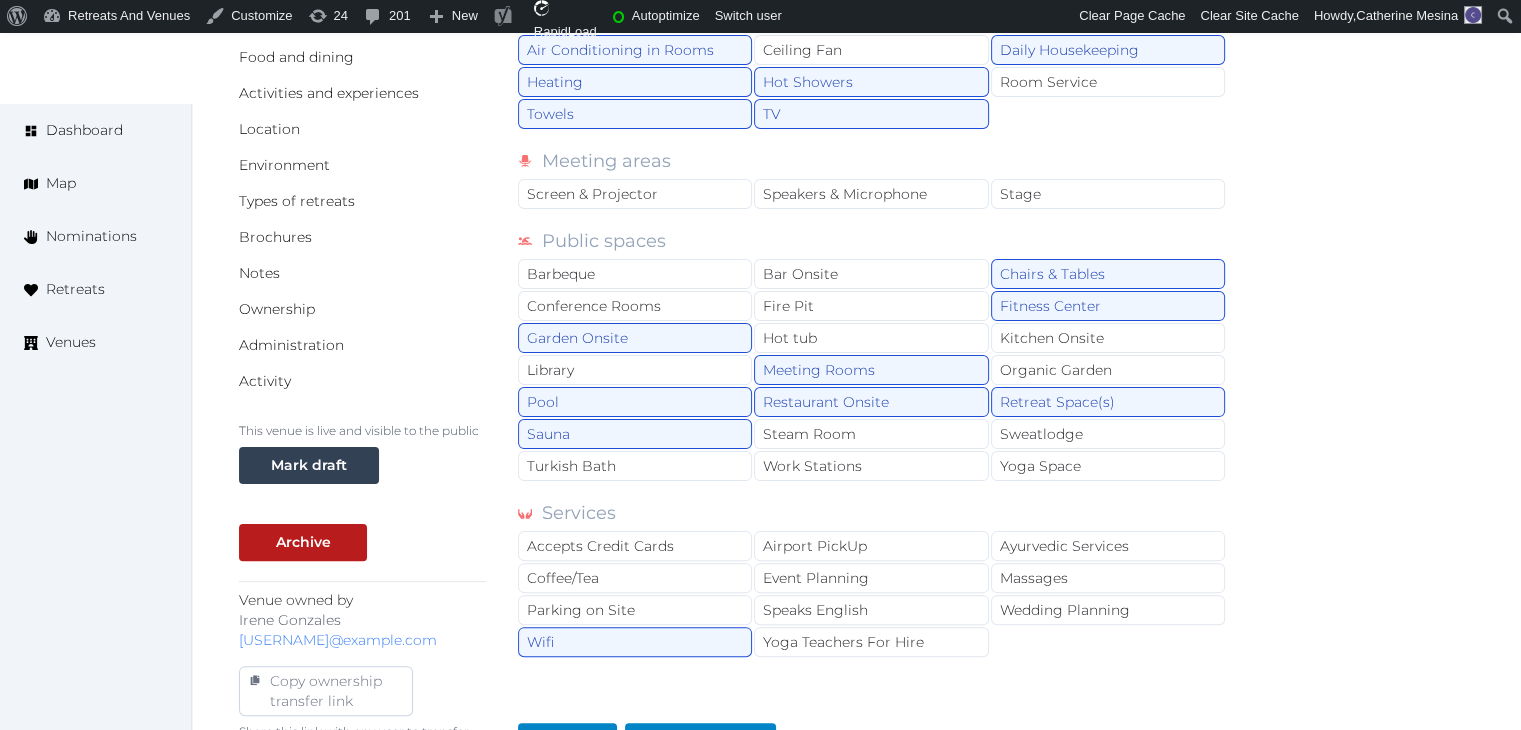 scroll, scrollTop: 436, scrollLeft: 0, axis: vertical 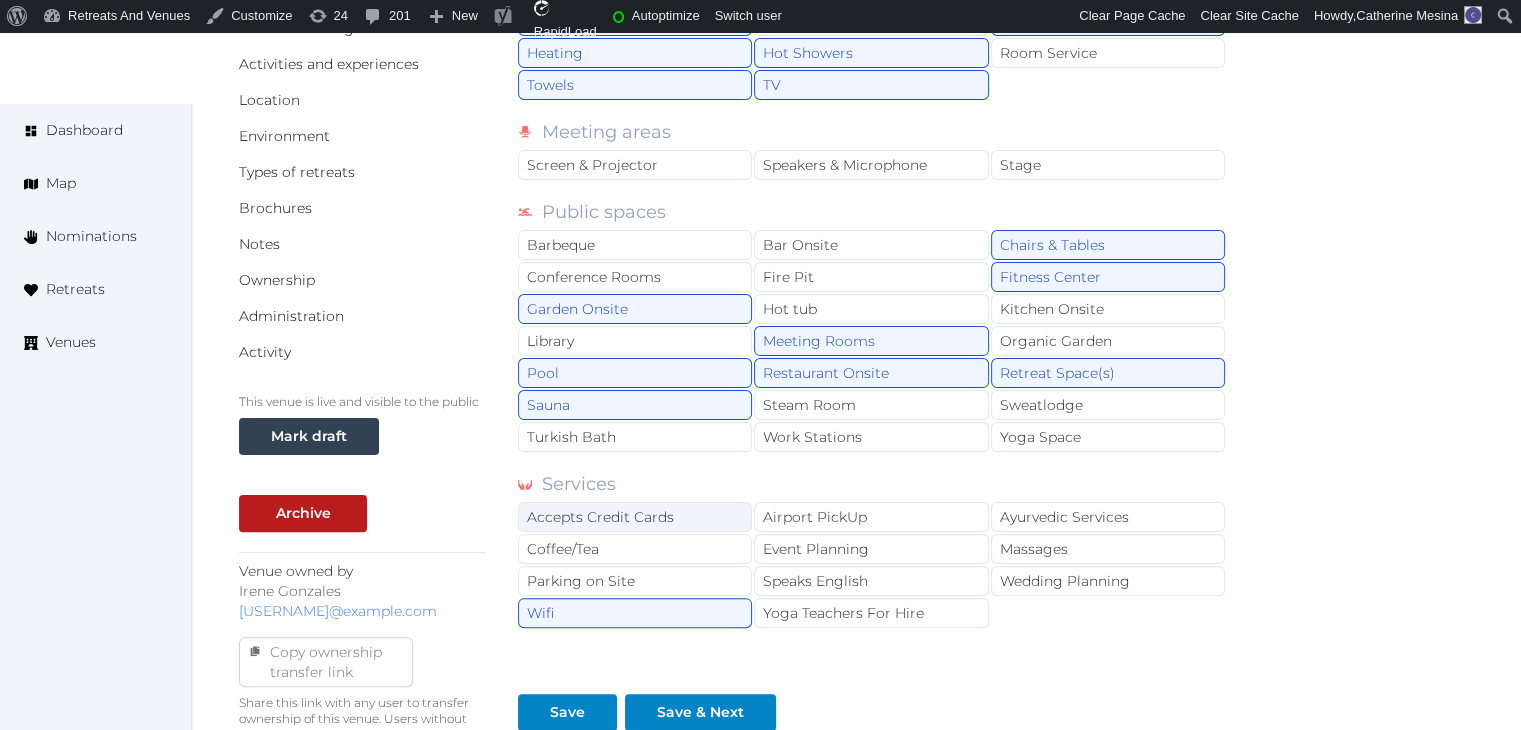 click on "Accepts Credit Cards" at bounding box center [635, 517] 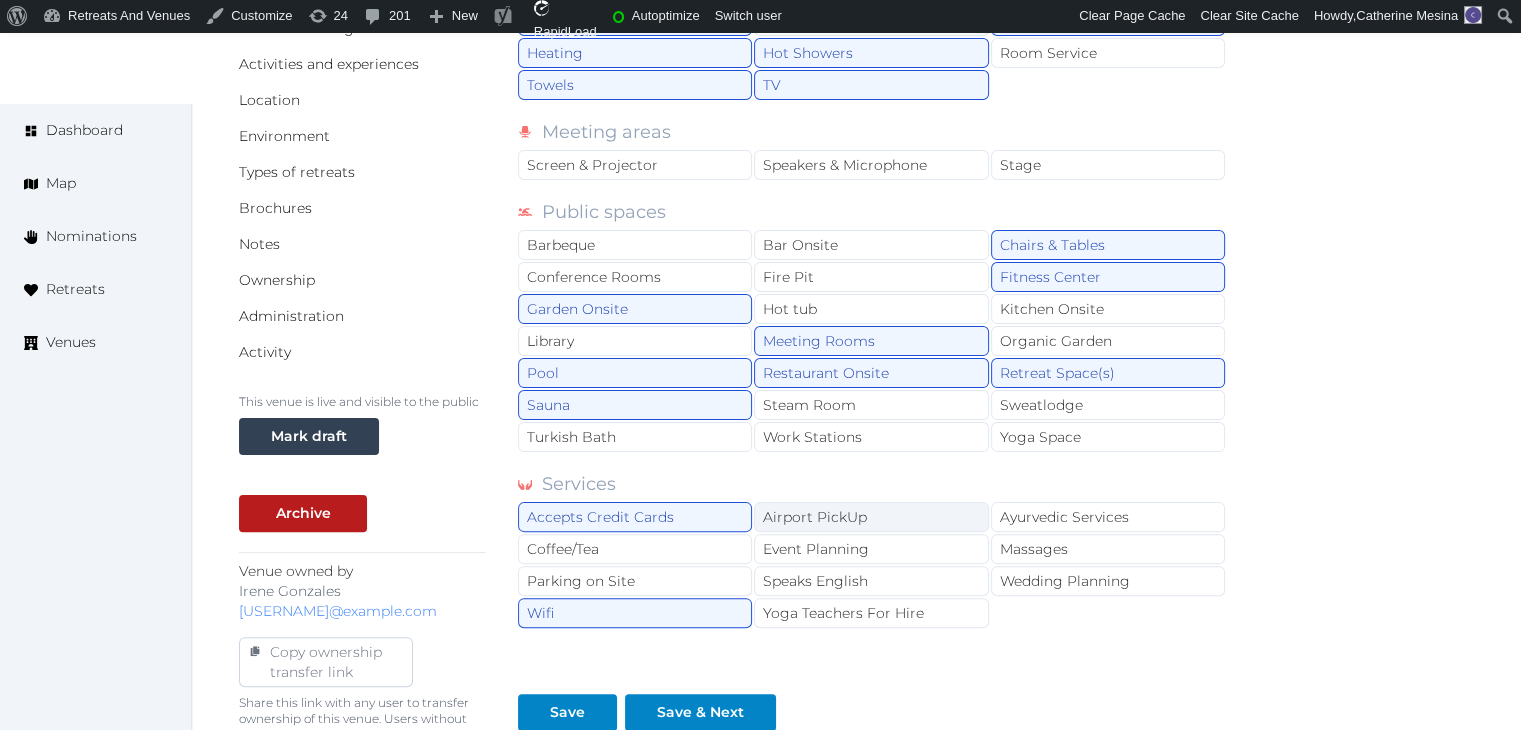 click on "Airport PickUp" at bounding box center [871, 517] 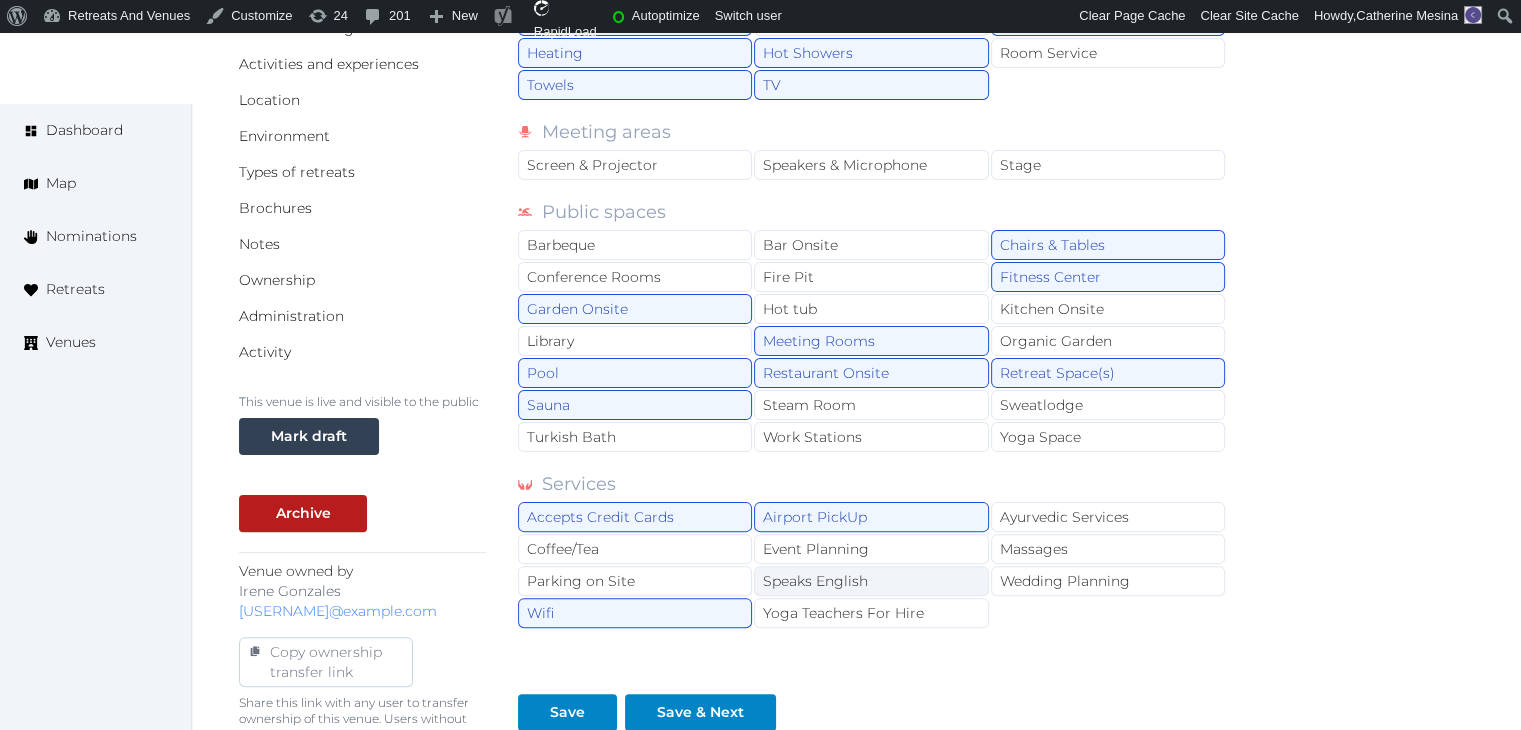 click on "Speaks English" at bounding box center (871, 581) 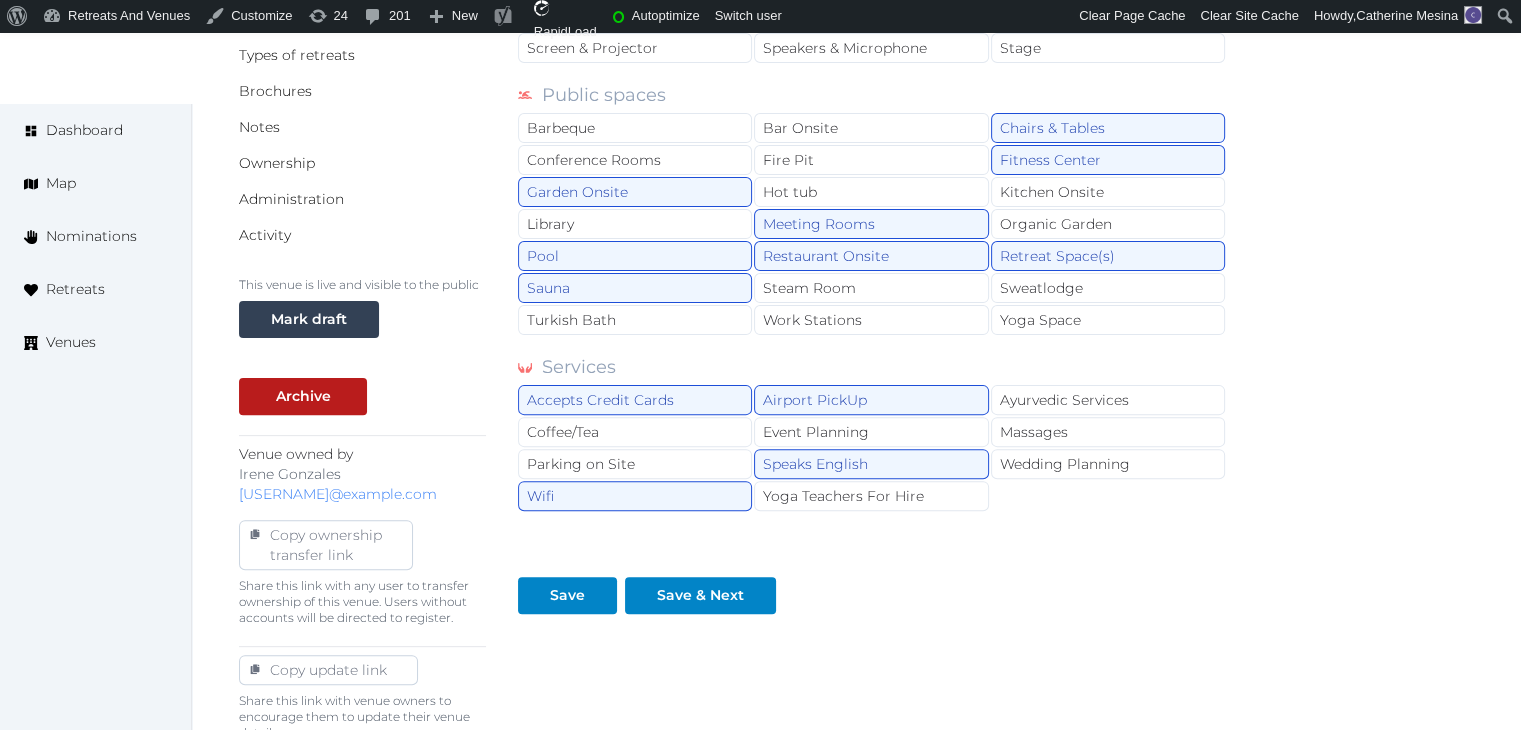 scroll, scrollTop: 636, scrollLeft: 0, axis: vertical 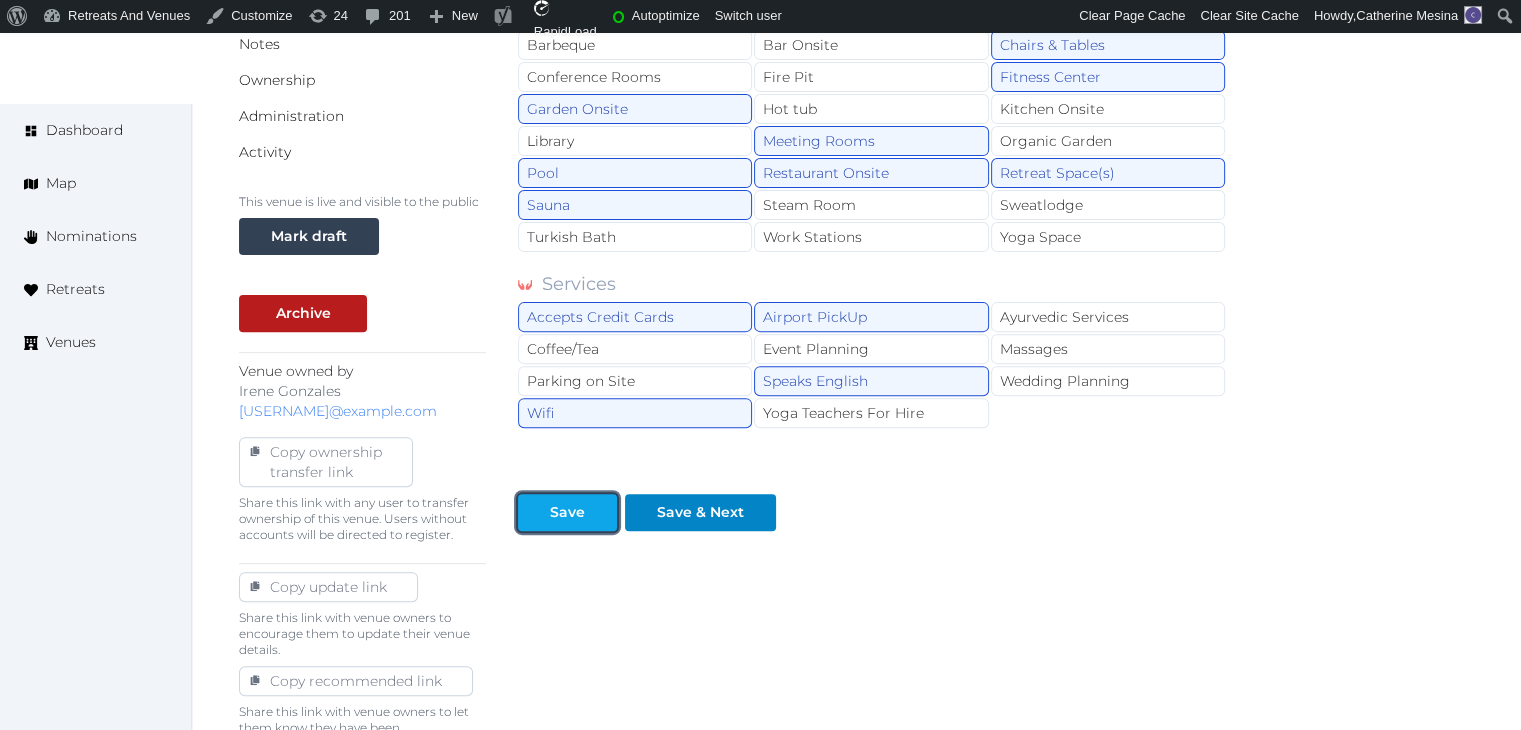 click on "Save" at bounding box center (567, 512) 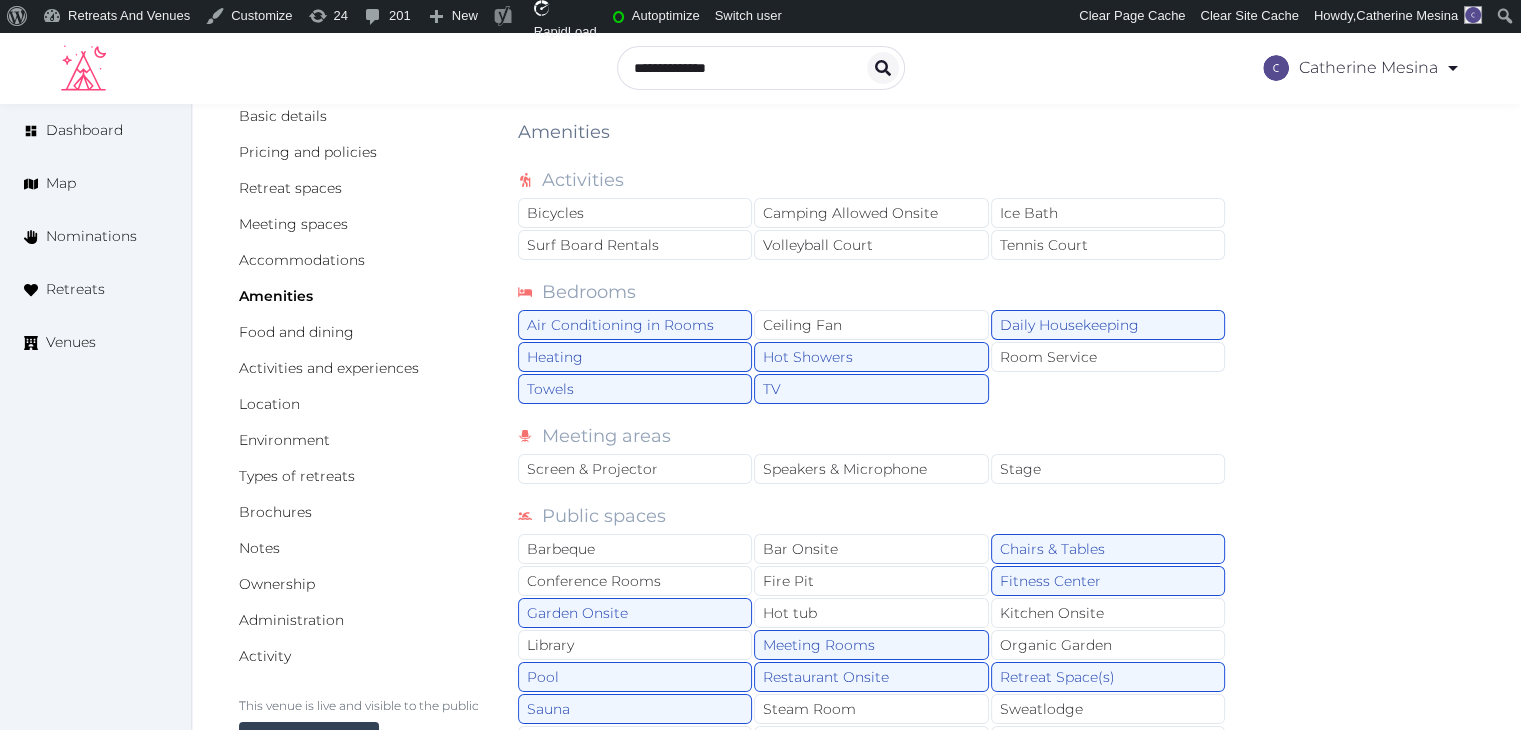 scroll, scrollTop: 0, scrollLeft: 0, axis: both 